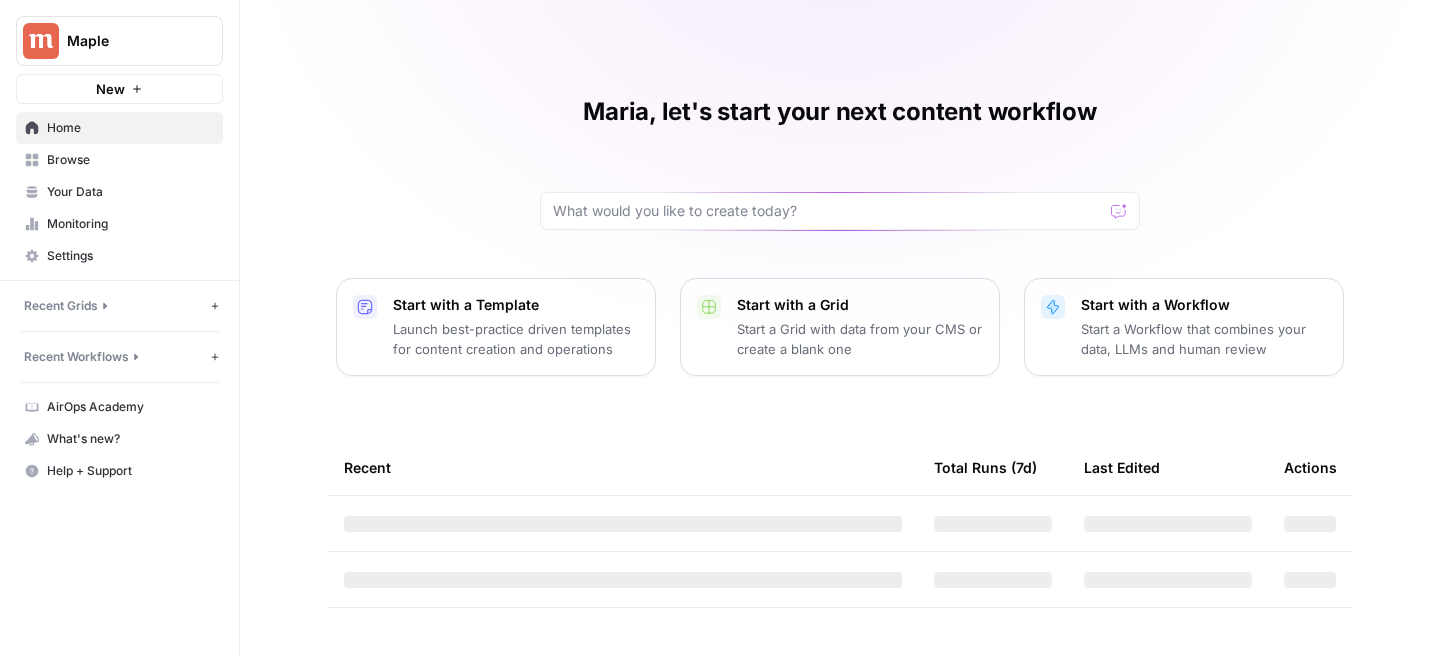 scroll, scrollTop: 0, scrollLeft: 0, axis: both 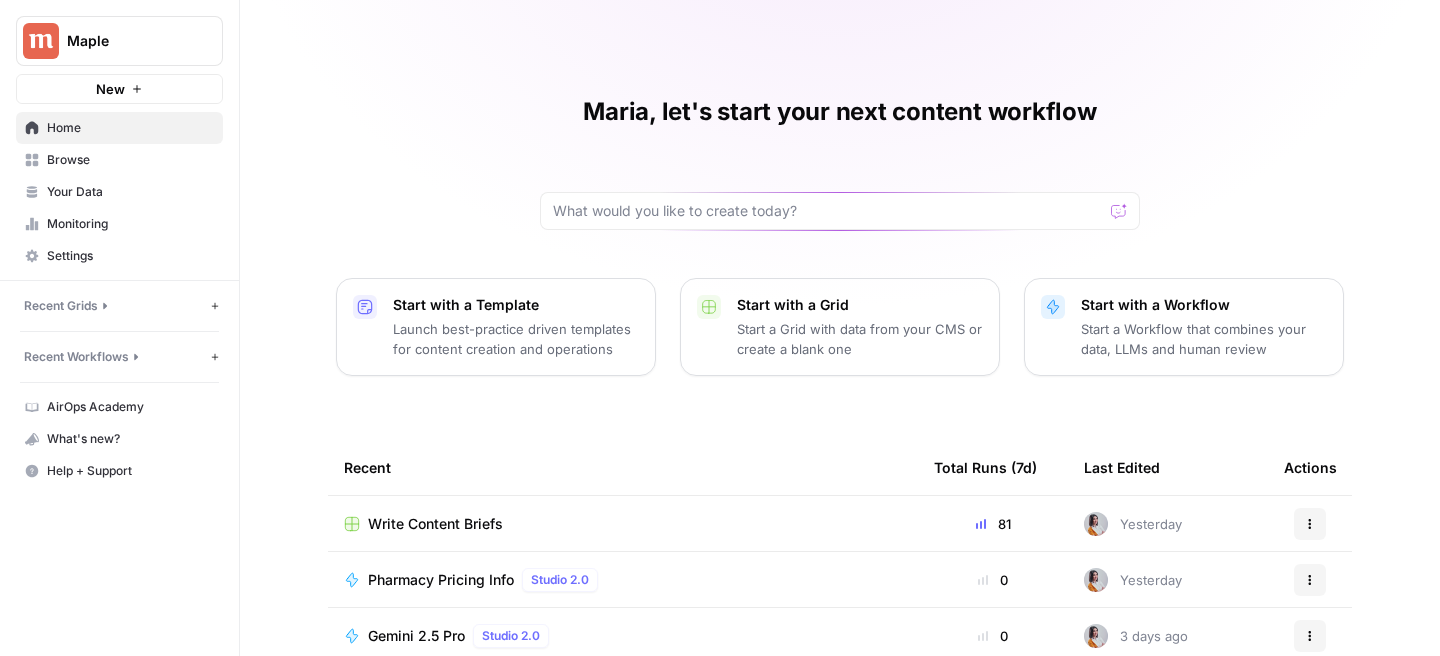 click on "Write Content Briefs" at bounding box center [623, 523] 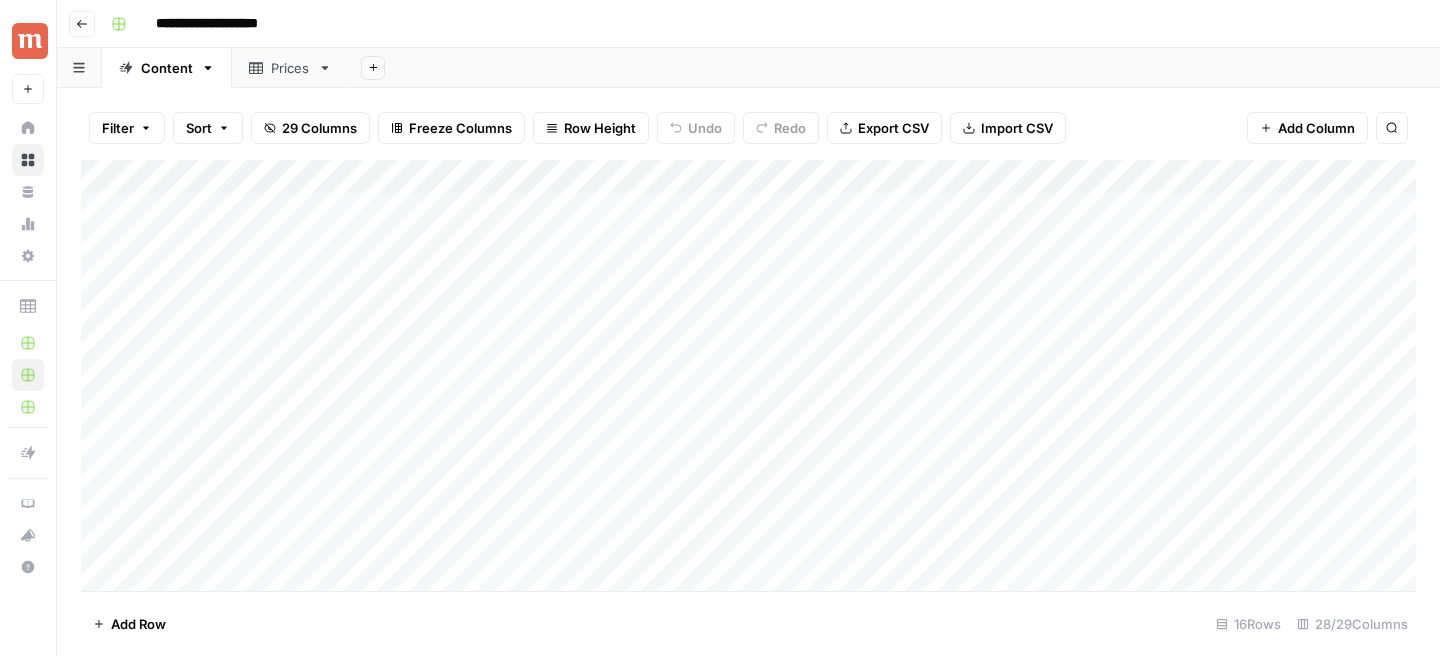 click on "Add Column" at bounding box center (748, 375) 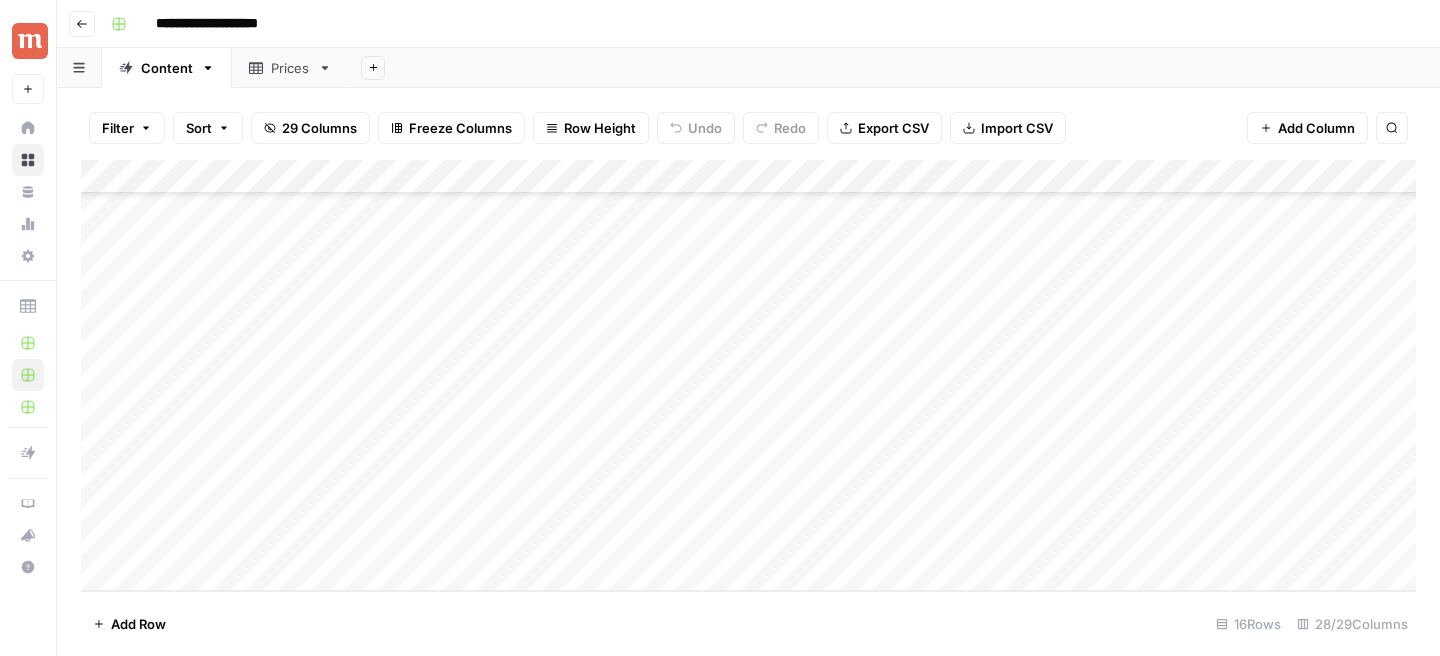 click on "Add Column" at bounding box center [748, 375] 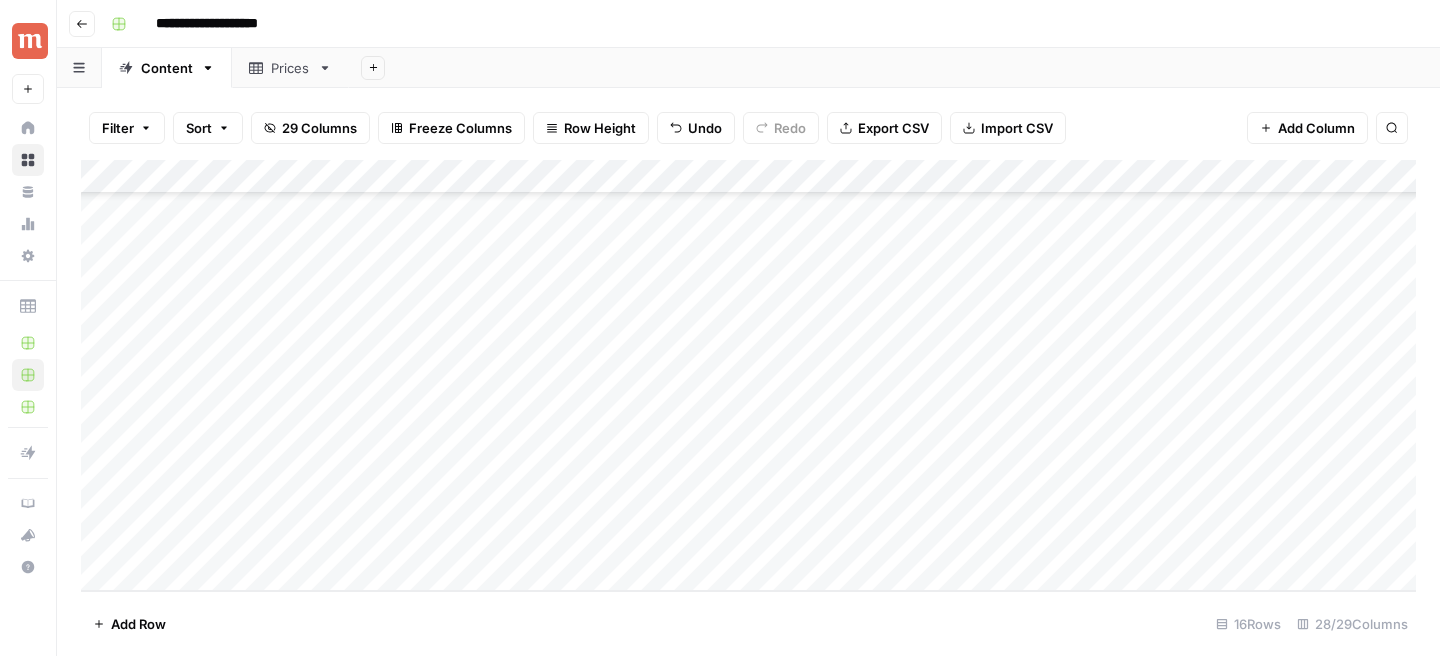 click on "Add Column" at bounding box center [748, 375] 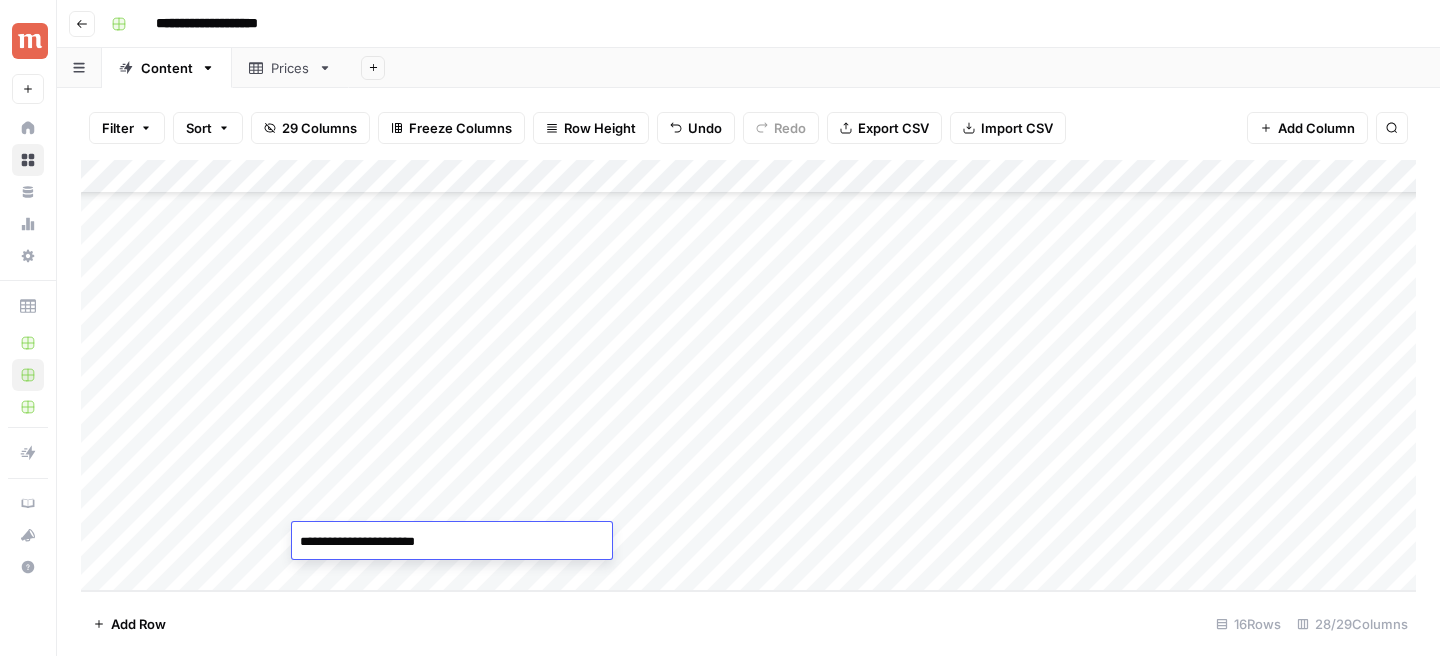 click on "**********" at bounding box center [452, 542] 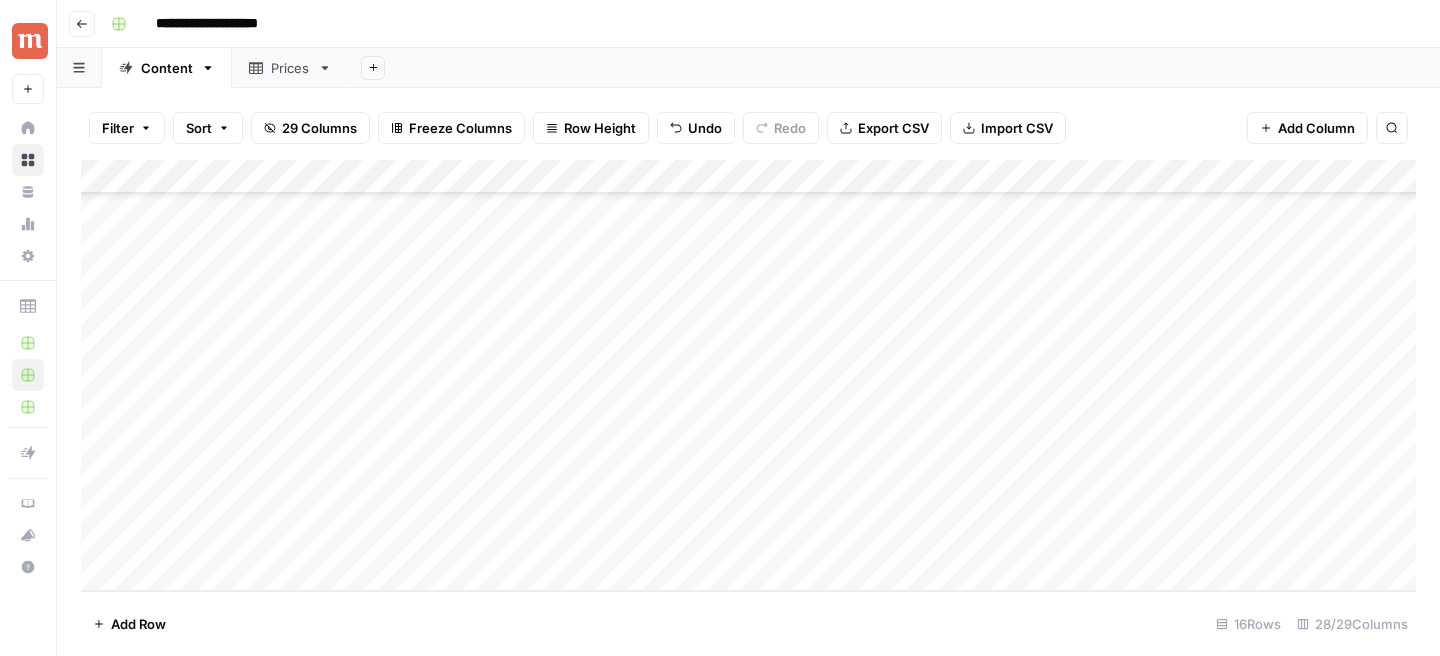 click on "Add Column" at bounding box center (748, 375) 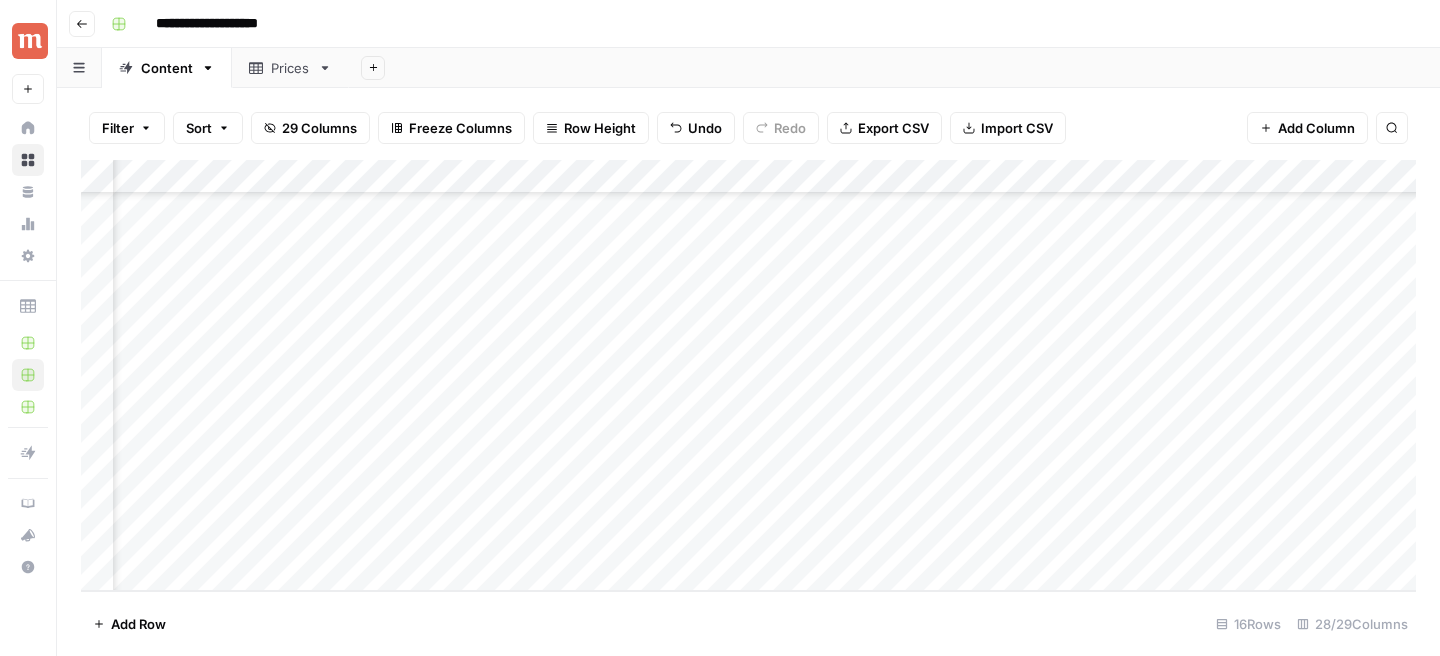 scroll, scrollTop: 179, scrollLeft: 1000, axis: both 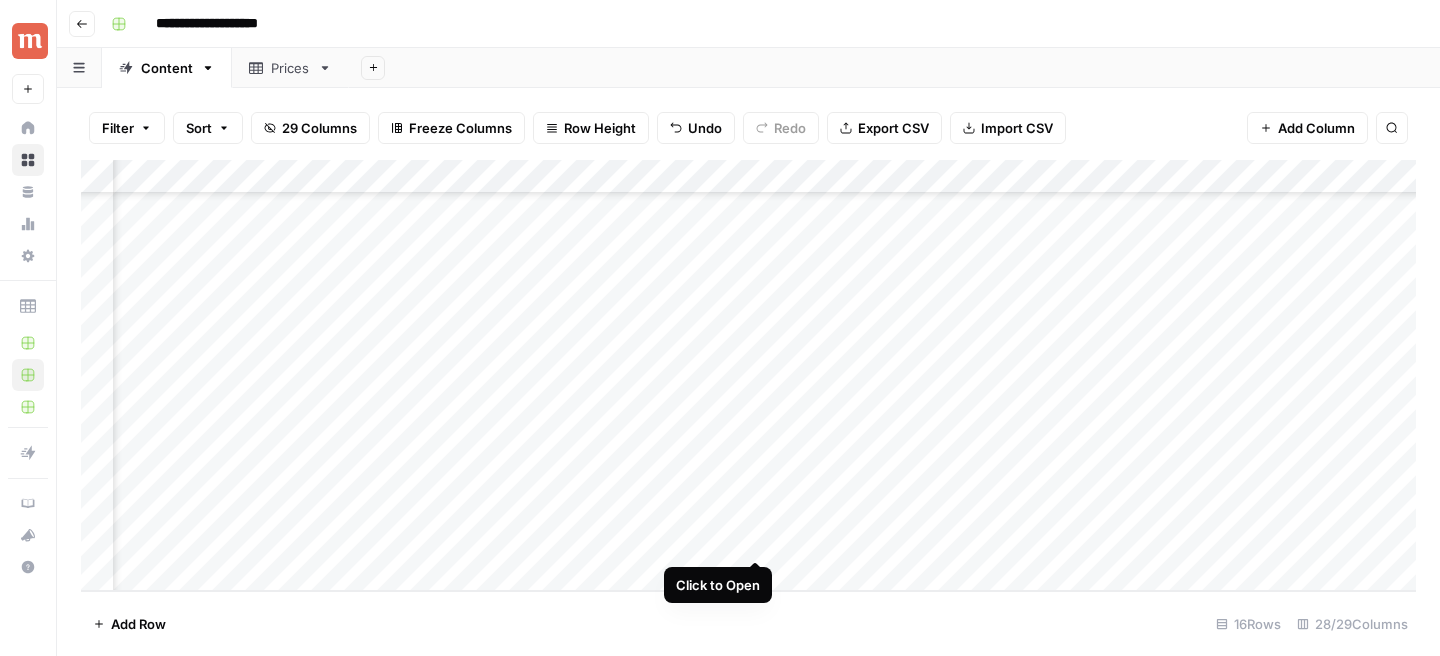 click on "Add Column" at bounding box center [748, 375] 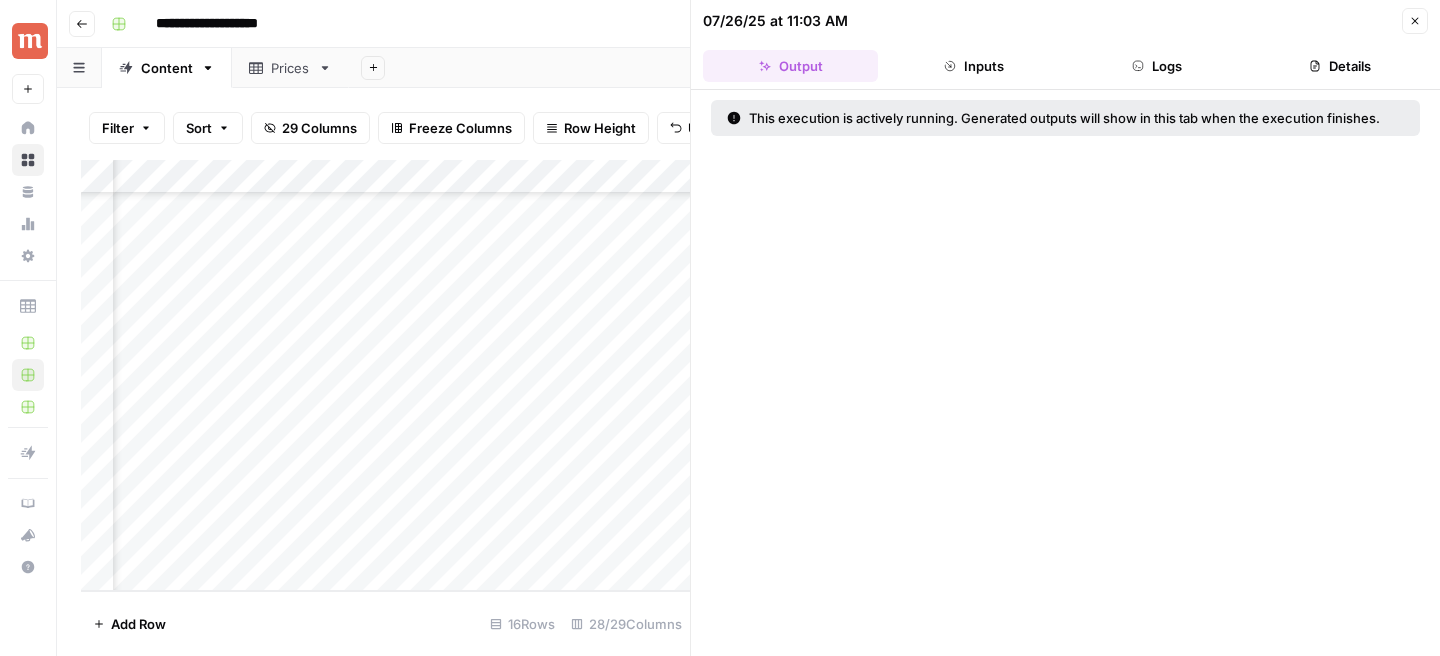 click on "Logs" at bounding box center (1157, 66) 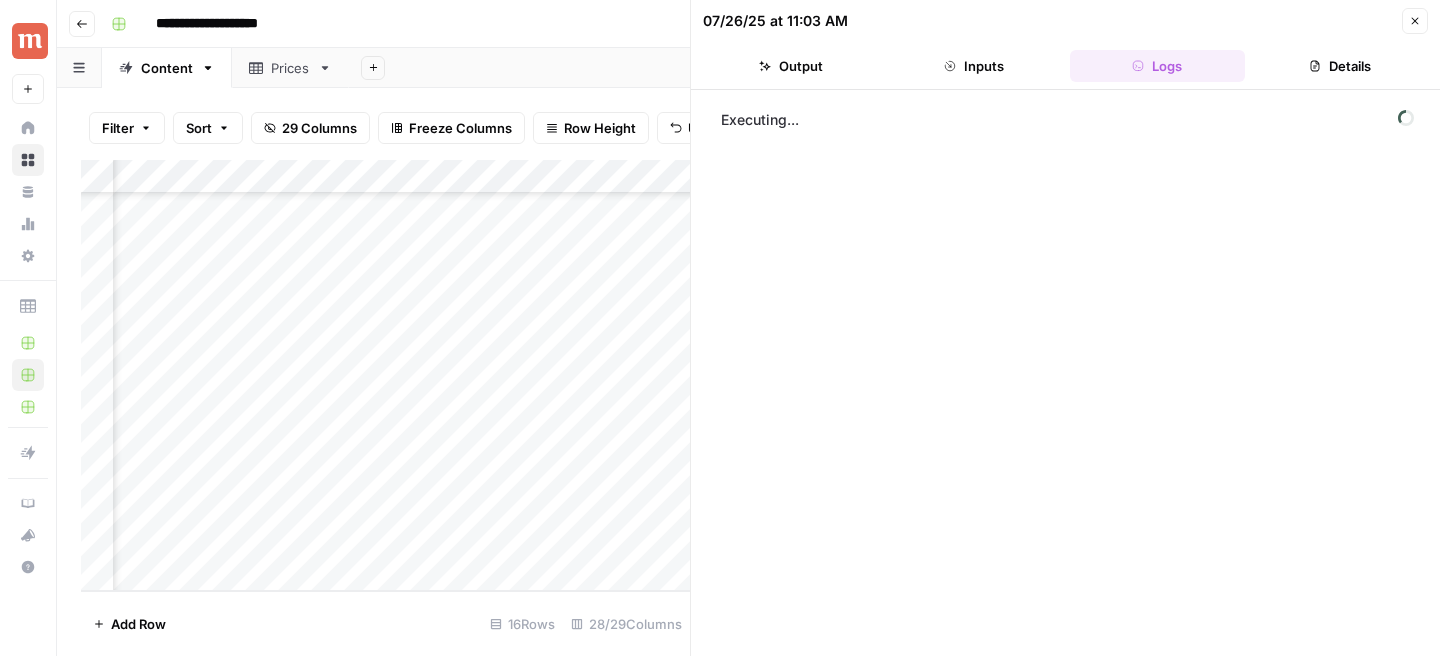 scroll, scrollTop: 179, scrollLeft: 1550, axis: both 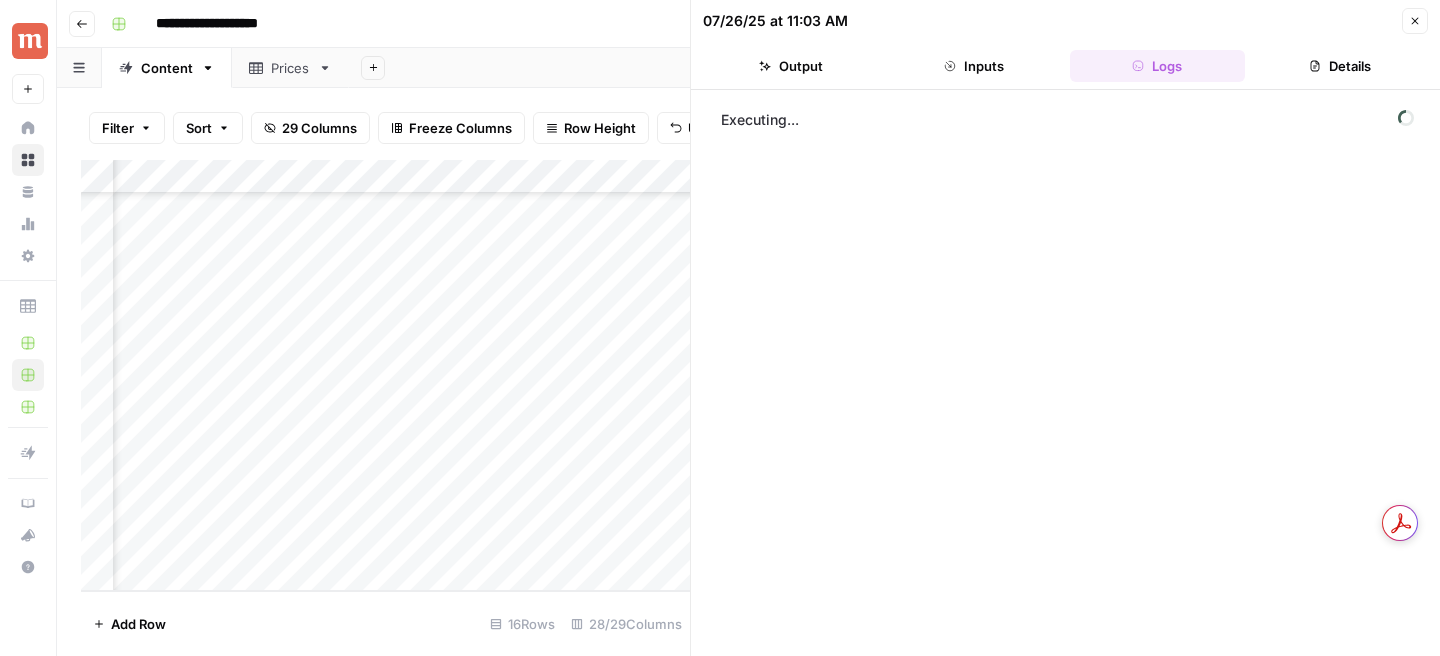 click on "Inputs" at bounding box center [973, 66] 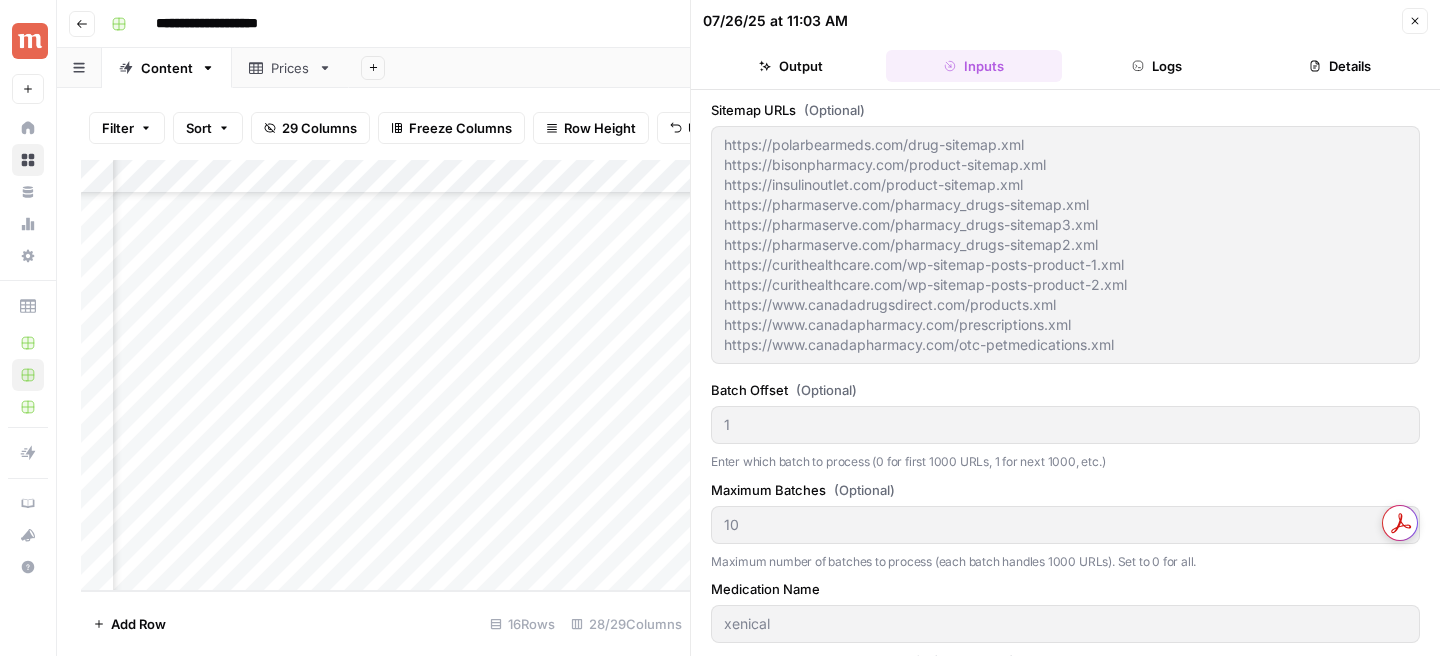 click on "Logs" at bounding box center [1157, 66] 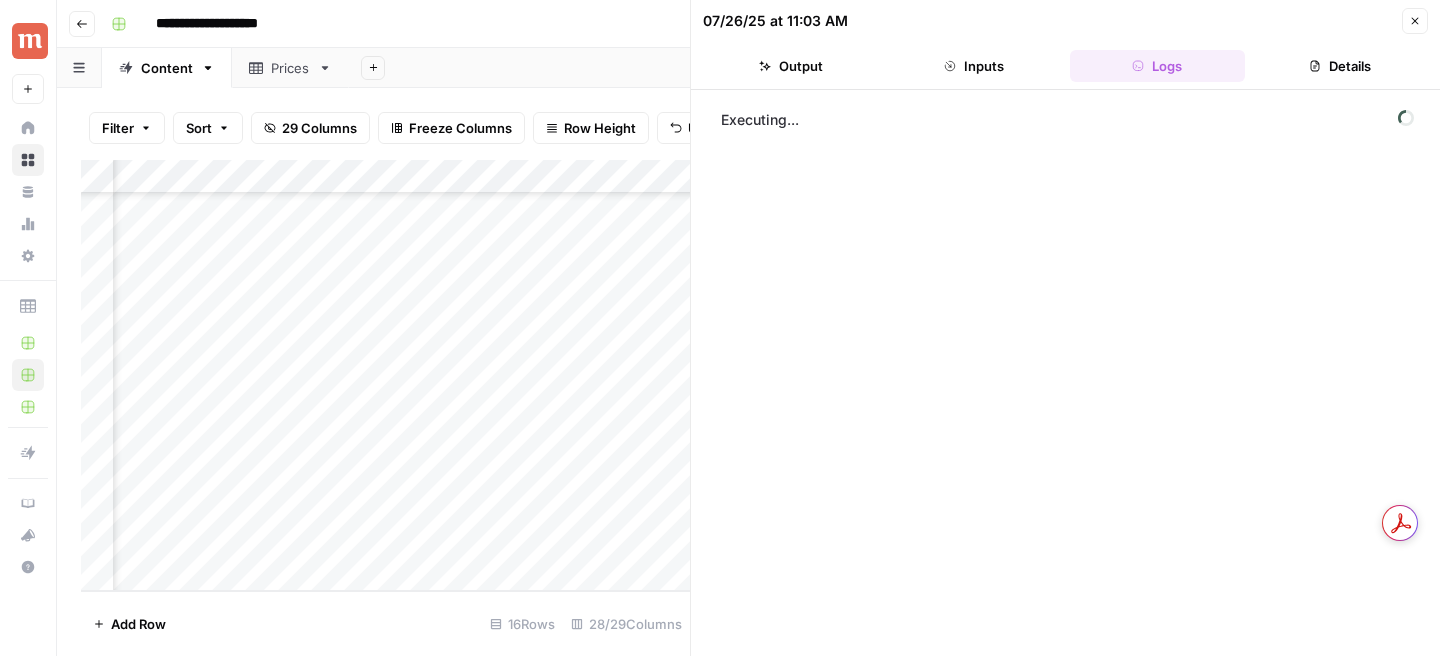 click on "Inputs" at bounding box center (973, 66) 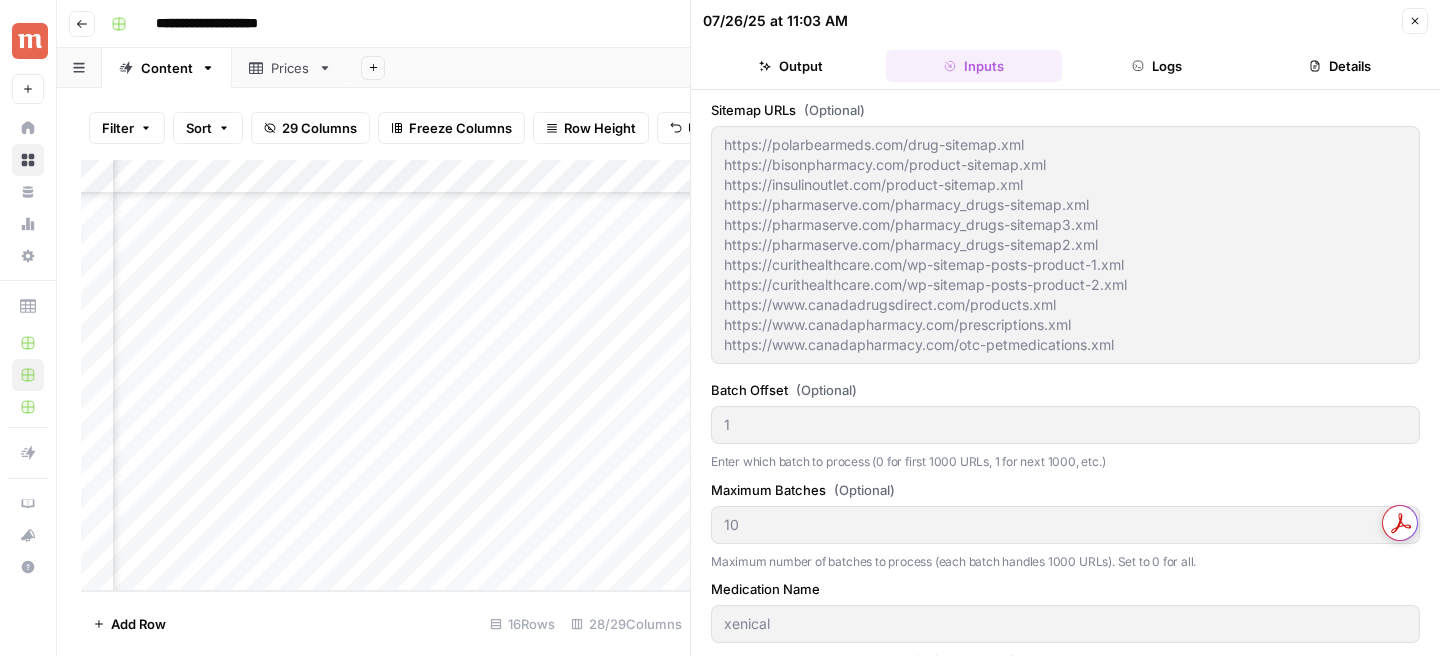 scroll, scrollTop: 24, scrollLeft: 0, axis: vertical 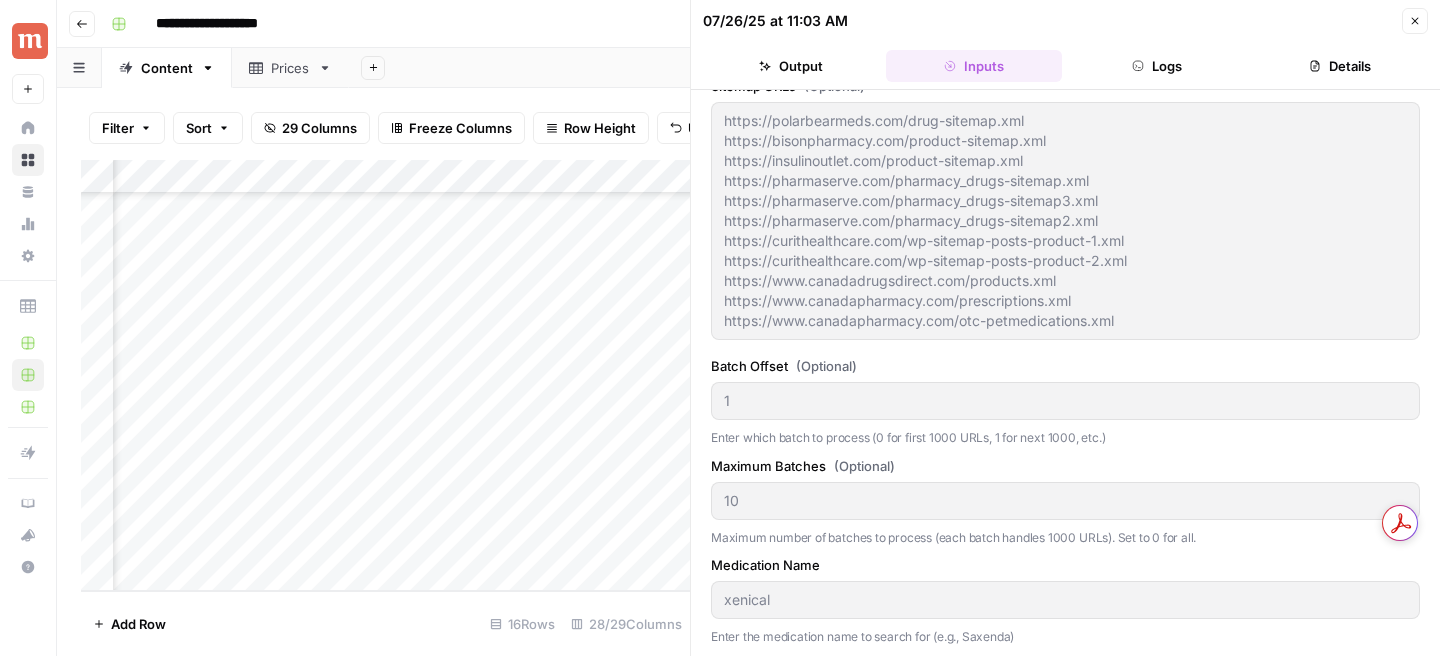 click on "Logs" at bounding box center (1157, 66) 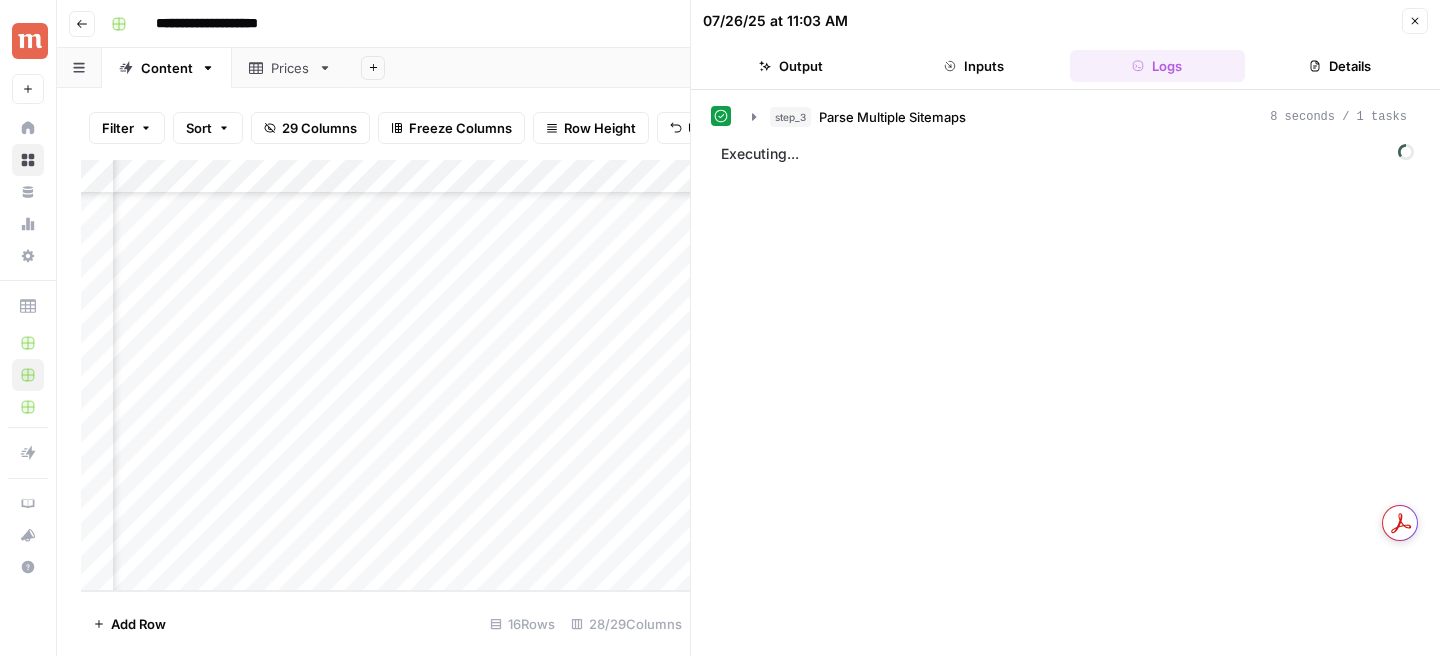 scroll, scrollTop: 0, scrollLeft: 0, axis: both 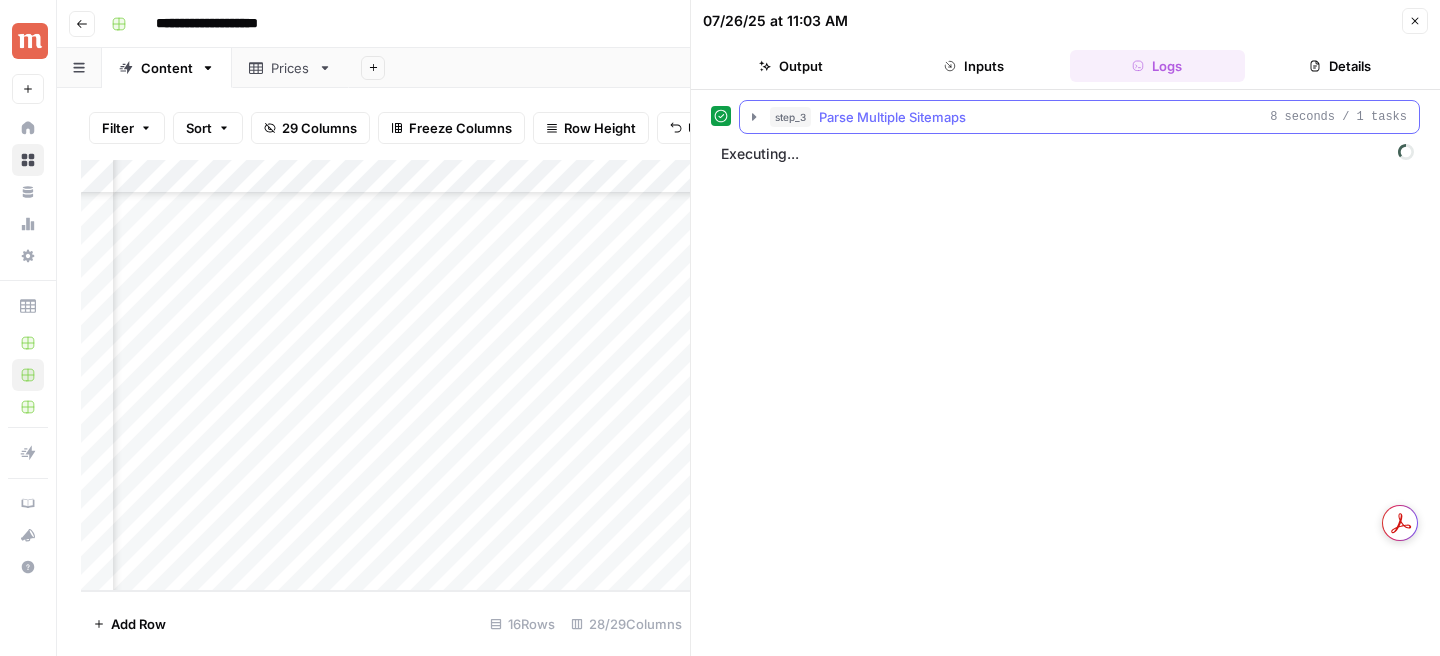 click on "step_3 Parse Multiple Sitemaps 8 seconds / 1 tasks" at bounding box center (1079, 117) 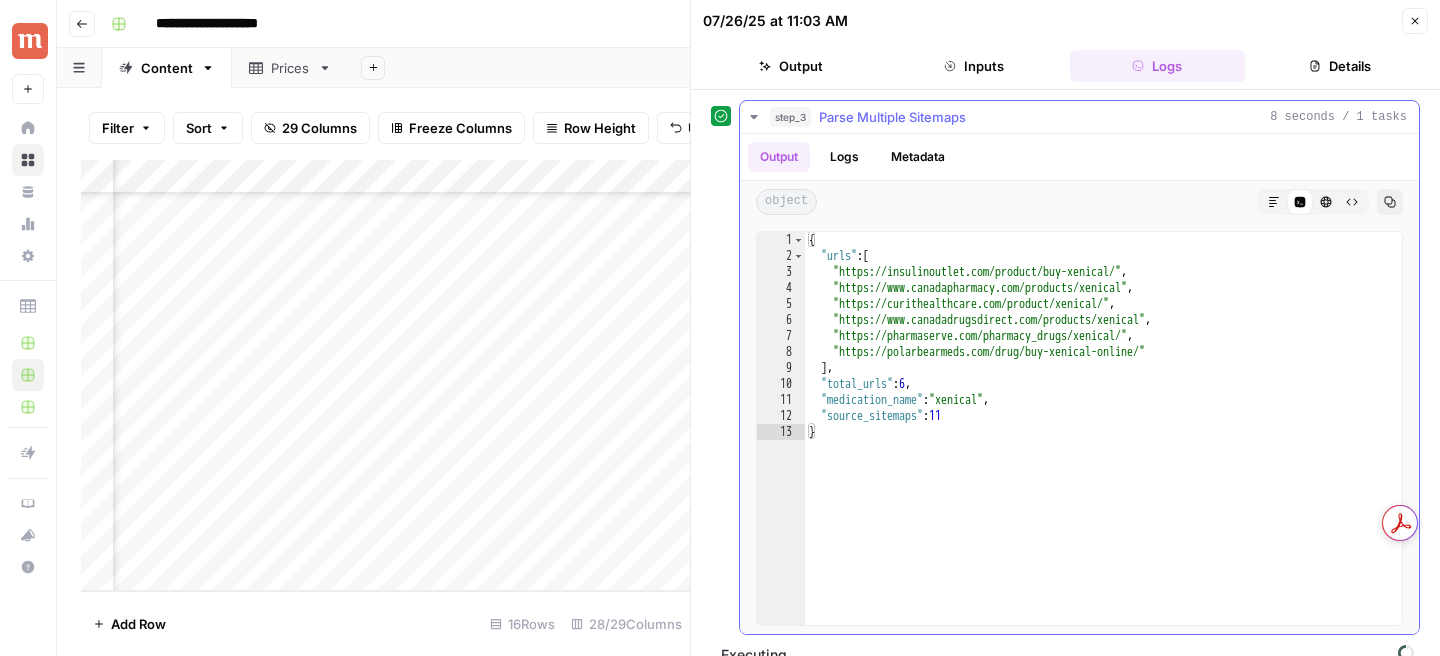 click on "step_3 Parse Multiple Sitemaps 8 seconds / 1 tasks" at bounding box center [1079, 117] 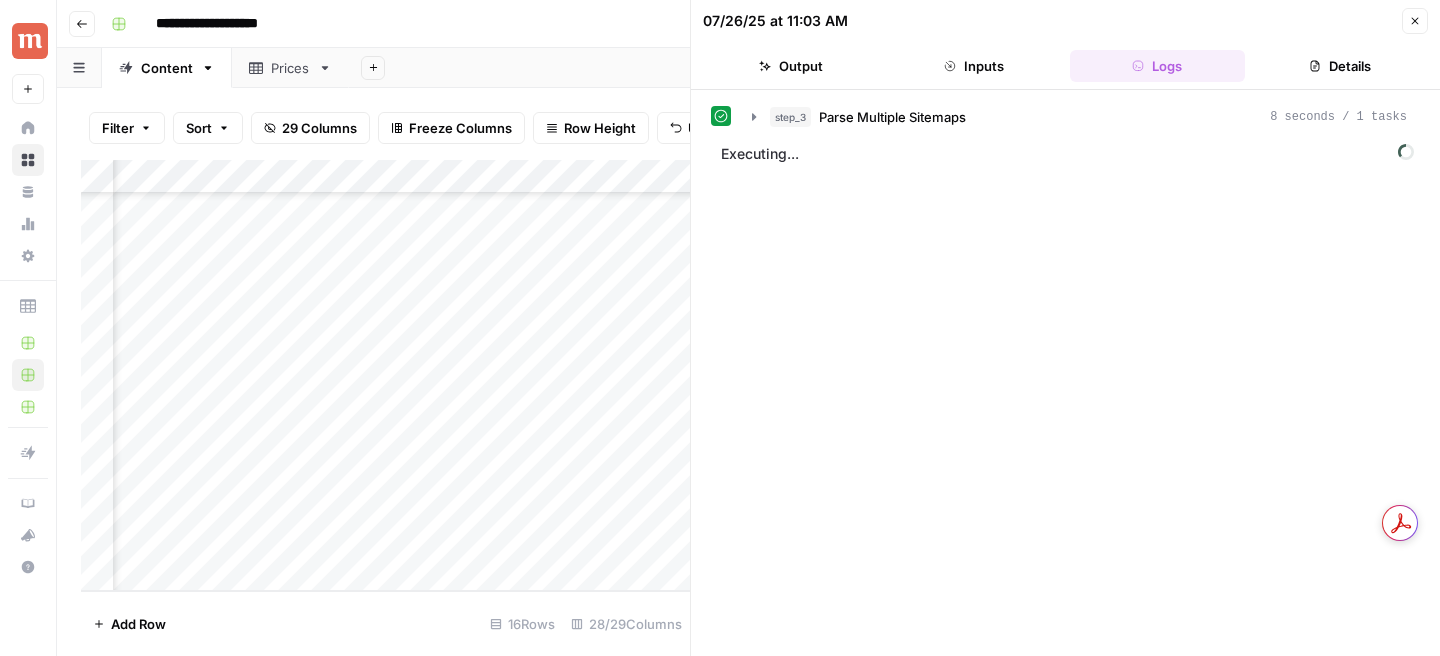 click on "Close" at bounding box center [1415, 21] 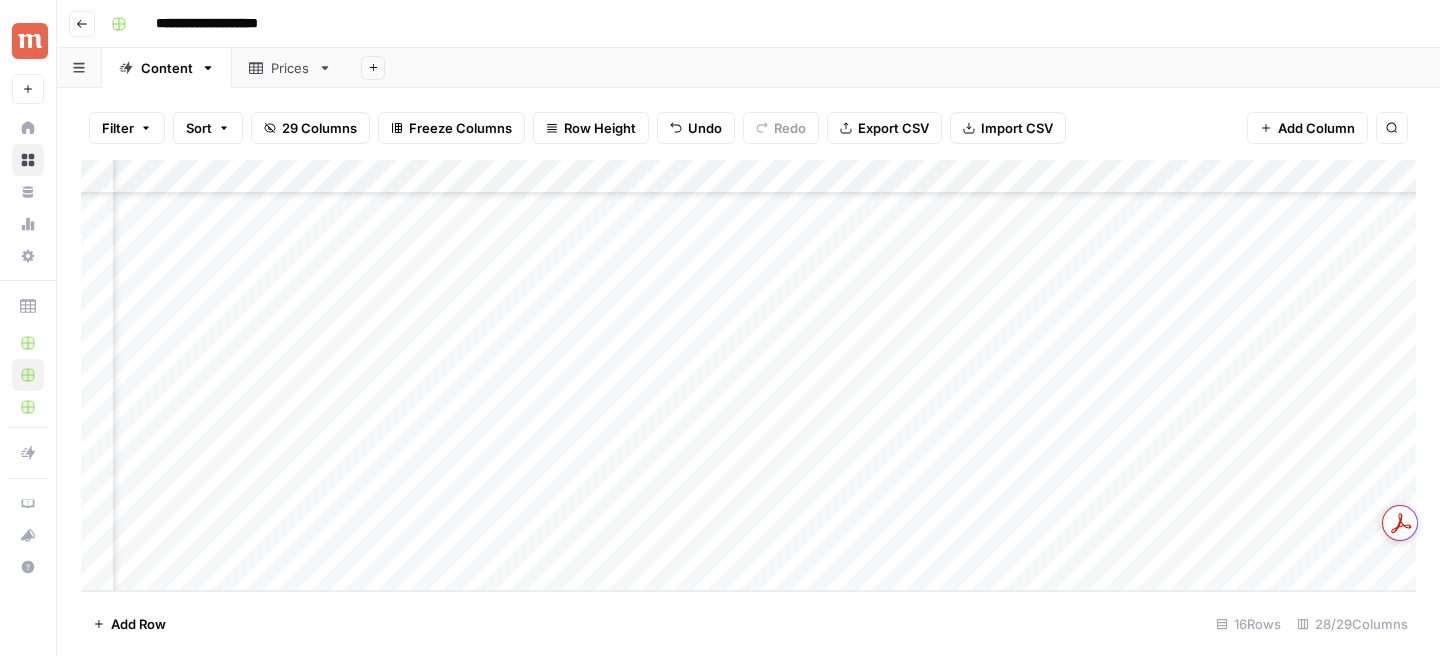 scroll, scrollTop: 179, scrollLeft: 1861, axis: both 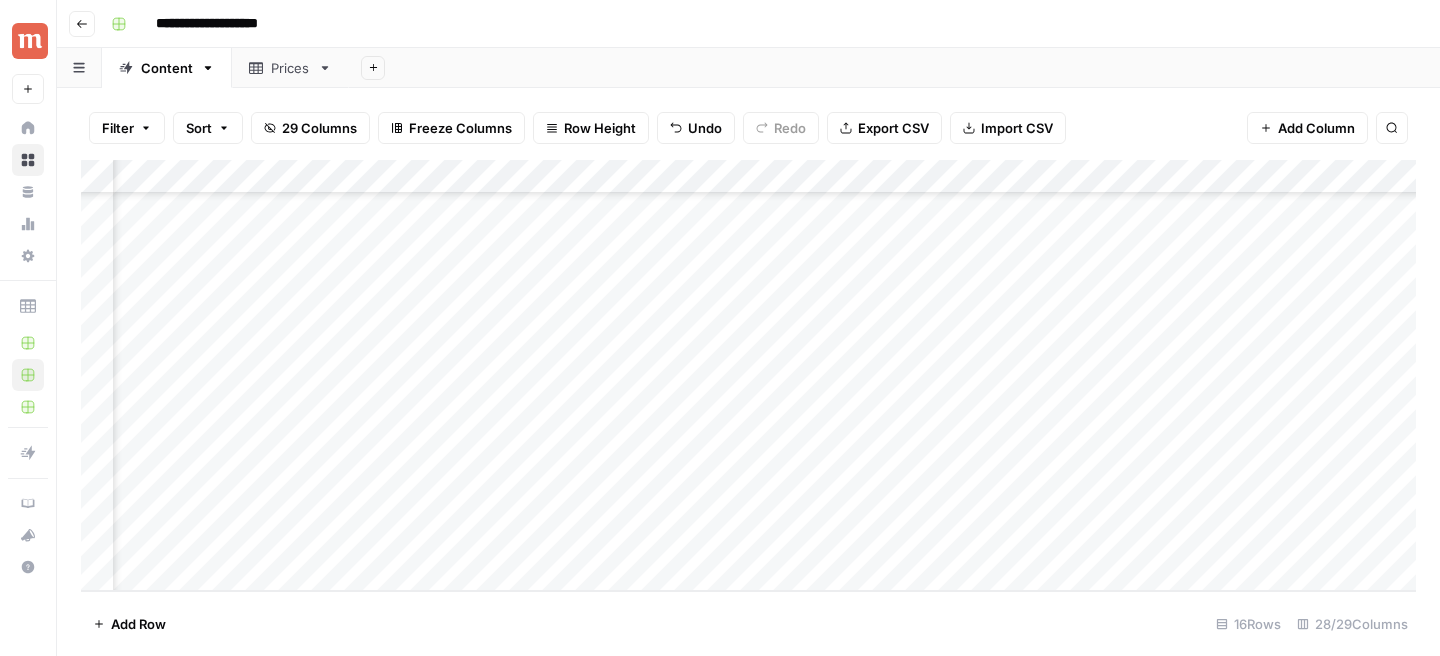 click on "Add Column" at bounding box center [748, 375] 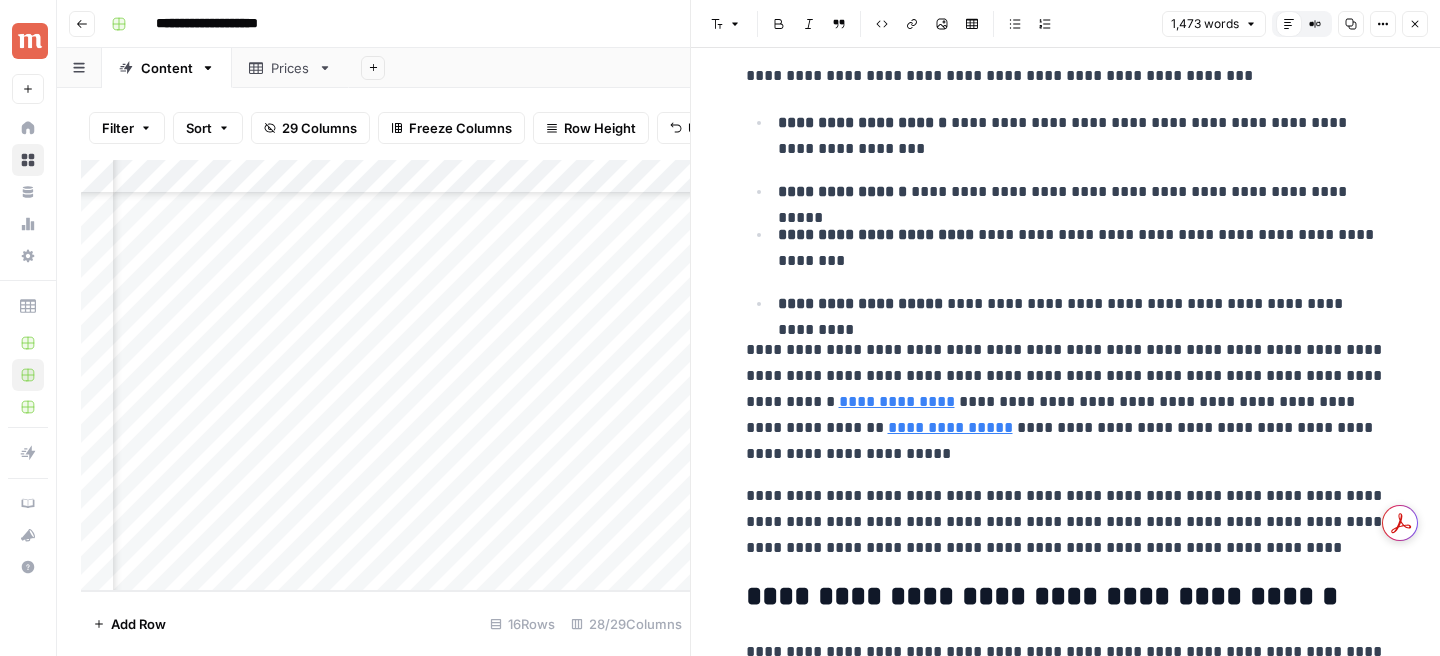 scroll, scrollTop: 932, scrollLeft: 0, axis: vertical 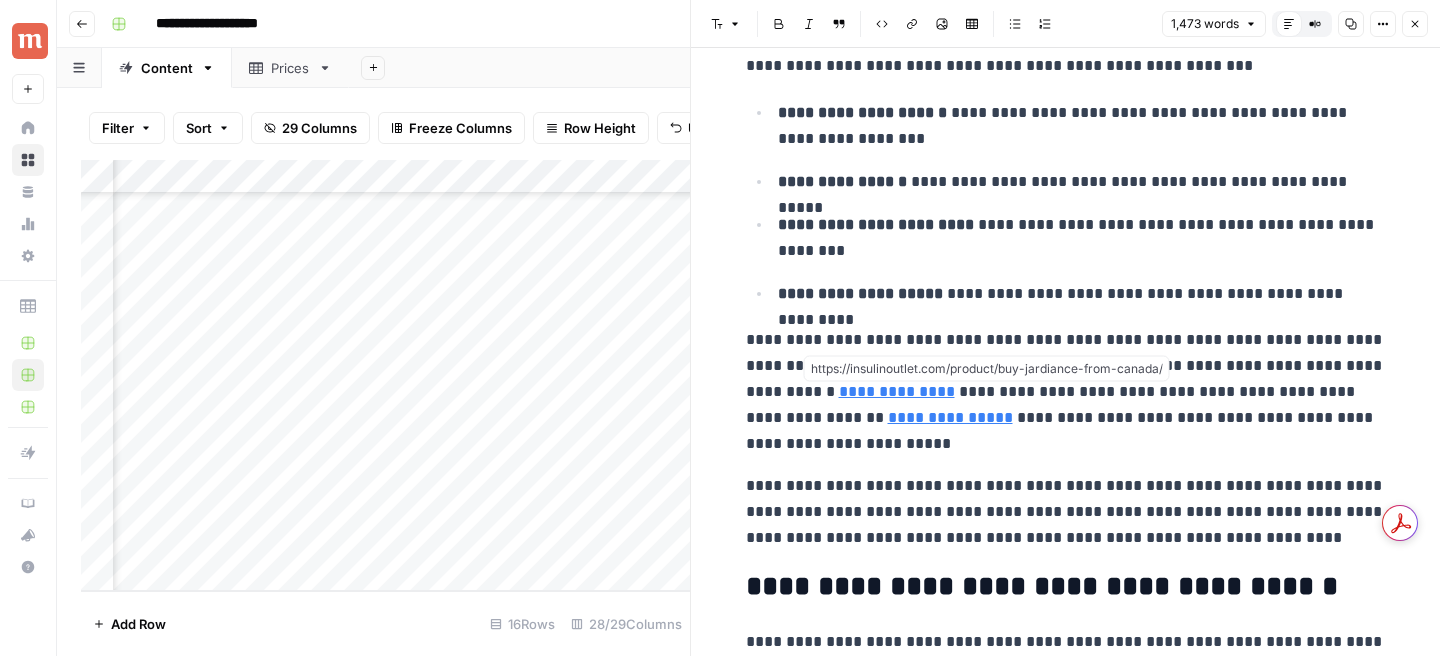 click on "**********" at bounding box center [897, 391] 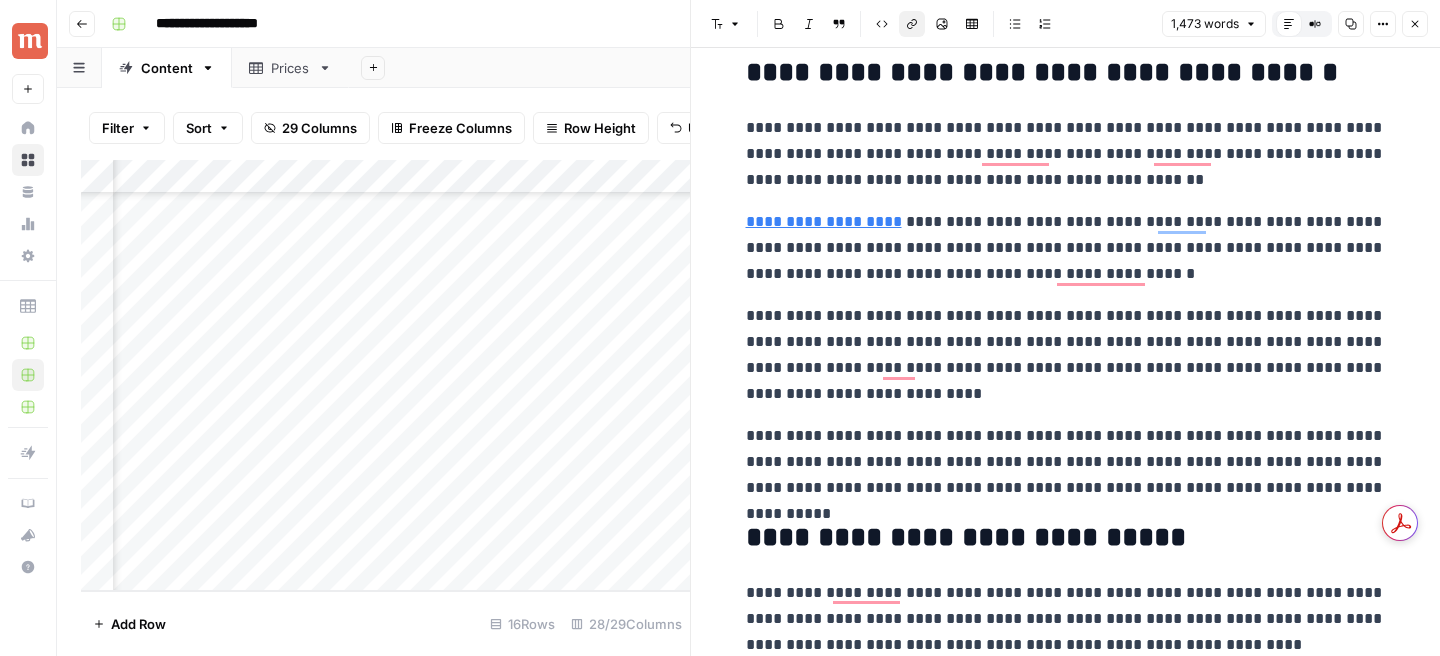 scroll, scrollTop: 1459, scrollLeft: 0, axis: vertical 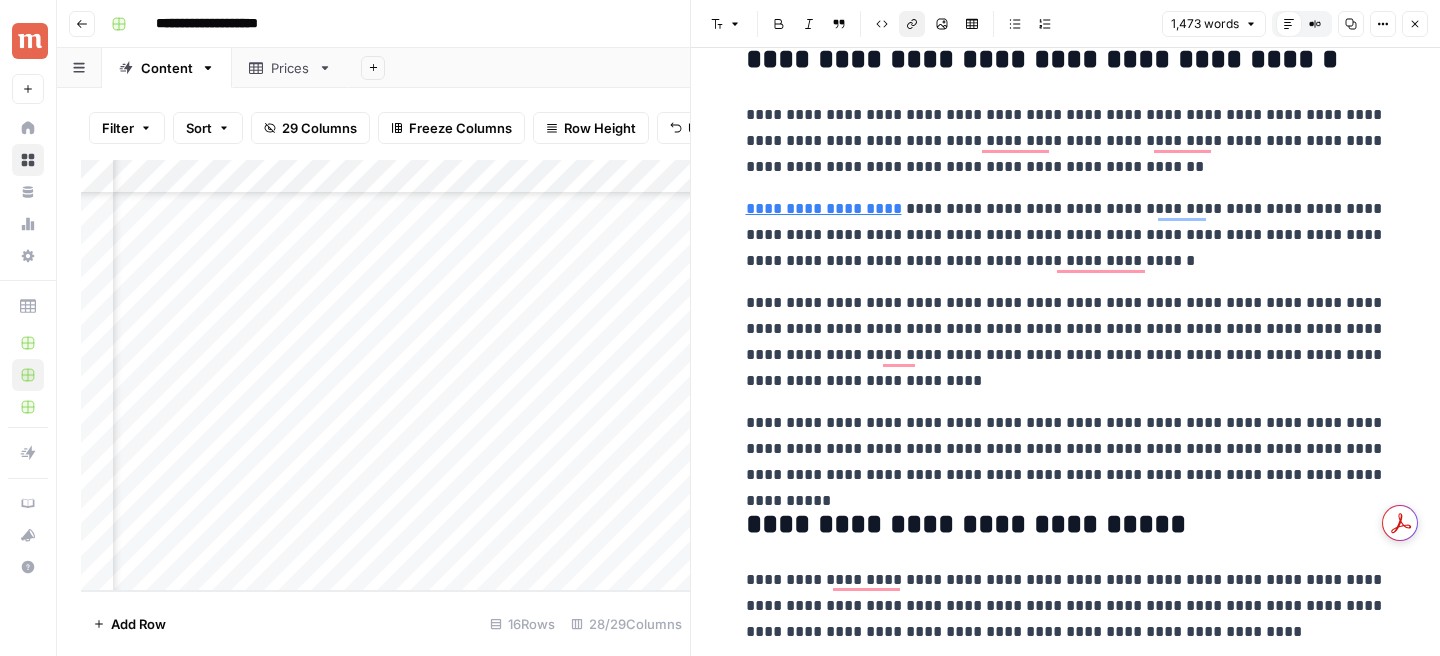 click on "Close" at bounding box center (1415, 24) 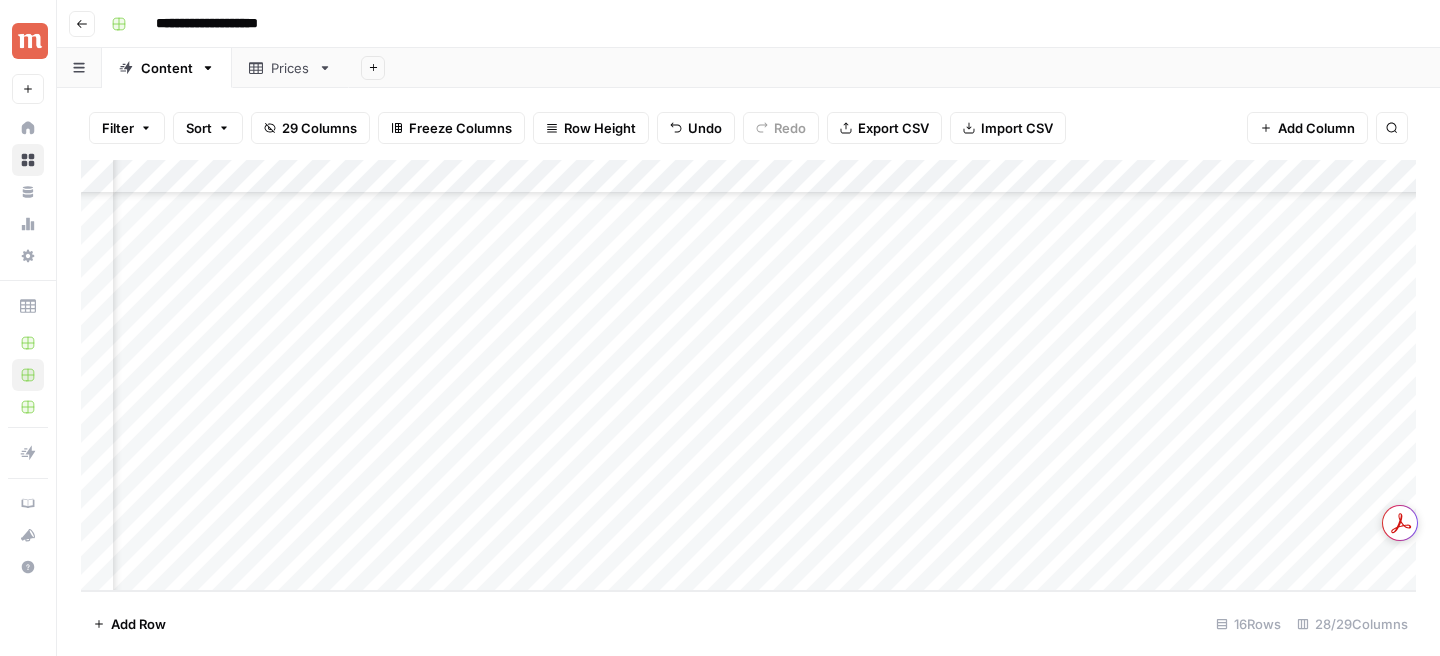 scroll, scrollTop: 179, scrollLeft: 2807, axis: both 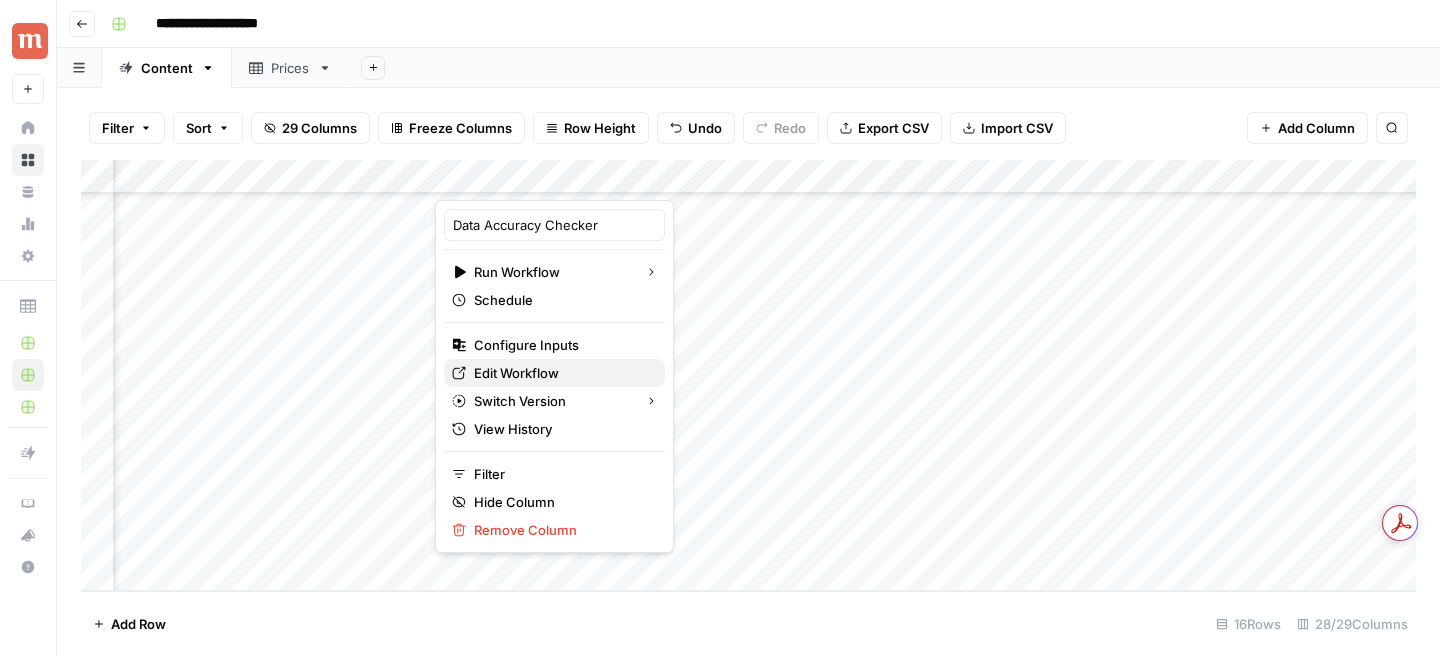 click on "Edit Workflow" at bounding box center [561, 373] 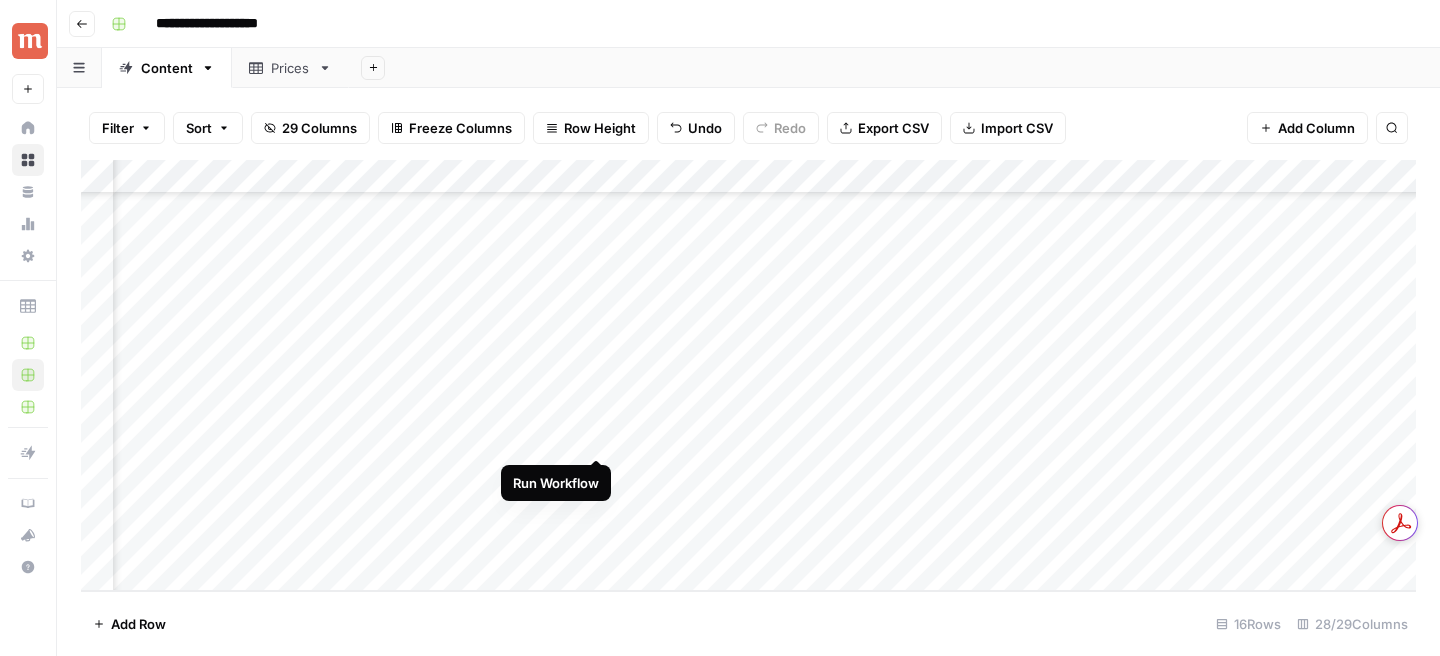 click on "Add Column" at bounding box center [748, 375] 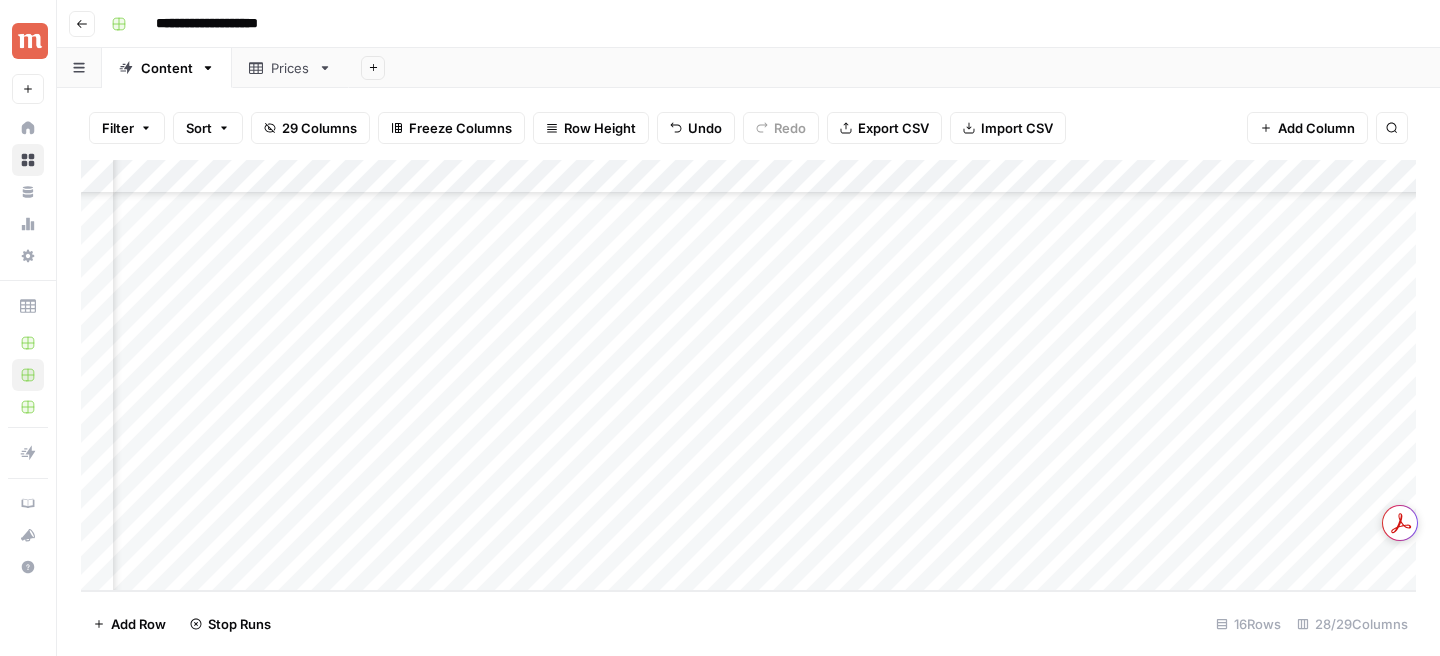 scroll, scrollTop: 179, scrollLeft: 0, axis: vertical 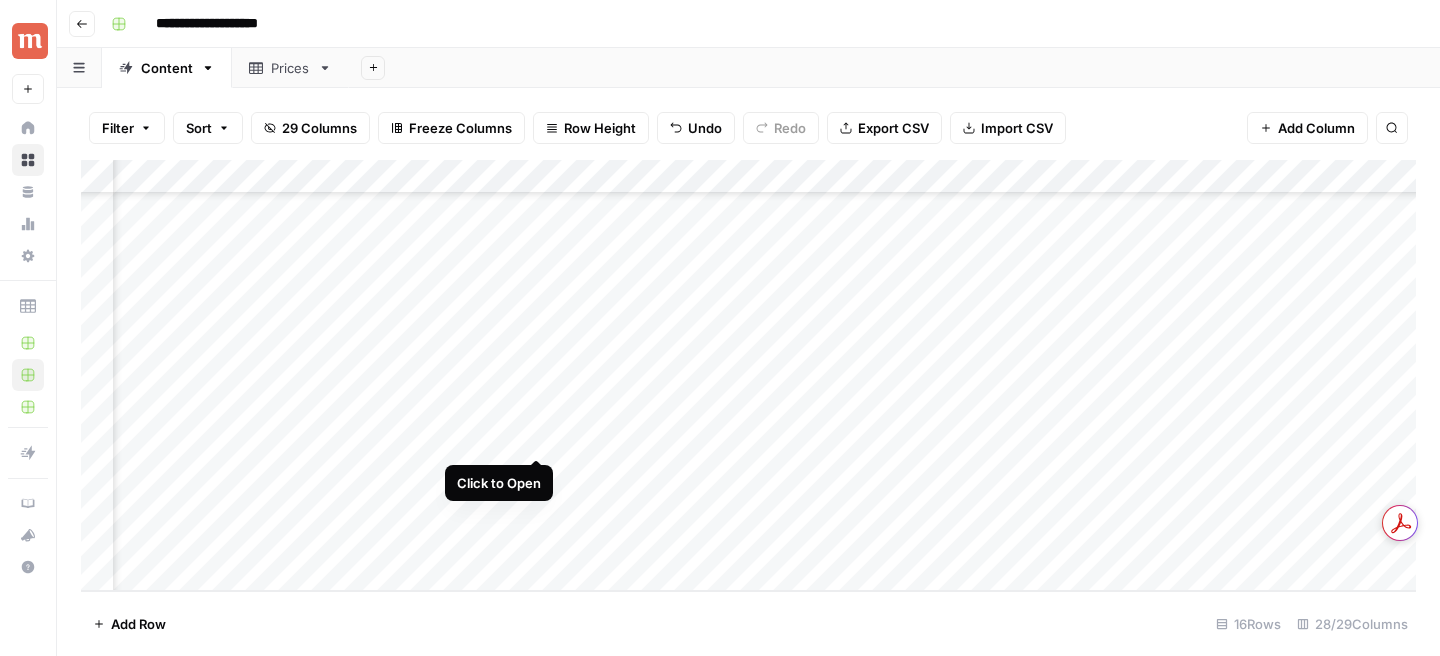 click on "Add Column" at bounding box center [748, 375] 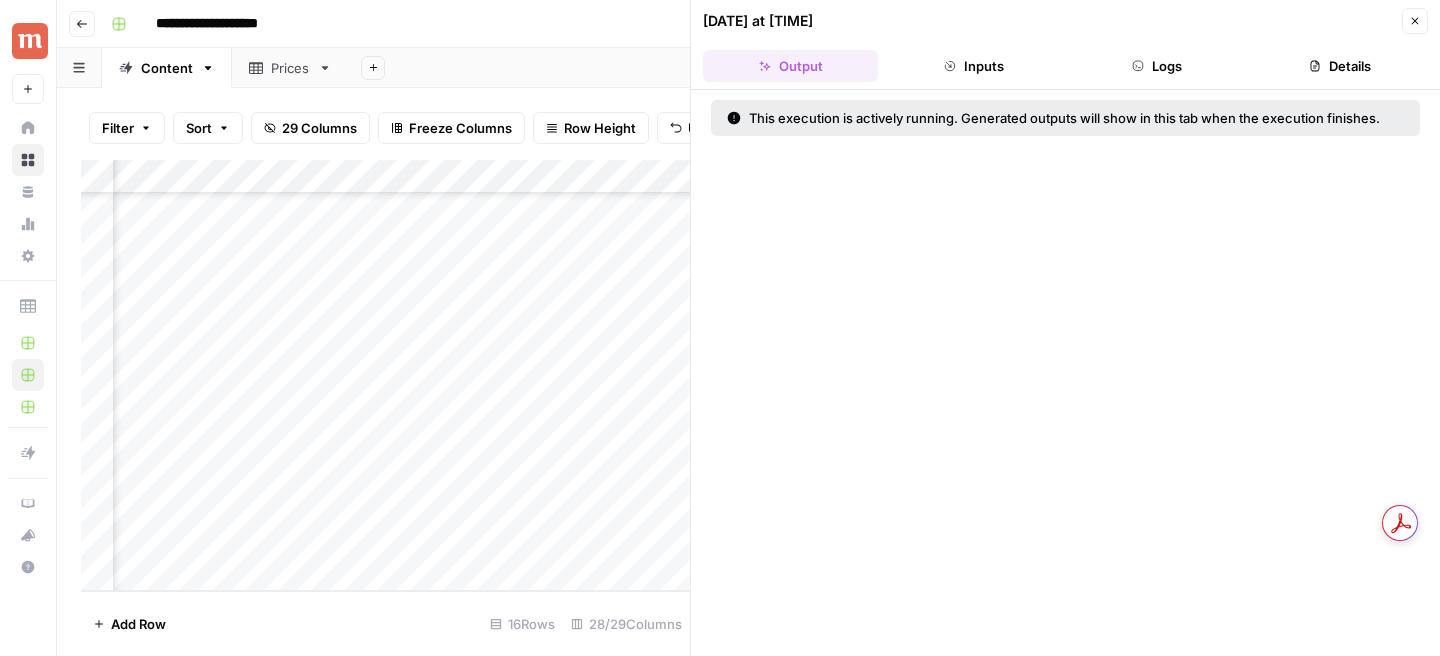 click on "Logs" at bounding box center [1157, 66] 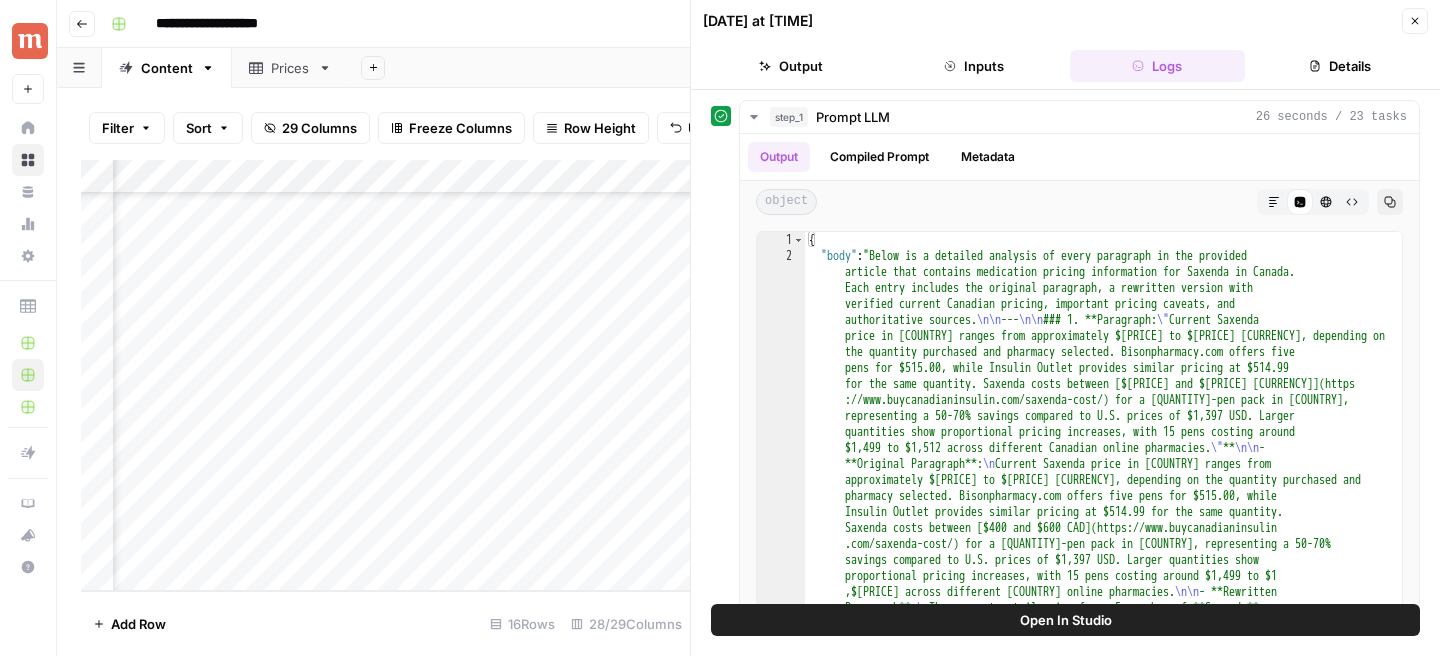 click 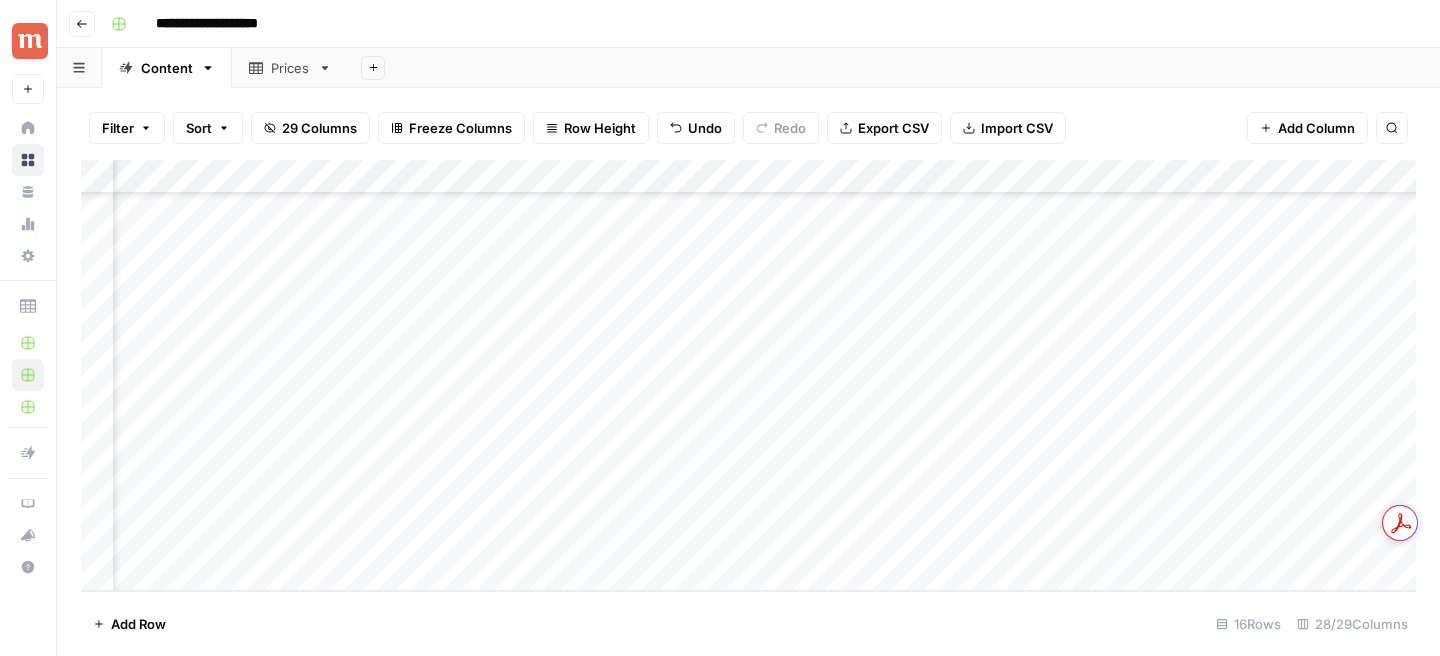 click on "Add Column" at bounding box center (748, 375) 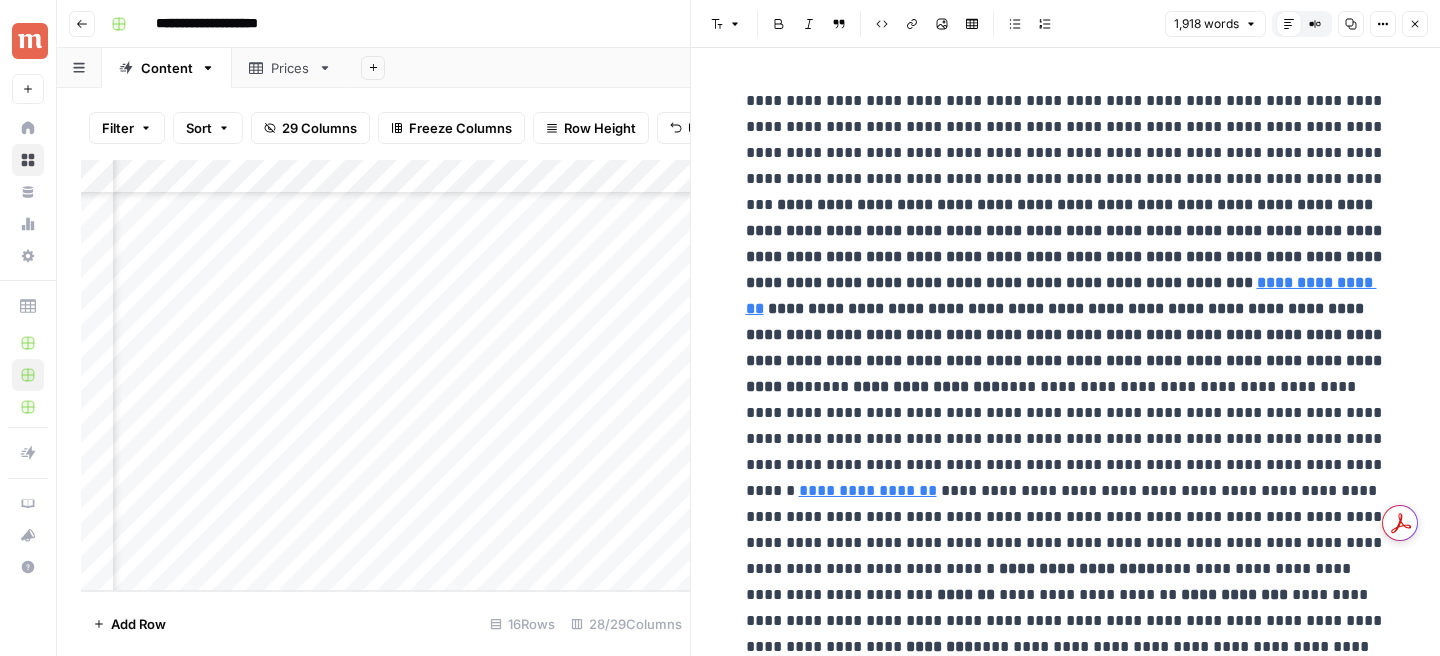 click on "Close" at bounding box center (1420, 24) 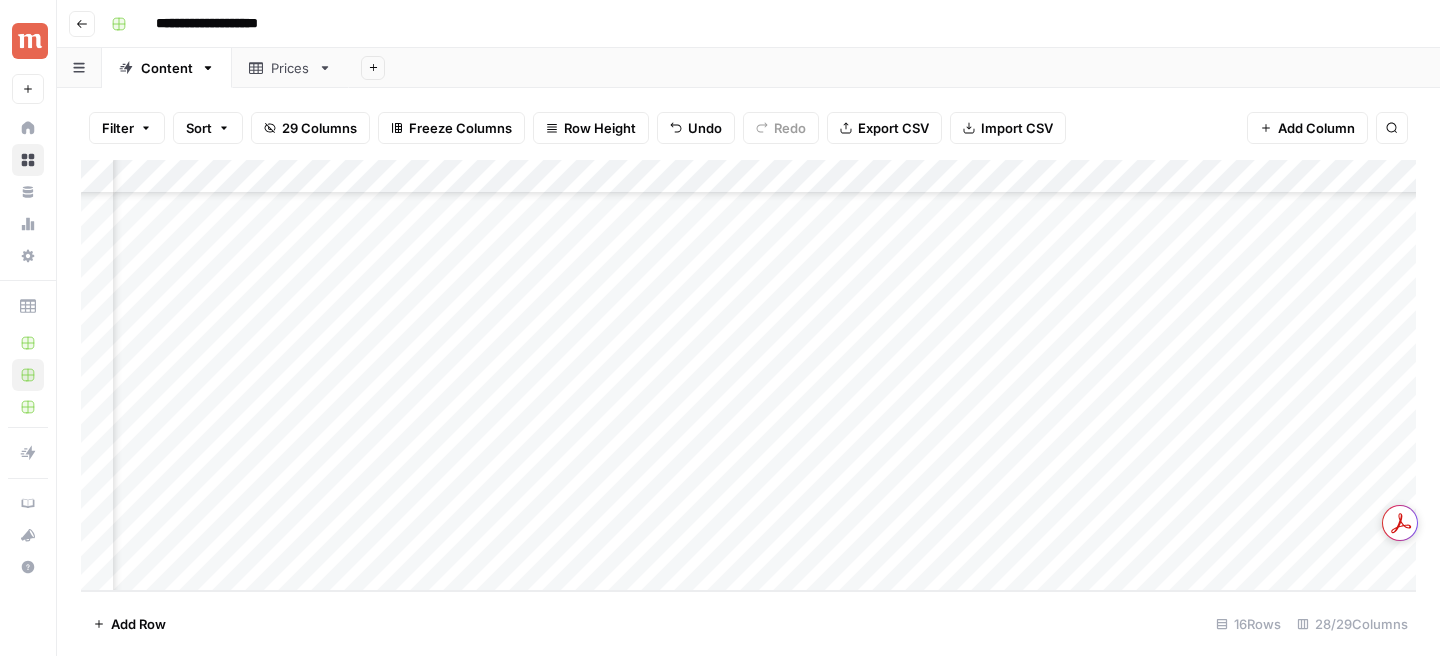 click on "Add Column" at bounding box center [748, 375] 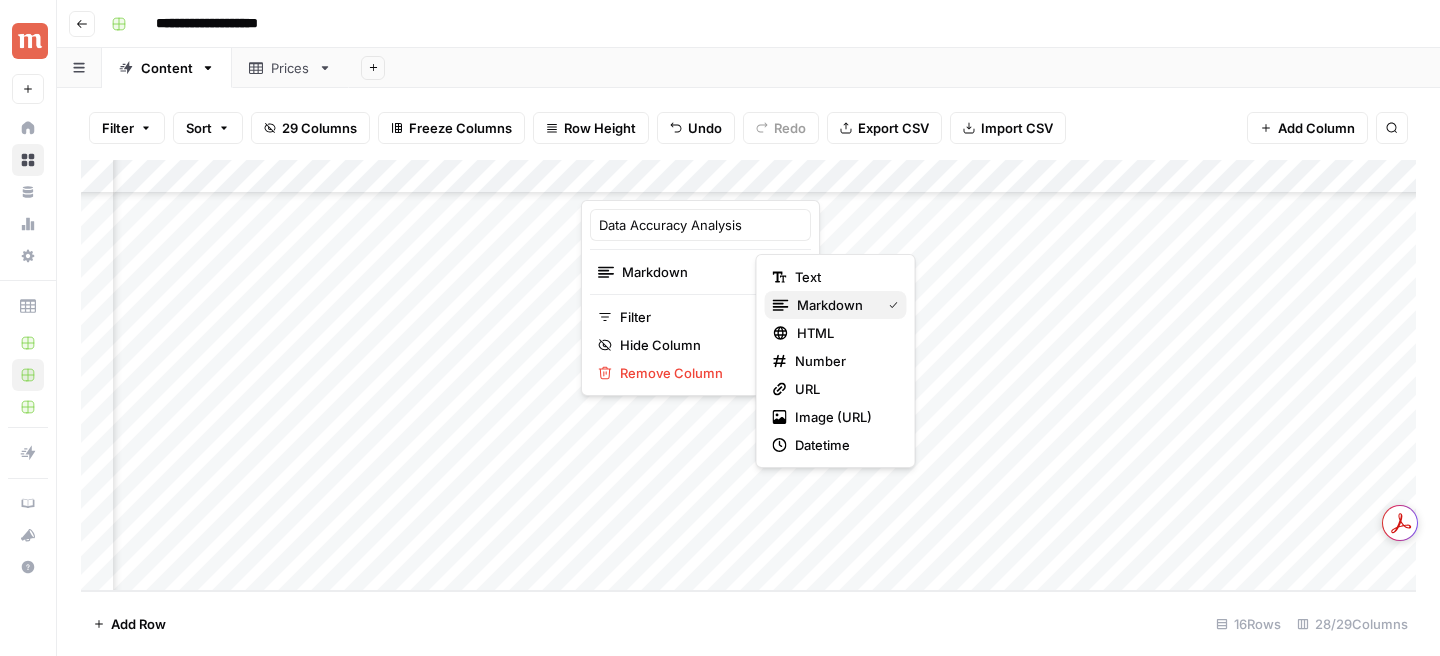 click on "markdown" at bounding box center [835, 305] 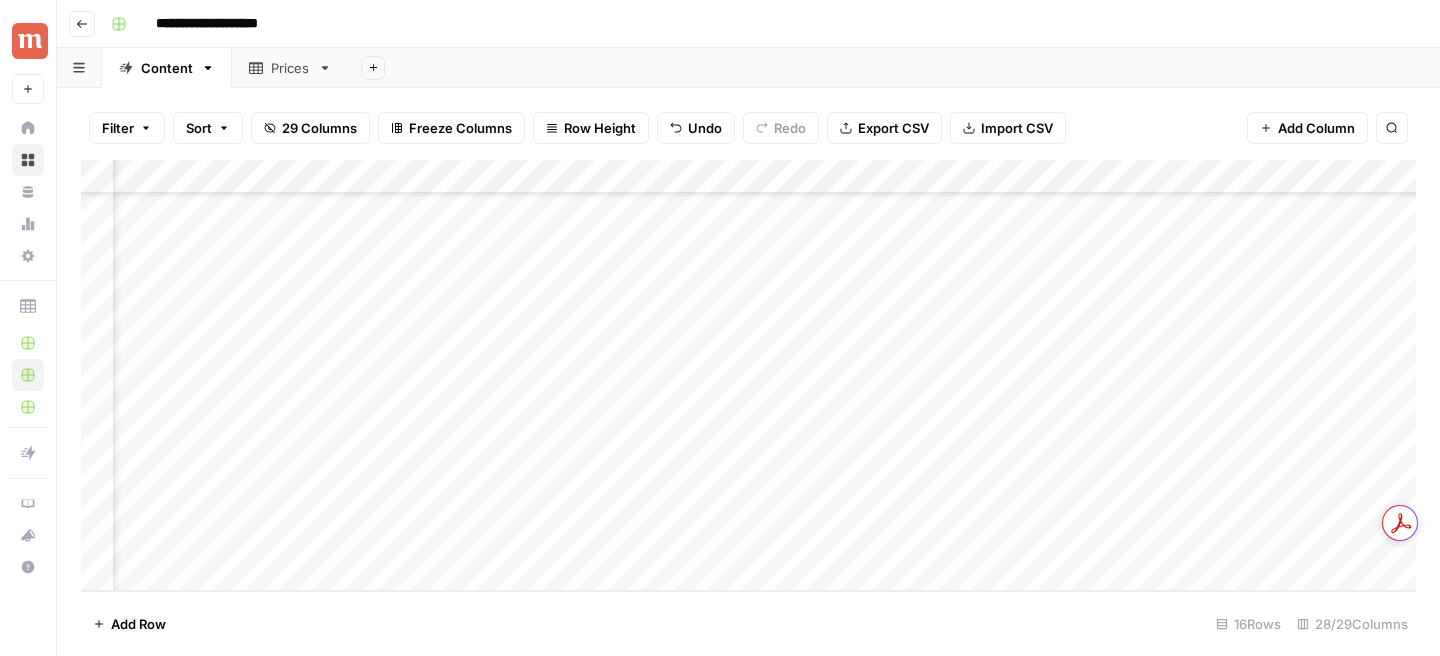 click on "Add Column" at bounding box center [748, 375] 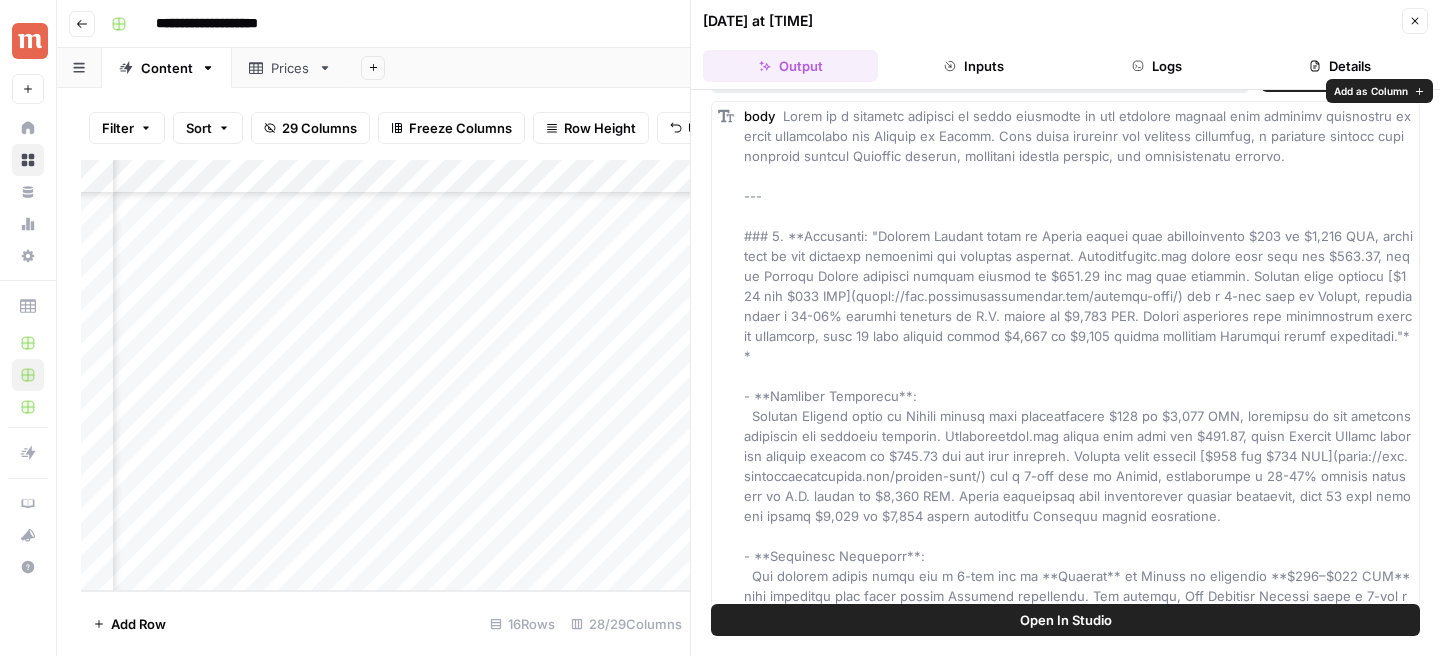 scroll, scrollTop: 0, scrollLeft: 0, axis: both 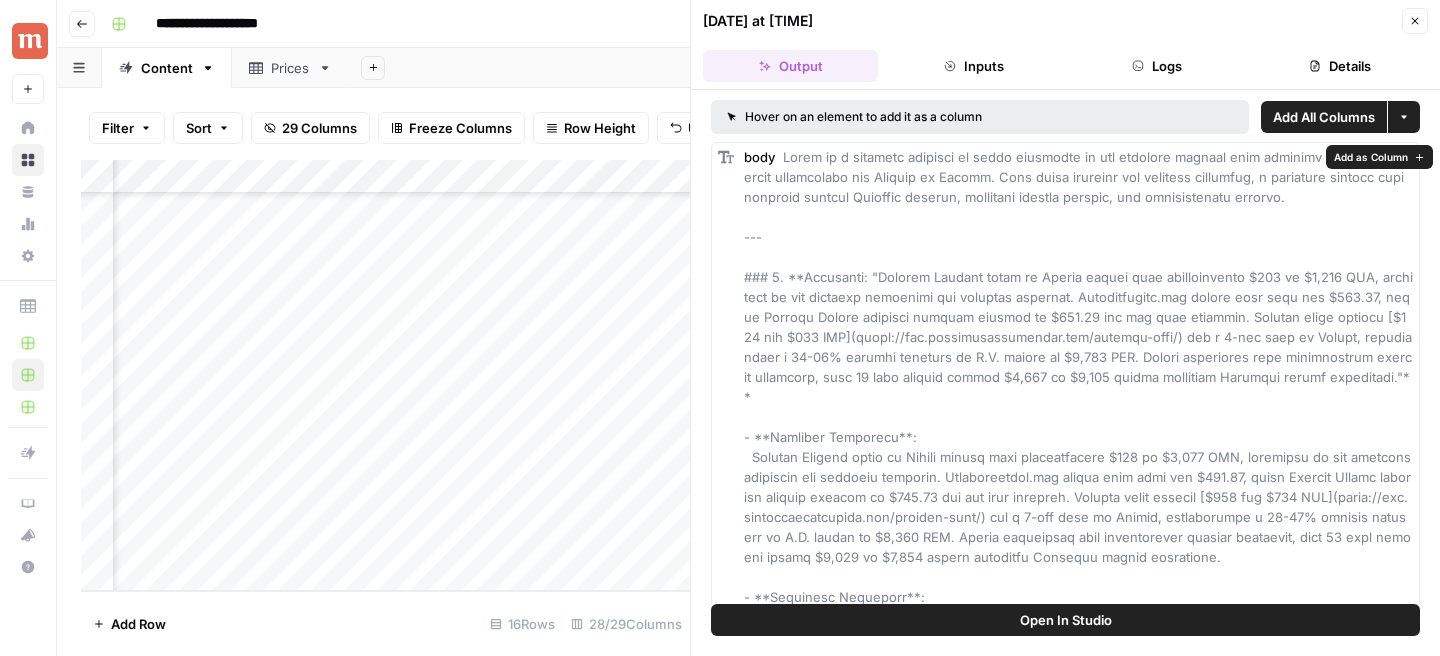 click on "Add as Column" at bounding box center (1371, 157) 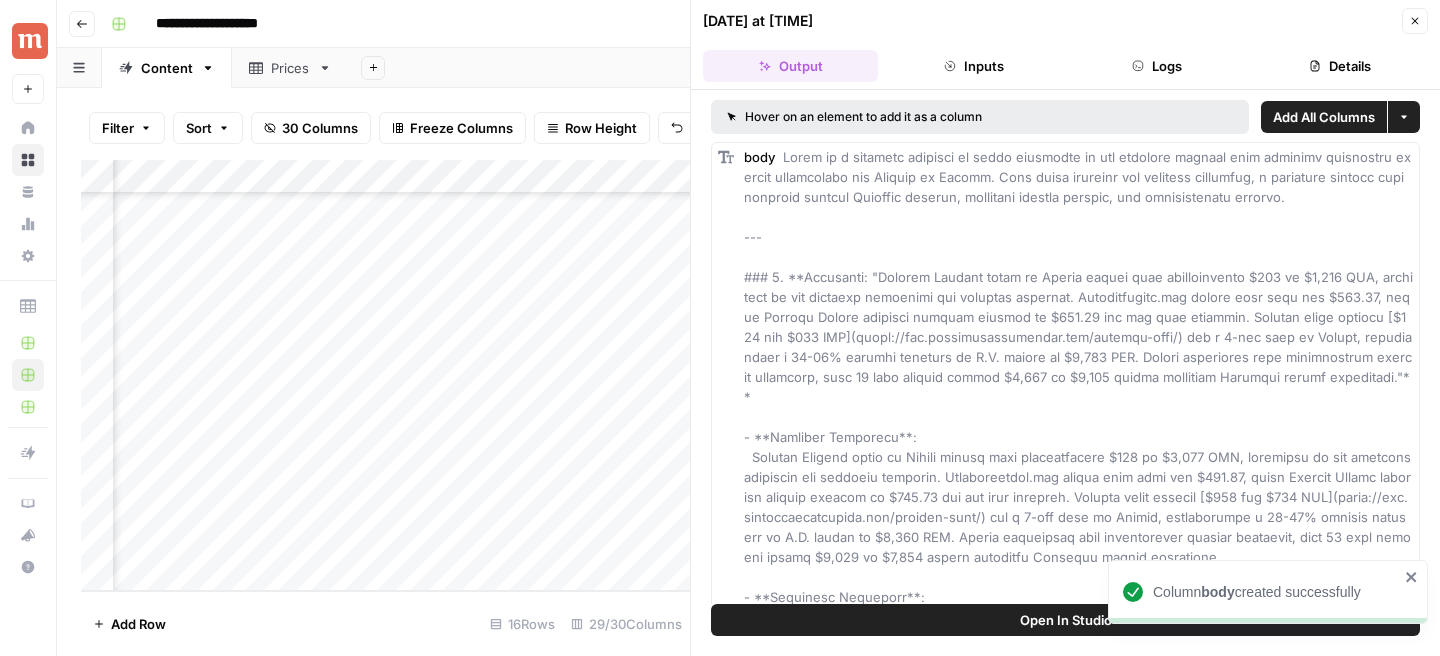 scroll, scrollTop: 179, scrollLeft: 3063, axis: both 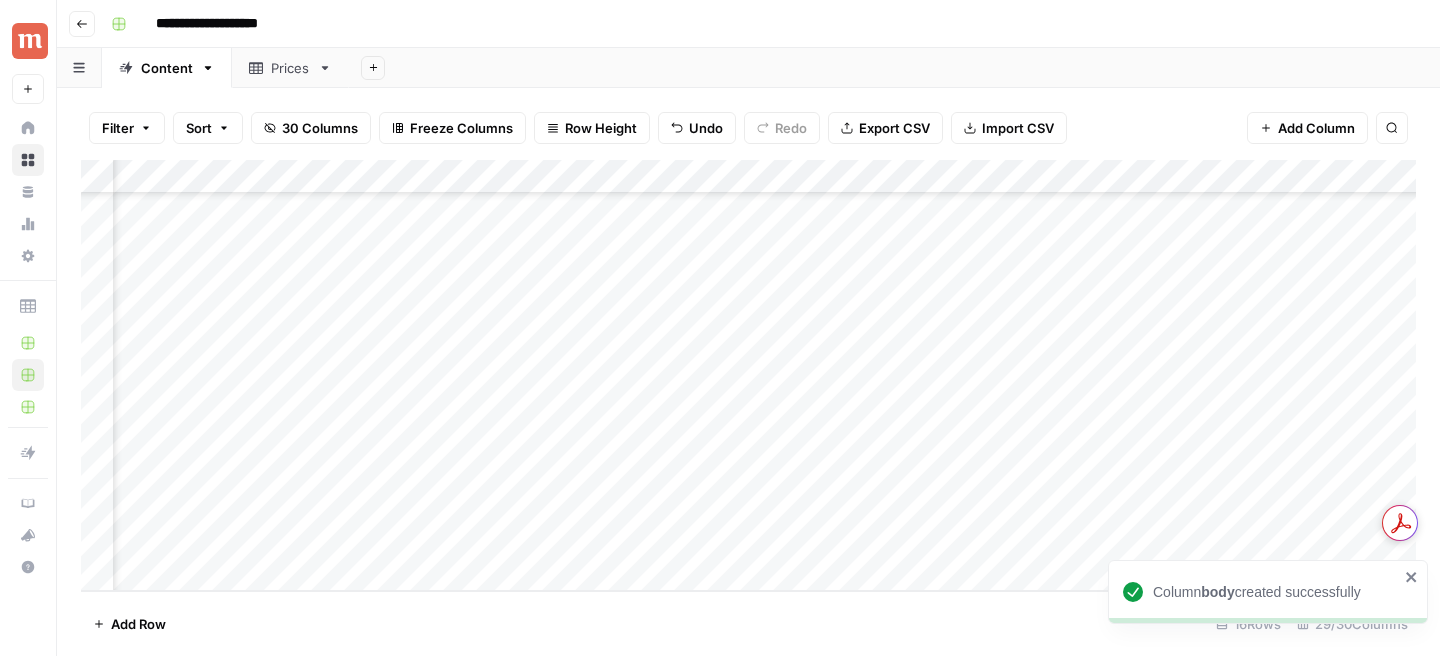 click on "Add Column" at bounding box center [748, 375] 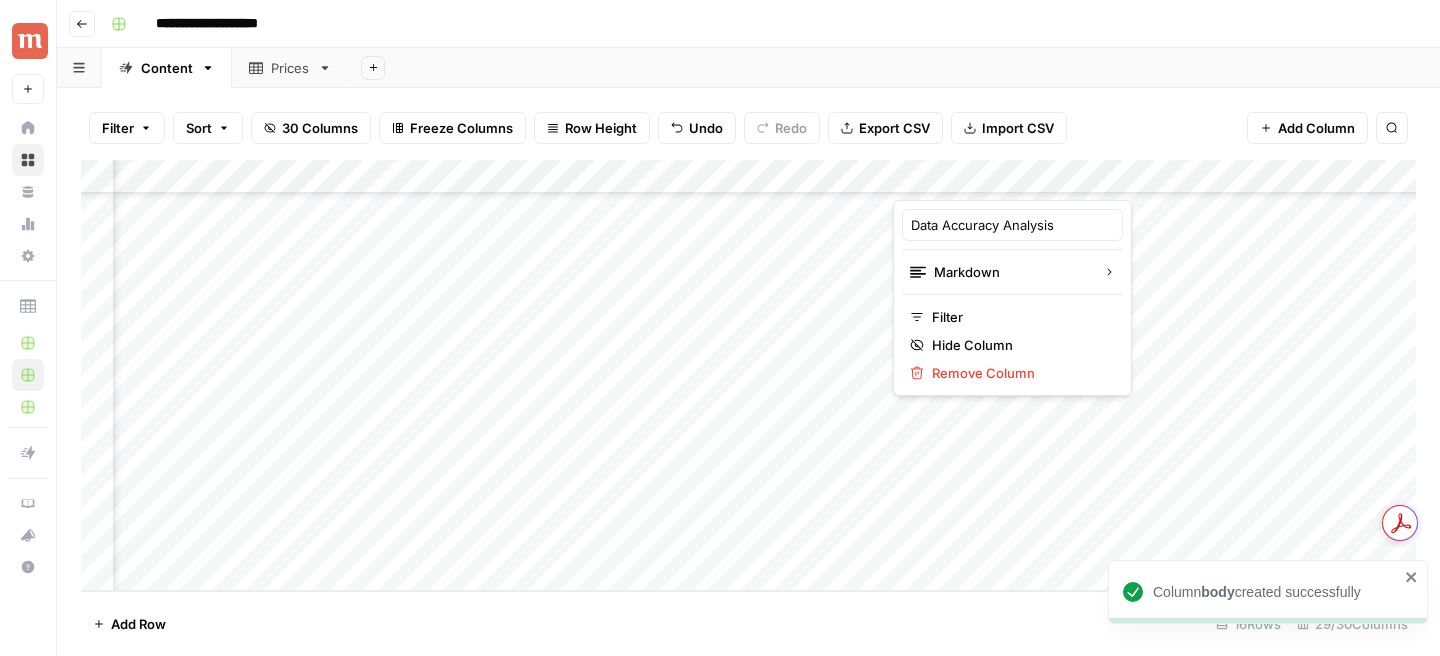 click on "Data Accuracy Analysis" at bounding box center [1012, 225] 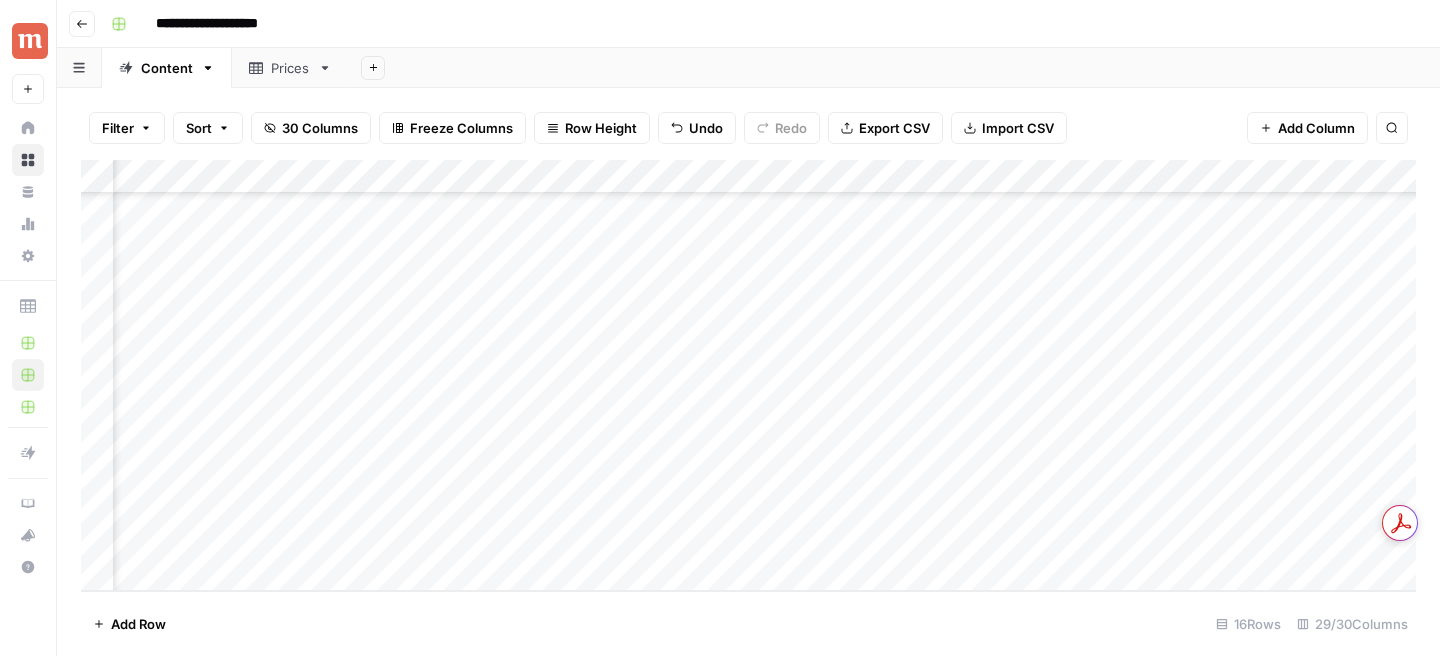 click on "Add Column" at bounding box center (748, 375) 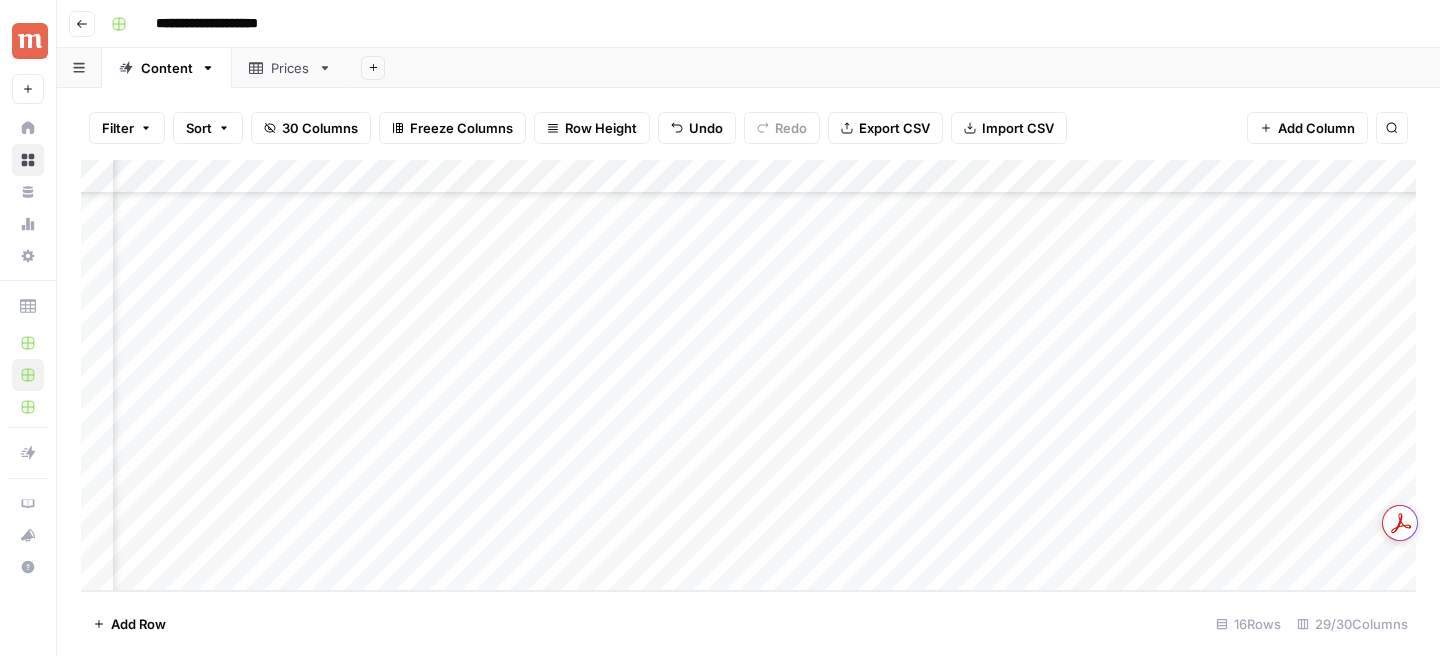 click on "Add Column" at bounding box center [748, 375] 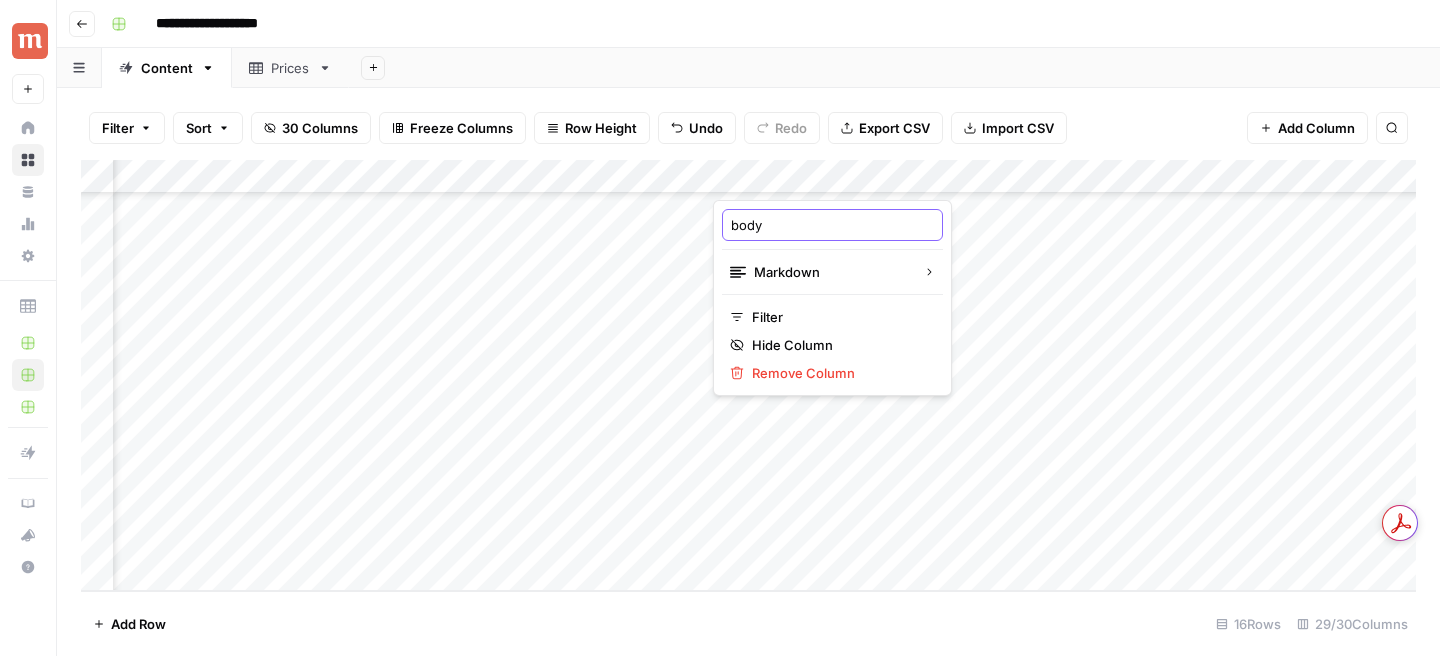 click on "body" at bounding box center (832, 225) 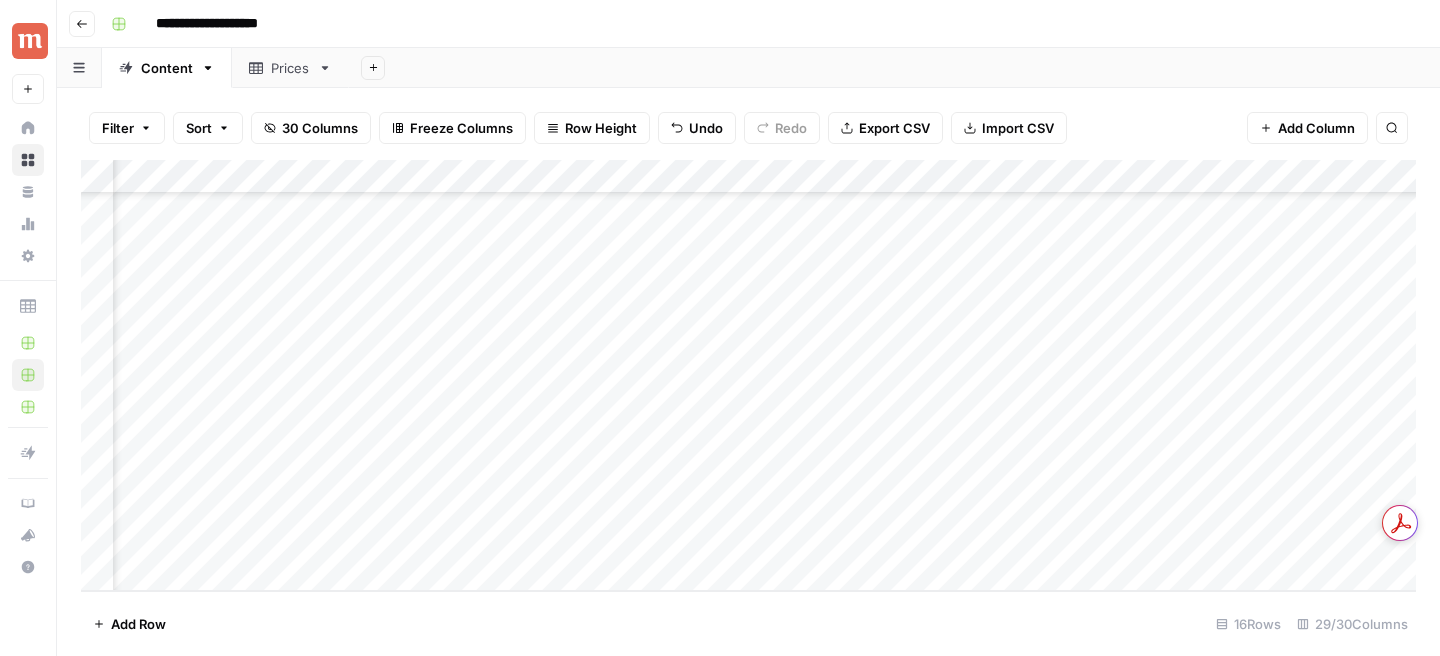 click on "Add Column" at bounding box center [748, 375] 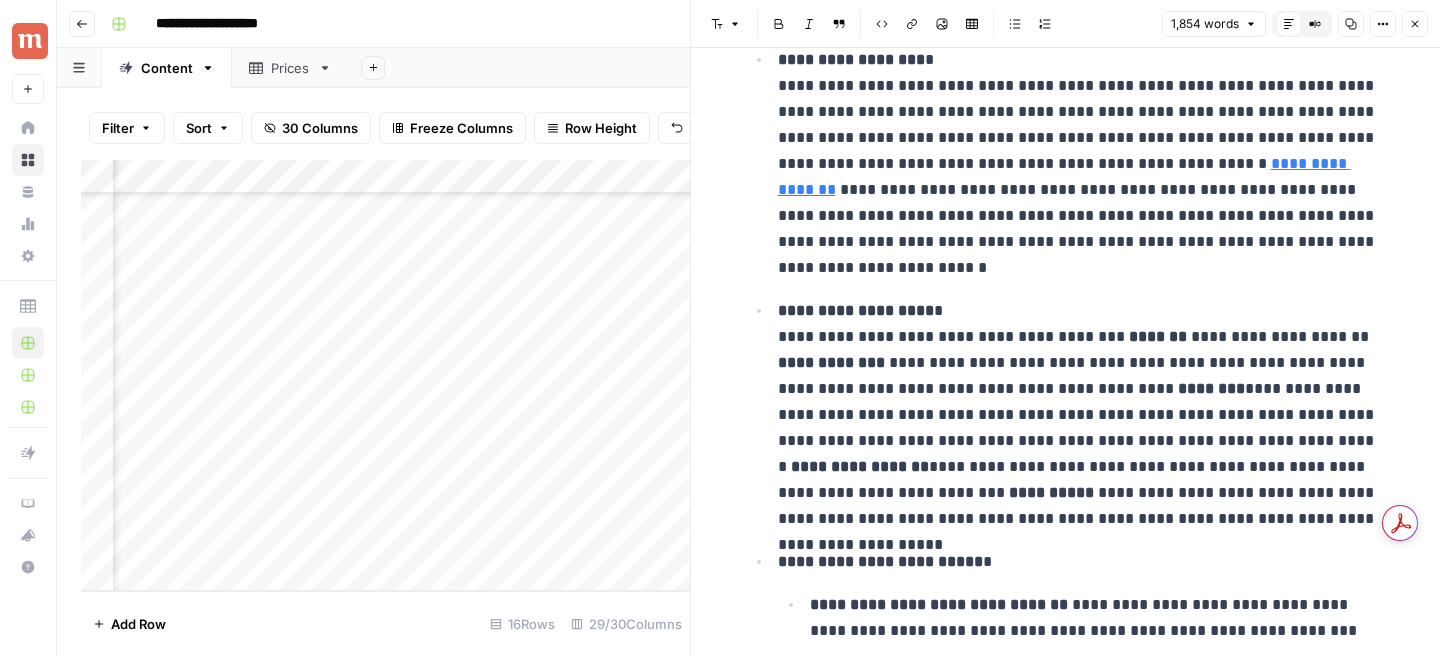 scroll, scrollTop: 580, scrollLeft: 0, axis: vertical 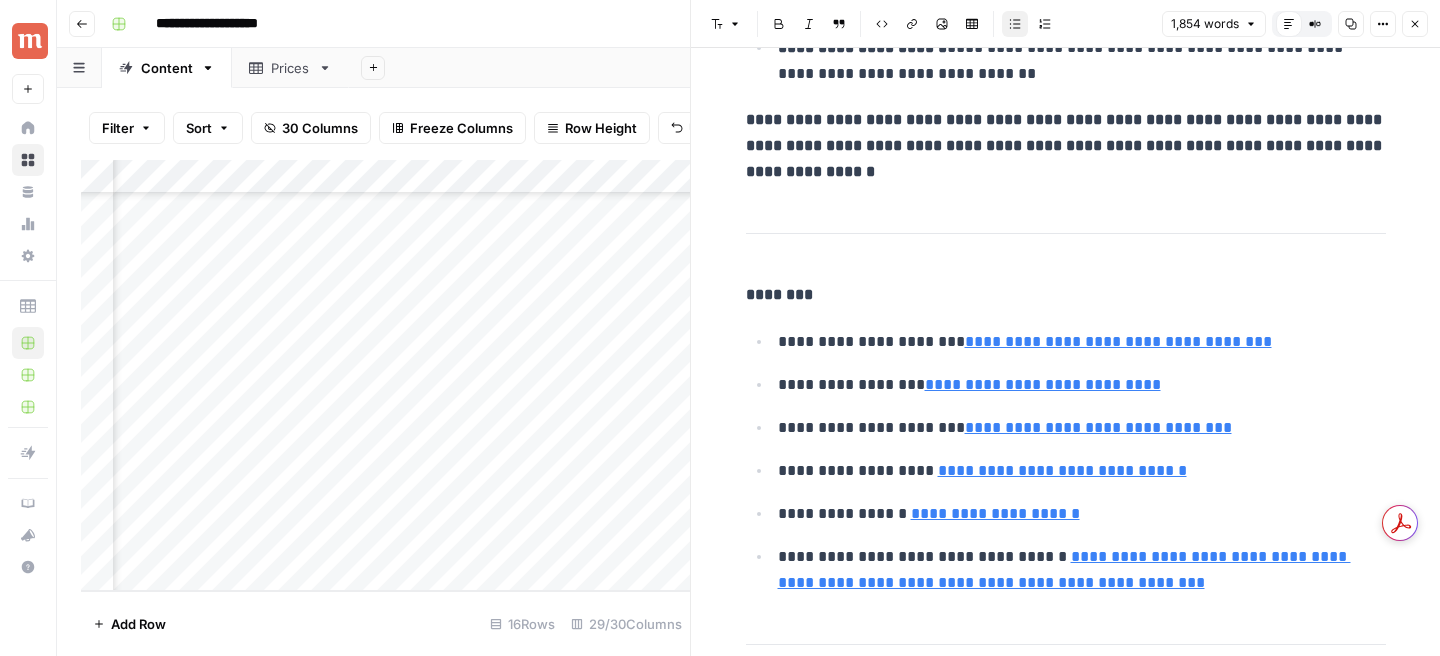 click on "**********" at bounding box center (1066, 462) 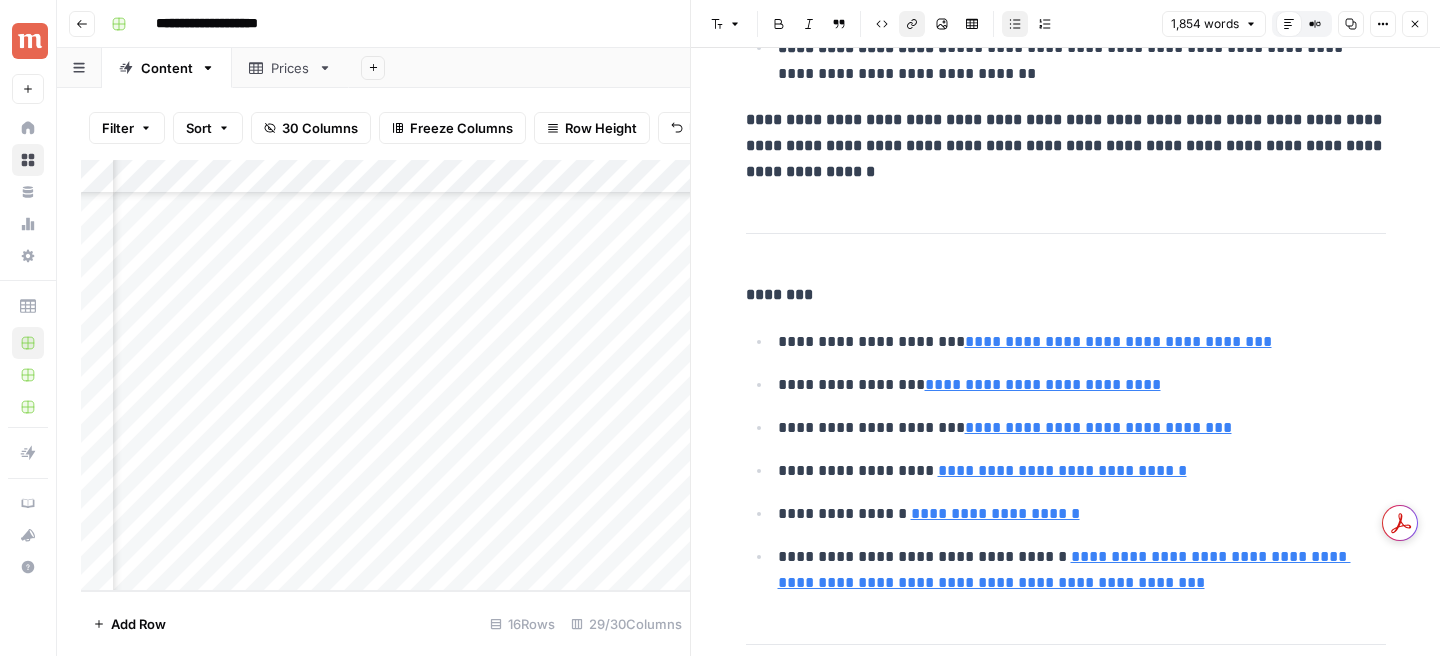 click on "**********" at bounding box center [1118, 341] 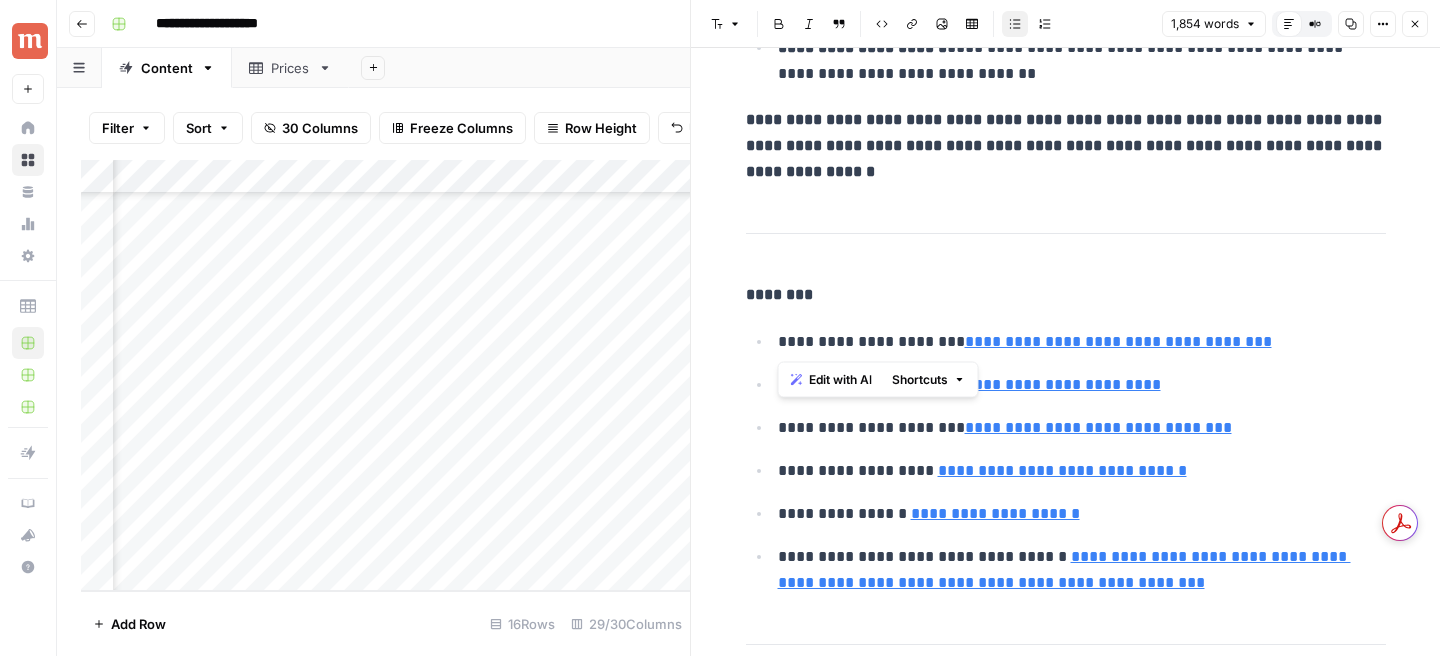 click on "**********" at bounding box center [1118, 341] 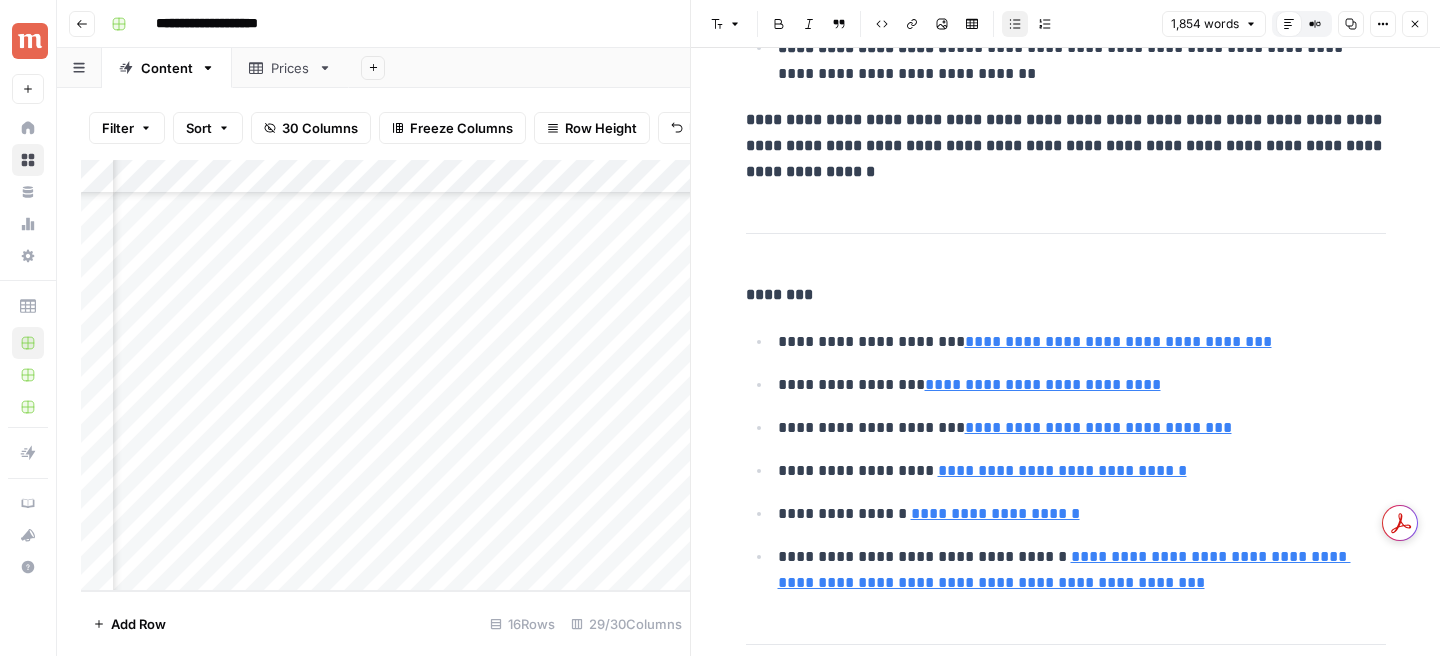 click on "**********" at bounding box center (1066, -4008) 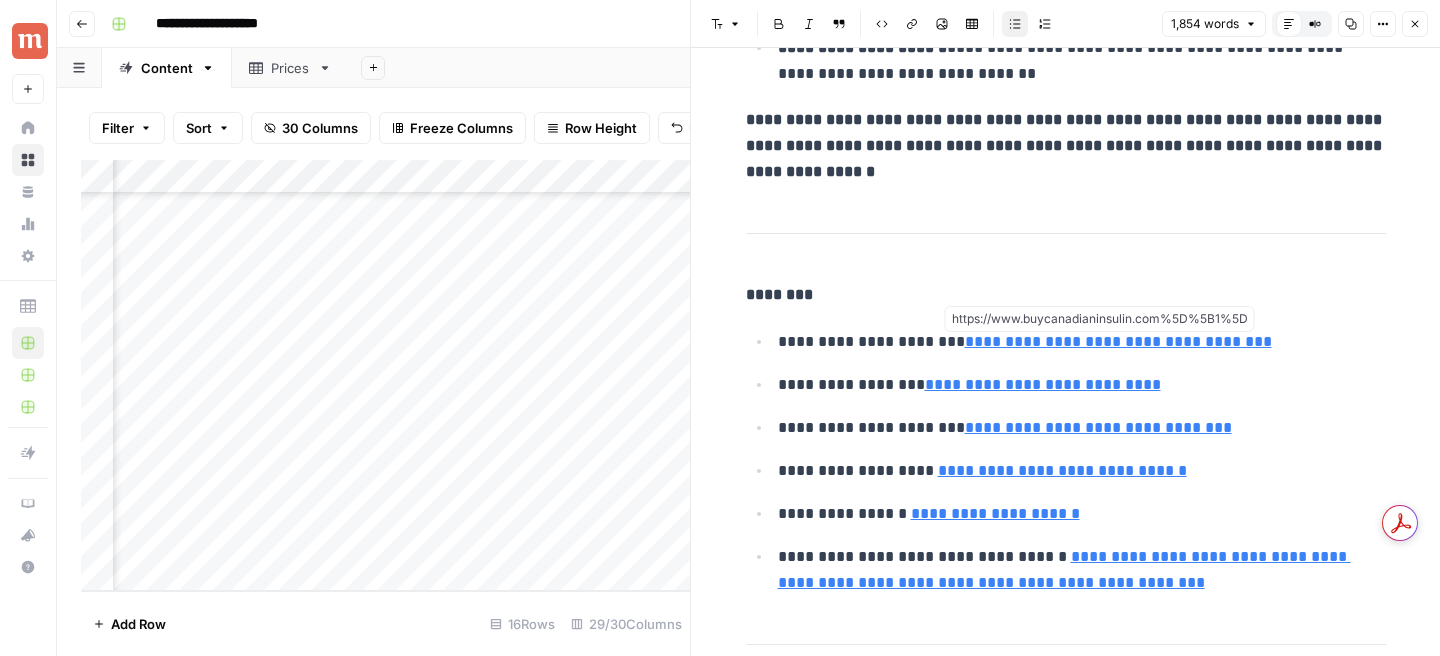 click on "**********" at bounding box center [1066, -4008] 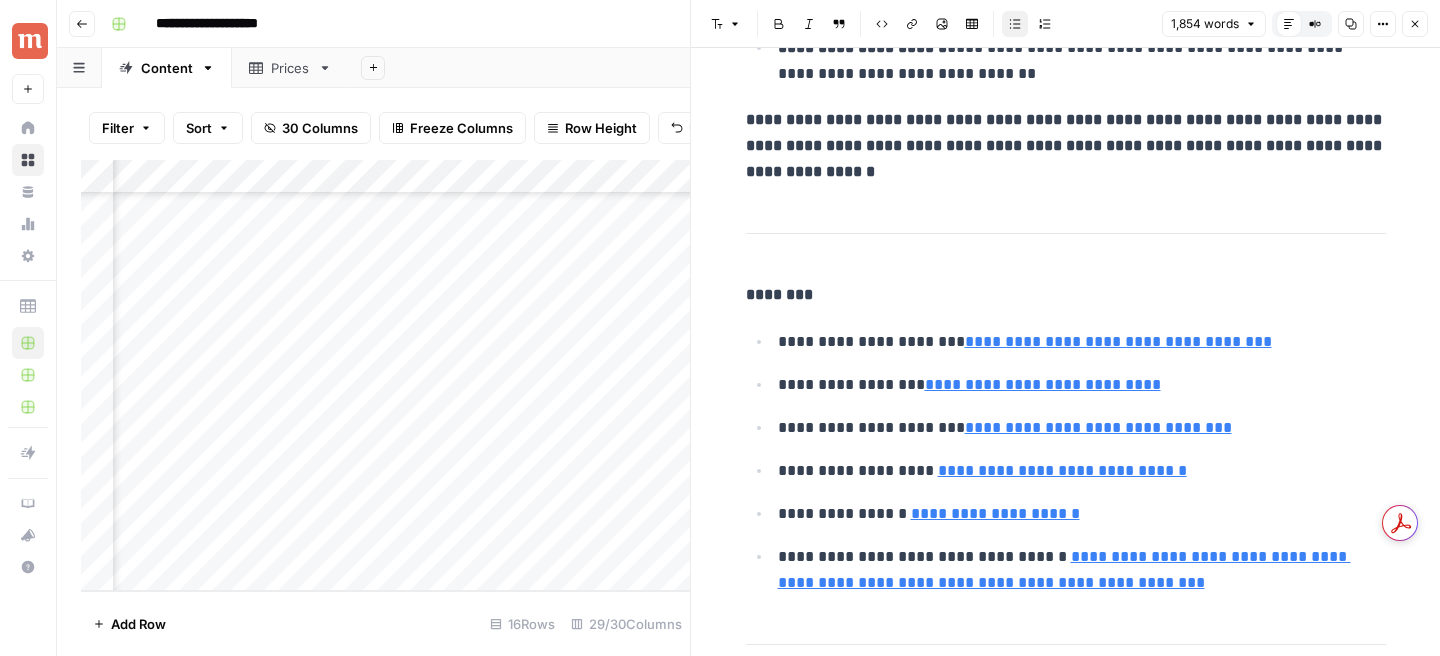 click on "**********" at bounding box center (1118, 341) 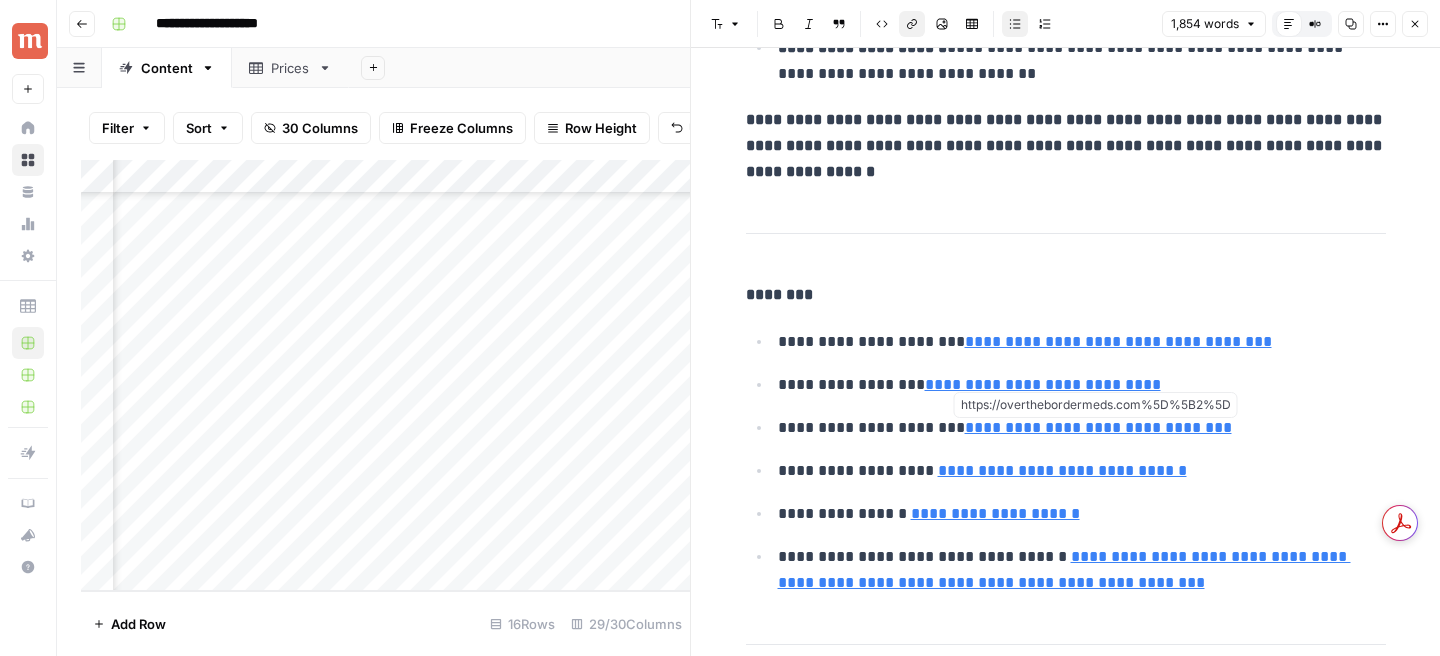 click on "**********" at bounding box center [1098, 427] 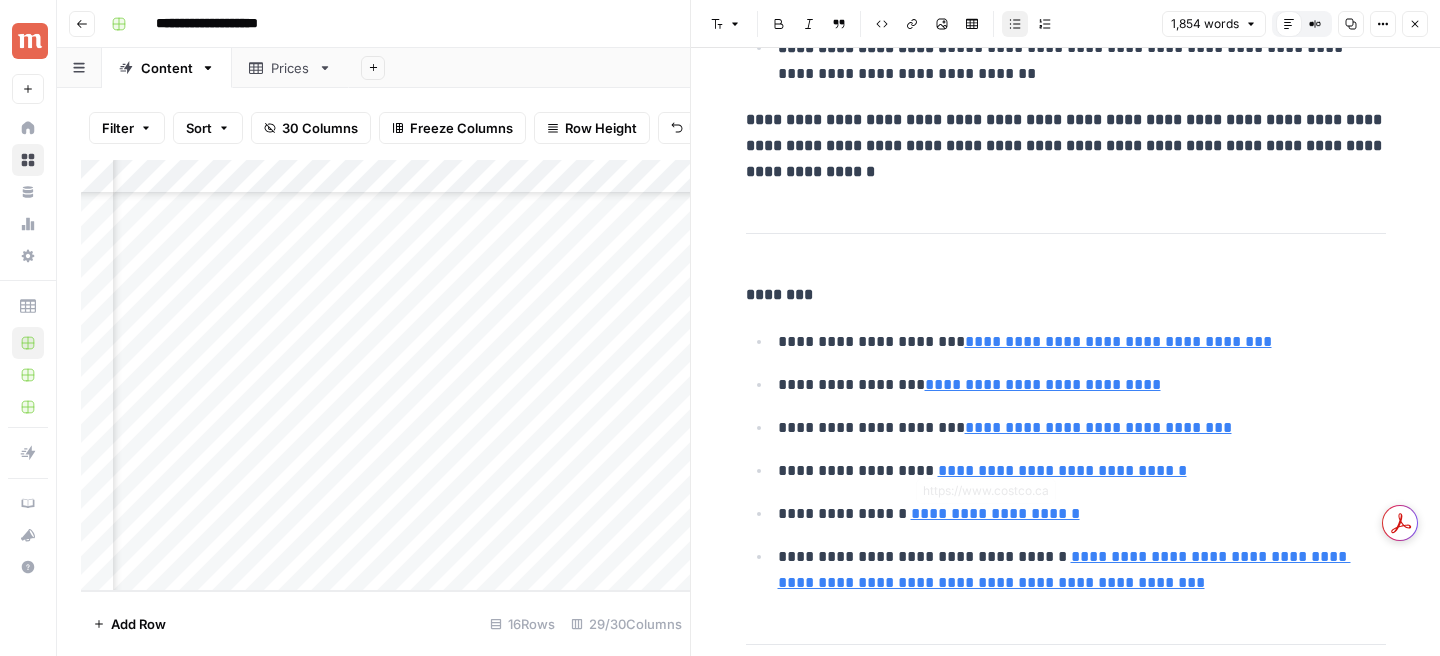 click on "**********" at bounding box center (995, 513) 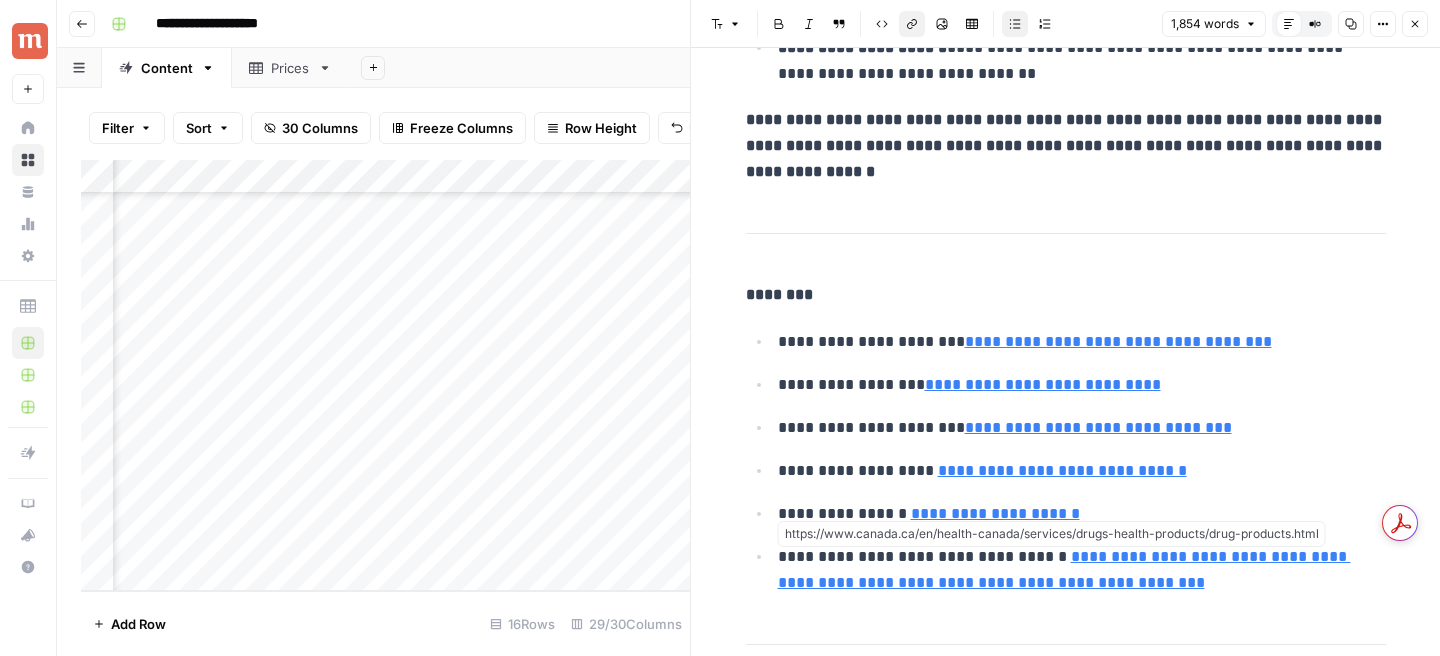 click on "**********" at bounding box center [1064, 569] 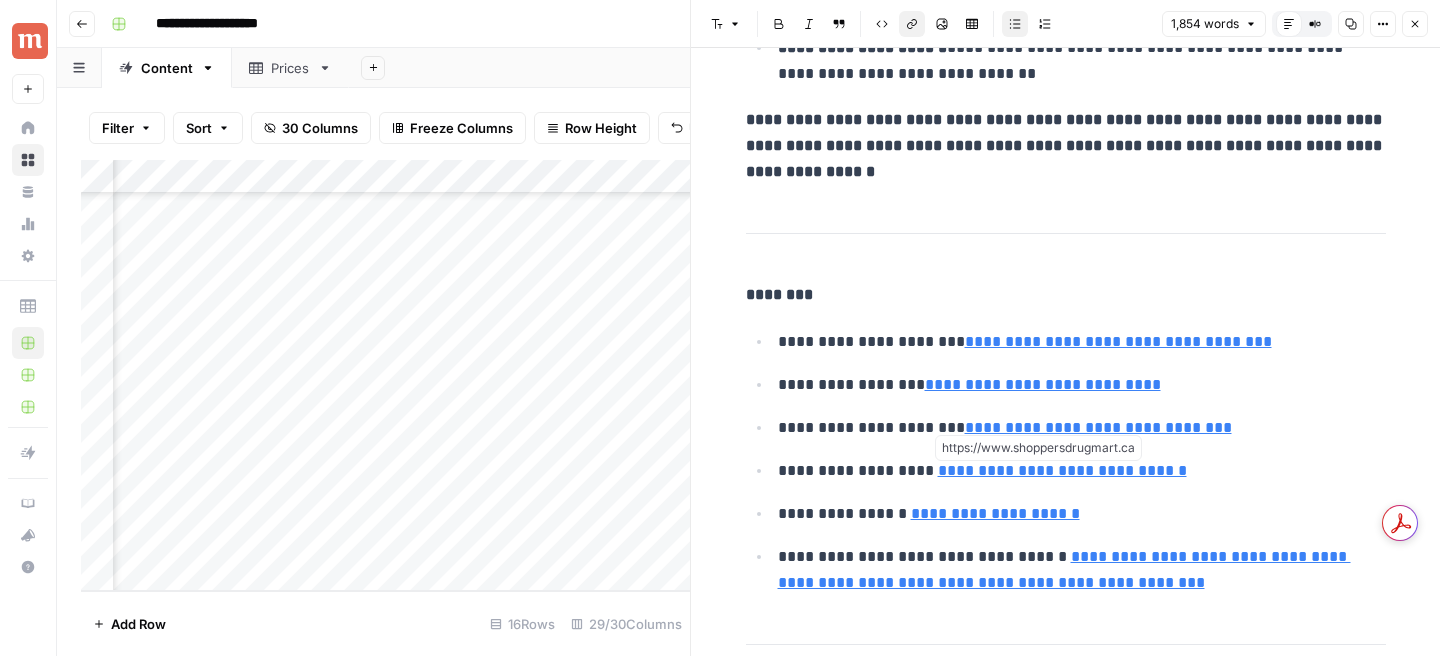 click 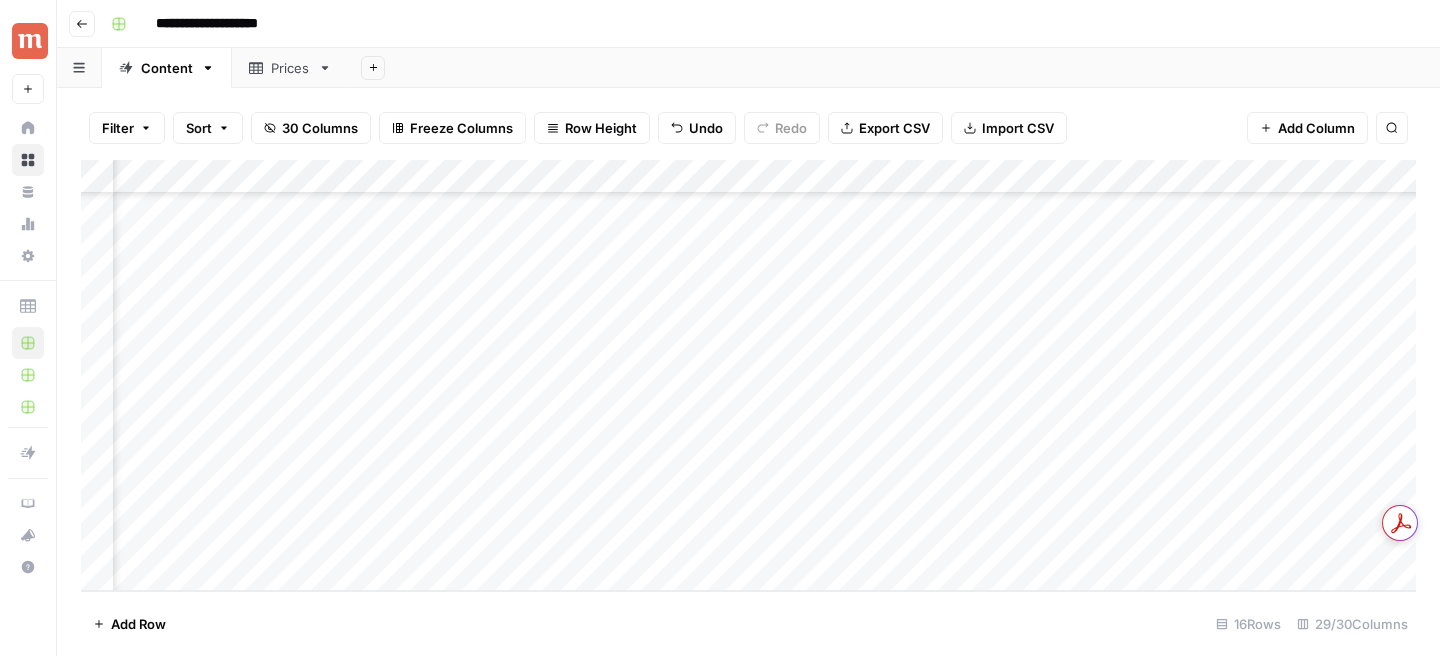 click on "Add Column" at bounding box center (748, 375) 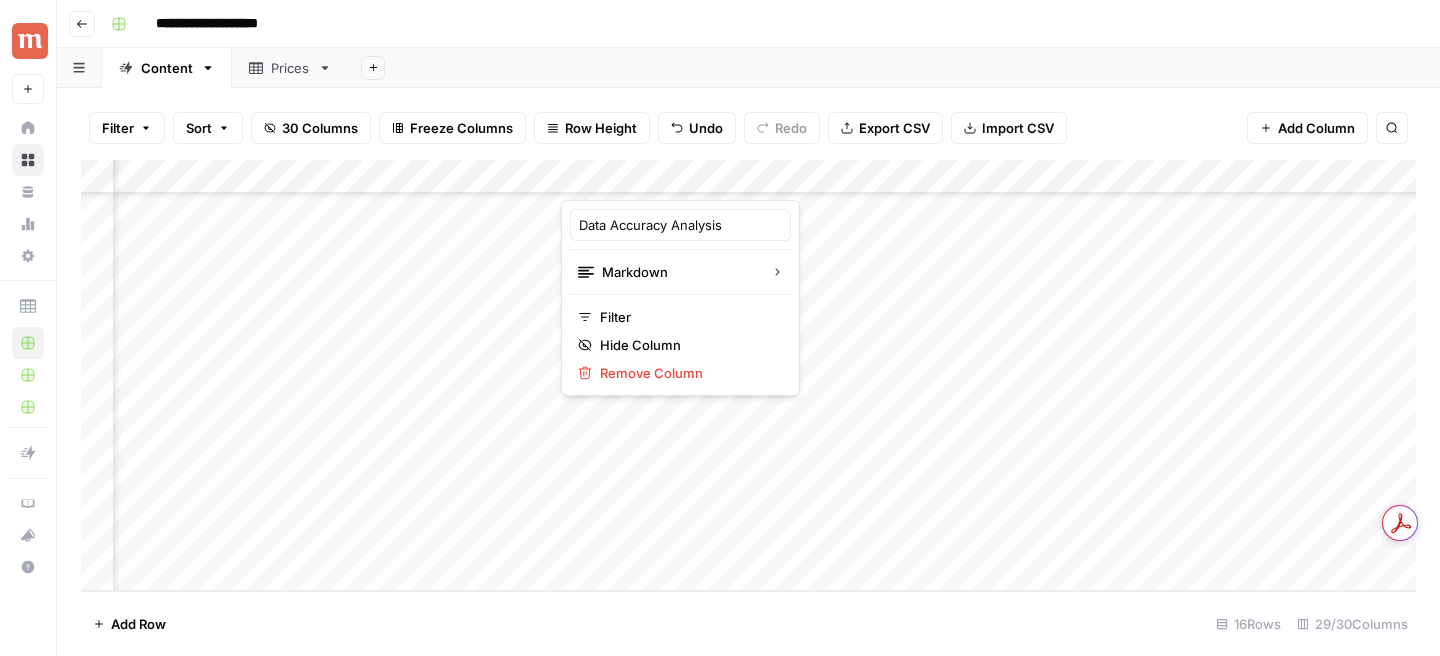 click on "Data Accuracy Analysis" at bounding box center (680, 225) 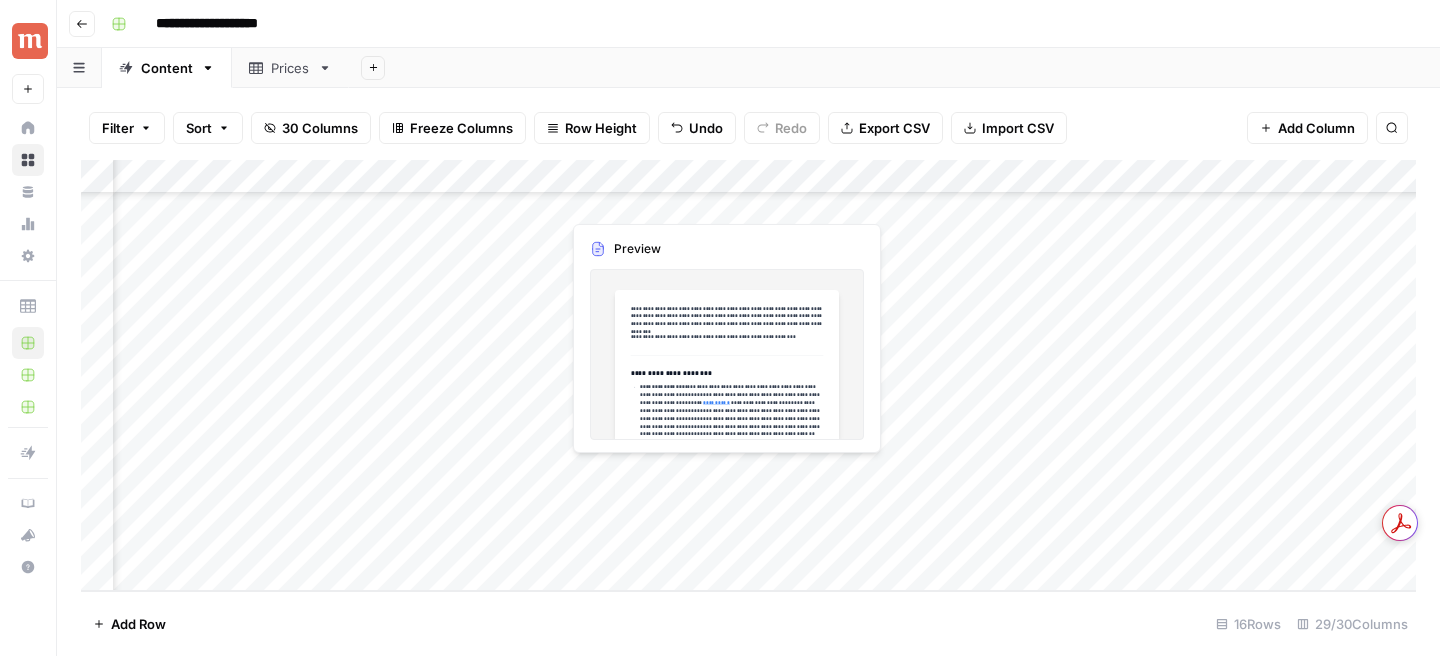 click on "Add Column" at bounding box center (748, 375) 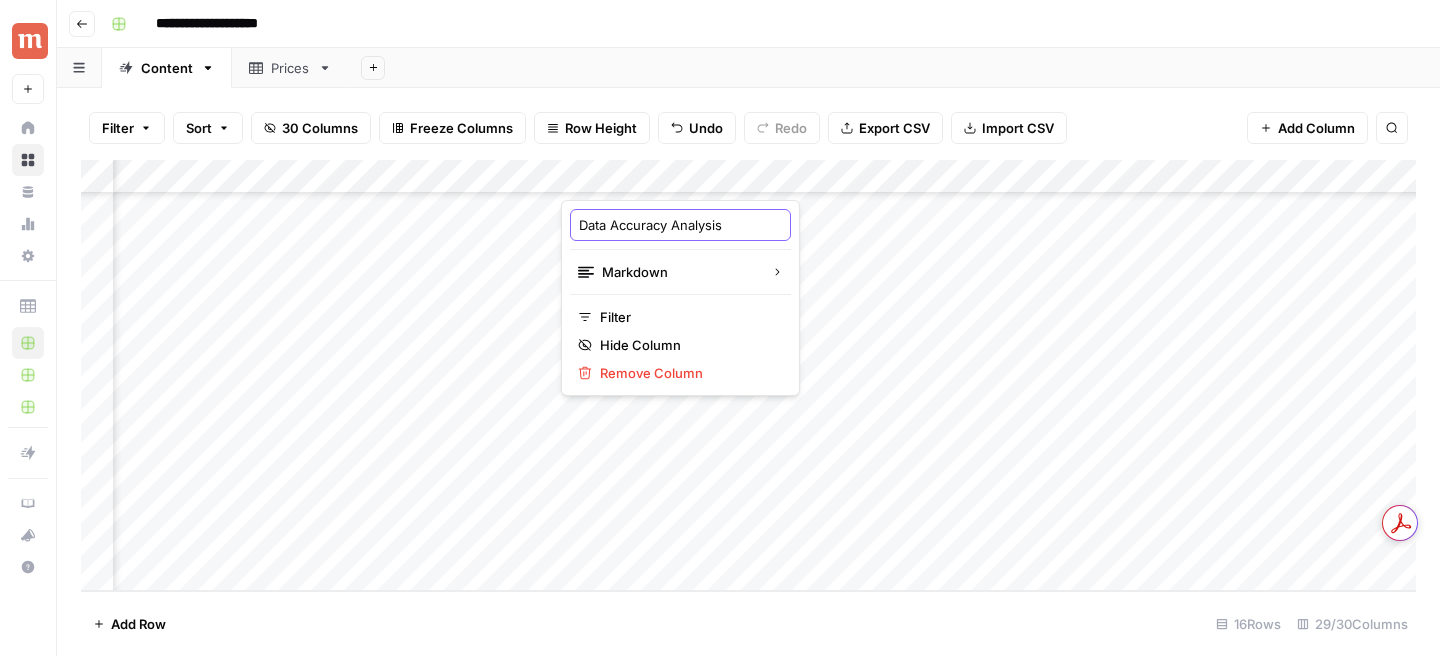 click on "Data Accuracy Analysis" at bounding box center [680, 225] 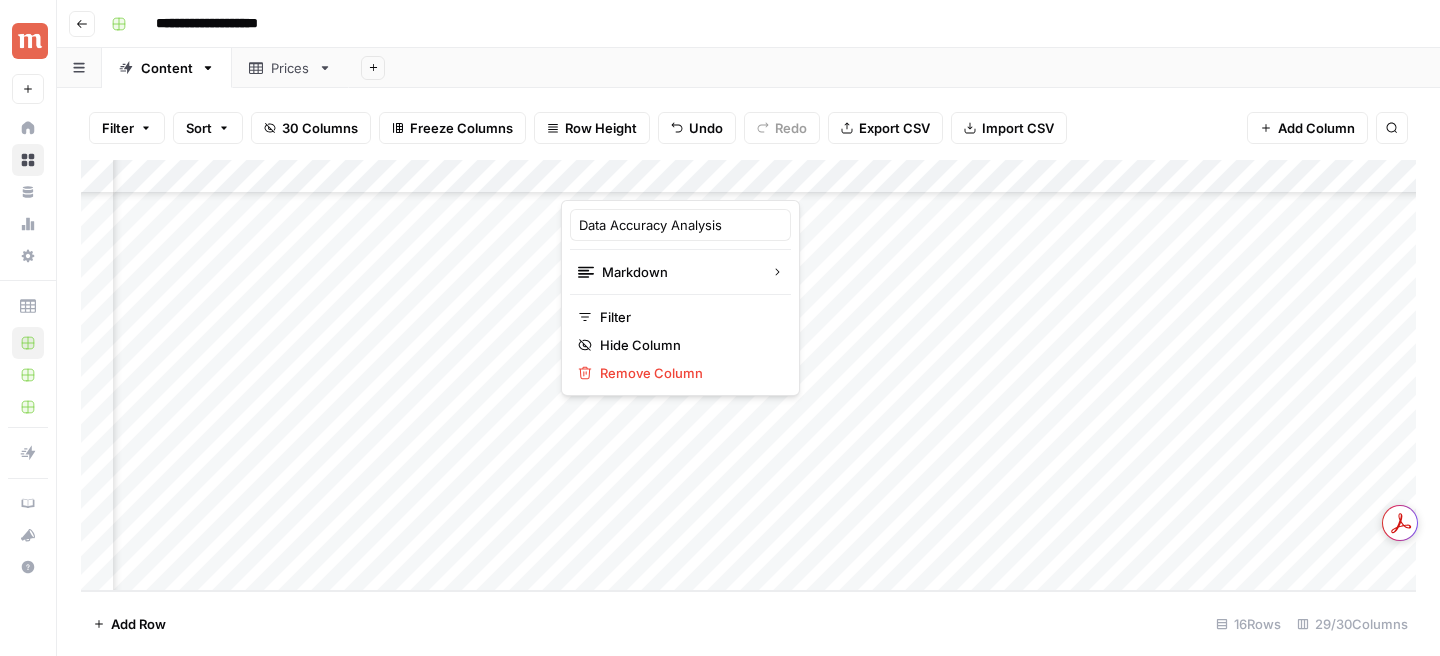 click on "Add Column" at bounding box center [748, 375] 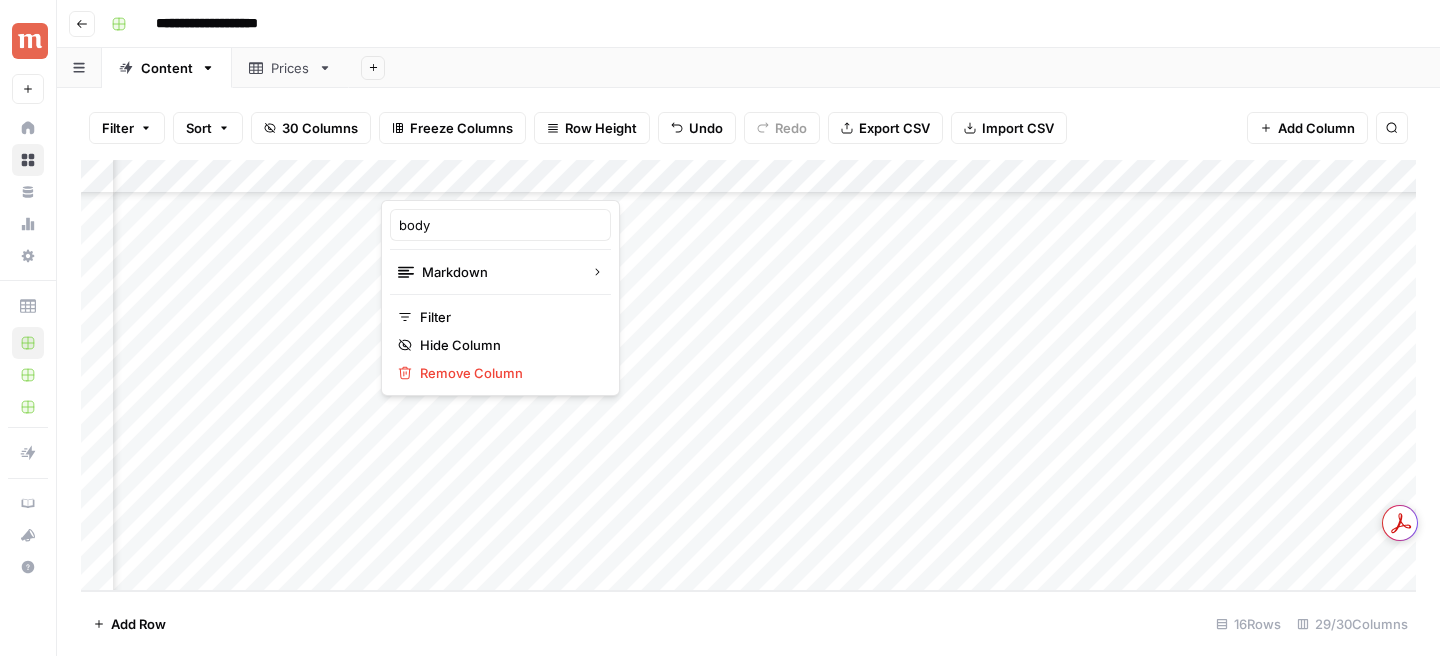 click on "Add Column" at bounding box center [748, 375] 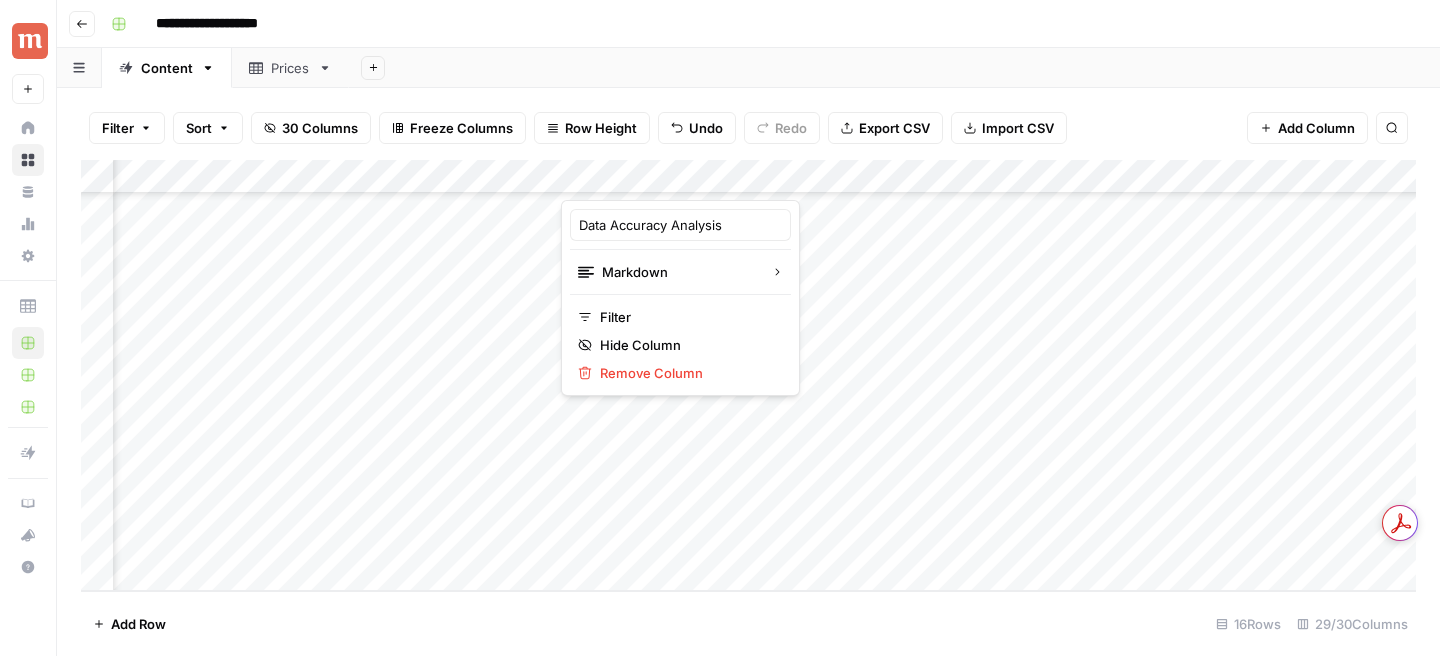 click at bounding box center [651, 180] 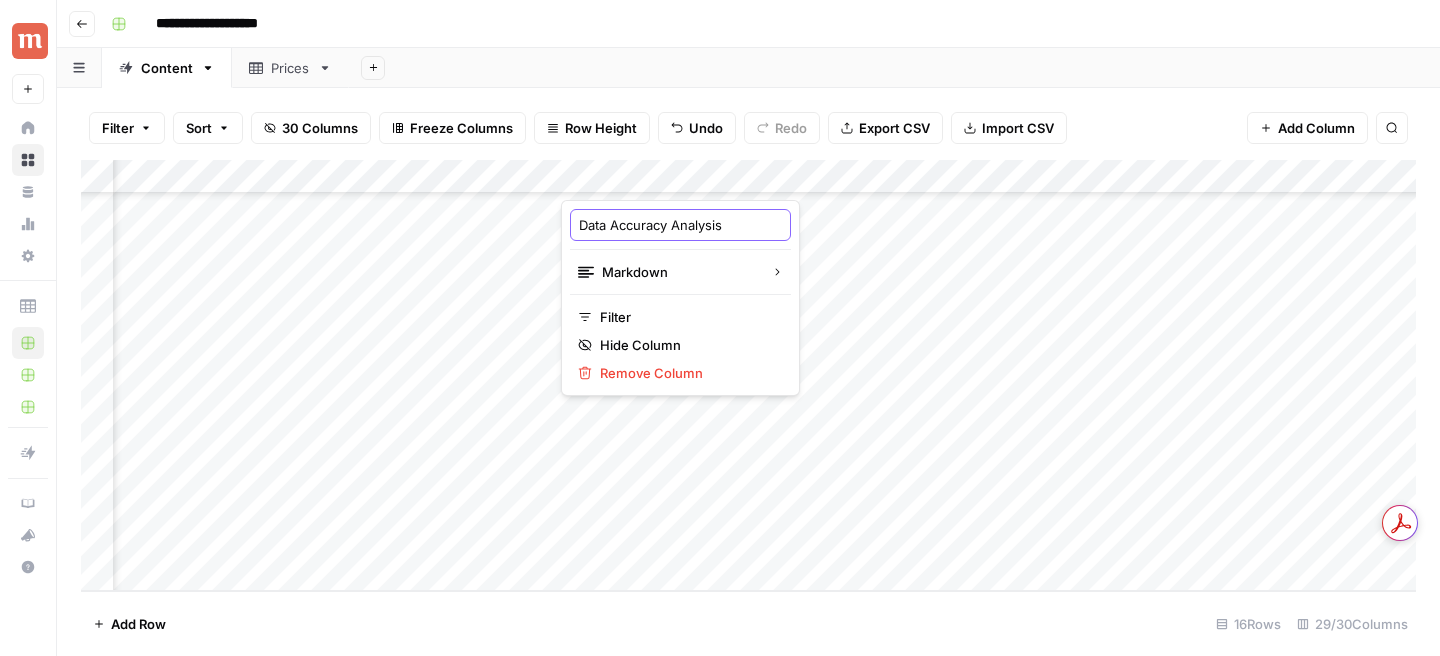 click on "Data Accuracy Analysis" at bounding box center (680, 225) 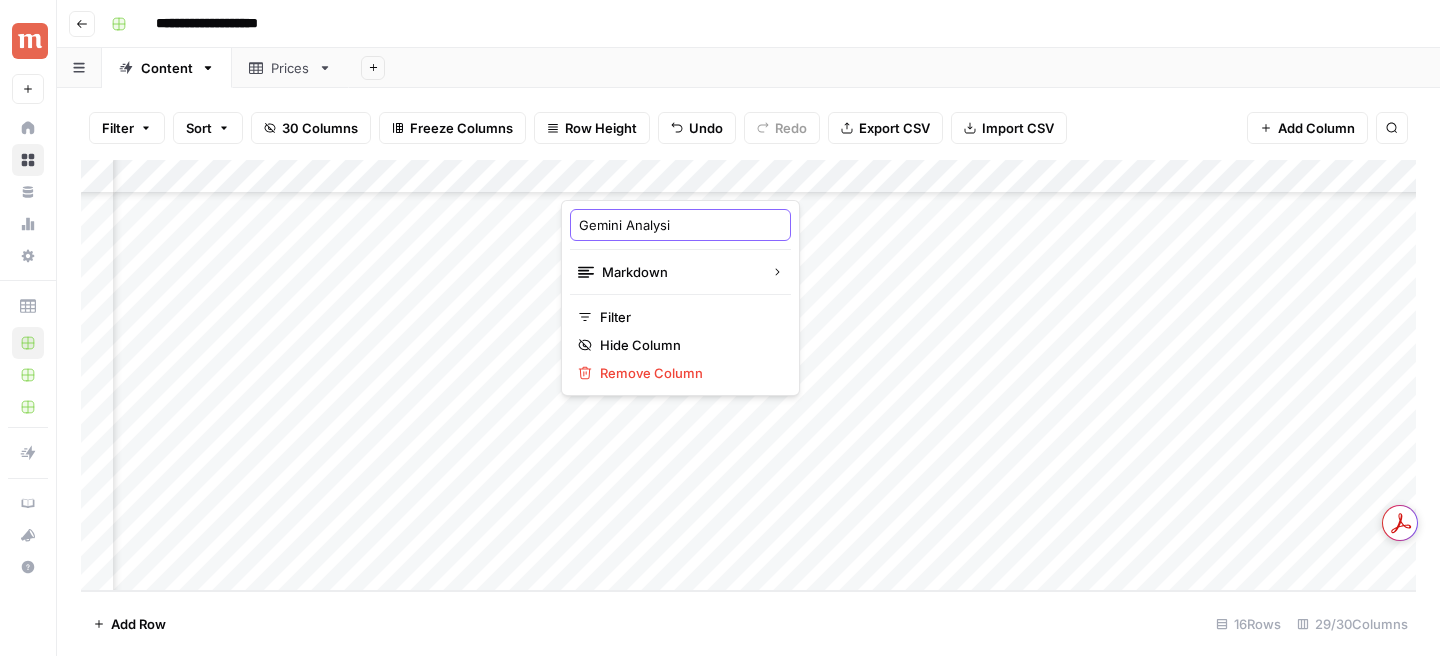 type on "Gemini Analysis" 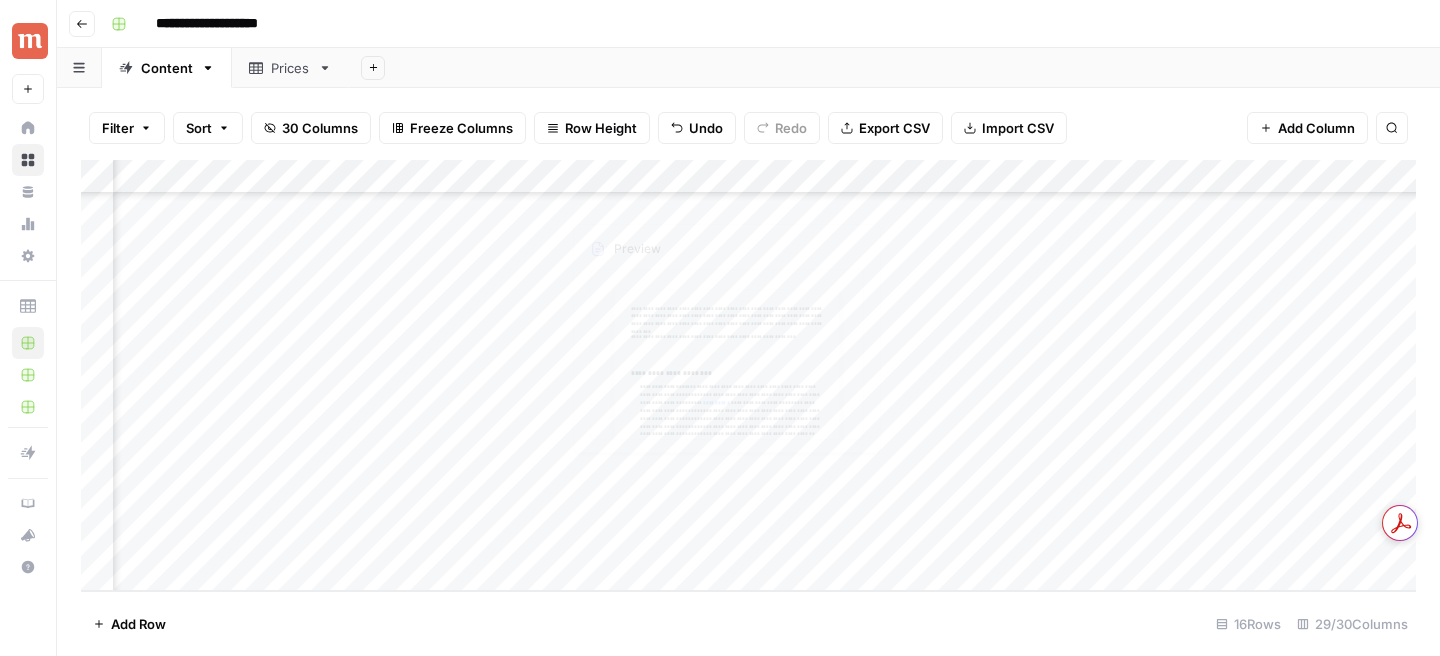 click on "Add Column" at bounding box center (748, 375) 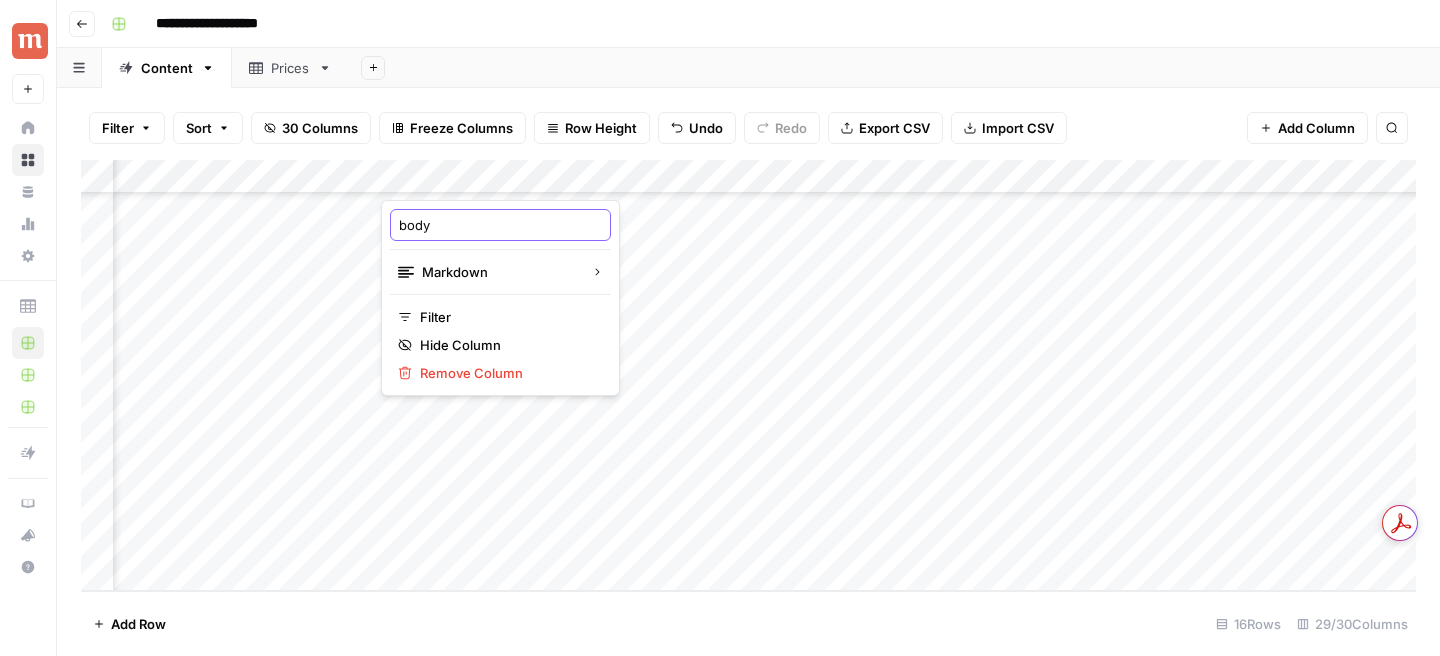 click on "body" at bounding box center (500, 225) 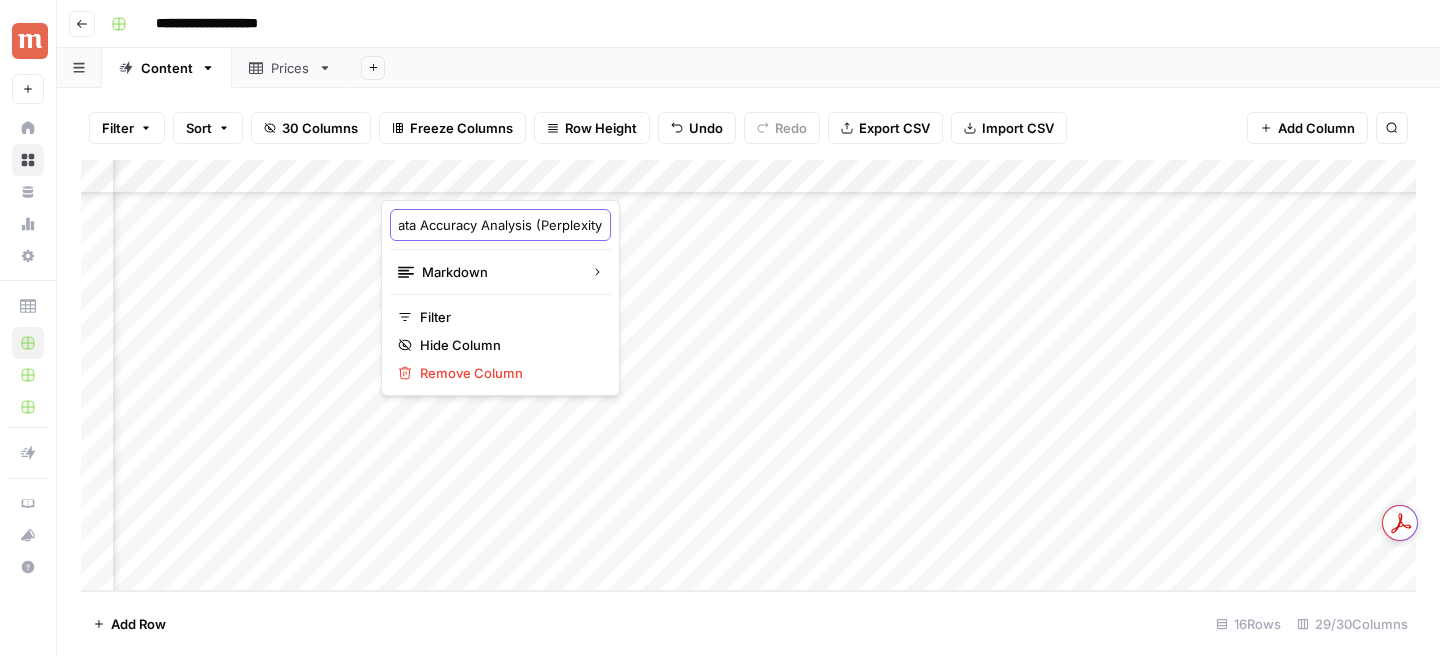 type on "Data Accuracy Analysis (Perplexity)" 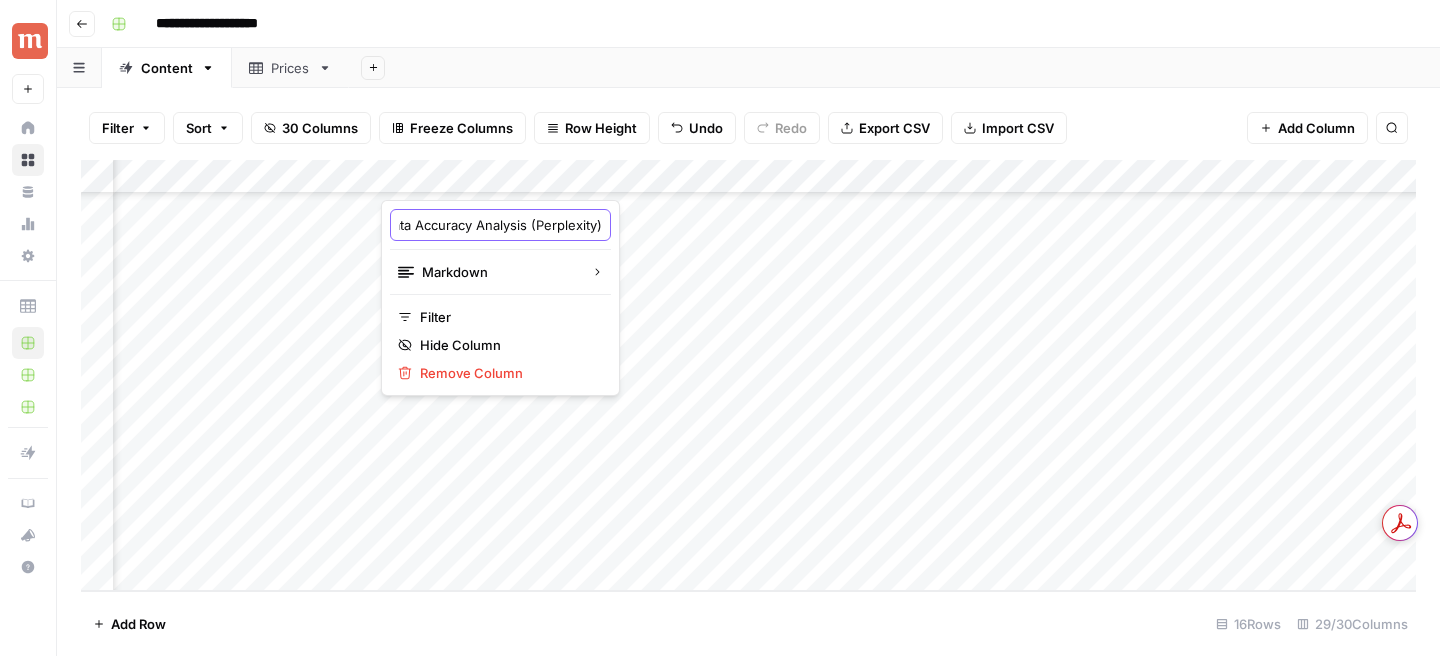 scroll, scrollTop: 0, scrollLeft: 72, axis: horizontal 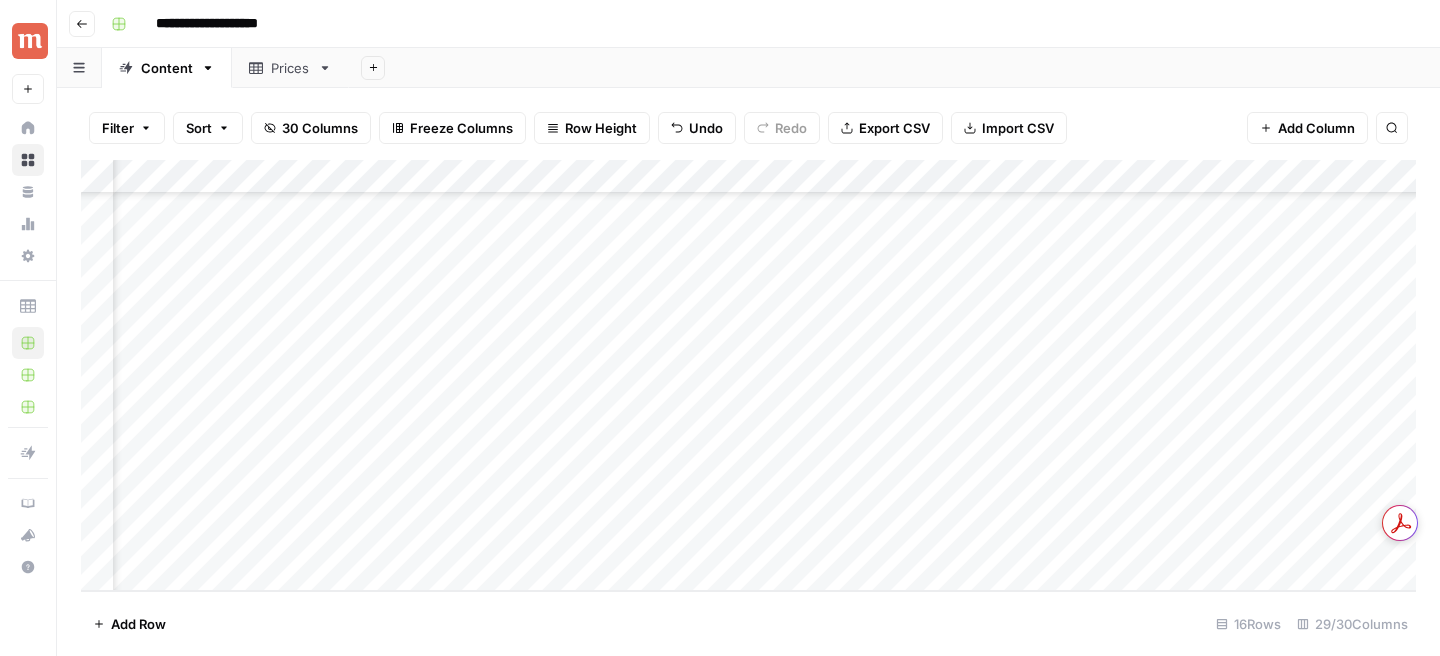 click on "Add Column" at bounding box center (748, 375) 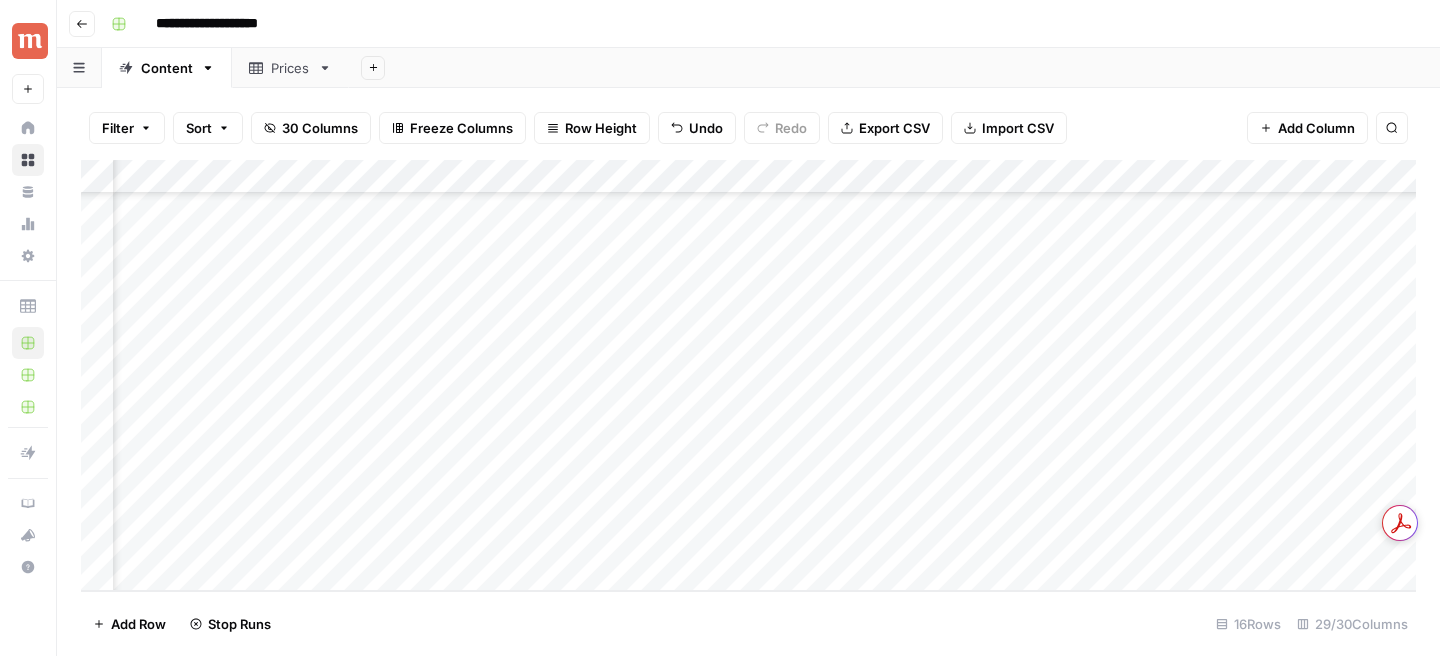 scroll, scrollTop: 179, scrollLeft: 2548, axis: both 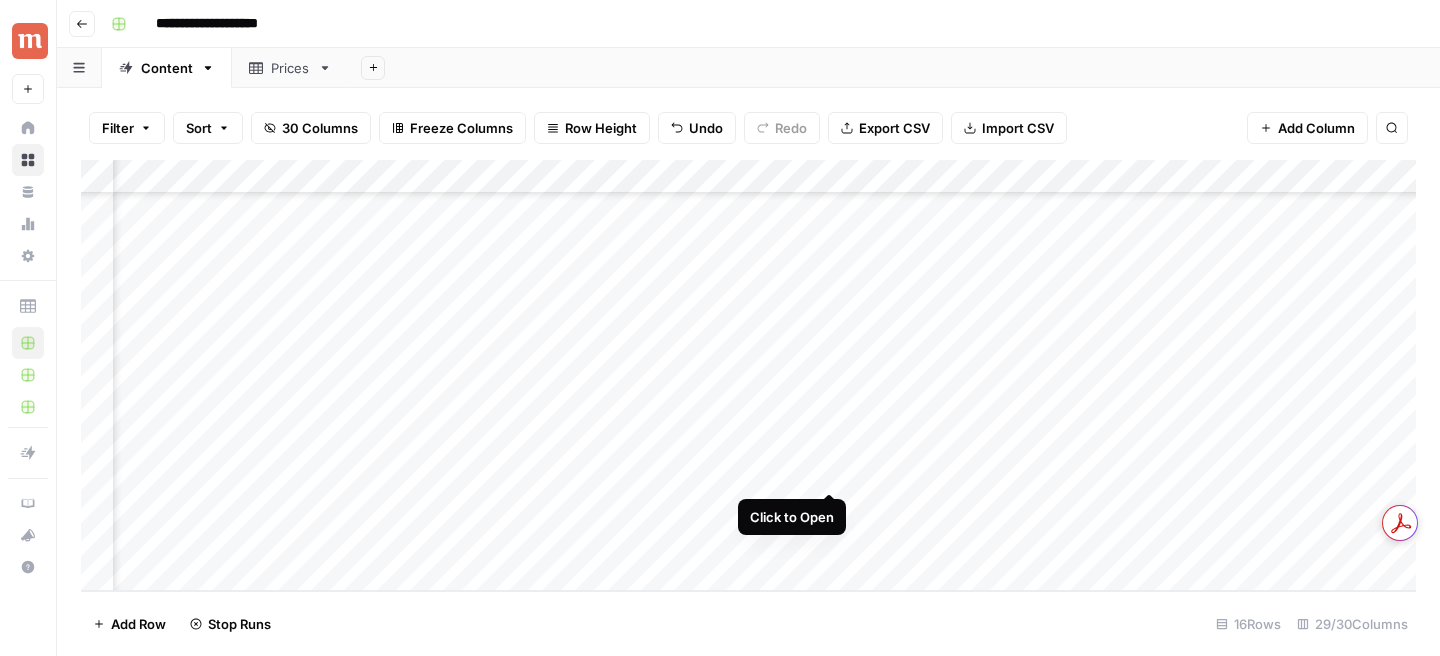 click on "Add Column" at bounding box center (748, 375) 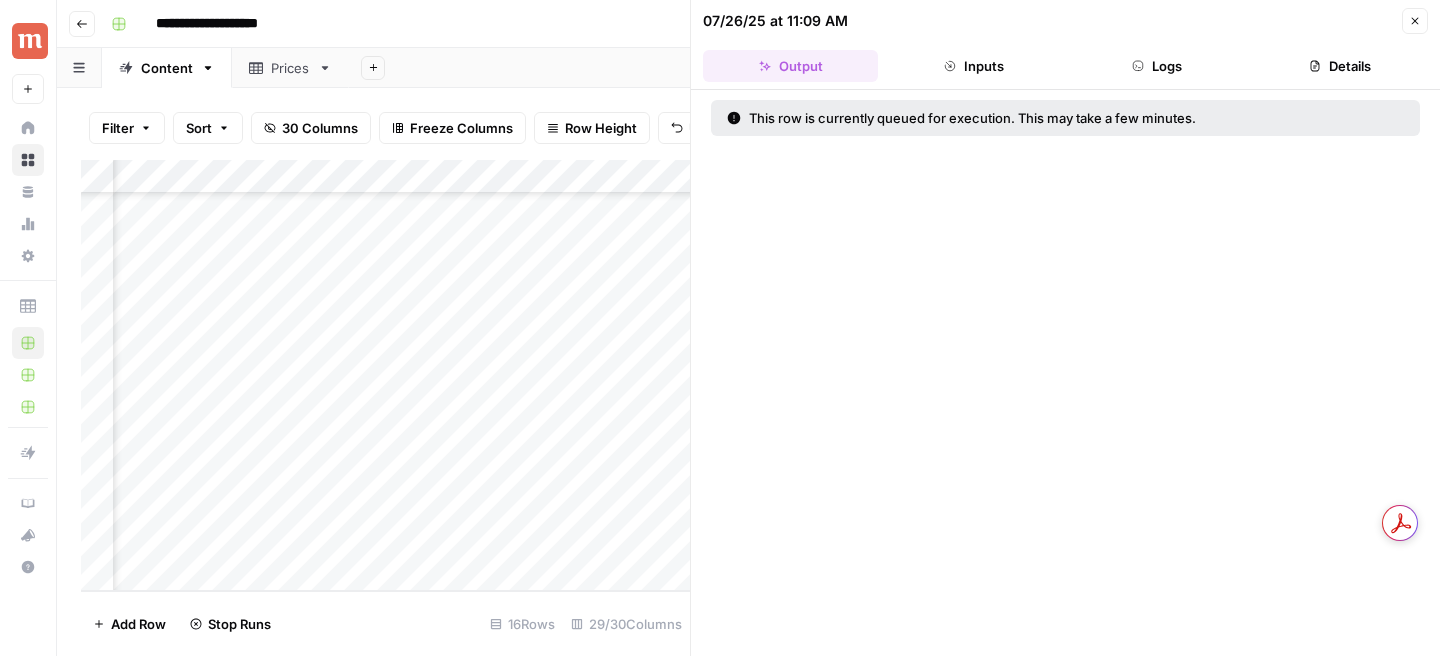 click 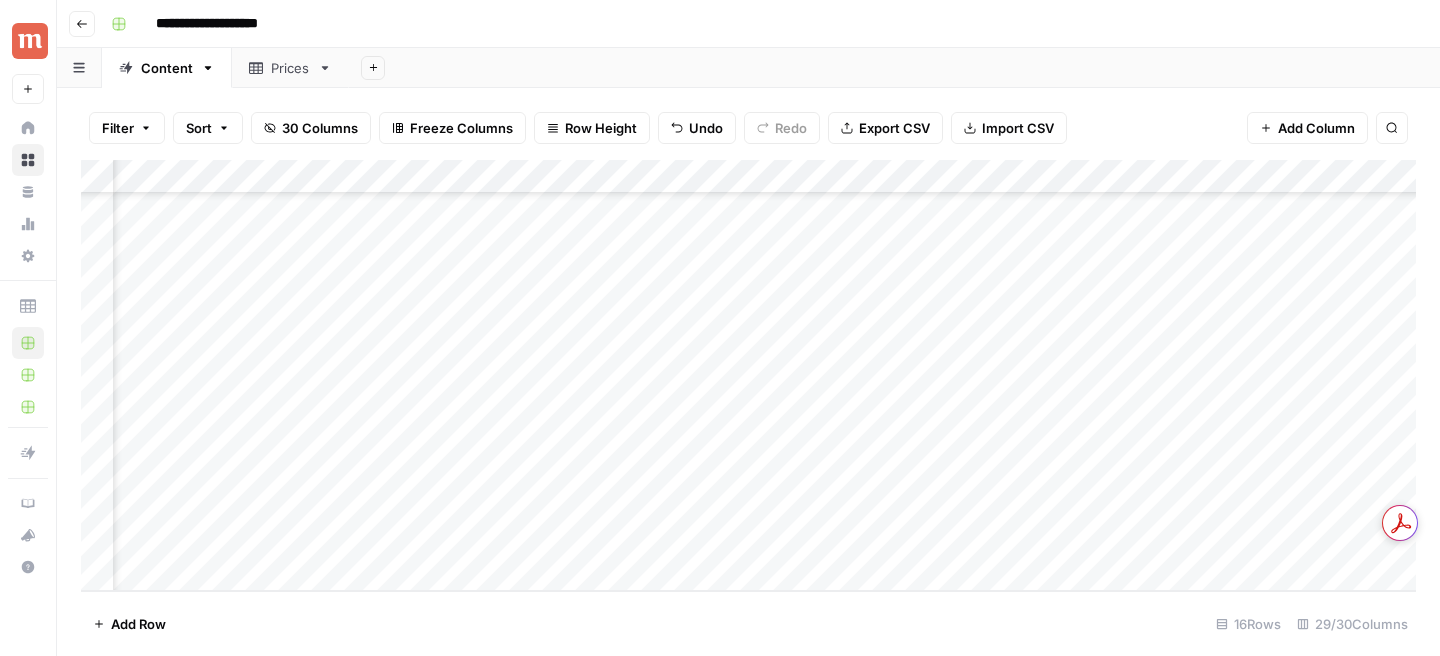 click on "Add Column" at bounding box center [748, 375] 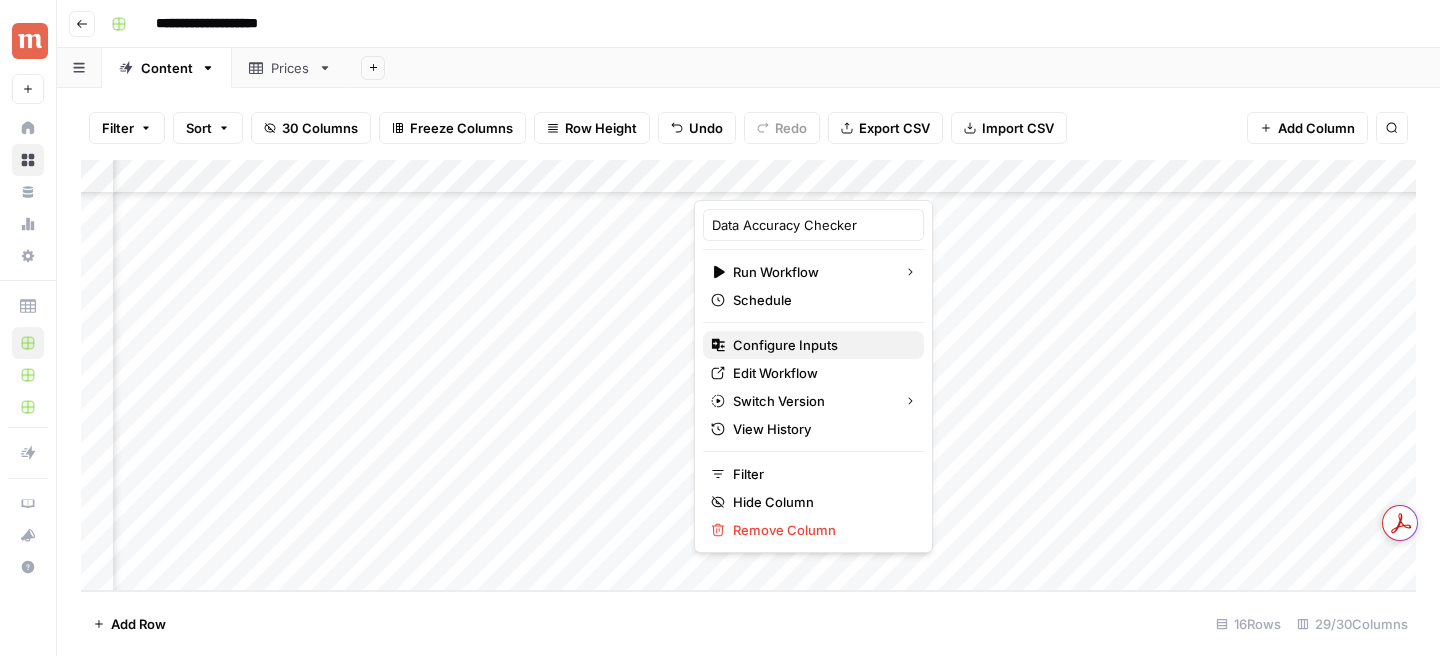 click on "Configure Inputs" at bounding box center (820, 345) 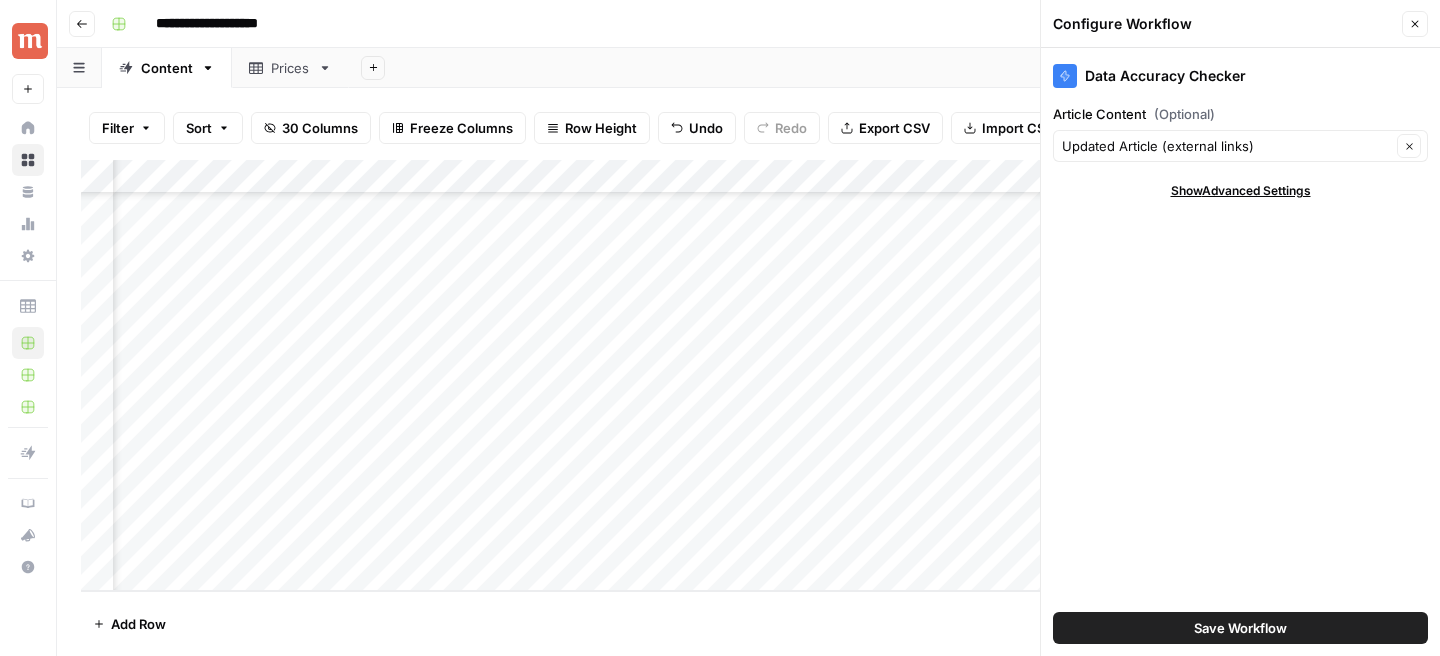 click 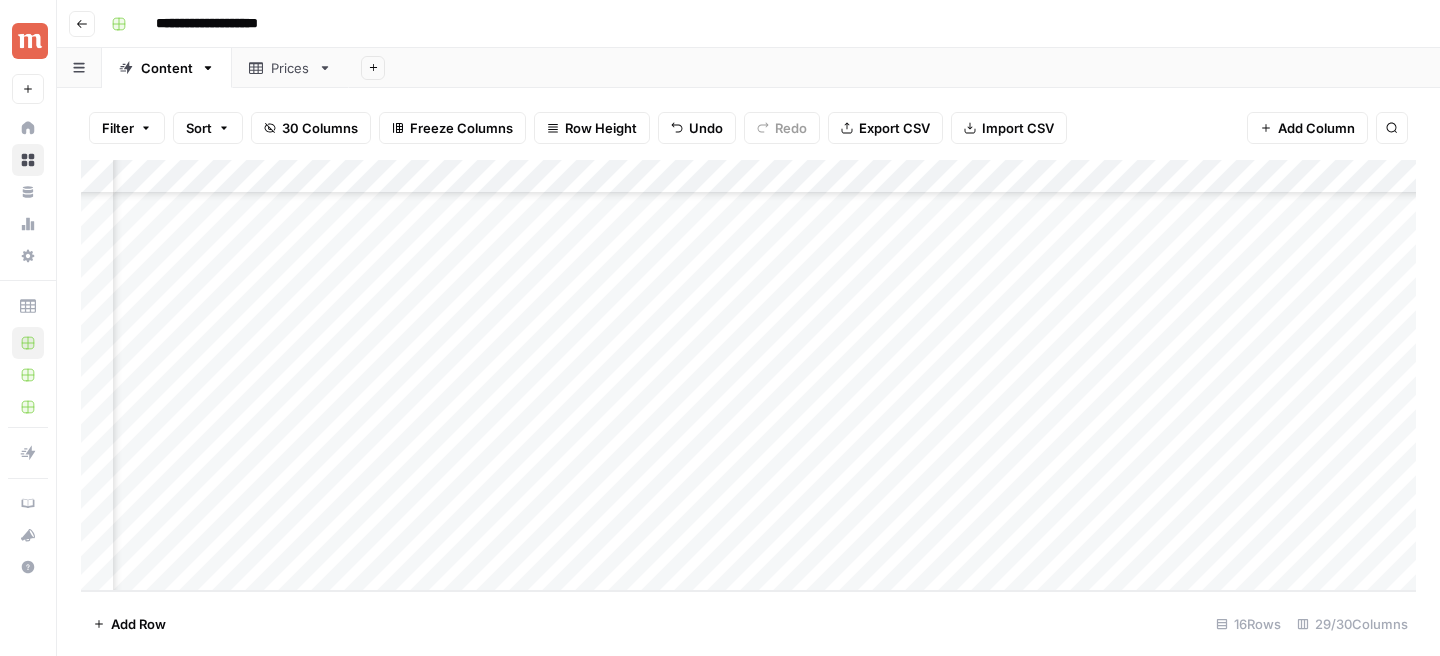 click on "Add Column" at bounding box center [748, 375] 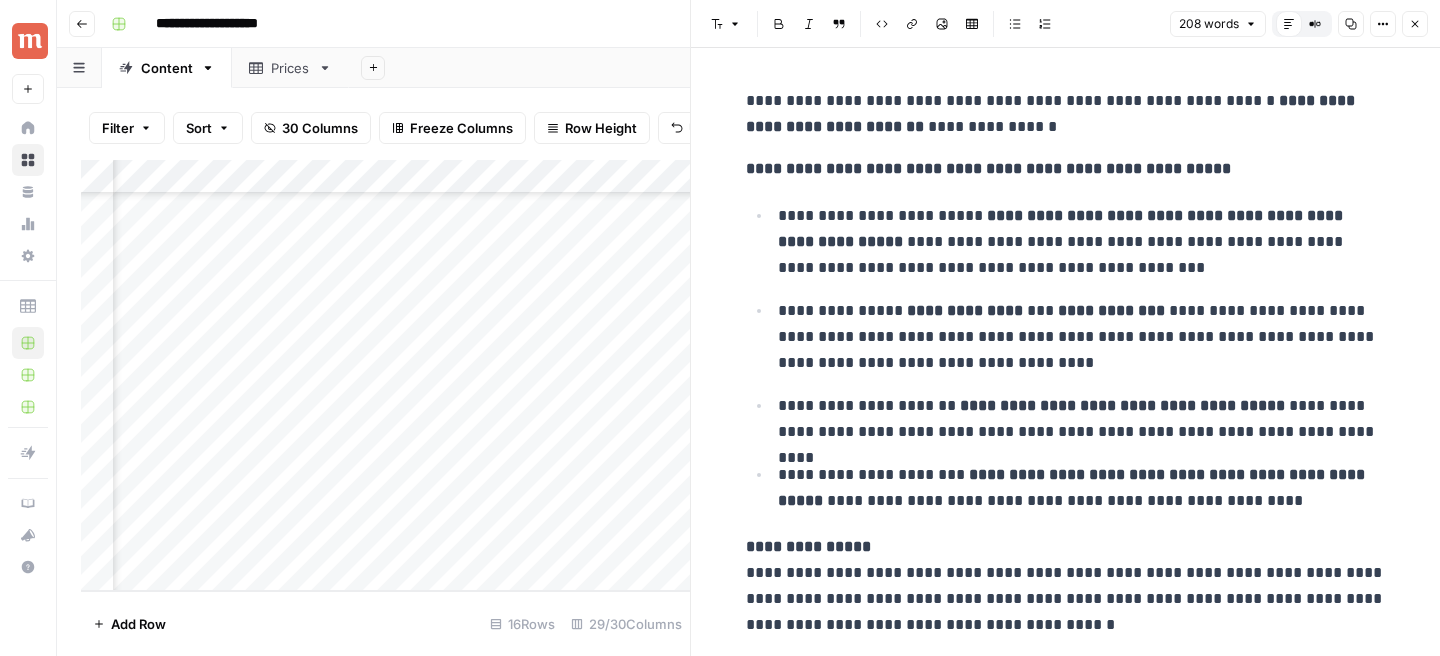 click 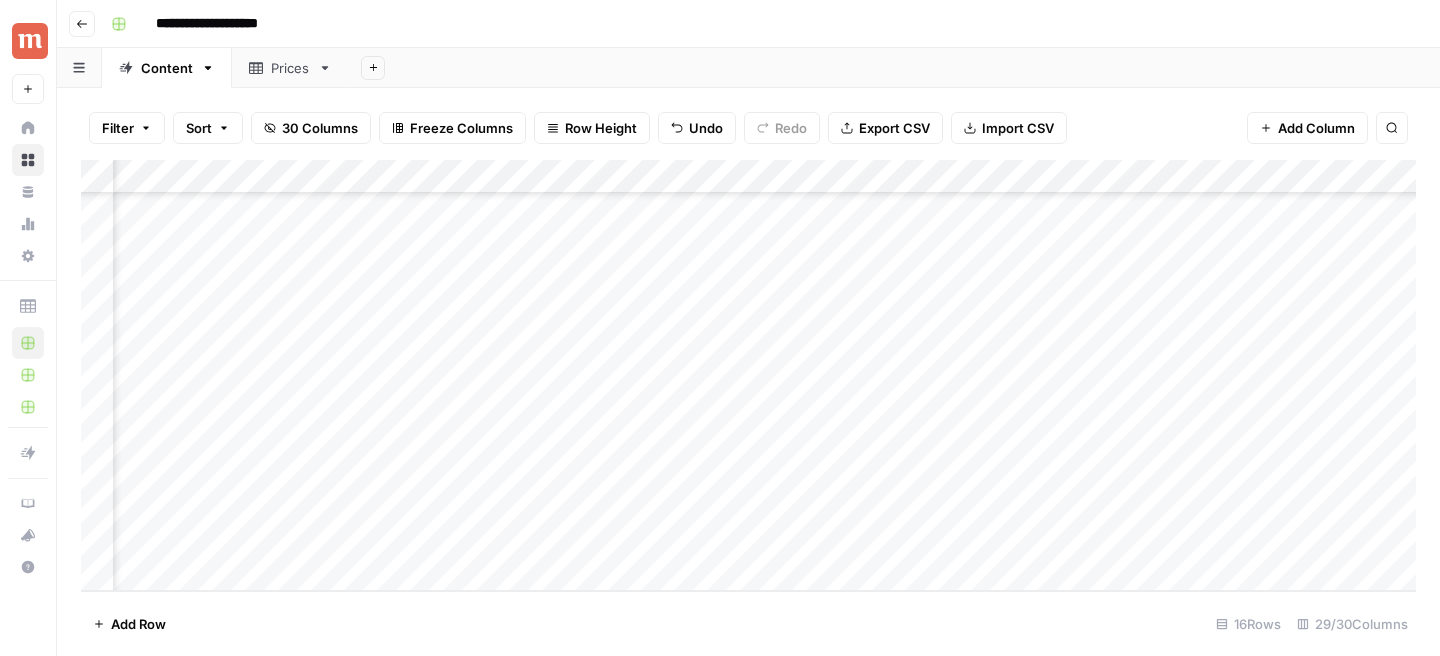click on "Add Column" at bounding box center (748, 375) 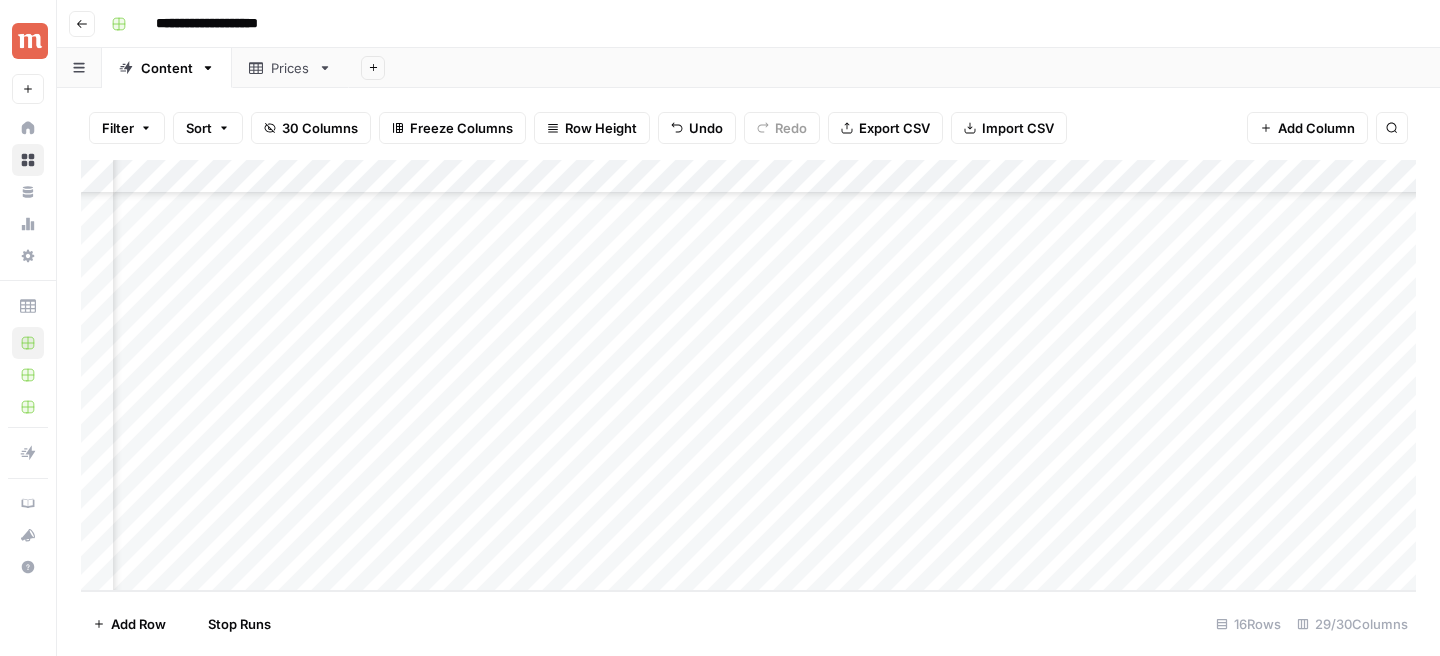 click on "Add Column" at bounding box center [748, 375] 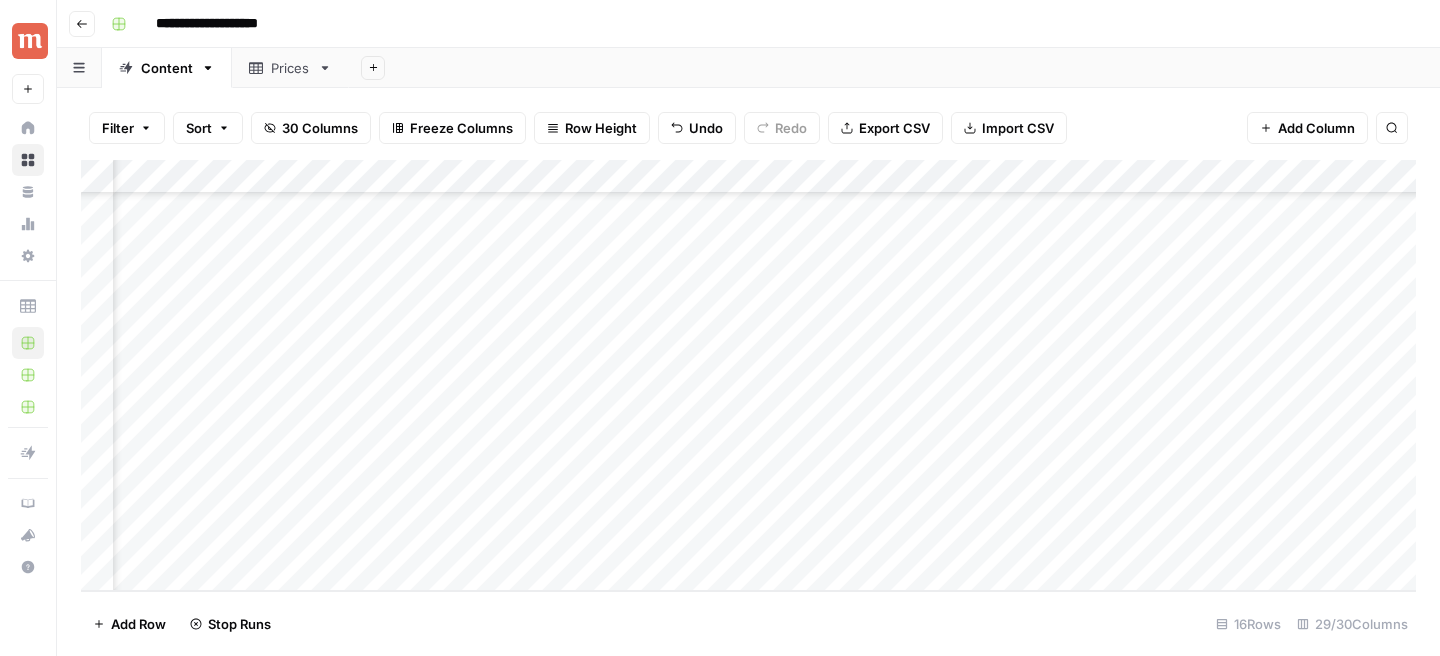 scroll, scrollTop: 179, scrollLeft: 0, axis: vertical 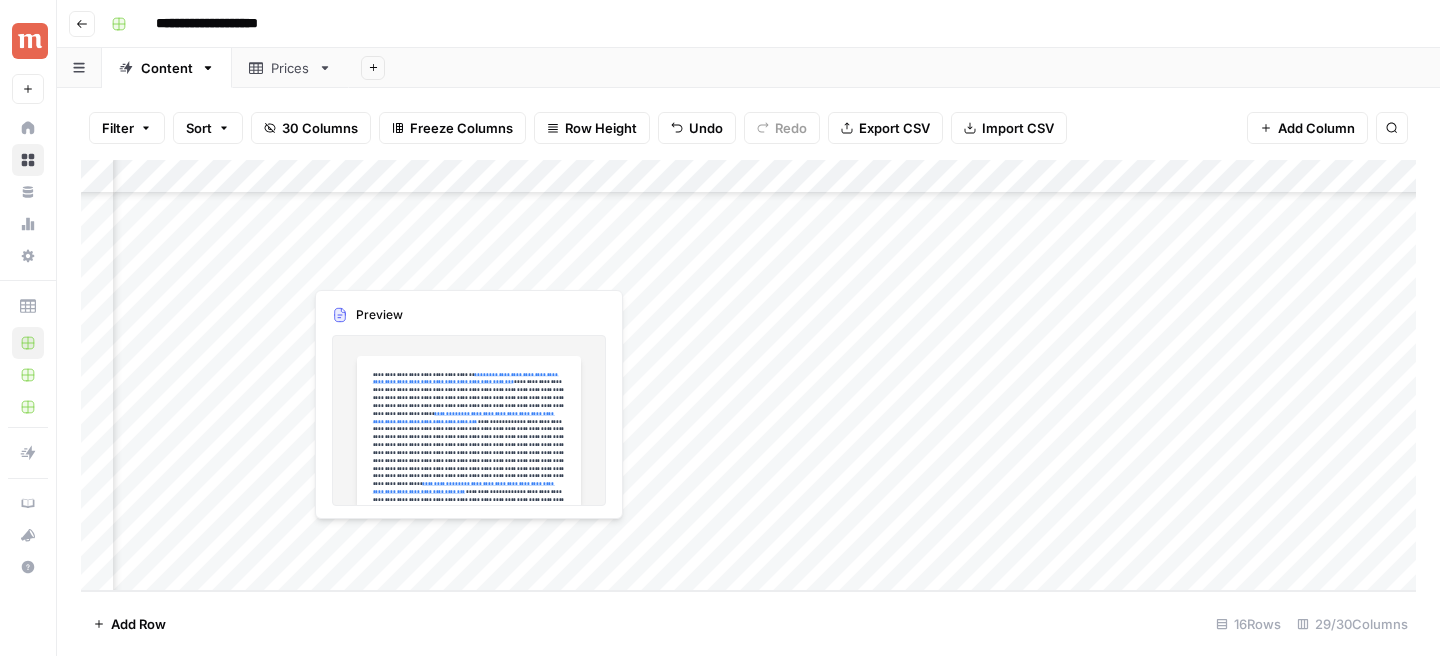 click on "Add Column" at bounding box center (748, 375) 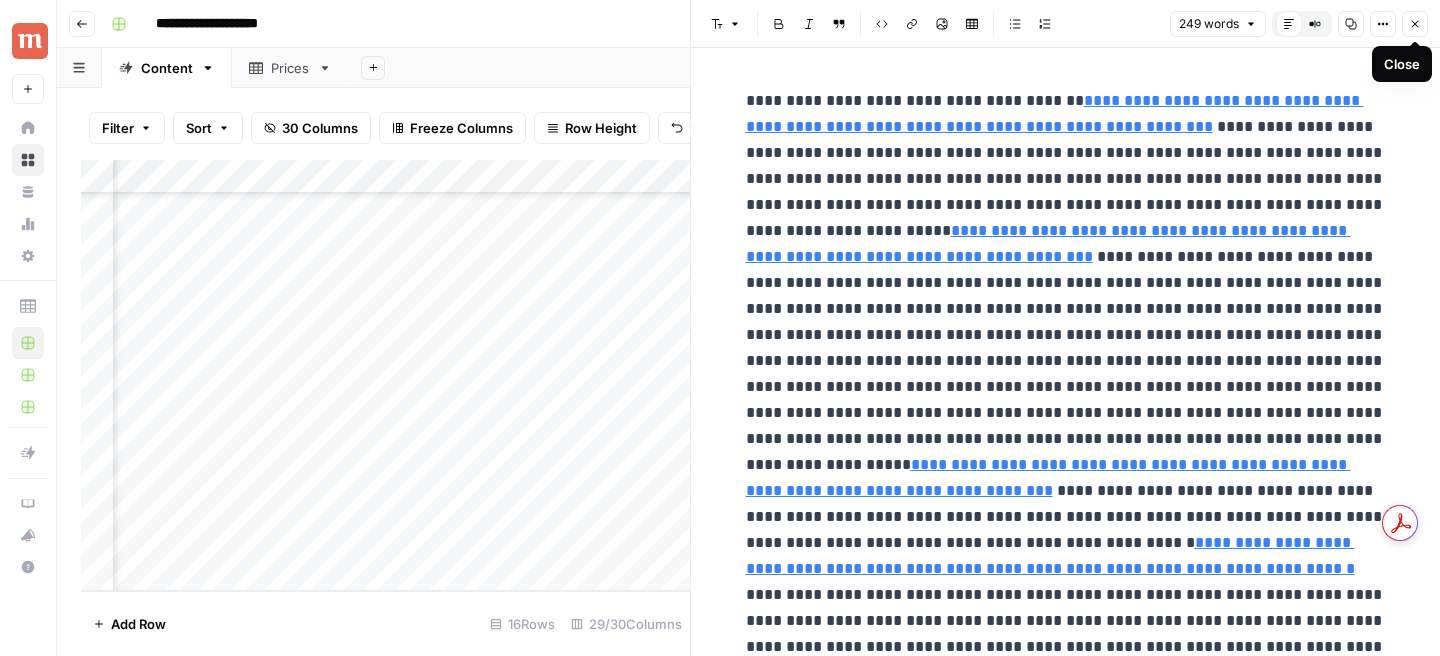 click on "Close" at bounding box center [1415, 24] 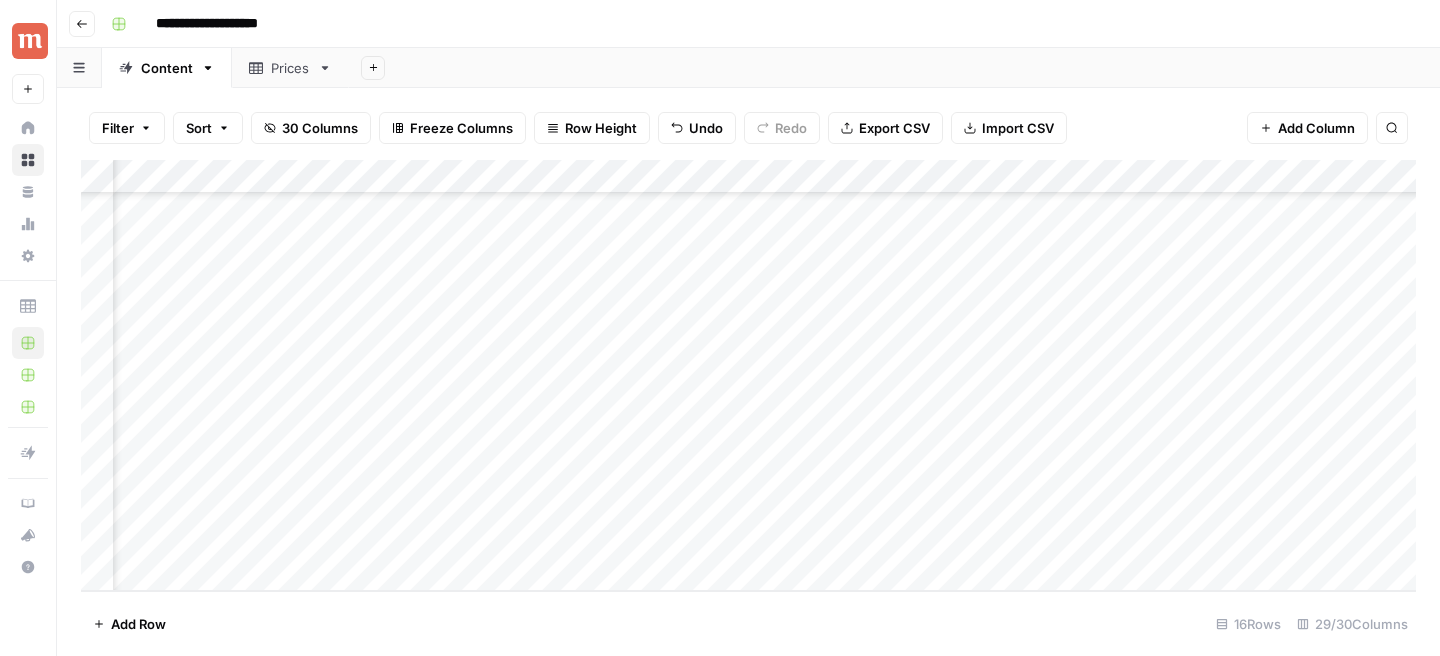 scroll, scrollTop: 179, scrollLeft: 2746, axis: both 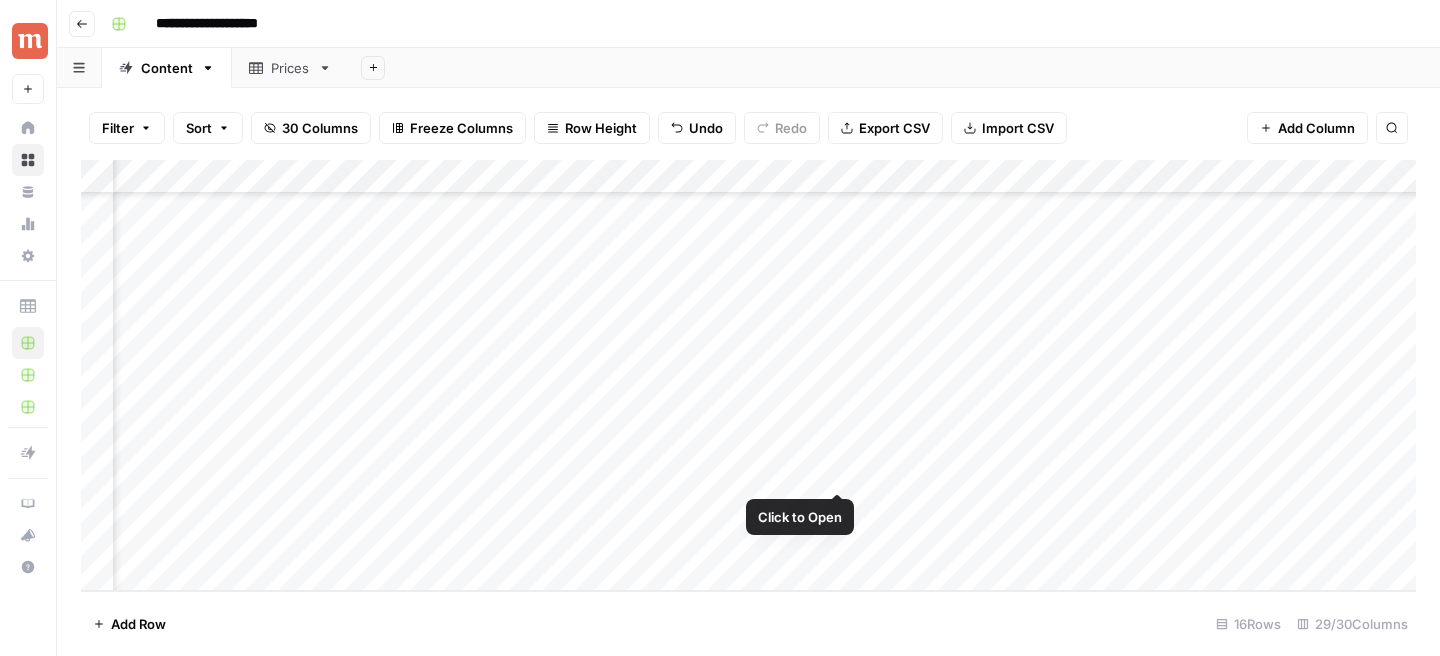 click on "Add Column" at bounding box center [748, 375] 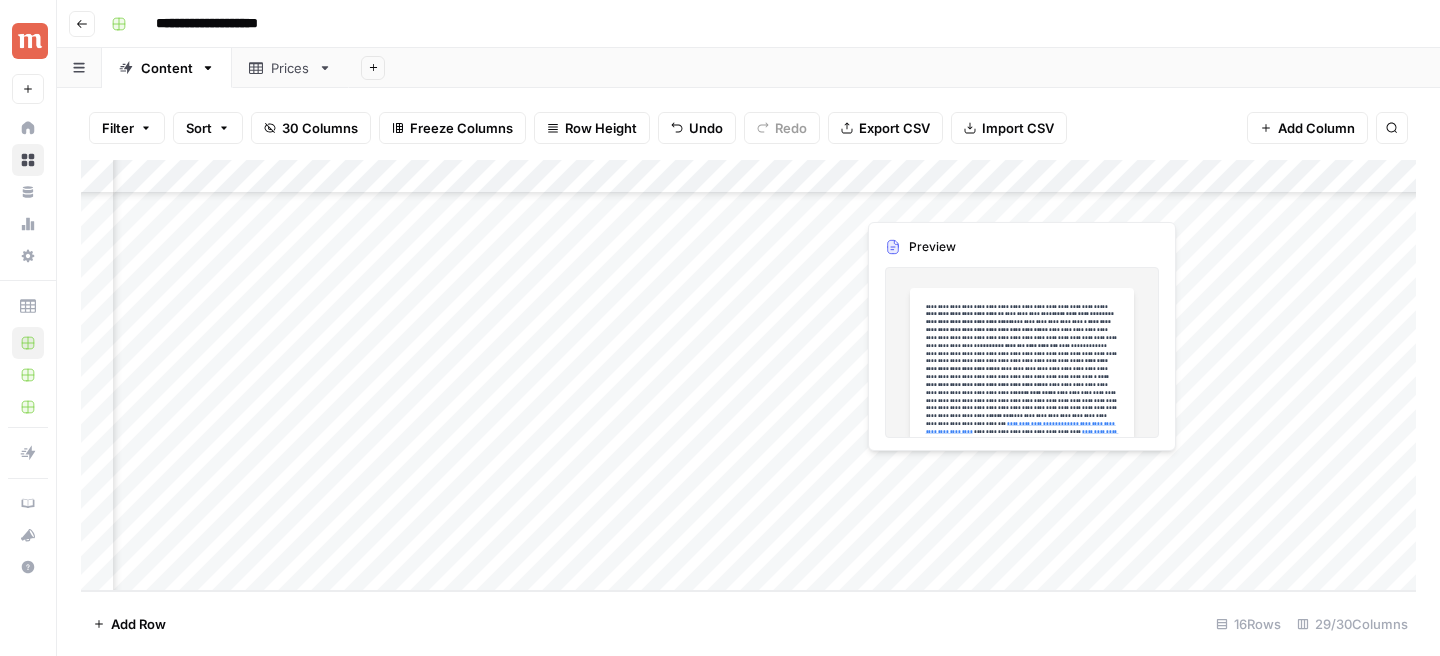 click on "Add Column" at bounding box center (748, 375) 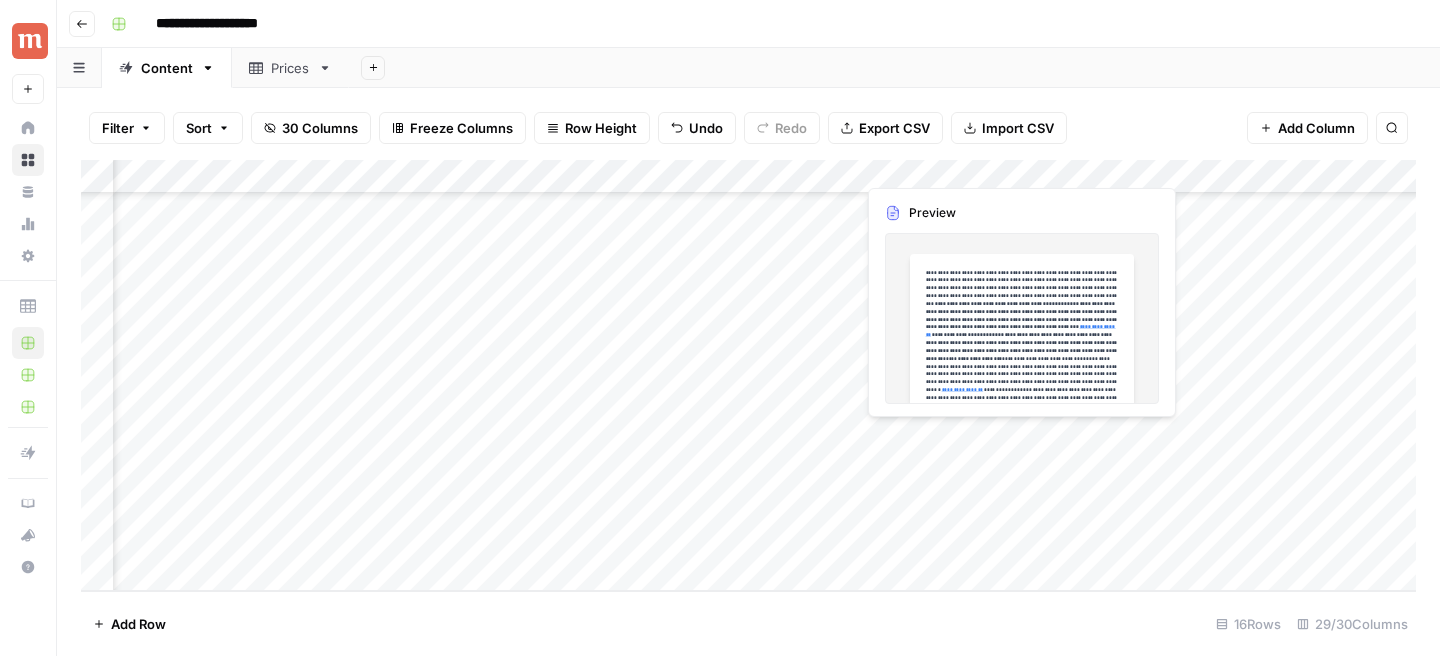 drag, startPoint x: 902, startPoint y: 438, endPoint x: 904, endPoint y: 465, distance: 27.073973 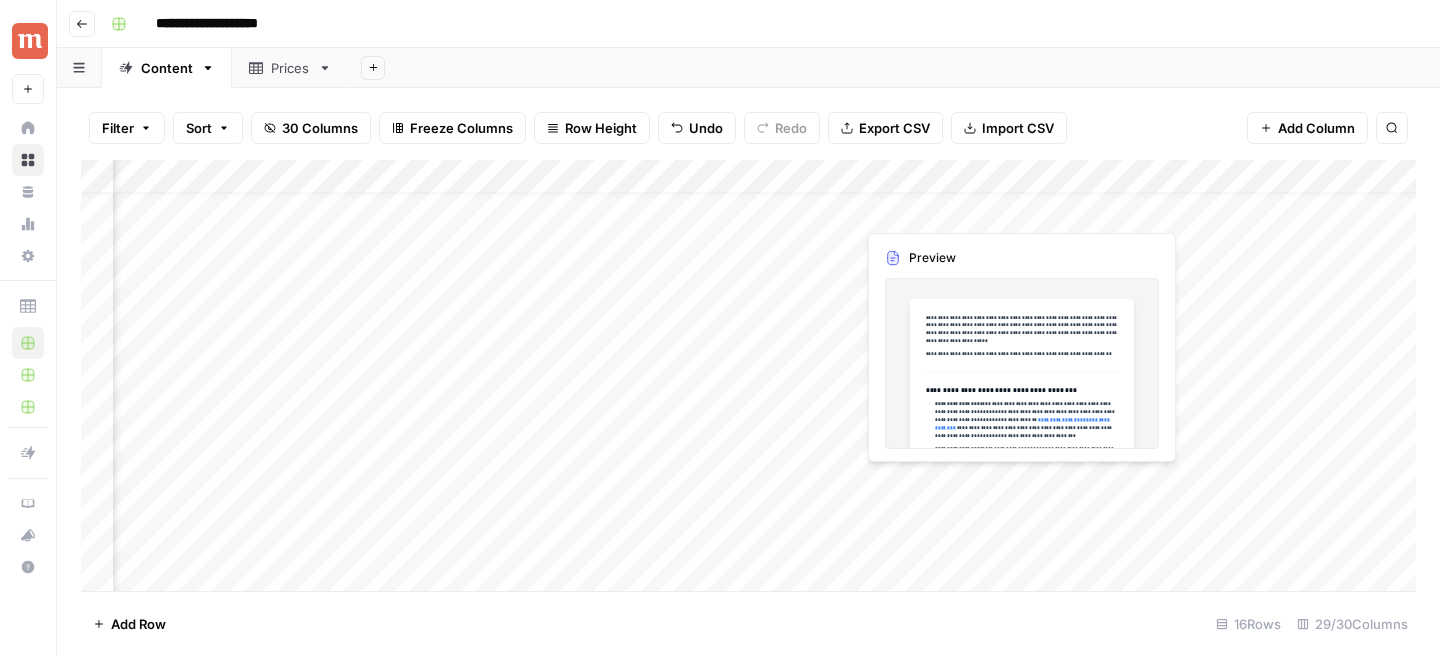 scroll, scrollTop: 179, scrollLeft: 2746, axis: both 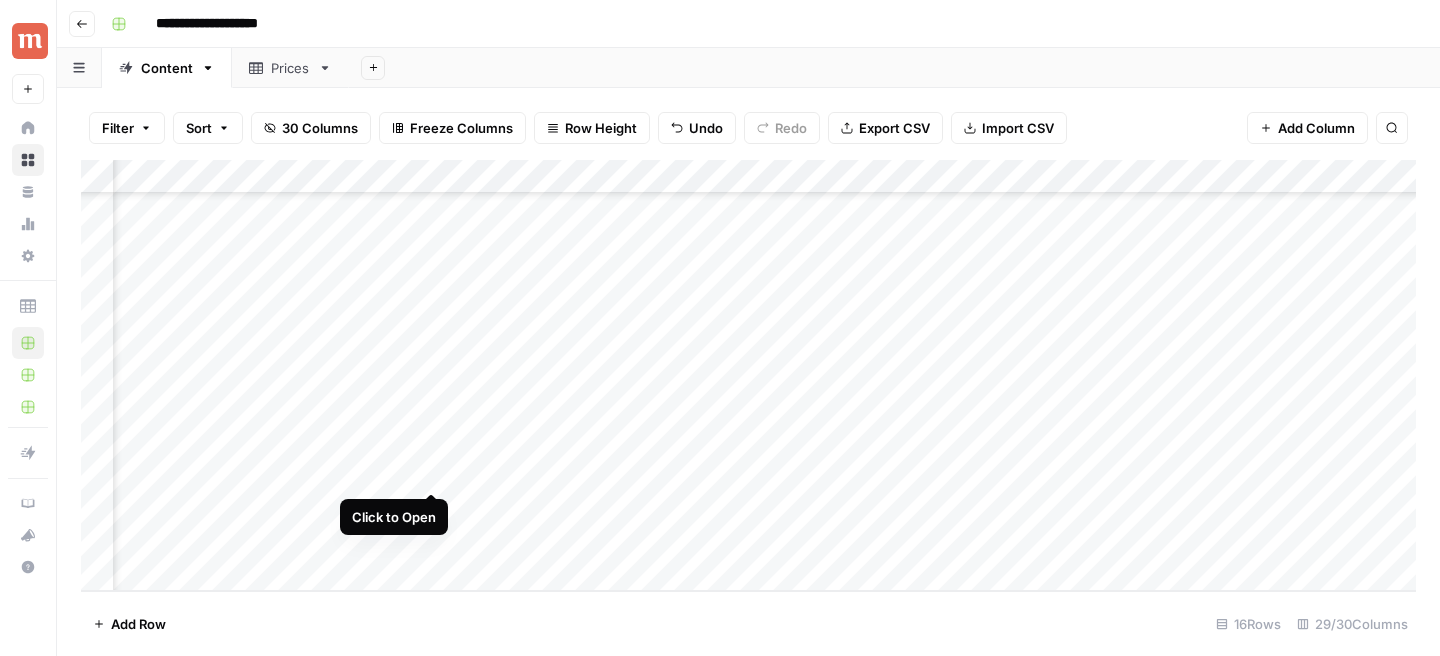 click on "Add Column" at bounding box center [748, 375] 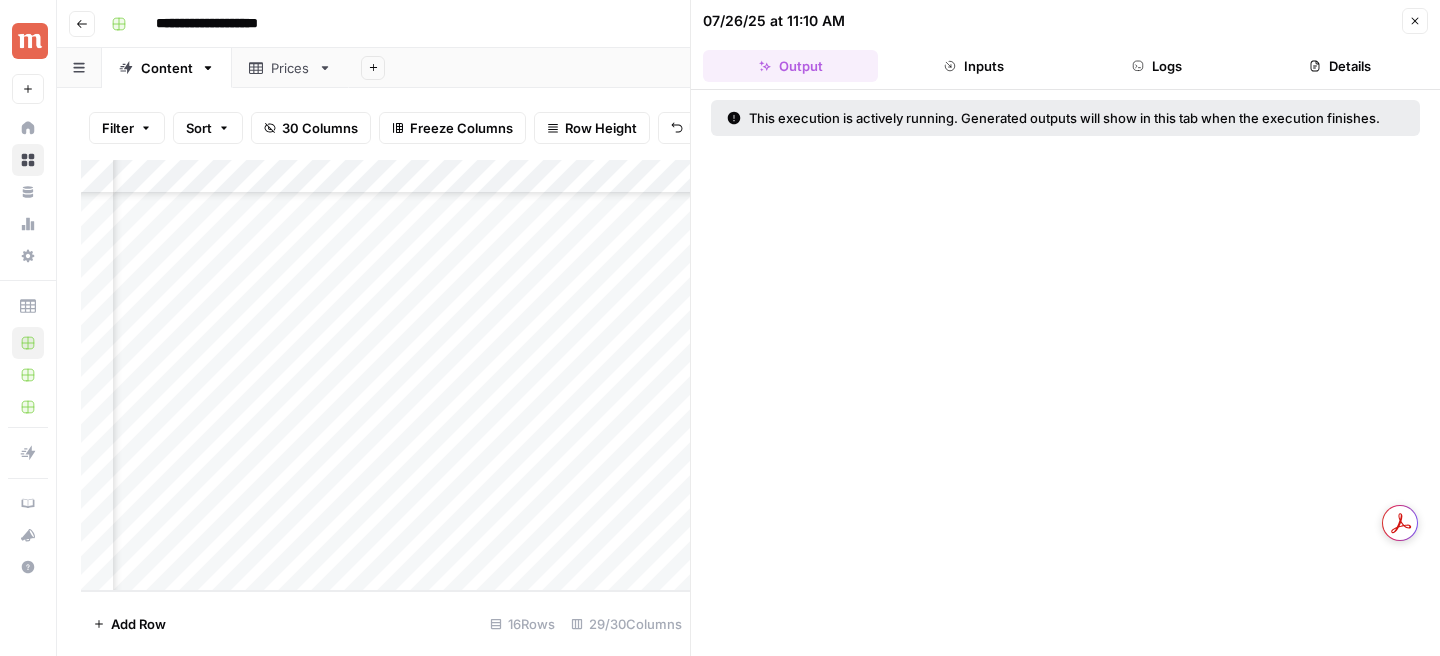 click on "Add Column" at bounding box center (385, 375) 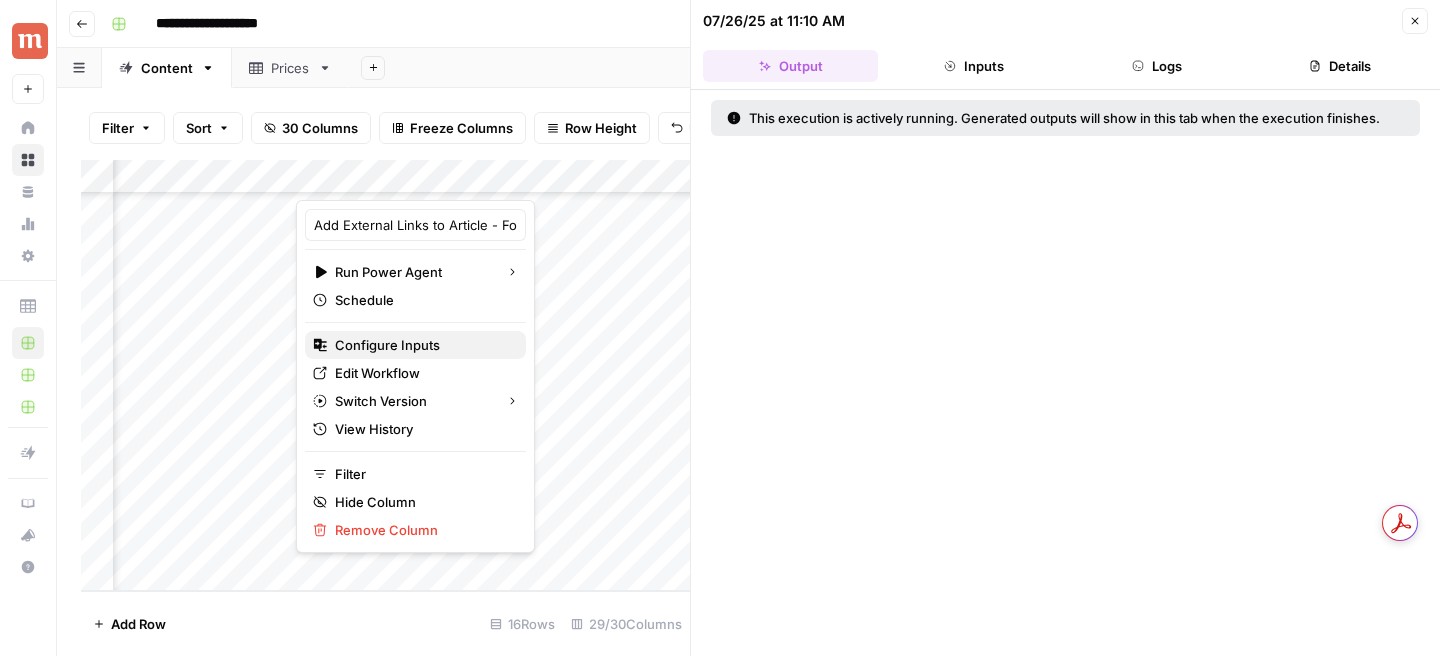 type 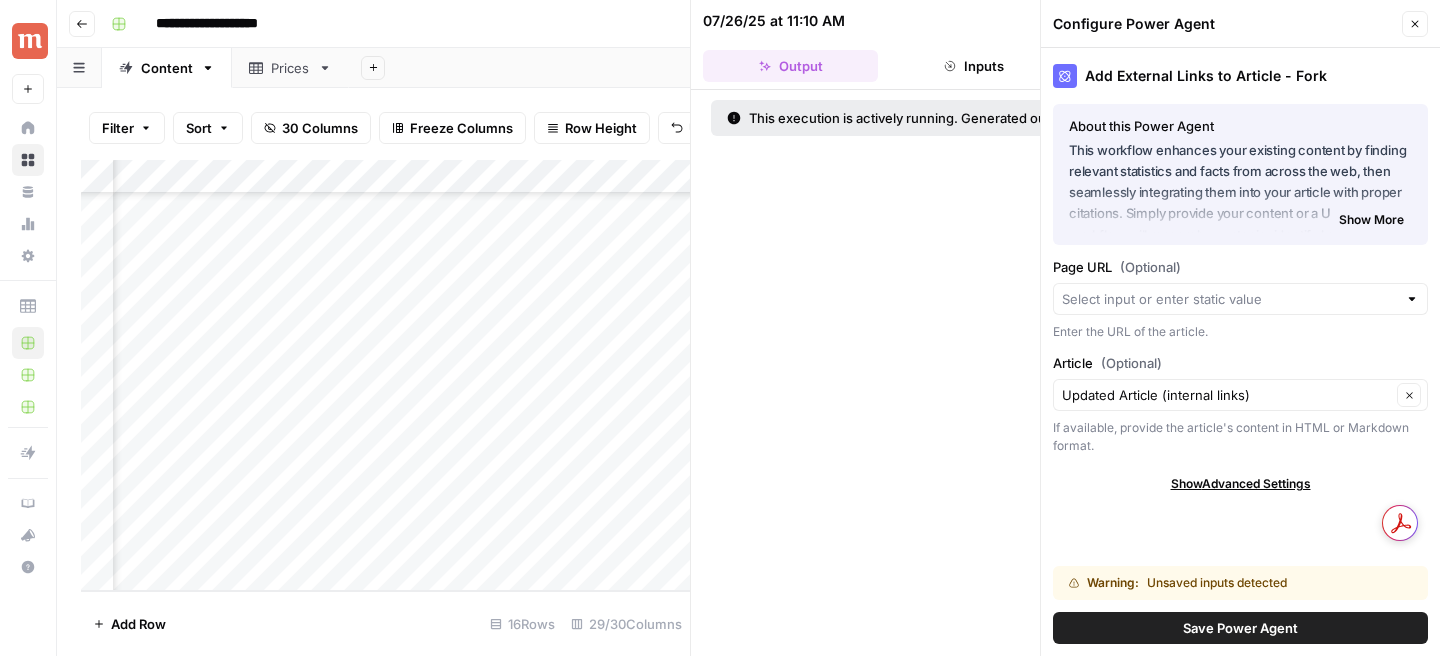 click on "Add Column" at bounding box center [385, 375] 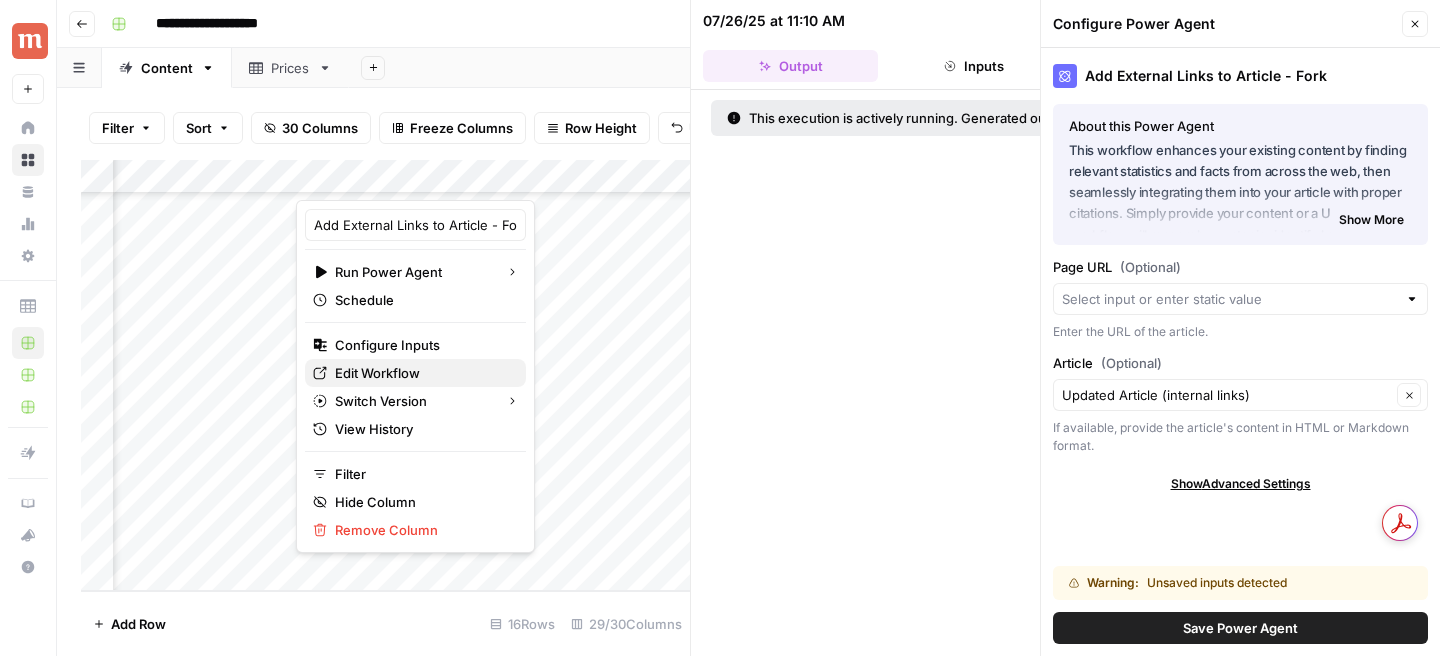 click on "Edit Workflow" at bounding box center (422, 373) 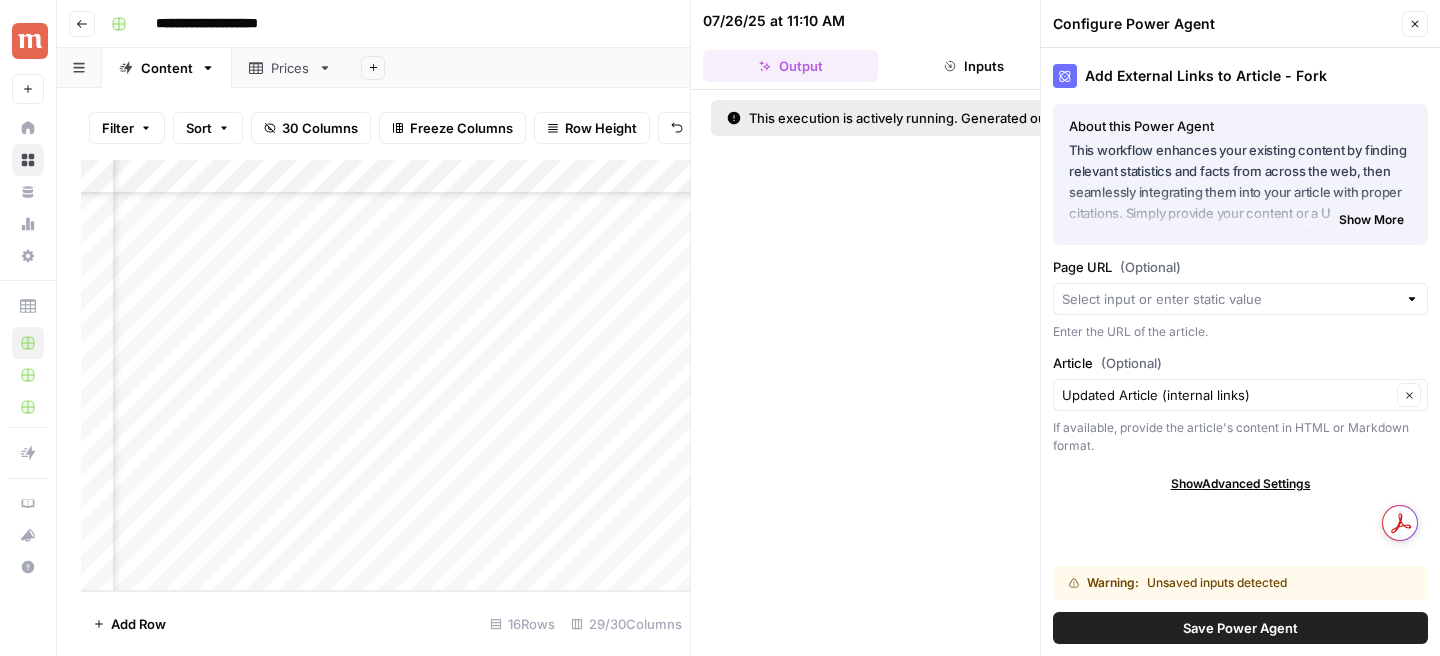 scroll, scrollTop: 179, scrollLeft: 2221, axis: both 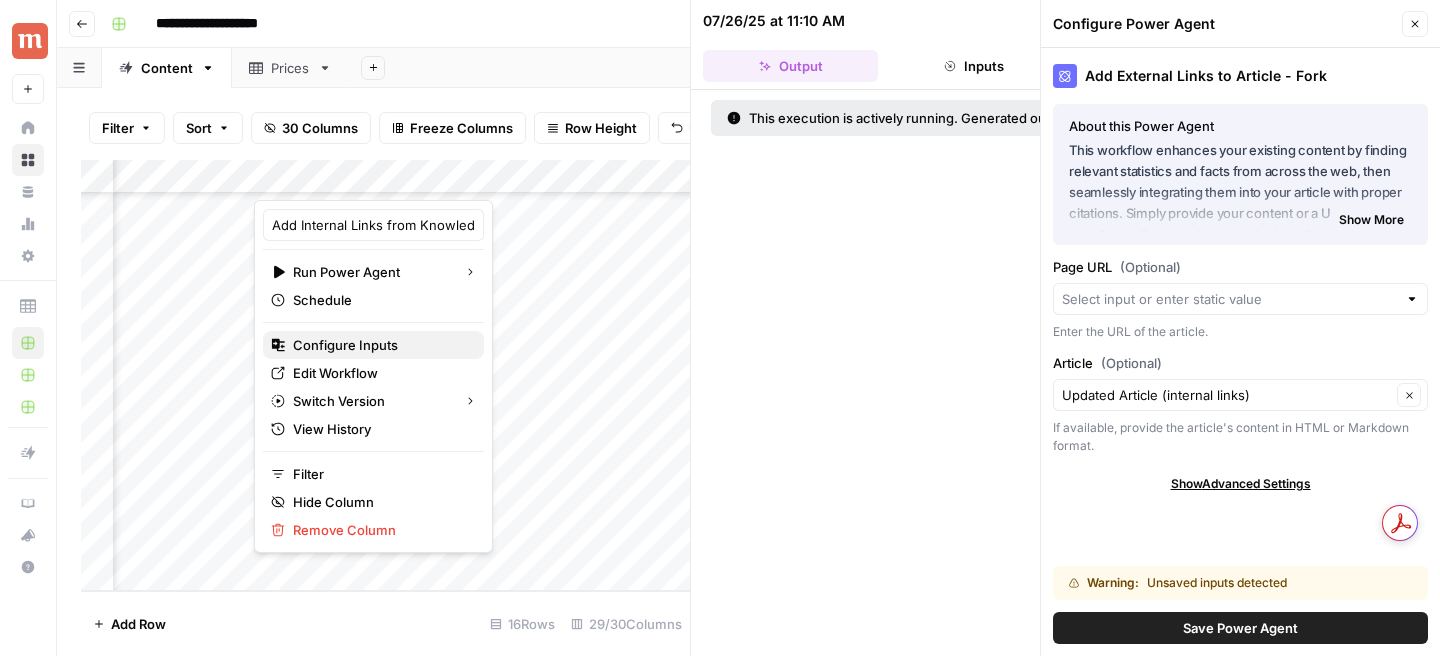type 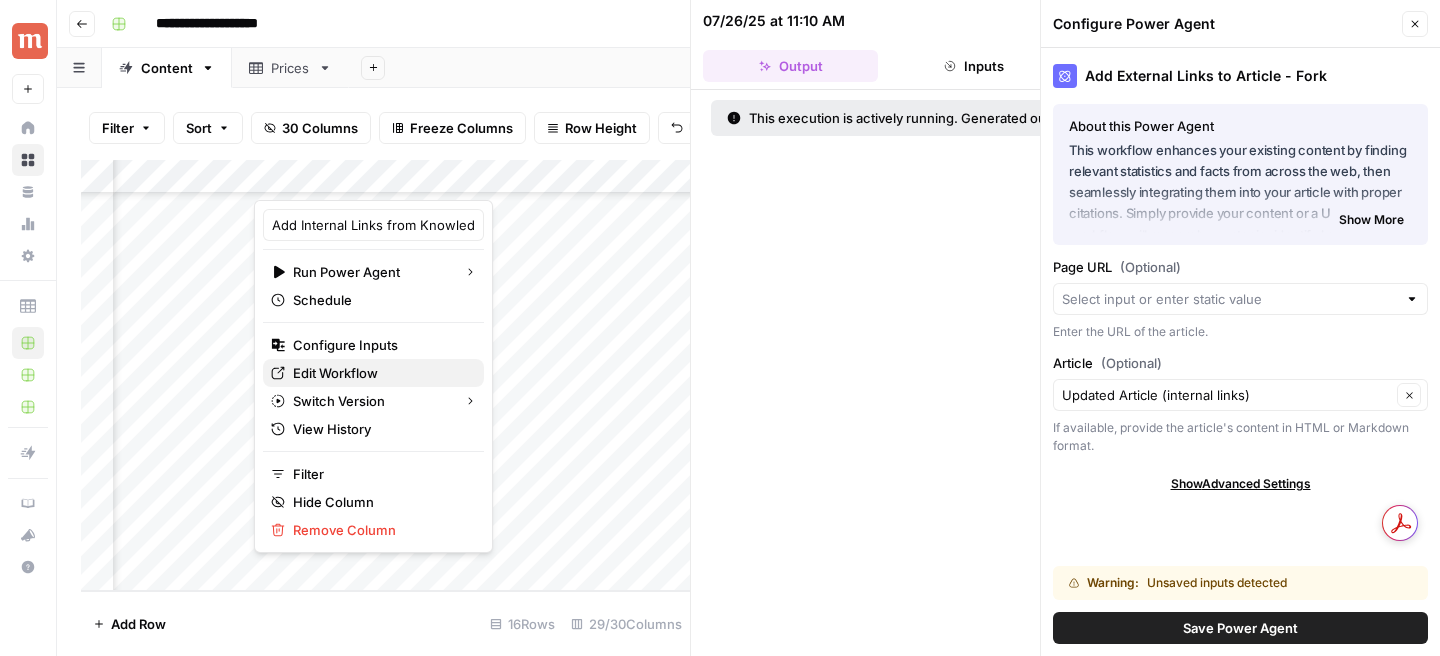 click on "Edit Workflow" at bounding box center [380, 373] 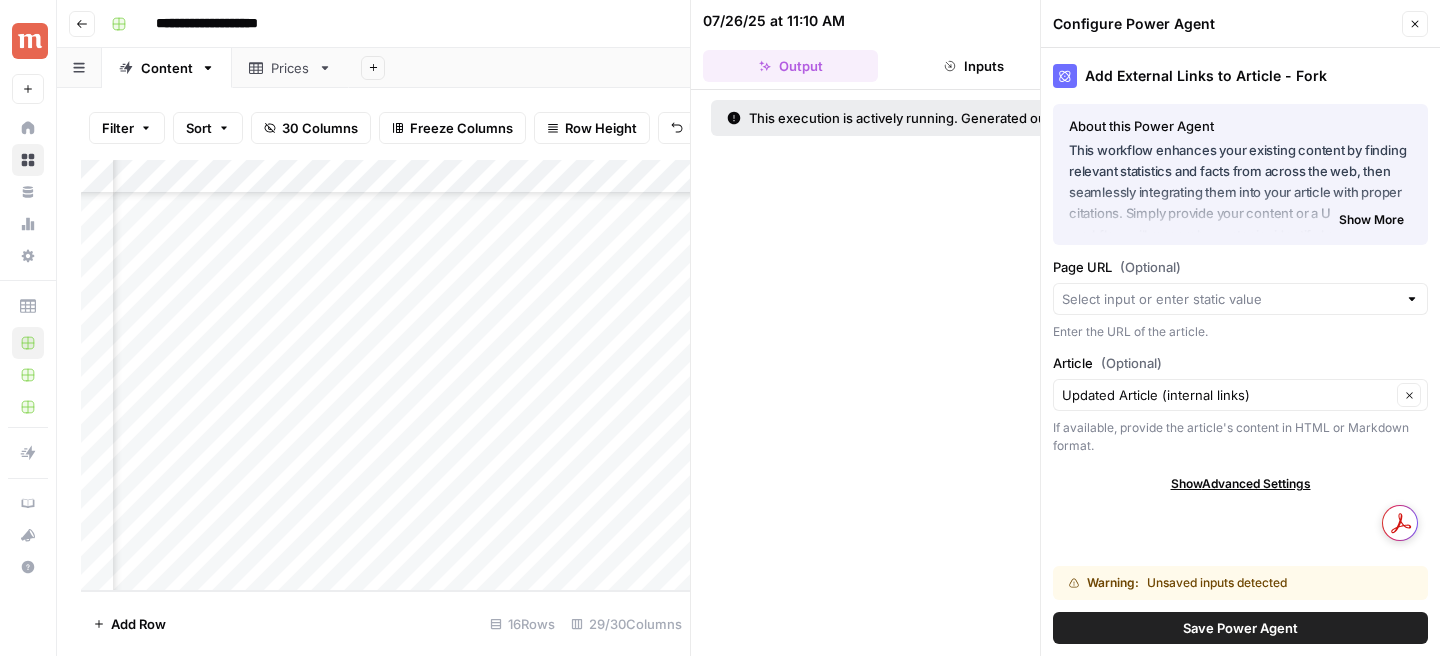 click 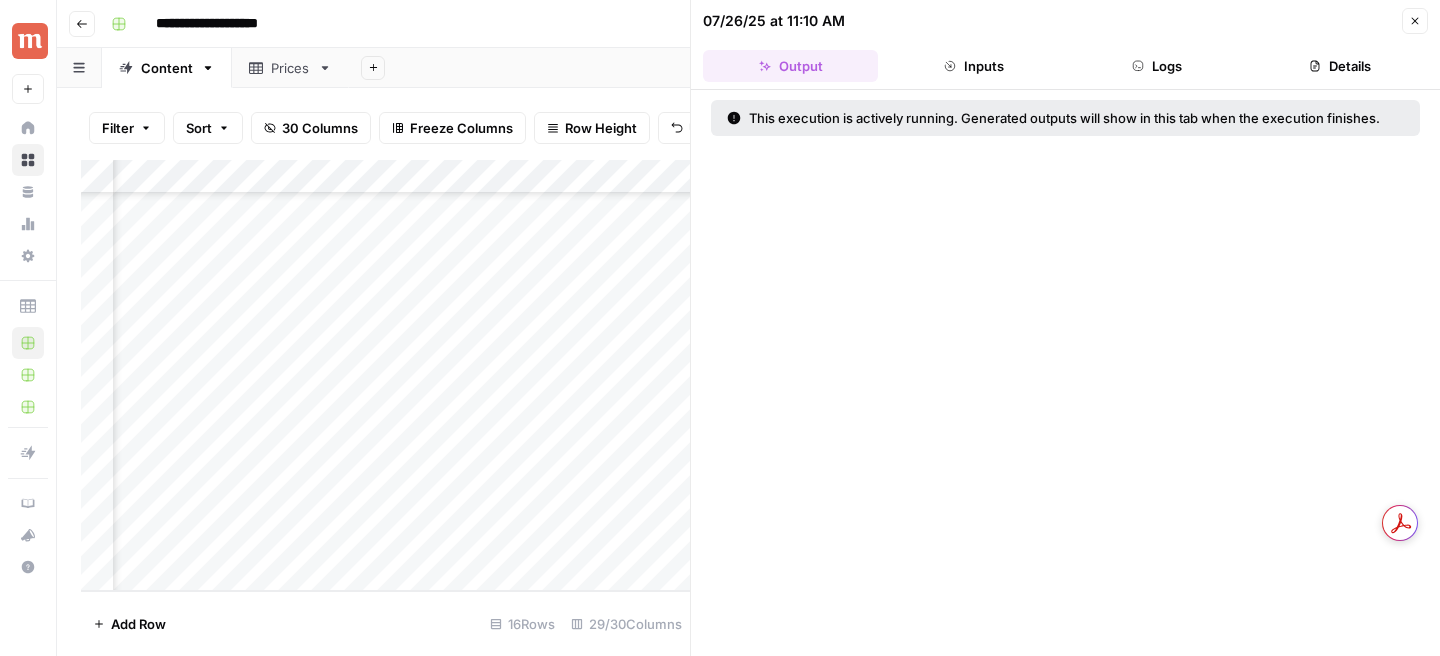 click on "Close" at bounding box center (1415, 21) 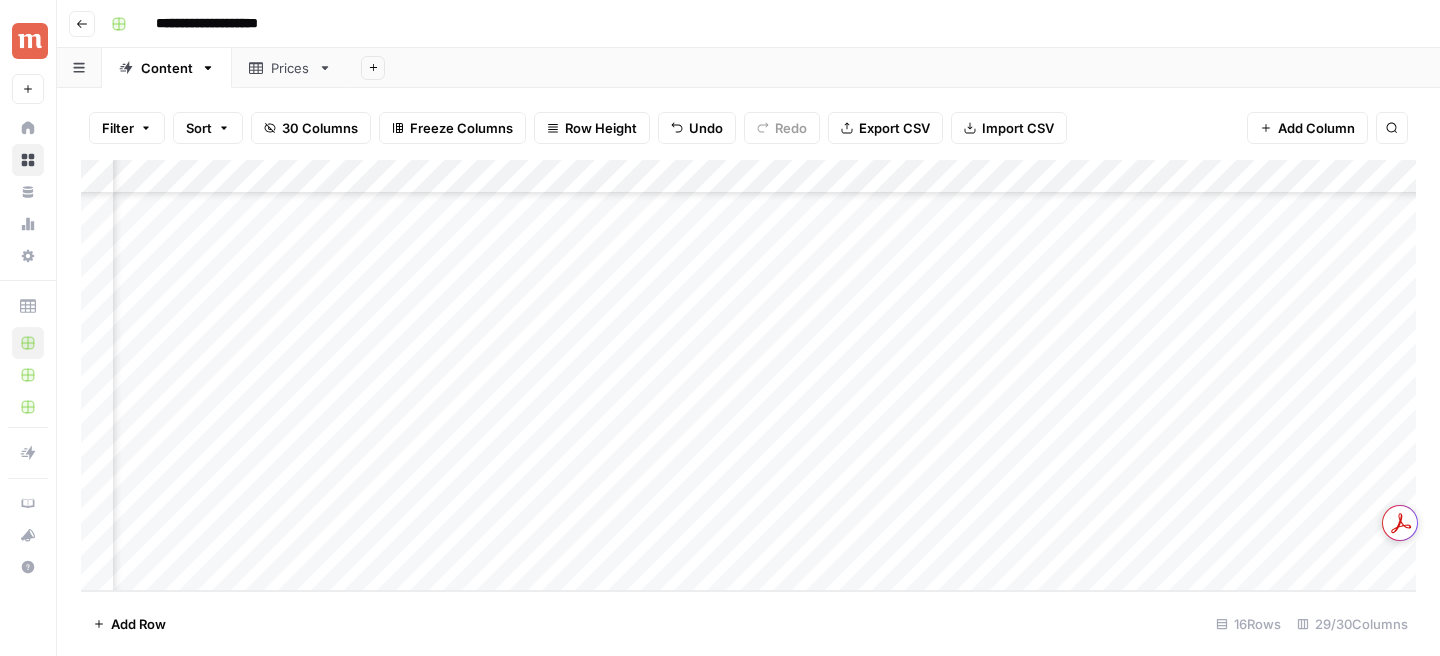 scroll, scrollTop: 179, scrollLeft: 2585, axis: both 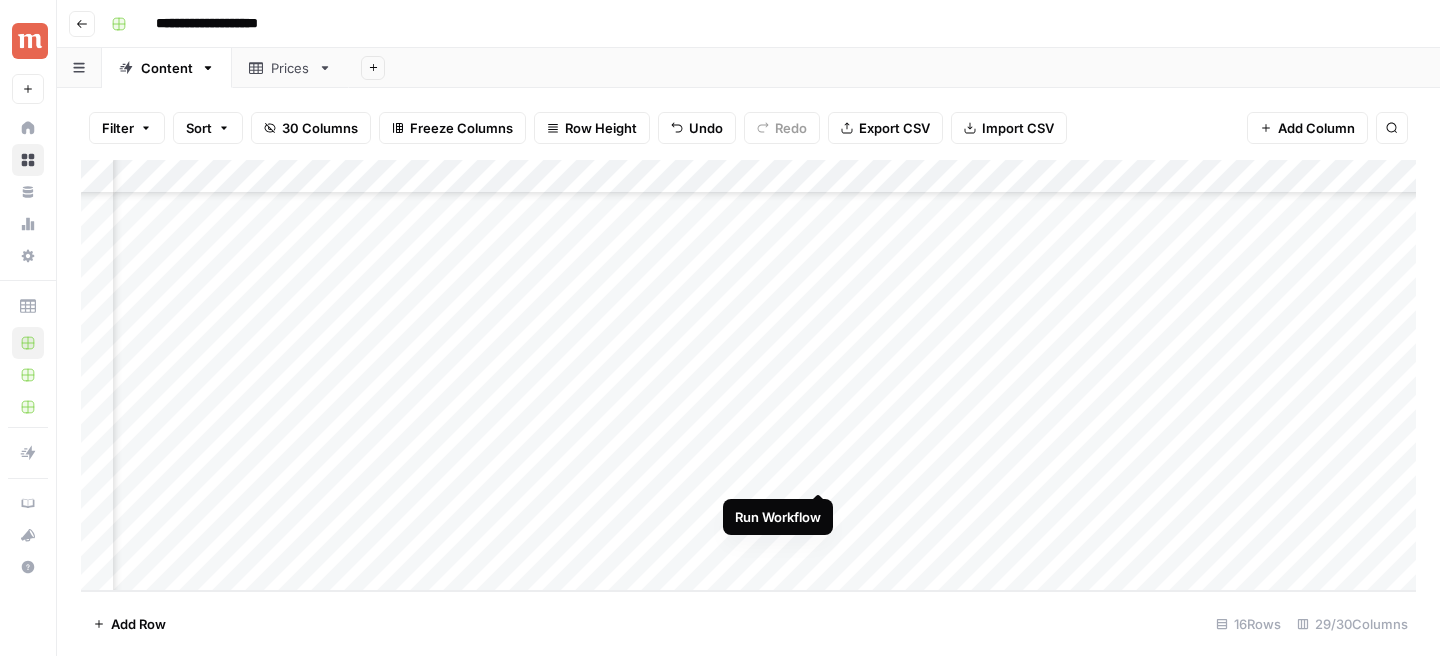click on "Add Column" at bounding box center [748, 375] 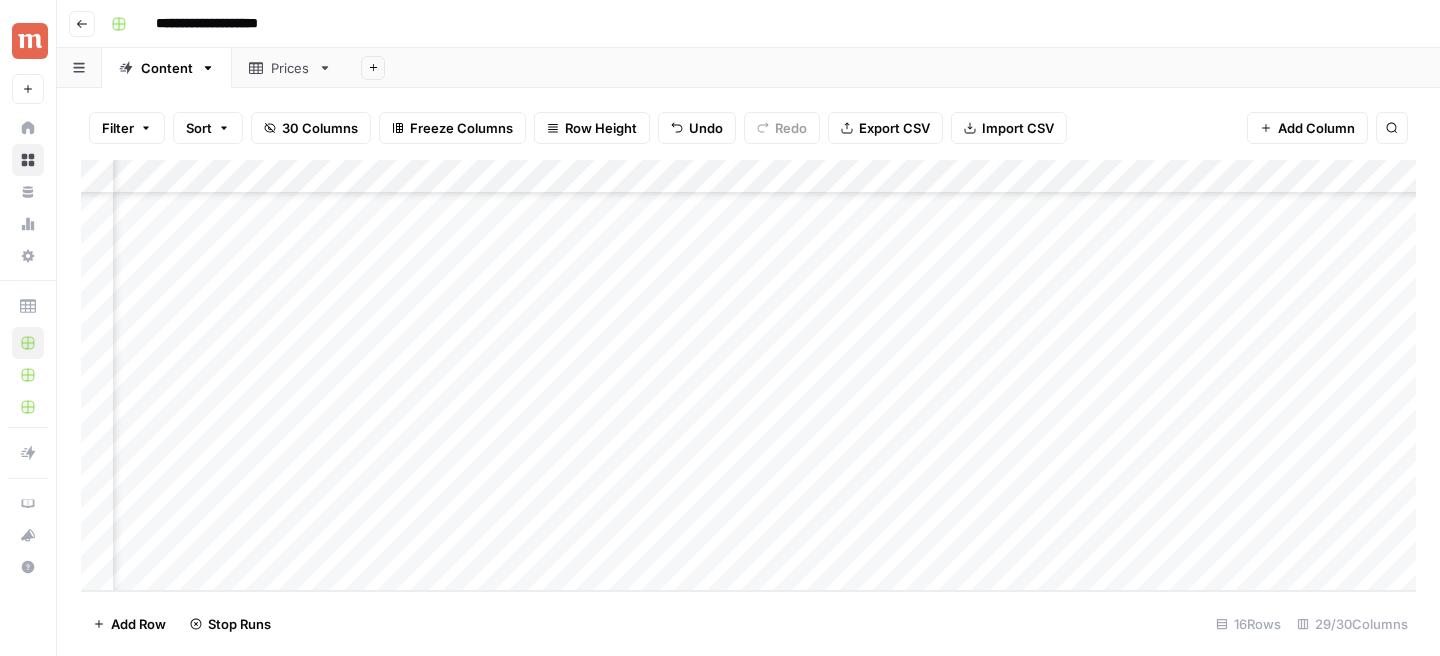 click on "Add Column" at bounding box center [748, 375] 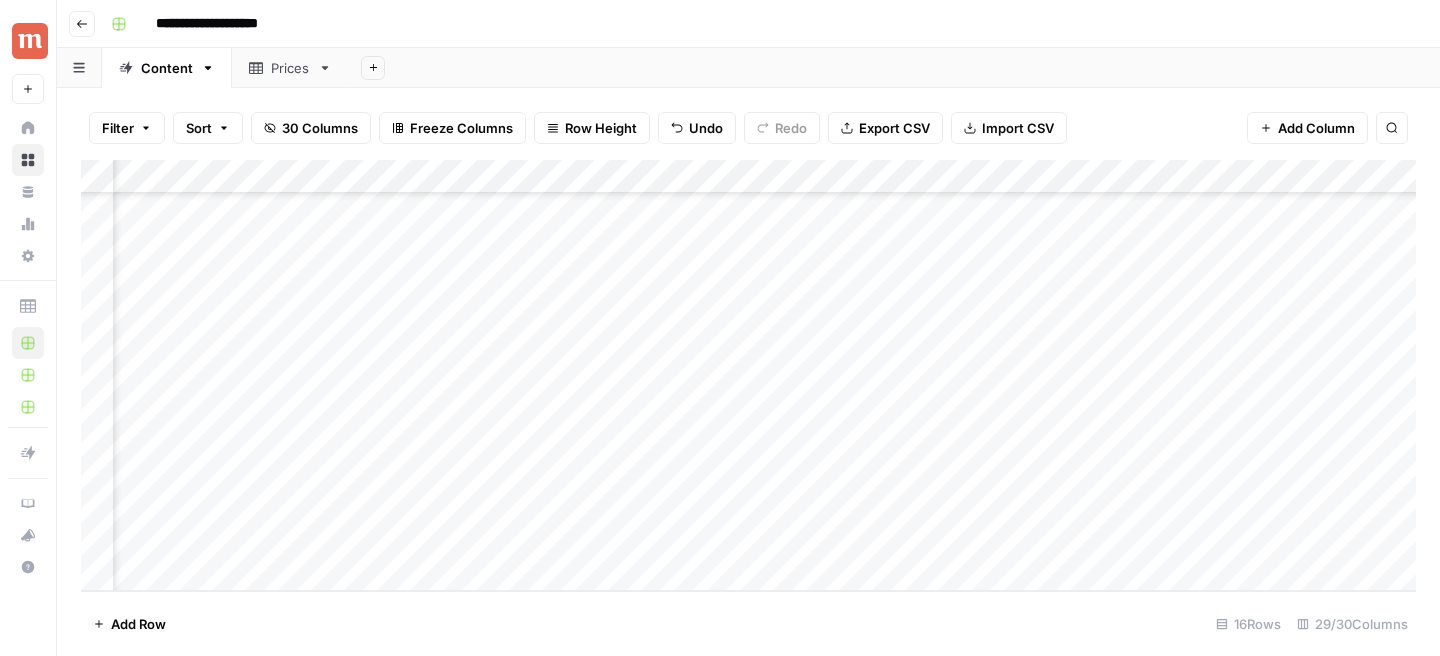 scroll, scrollTop: 179, scrollLeft: 2899, axis: both 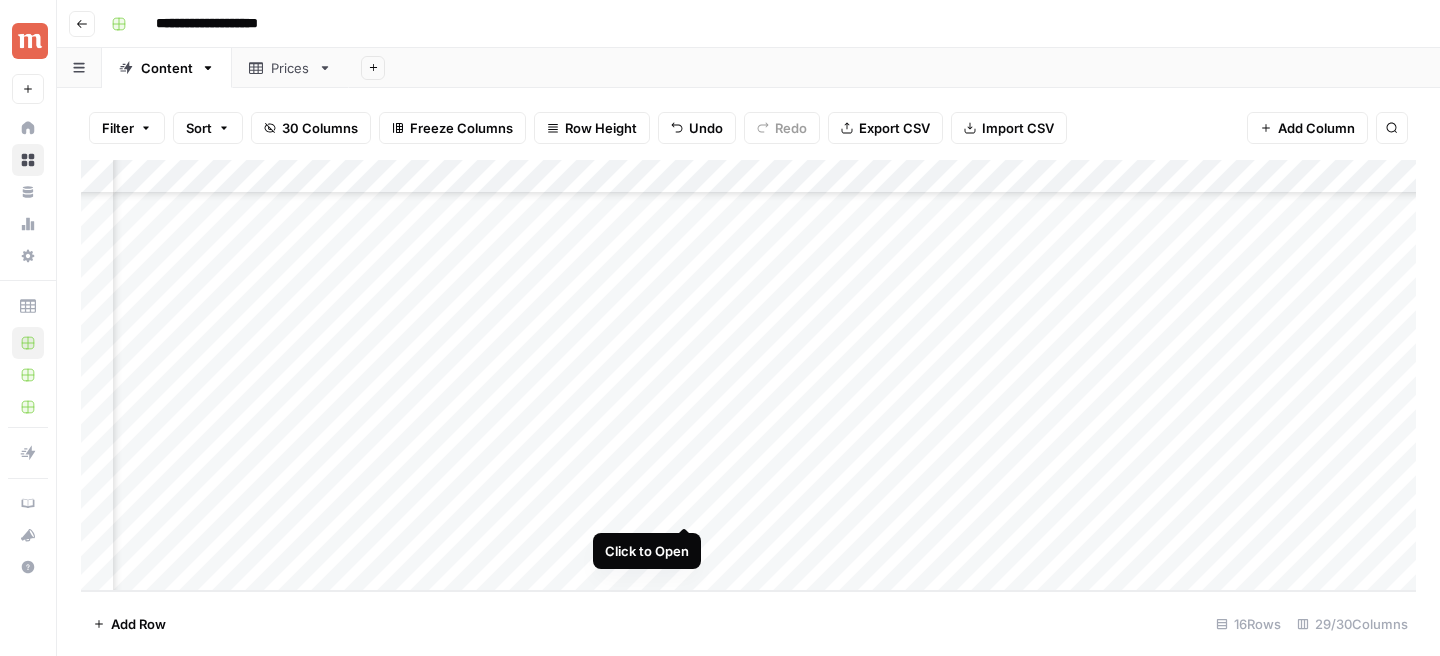click on "Add Column" at bounding box center [748, 375] 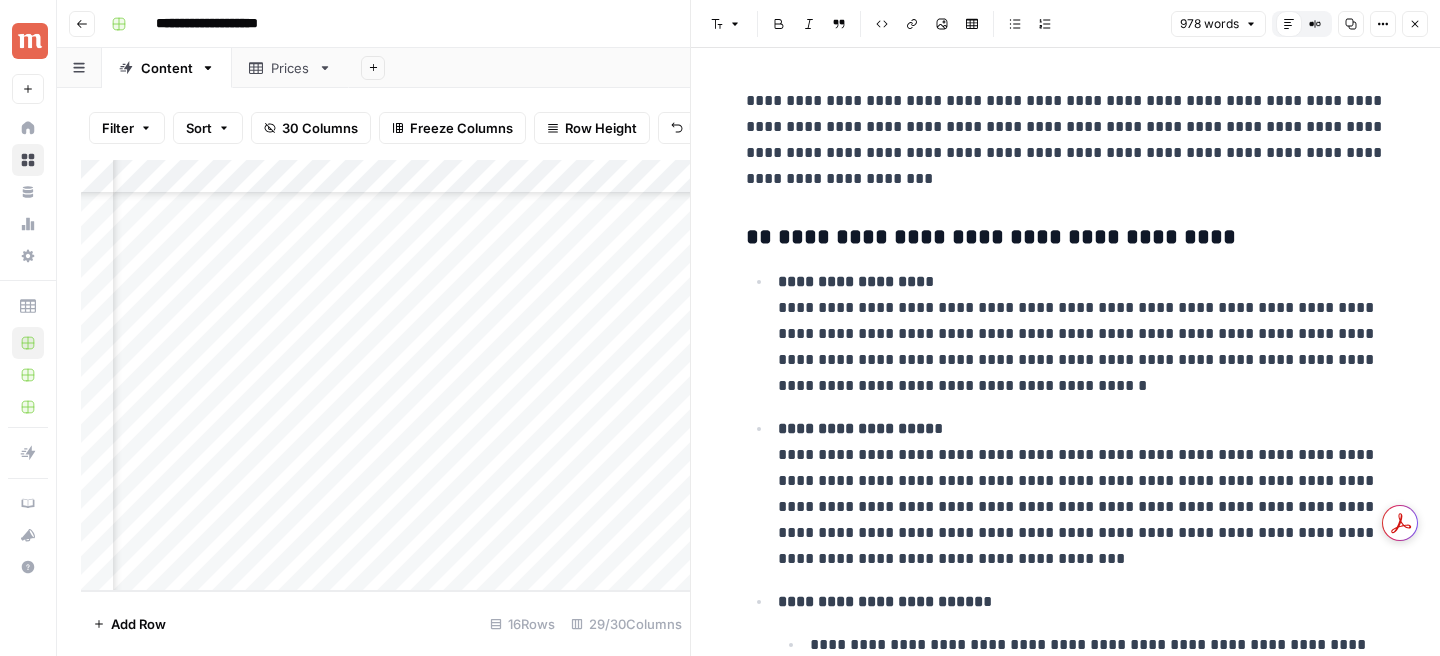 scroll, scrollTop: 179, scrollLeft: 3075, axis: both 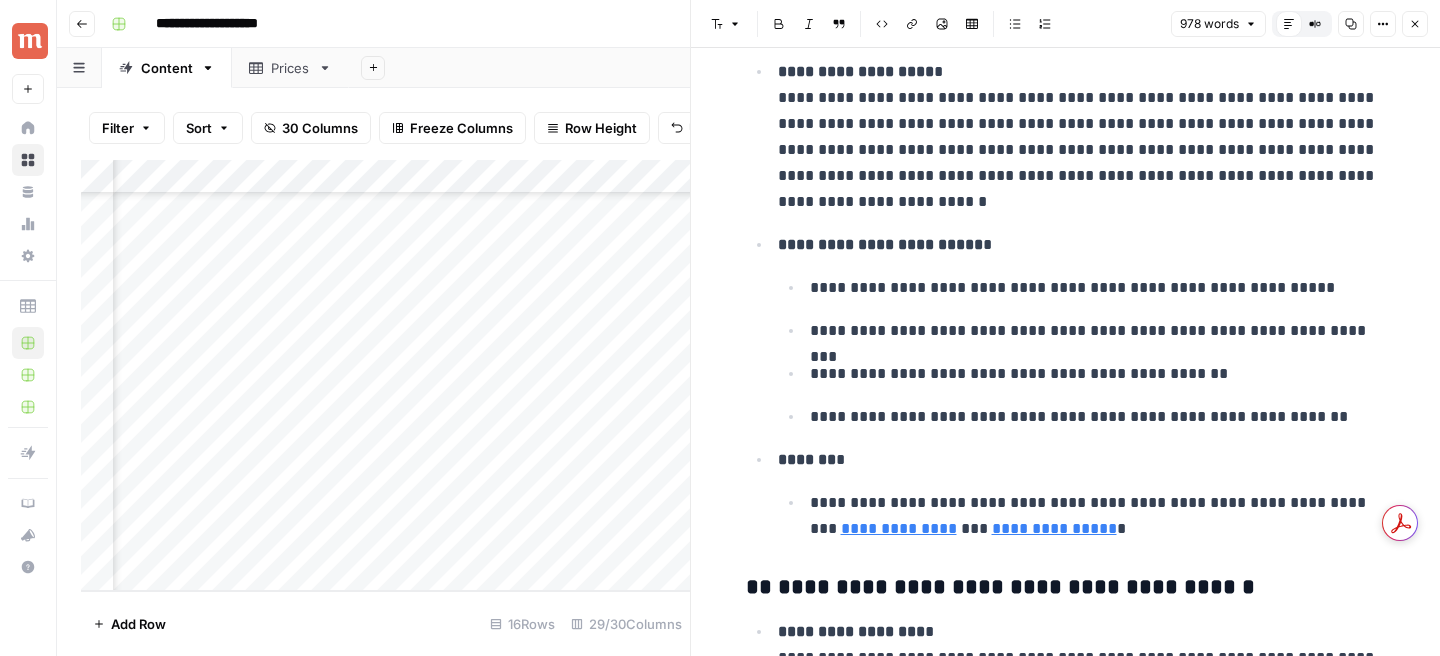 click on "Close" at bounding box center (1415, 24) 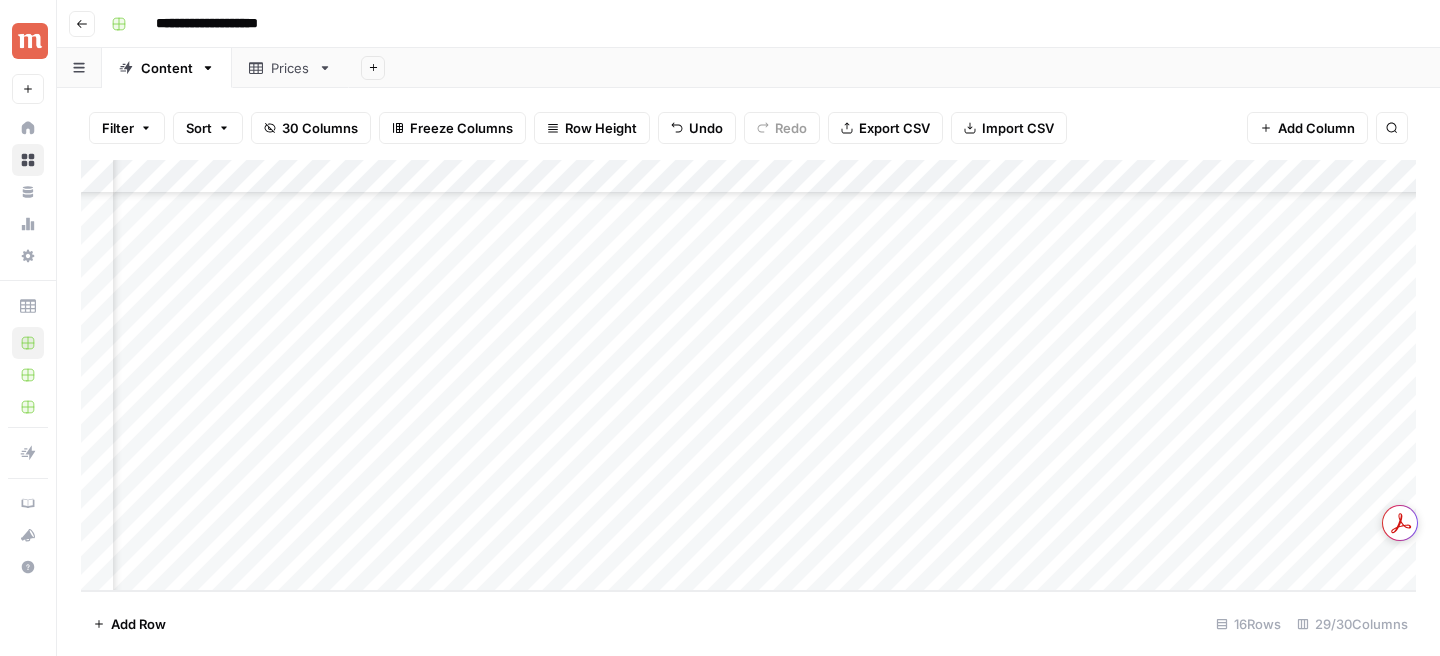 scroll, scrollTop: 179, scrollLeft: 2838, axis: both 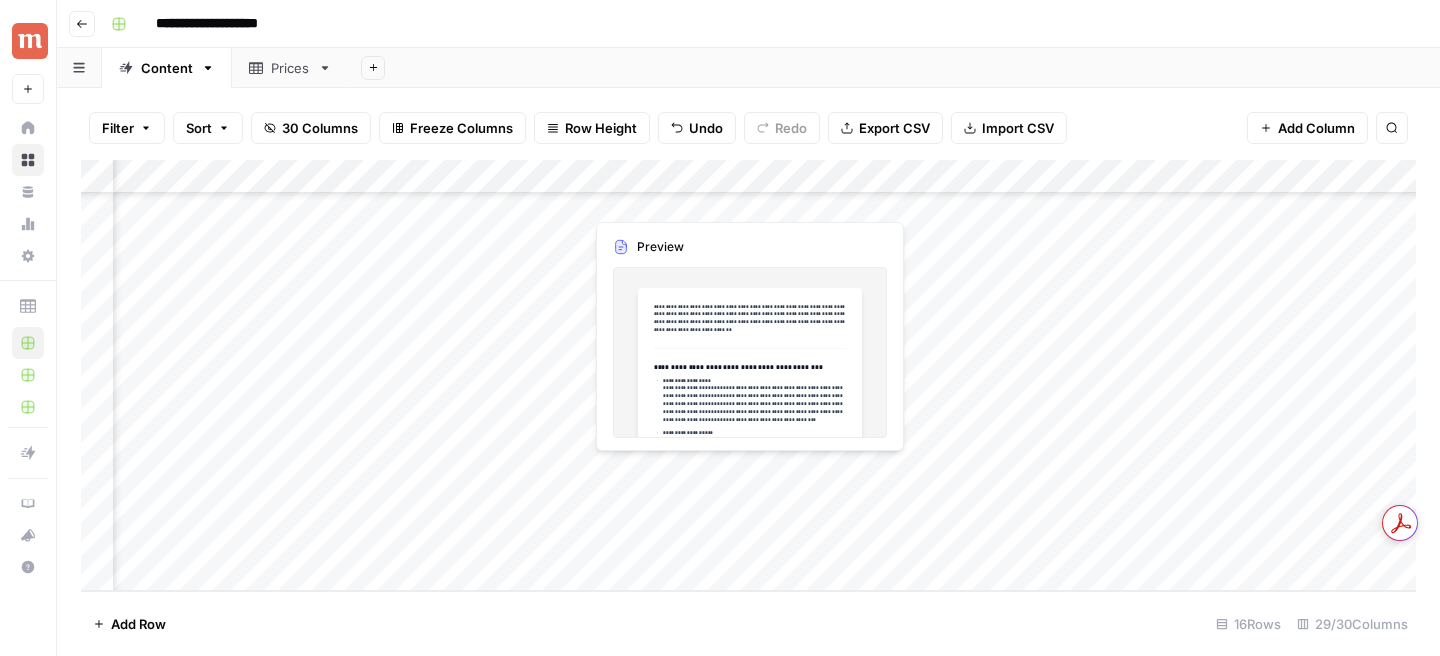 click on "Add Column" at bounding box center (748, 375) 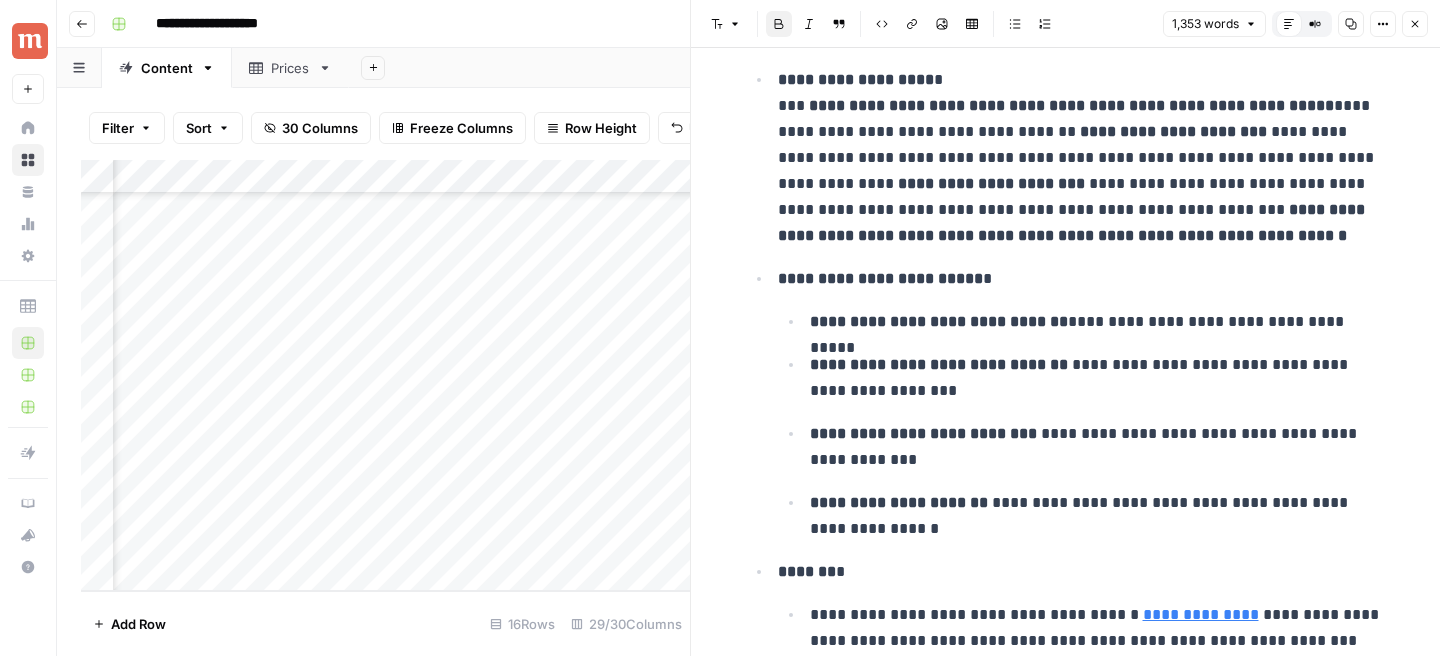 scroll, scrollTop: 1883, scrollLeft: 0, axis: vertical 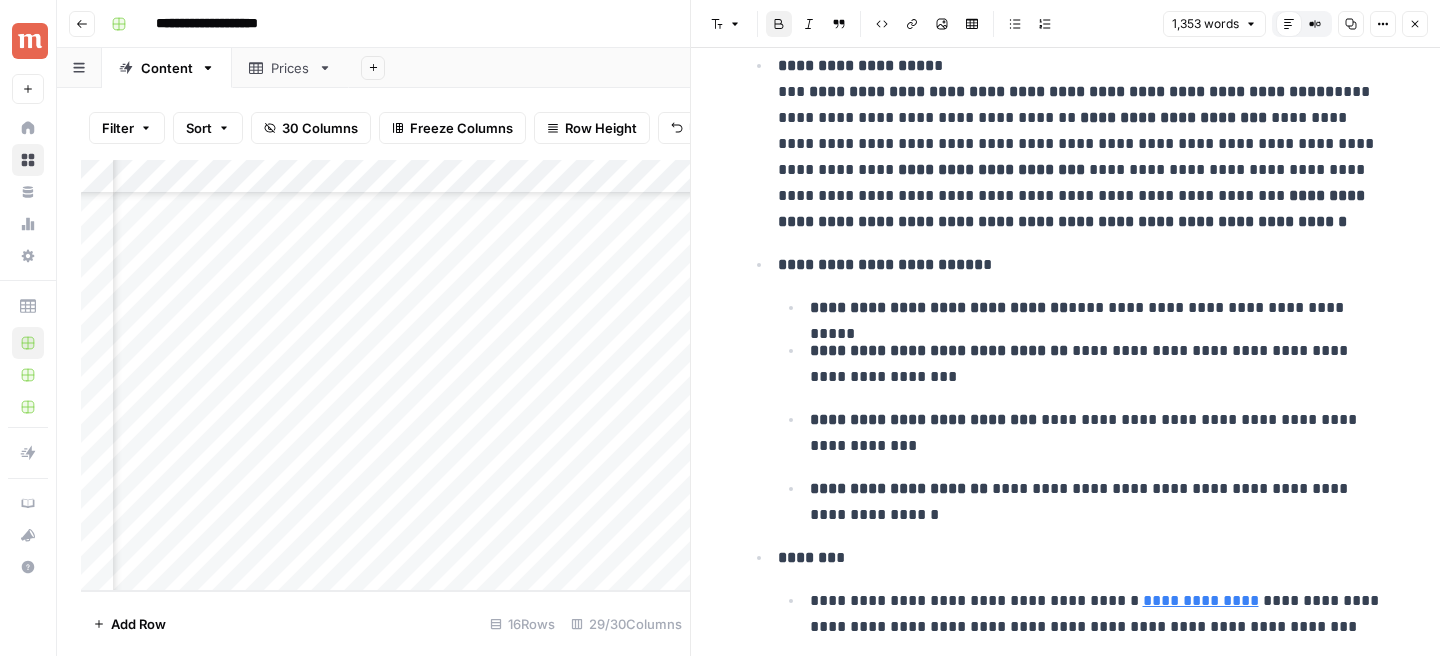 click on "Close" at bounding box center (1415, 24) 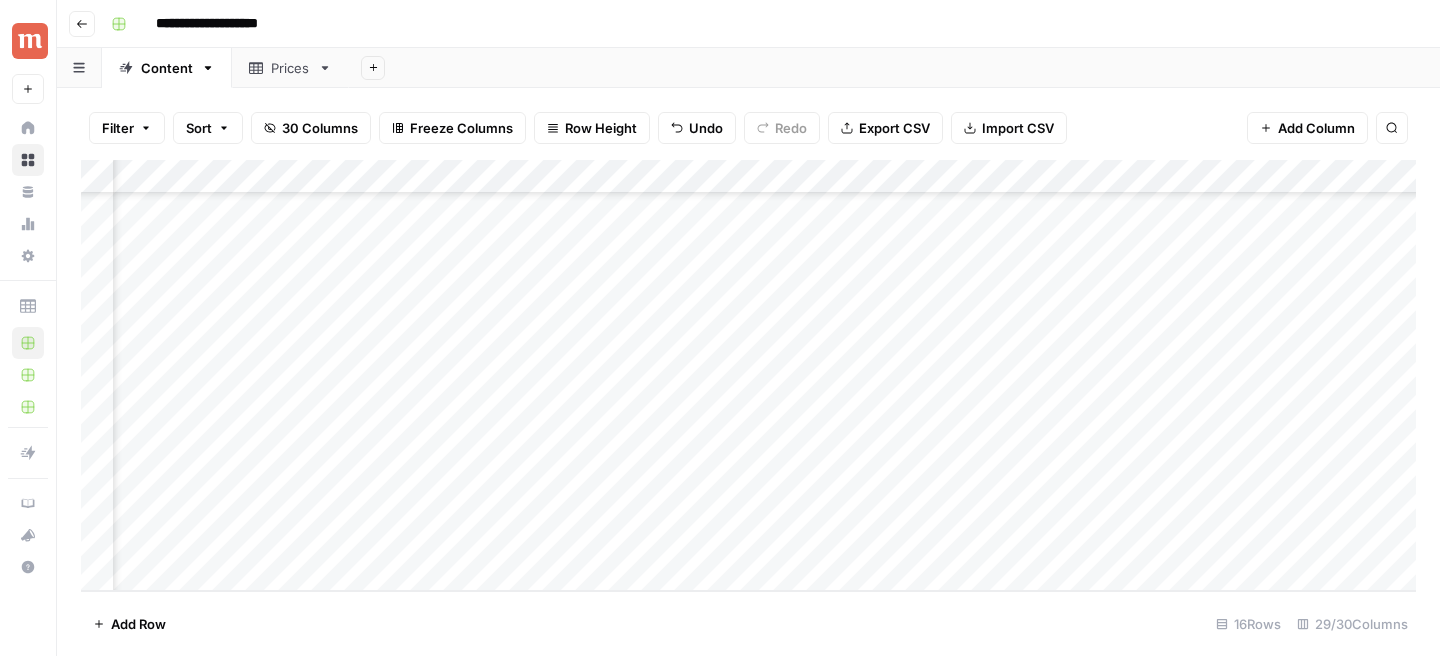 scroll, scrollTop: 179, scrollLeft: 2616, axis: both 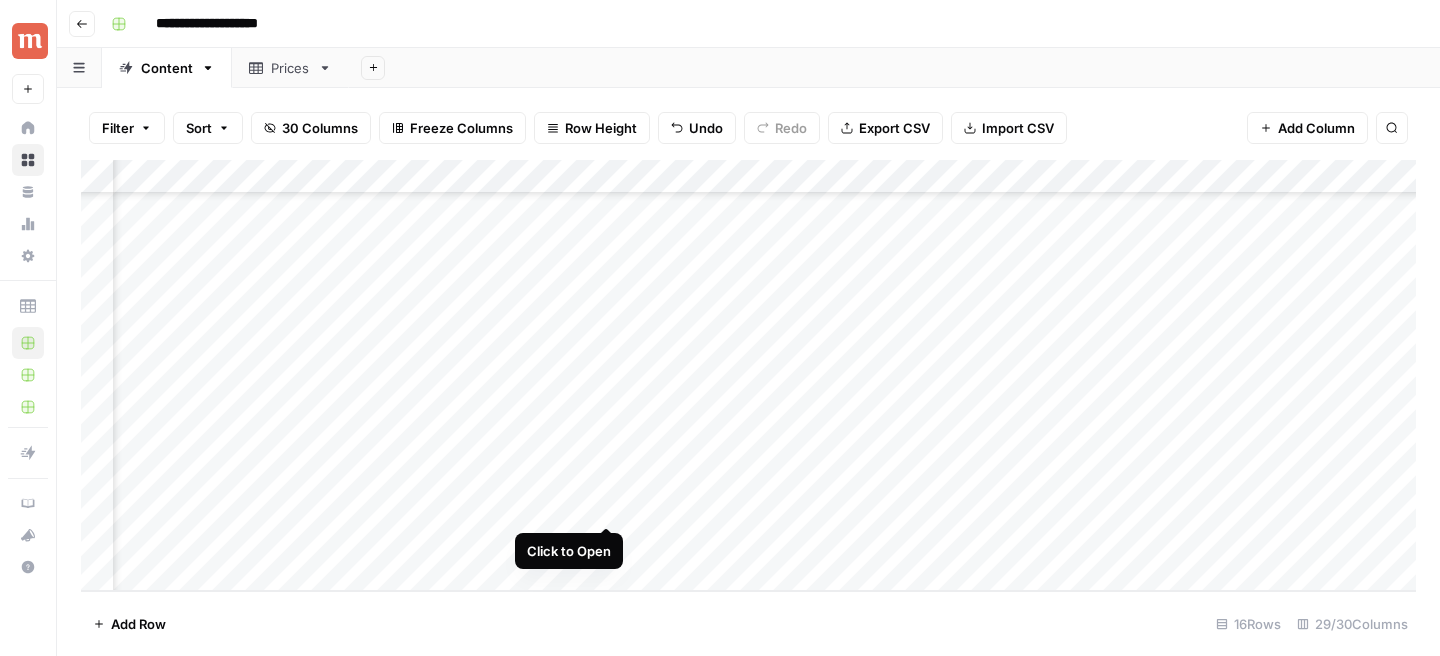 click on "Add Column" at bounding box center (748, 375) 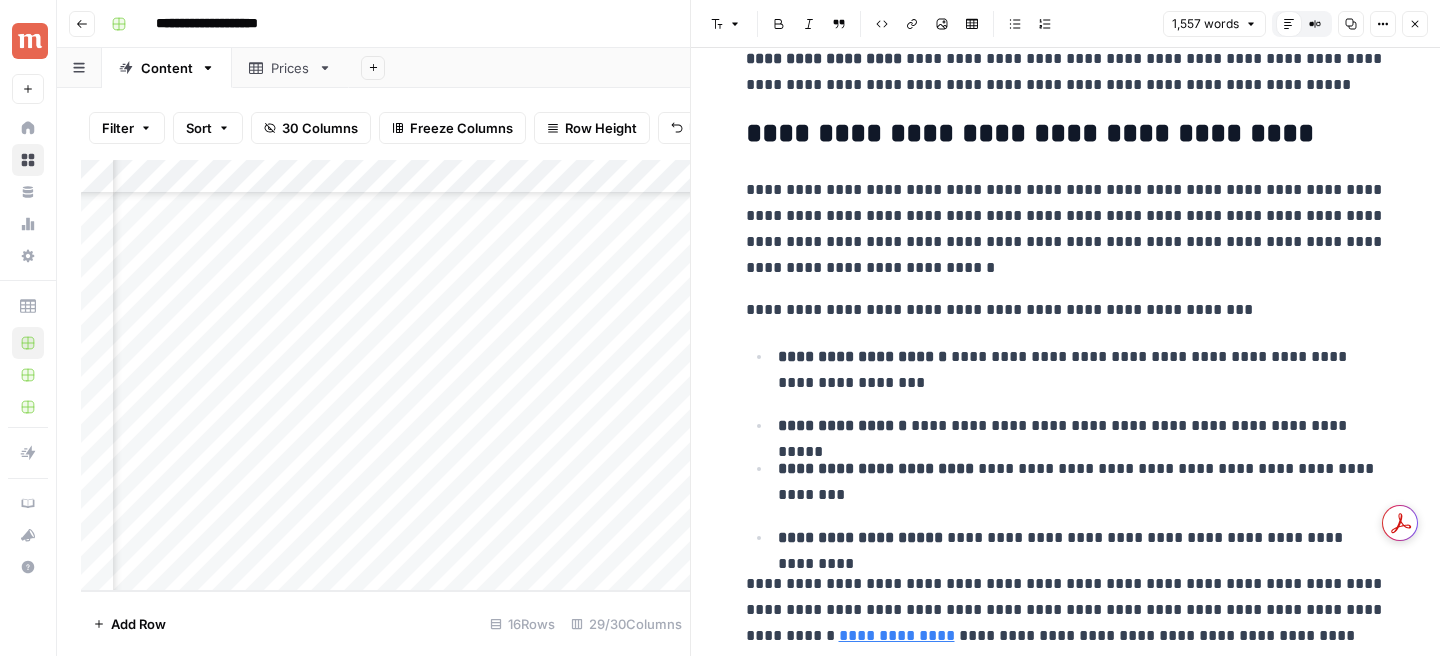 scroll, scrollTop: 980, scrollLeft: 0, axis: vertical 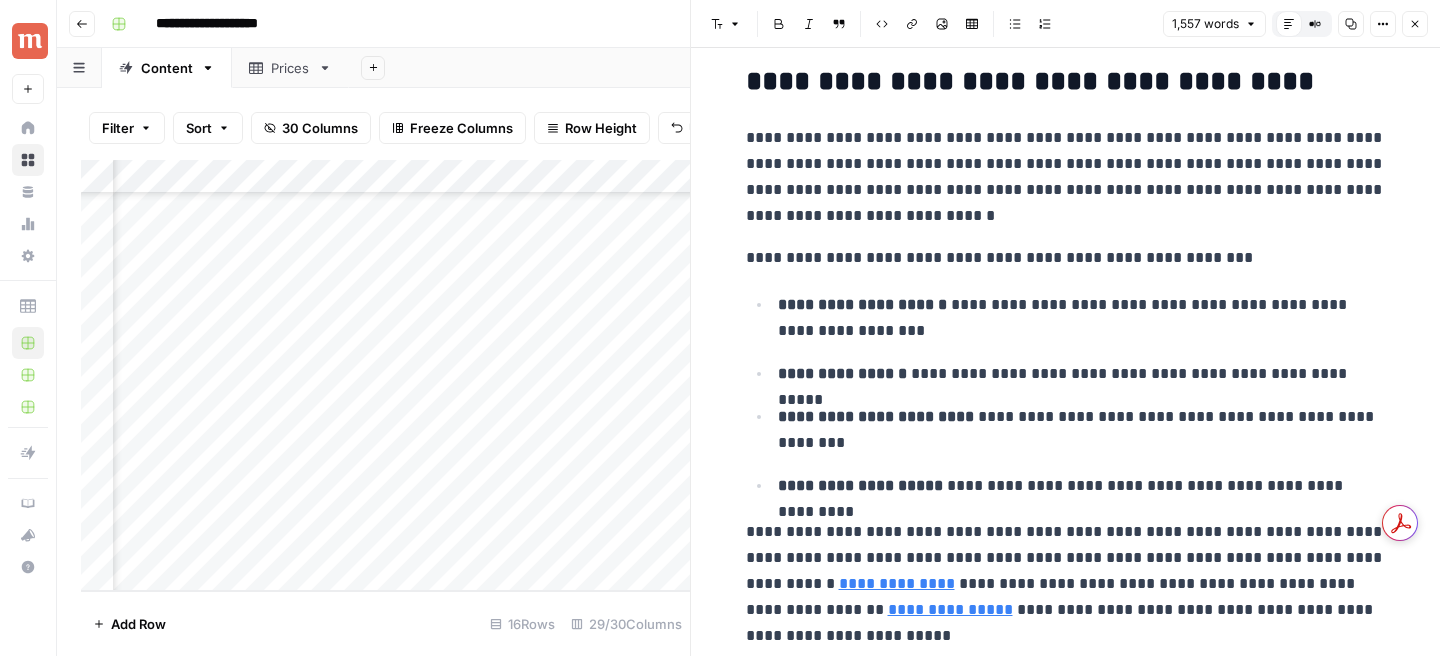 click 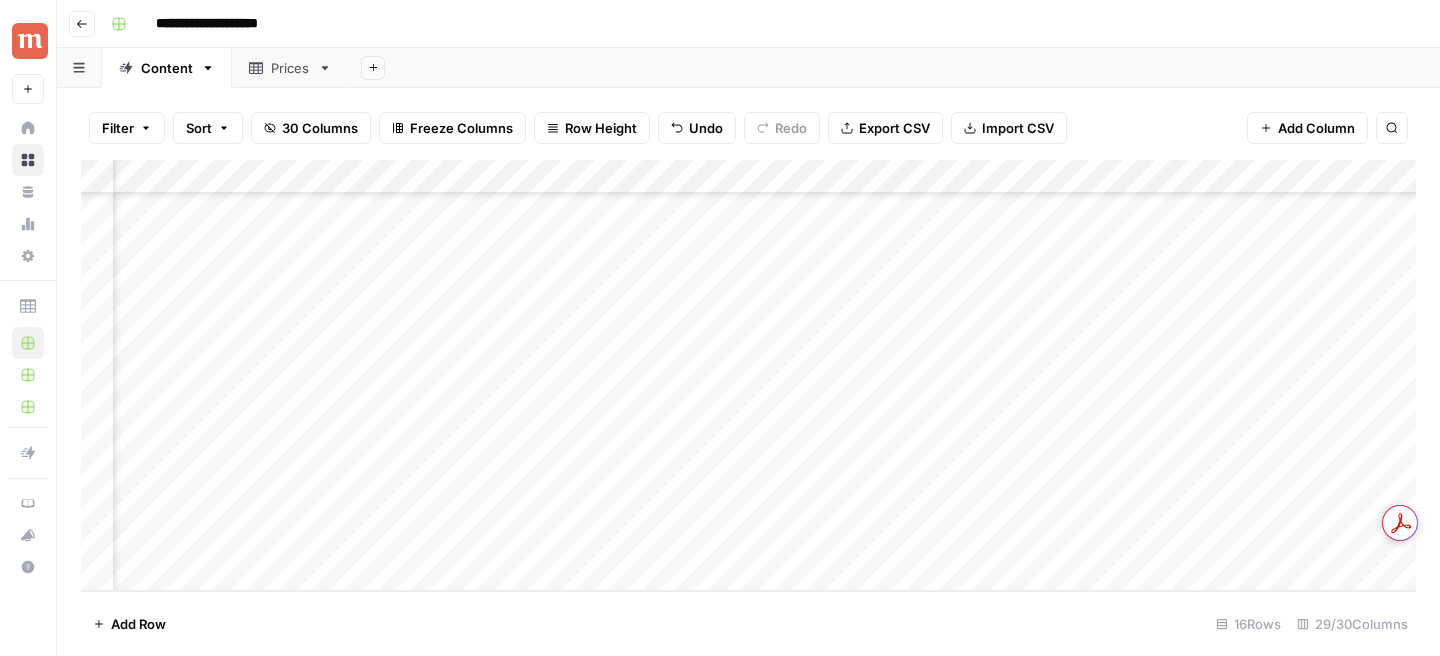 click on "Add Column" at bounding box center [748, 375] 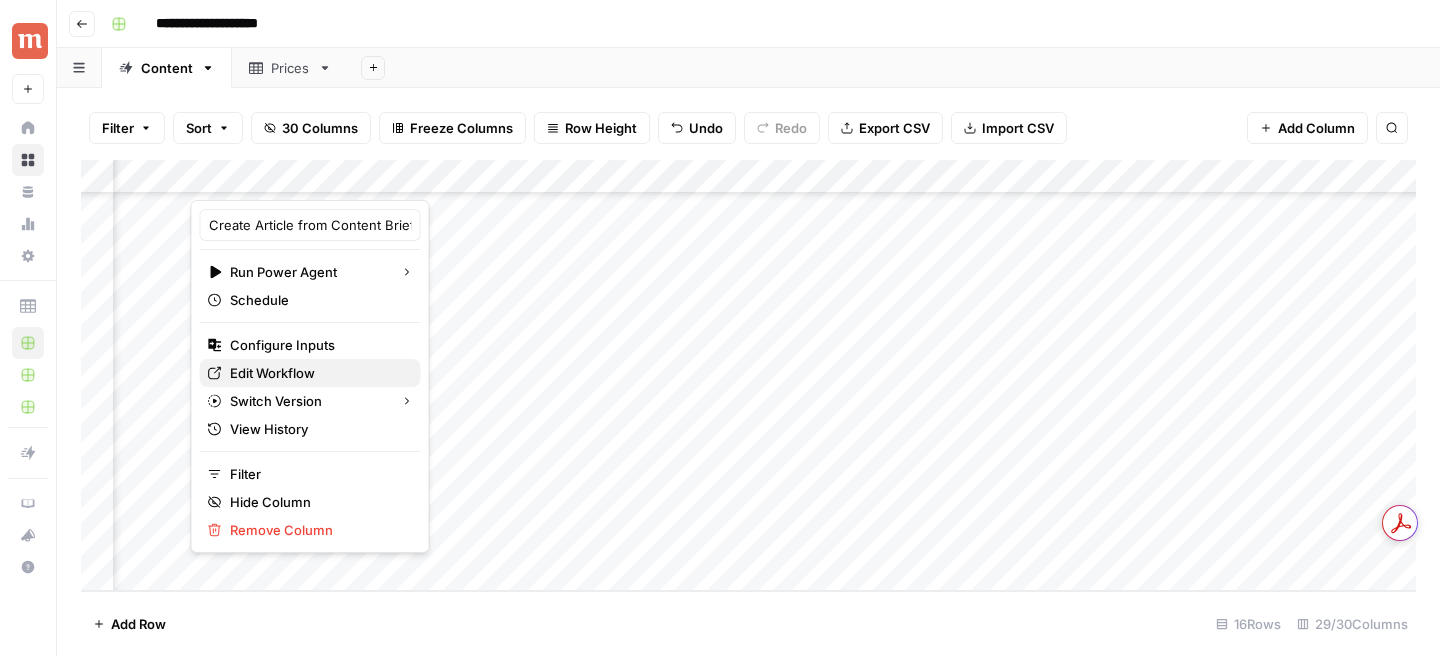 click on "Edit Workflow" at bounding box center [317, 373] 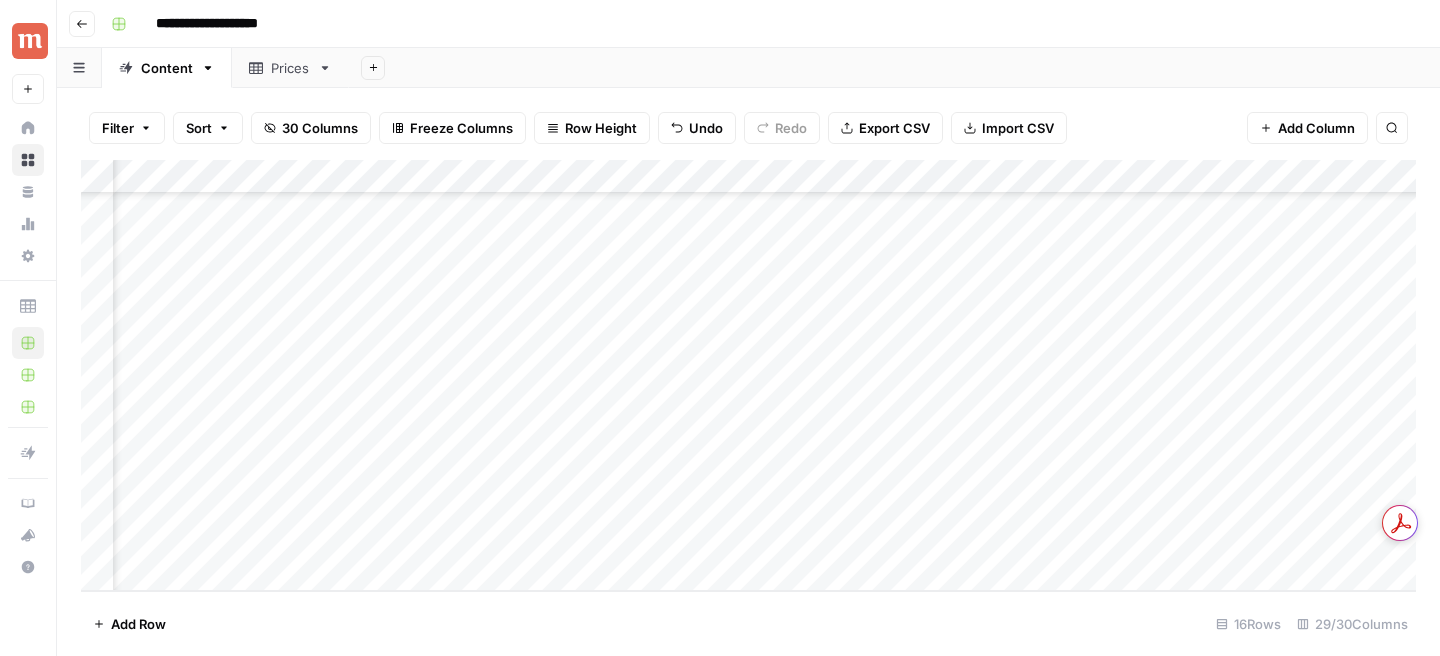 click on "Add Column" at bounding box center [748, 375] 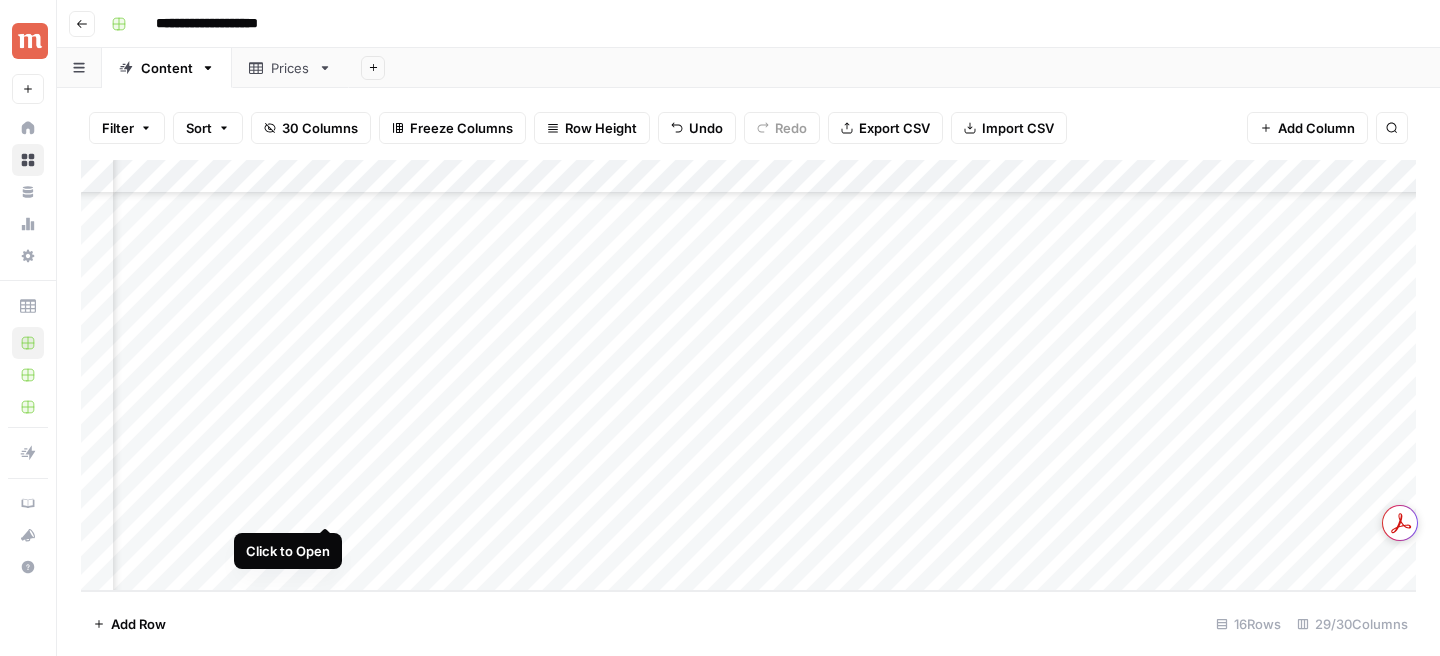 click on "Add Column" at bounding box center (748, 375) 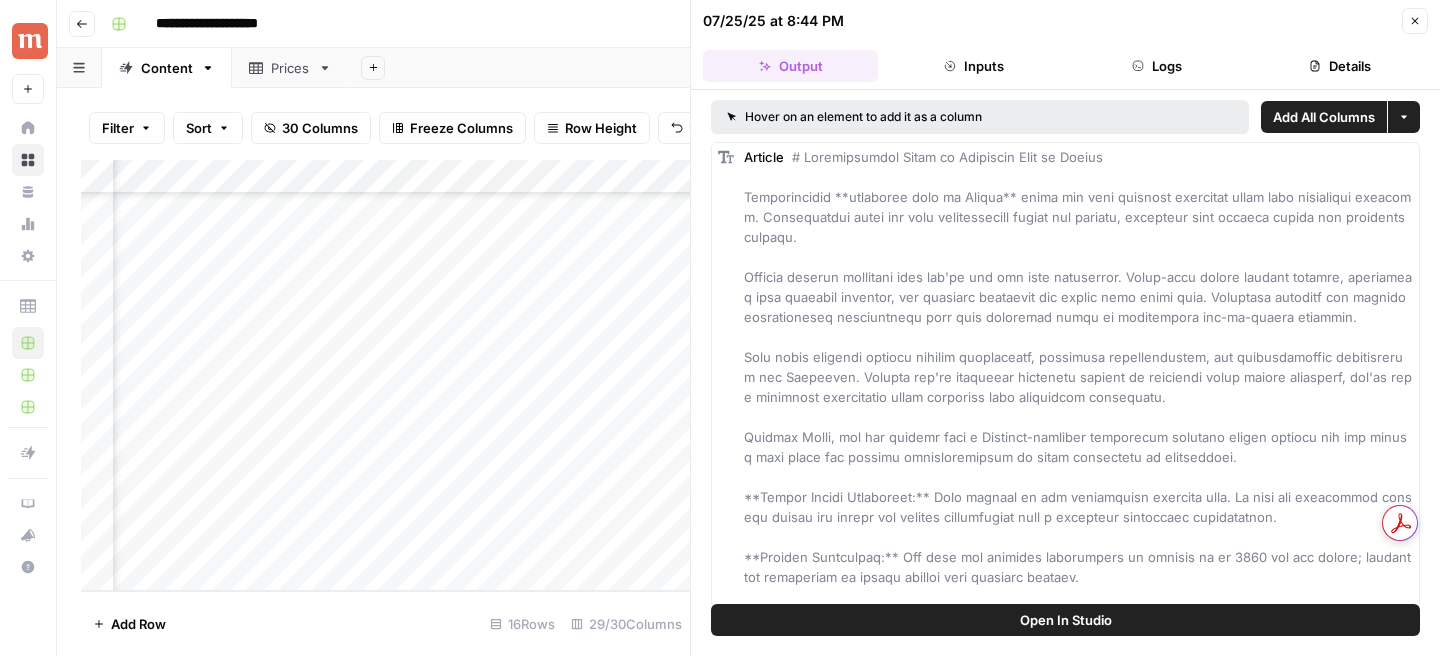 click on "Inputs" at bounding box center [973, 66] 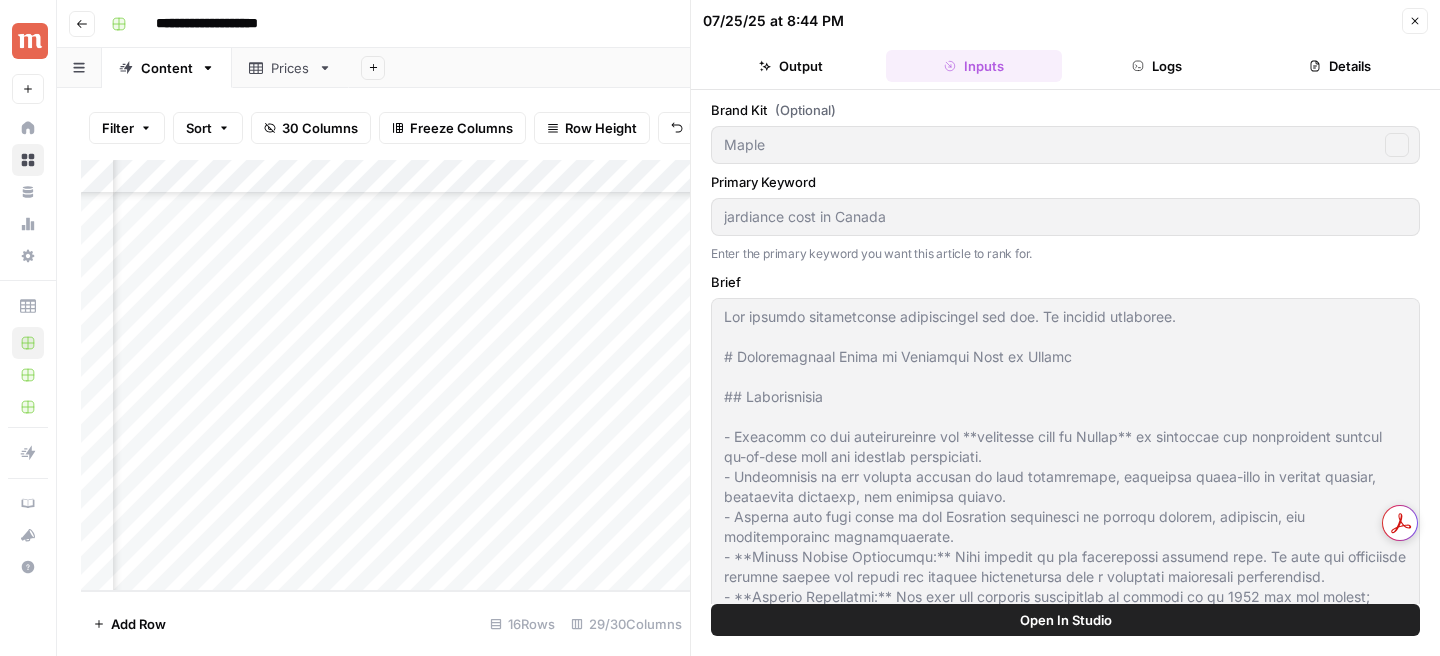 click on "Logs" at bounding box center (1157, 66) 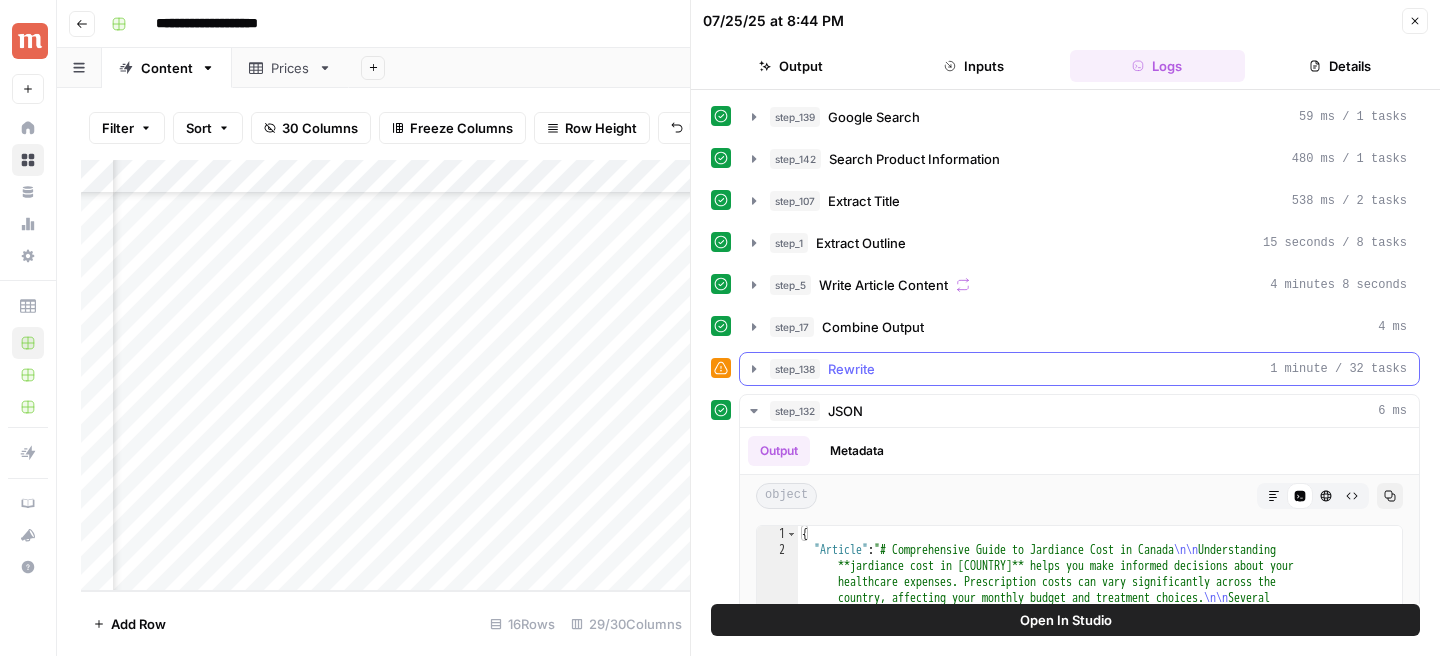 click on "Rewrite" at bounding box center (851, 369) 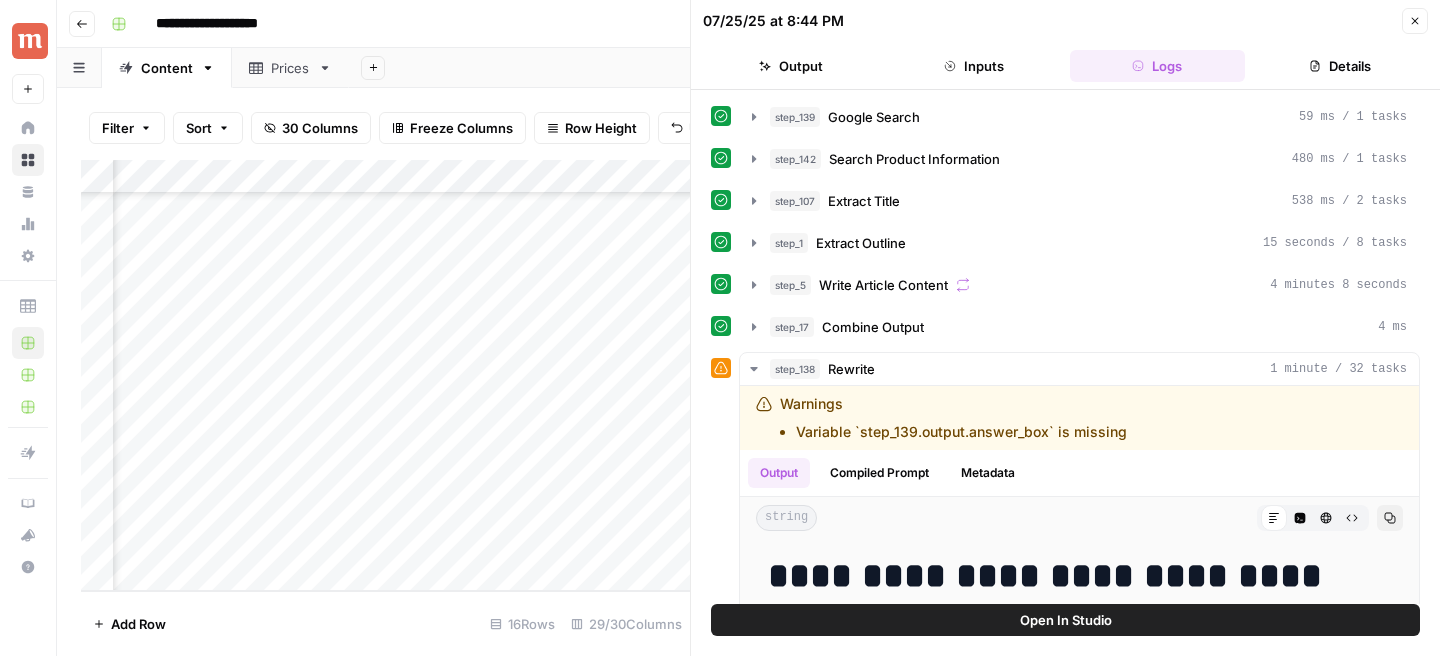 click 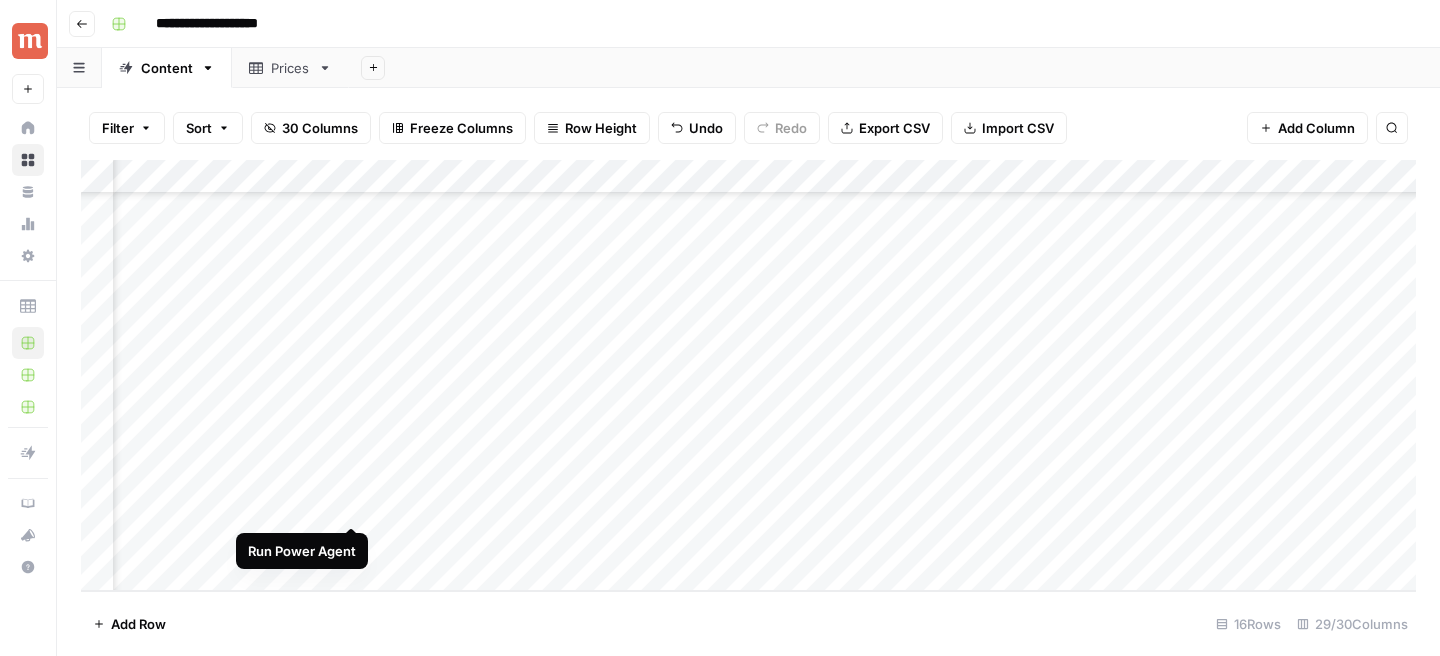 click on "Add Column" at bounding box center [748, 375] 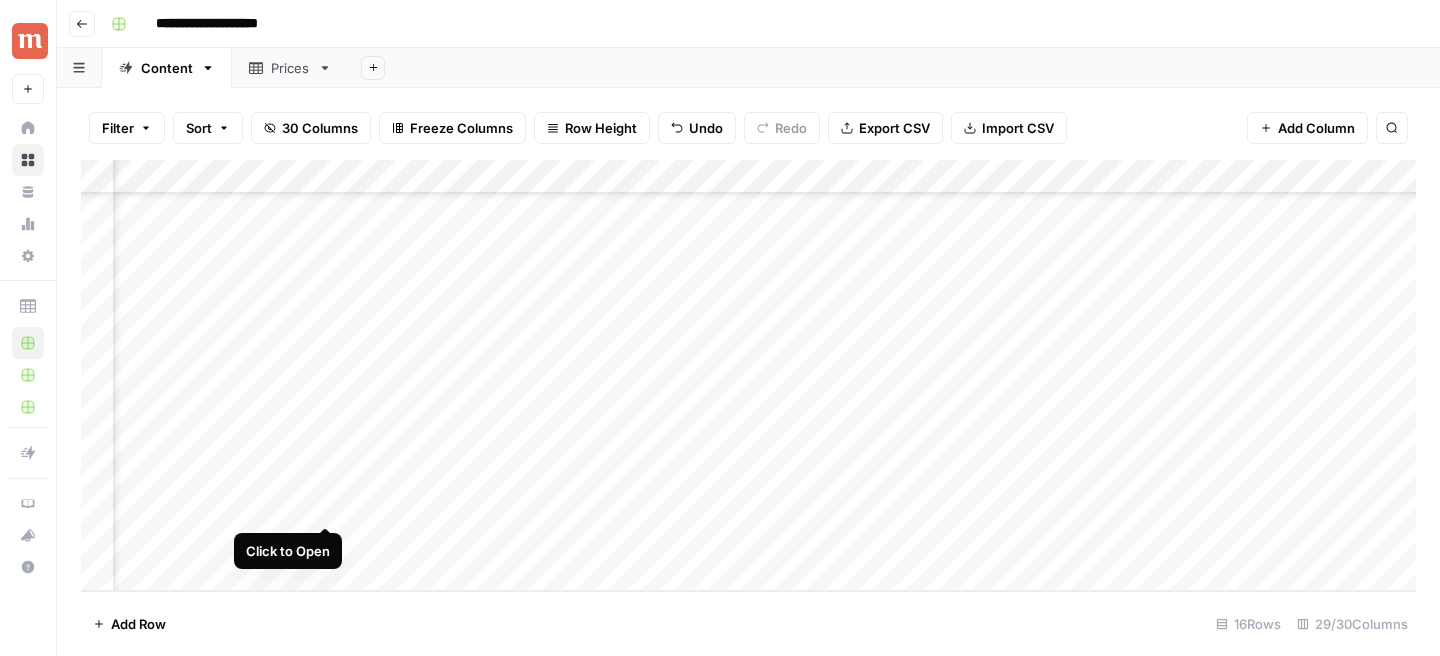 click on "Add Column" at bounding box center (748, 375) 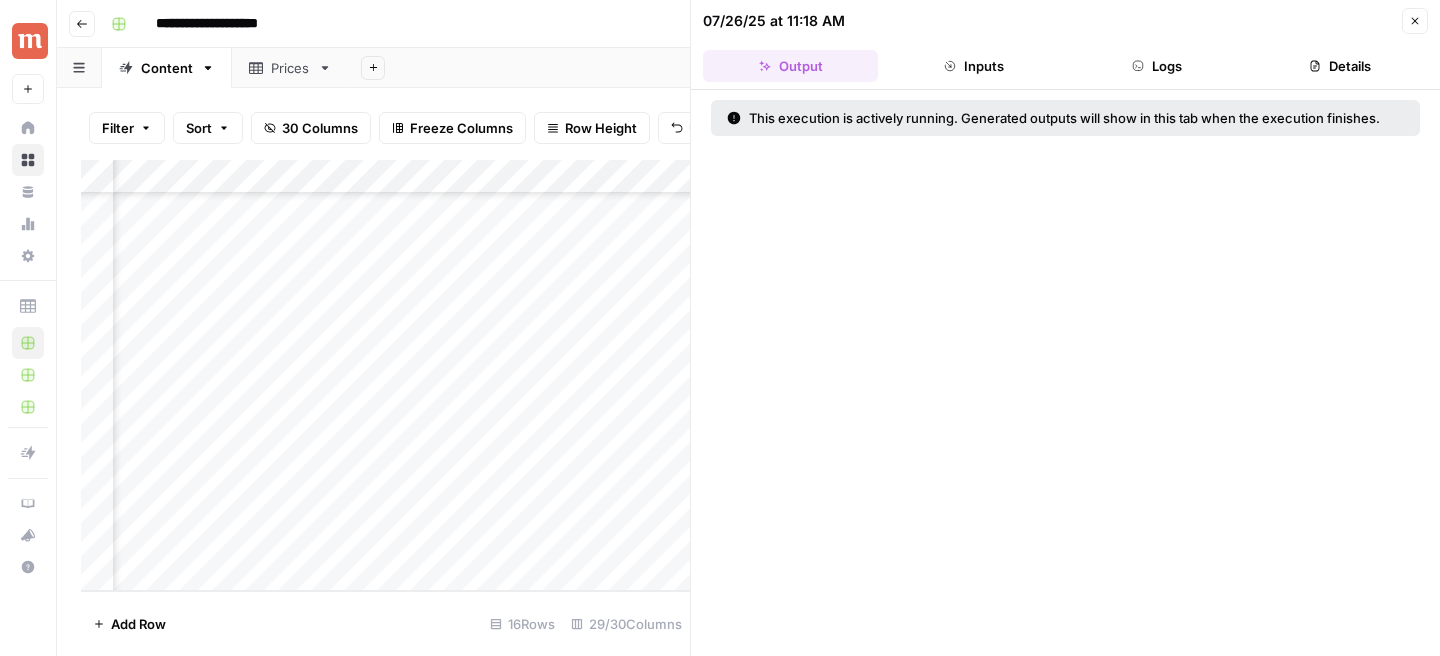 click on "Inputs" at bounding box center [973, 66] 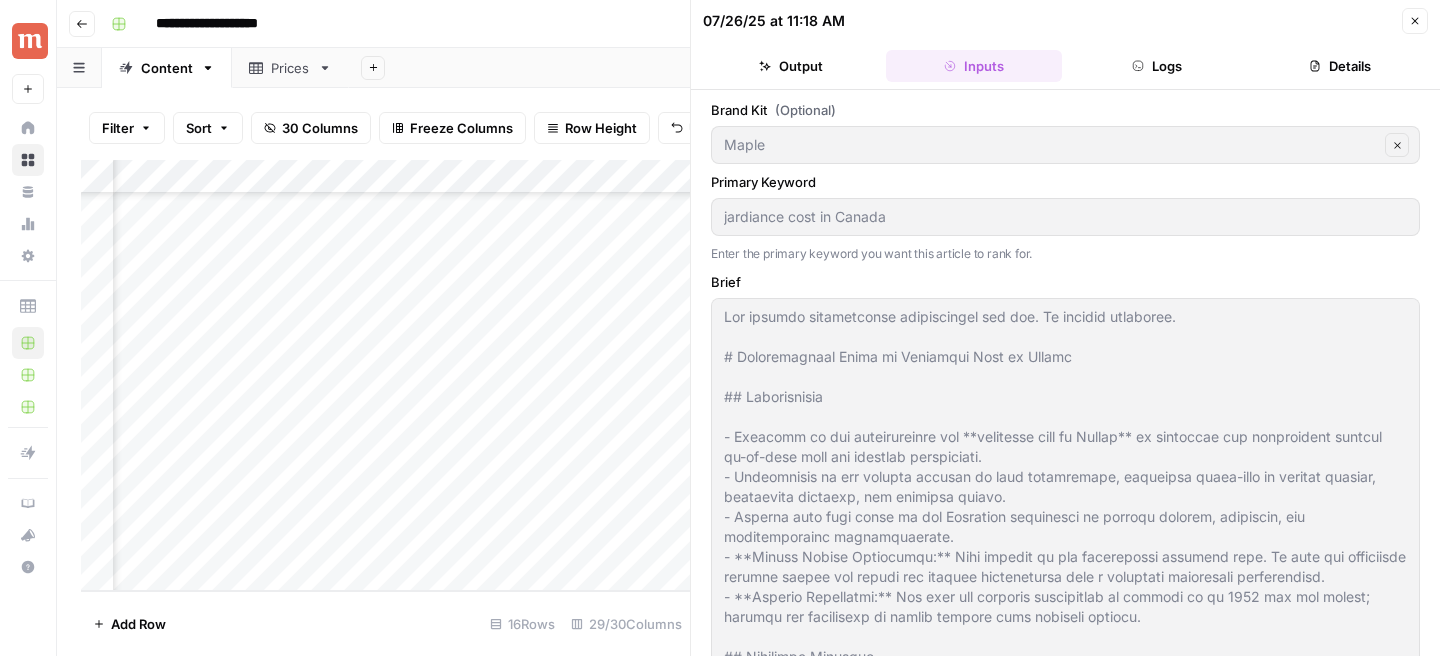 click on "Logs" at bounding box center (1157, 66) 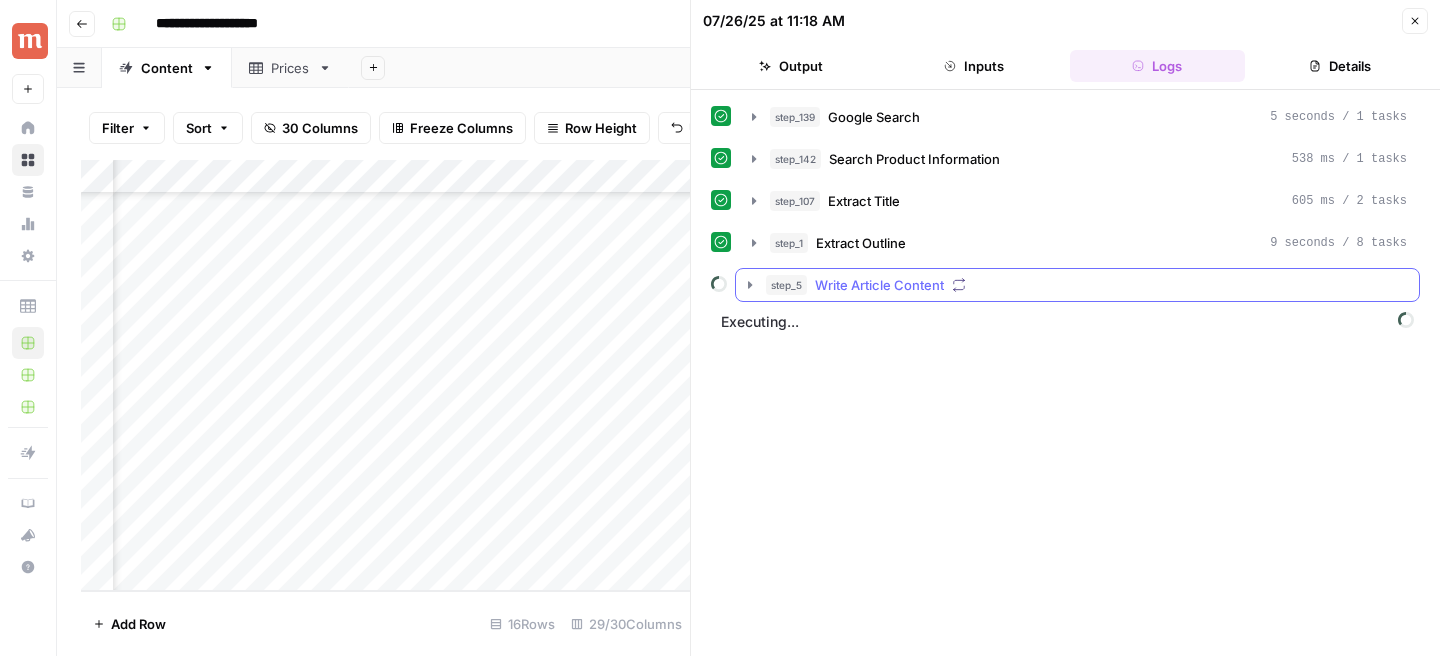 click 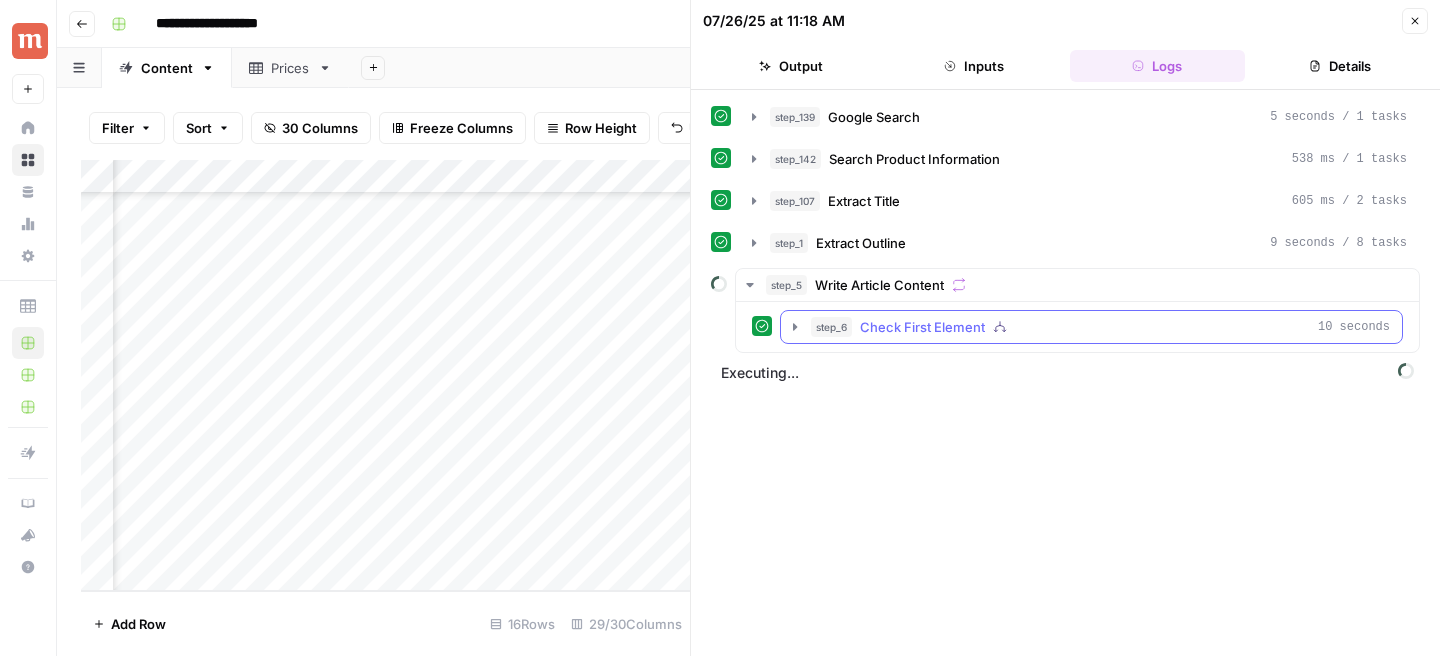 click 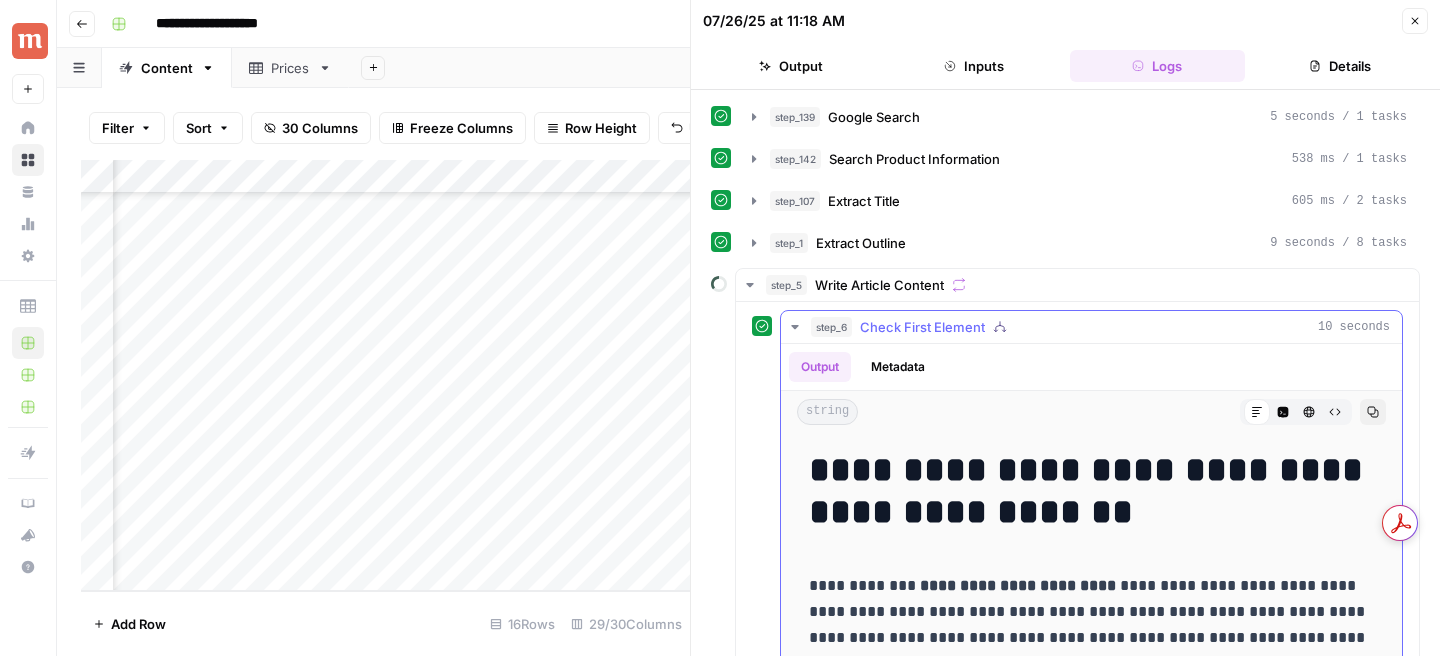 click 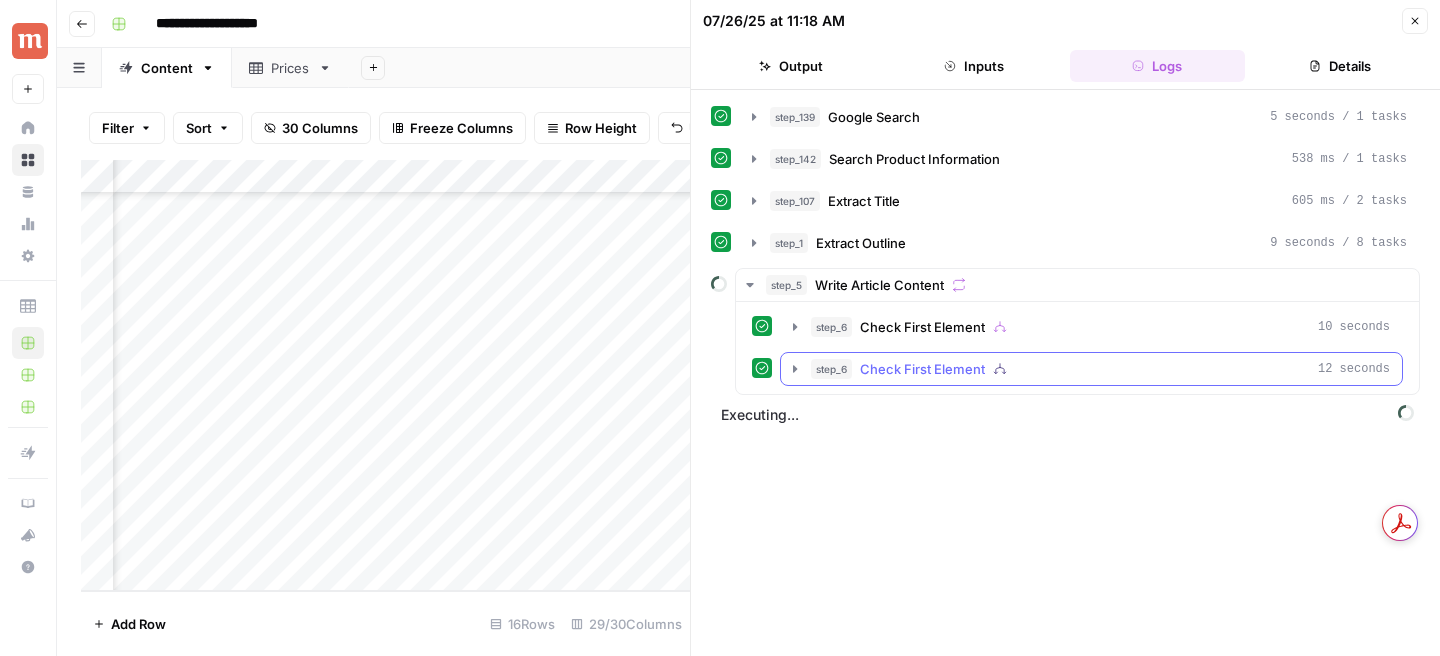 click on "step_6 Check First Element 12 seconds" at bounding box center (1091, 369) 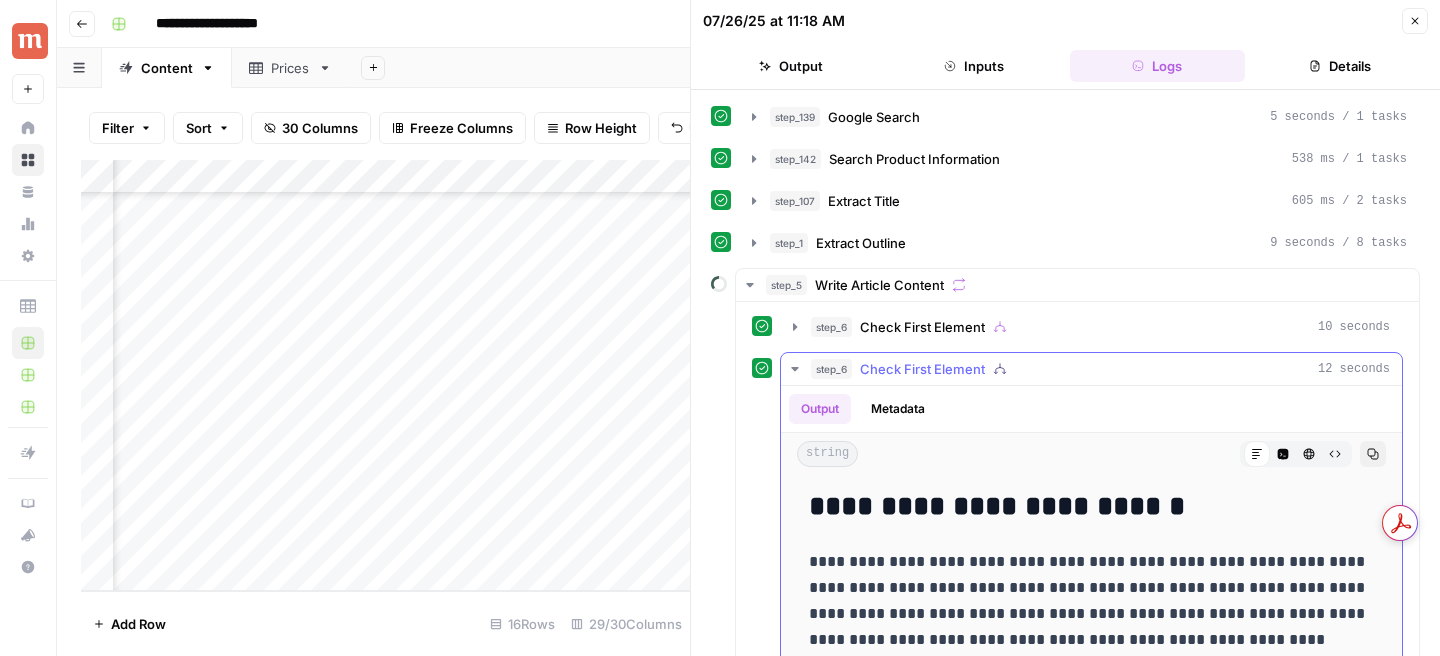 click 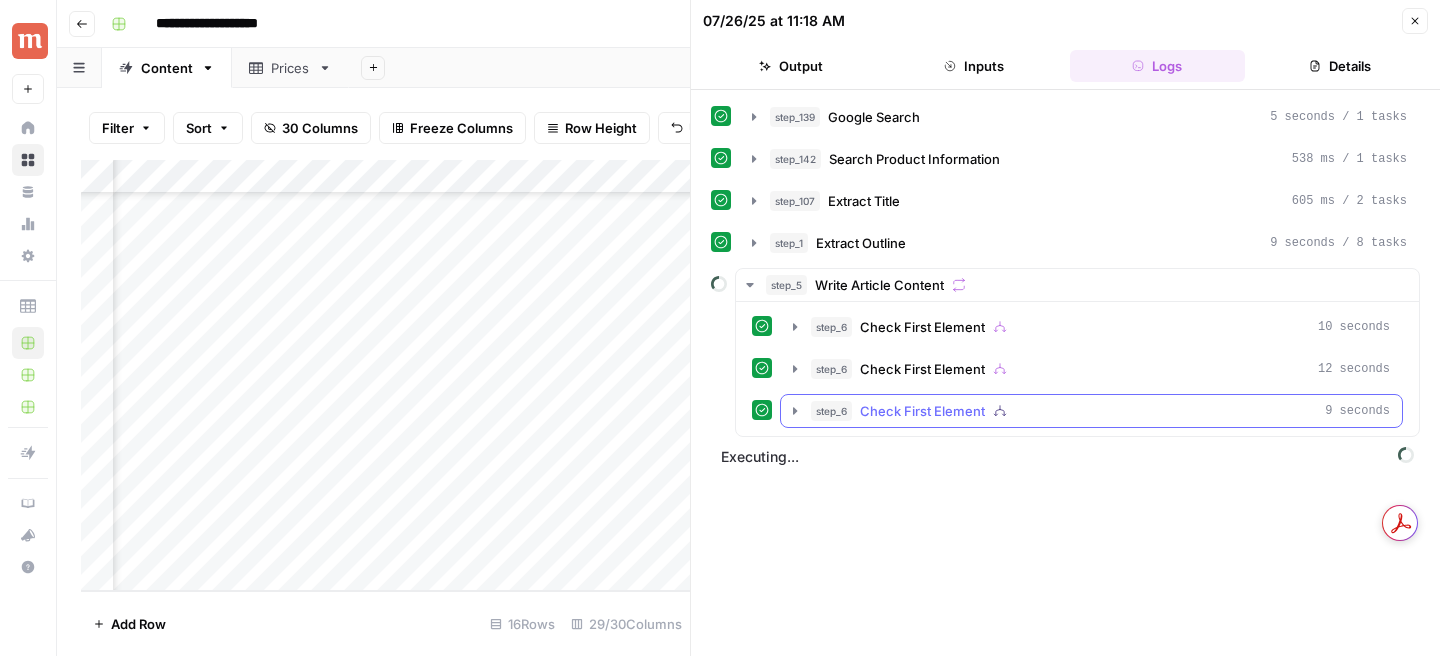 click 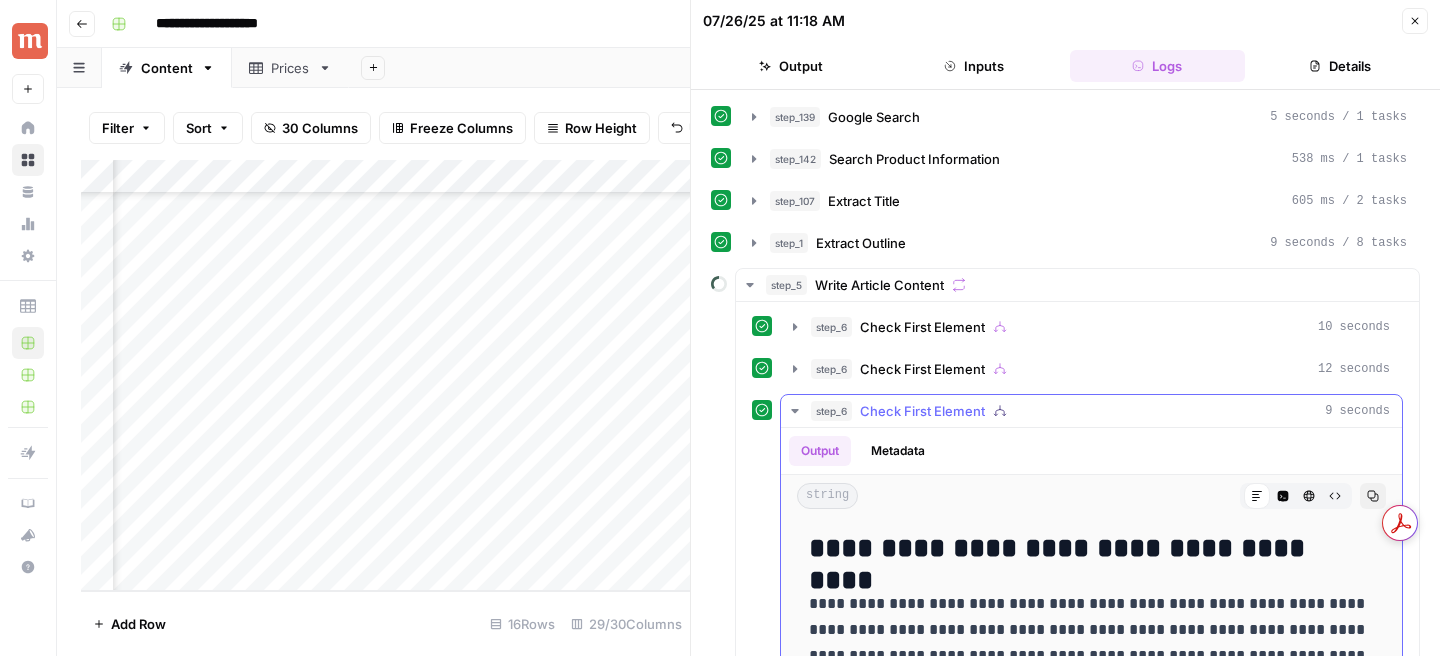 click 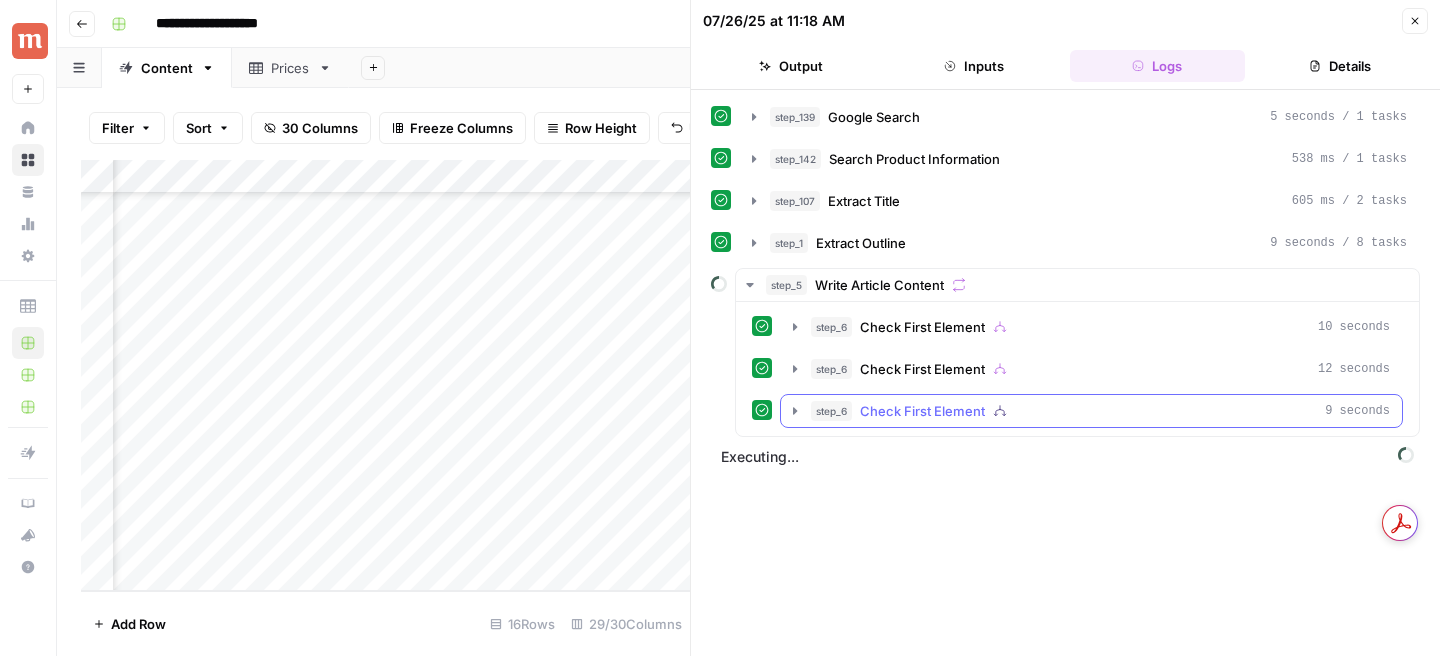 click 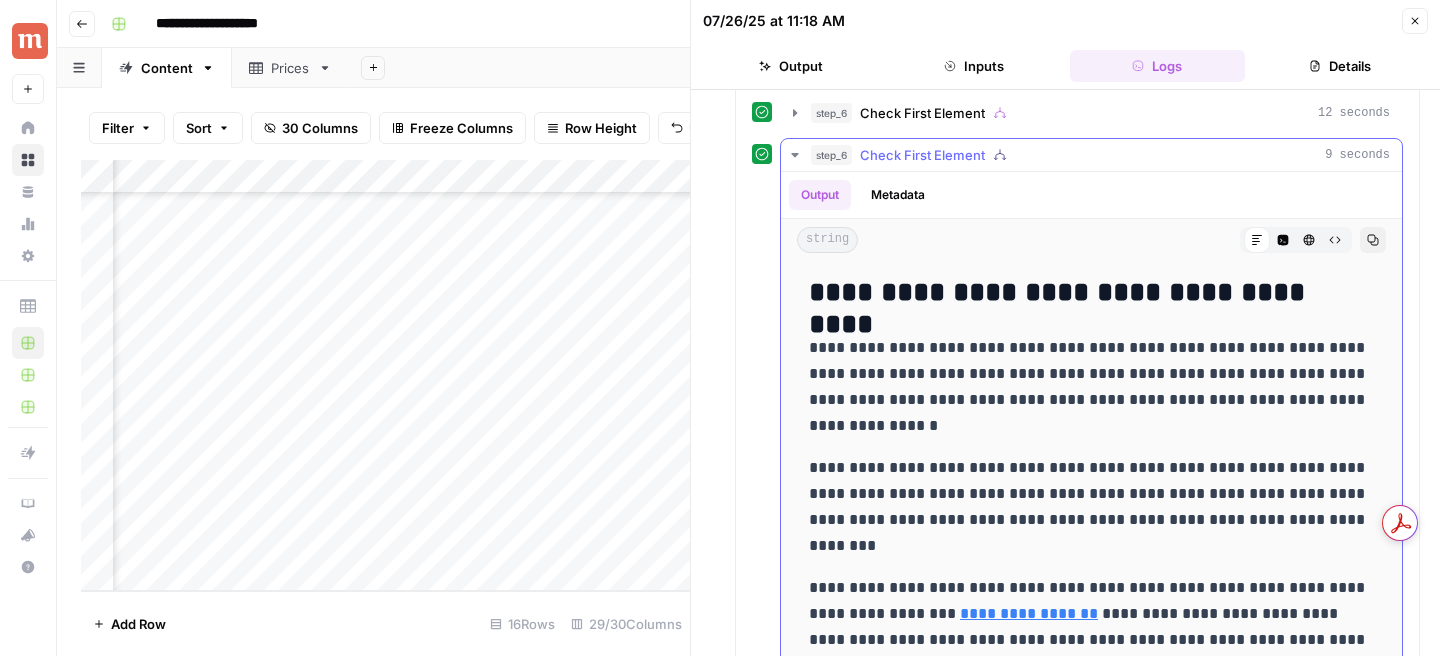 scroll, scrollTop: 145, scrollLeft: 0, axis: vertical 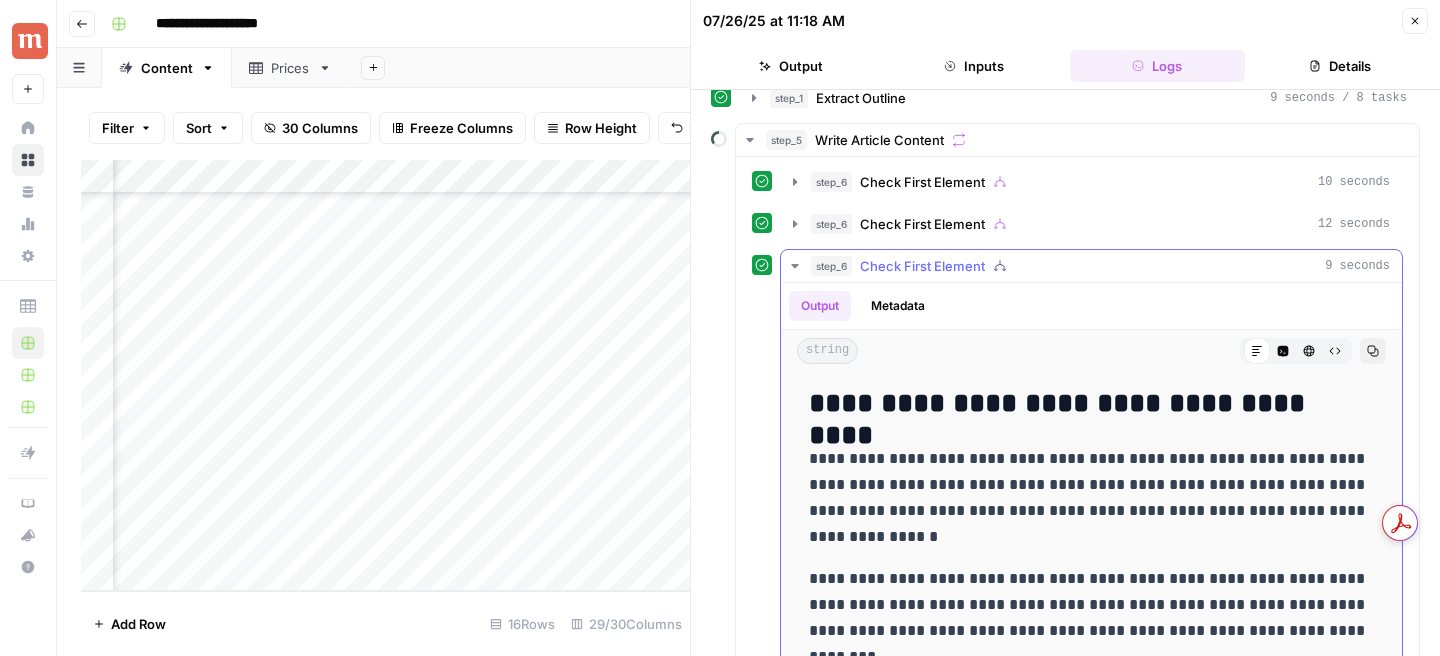 click 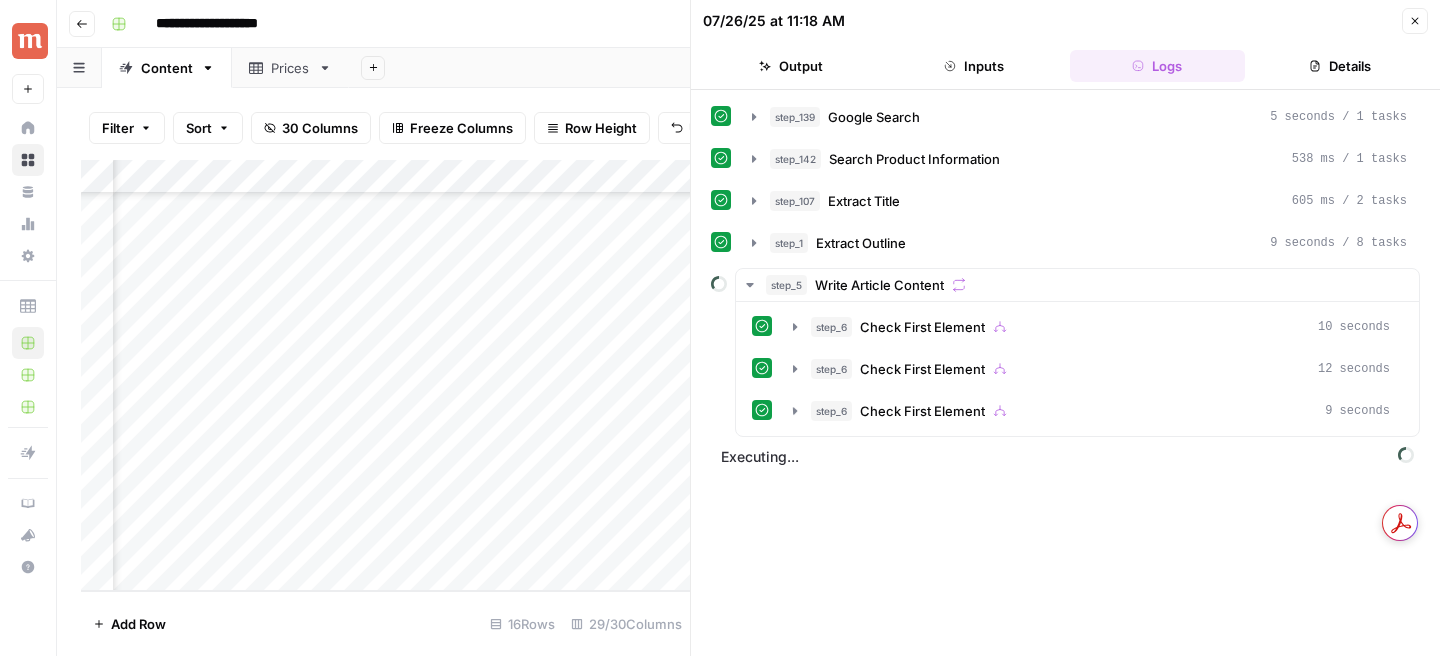 scroll, scrollTop: 0, scrollLeft: 0, axis: both 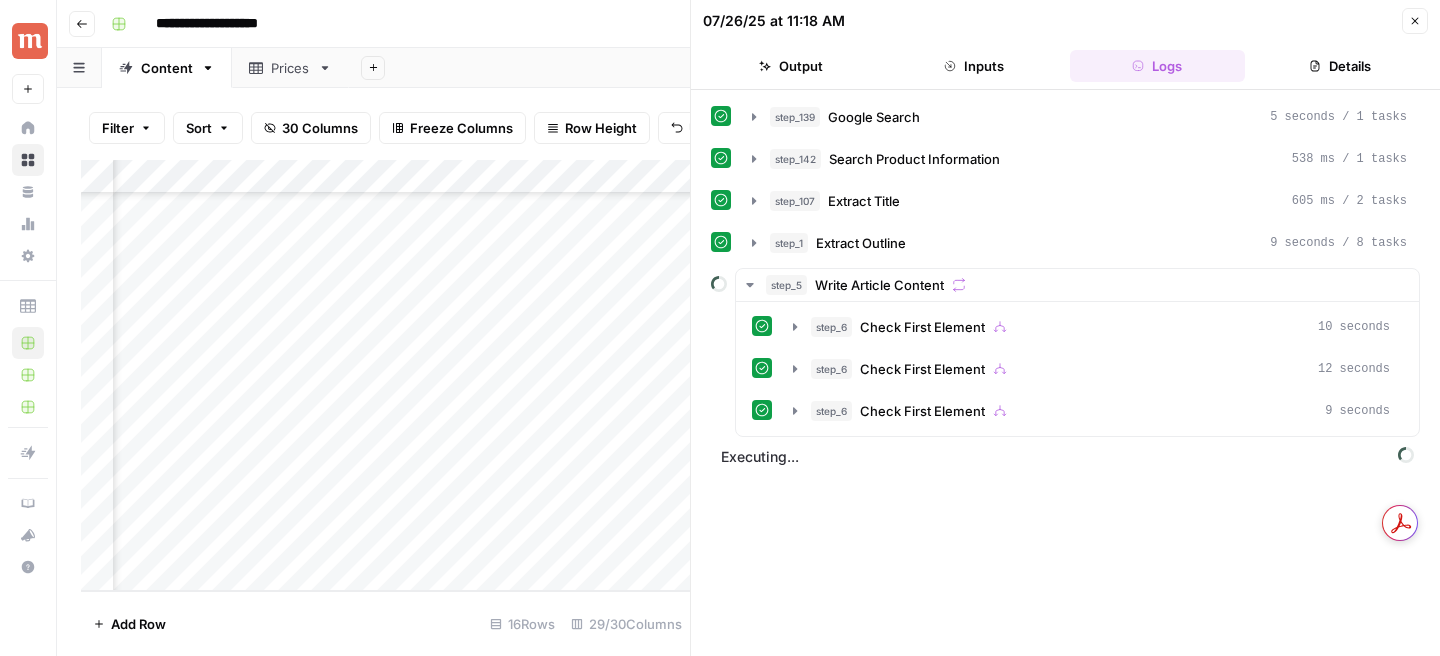click 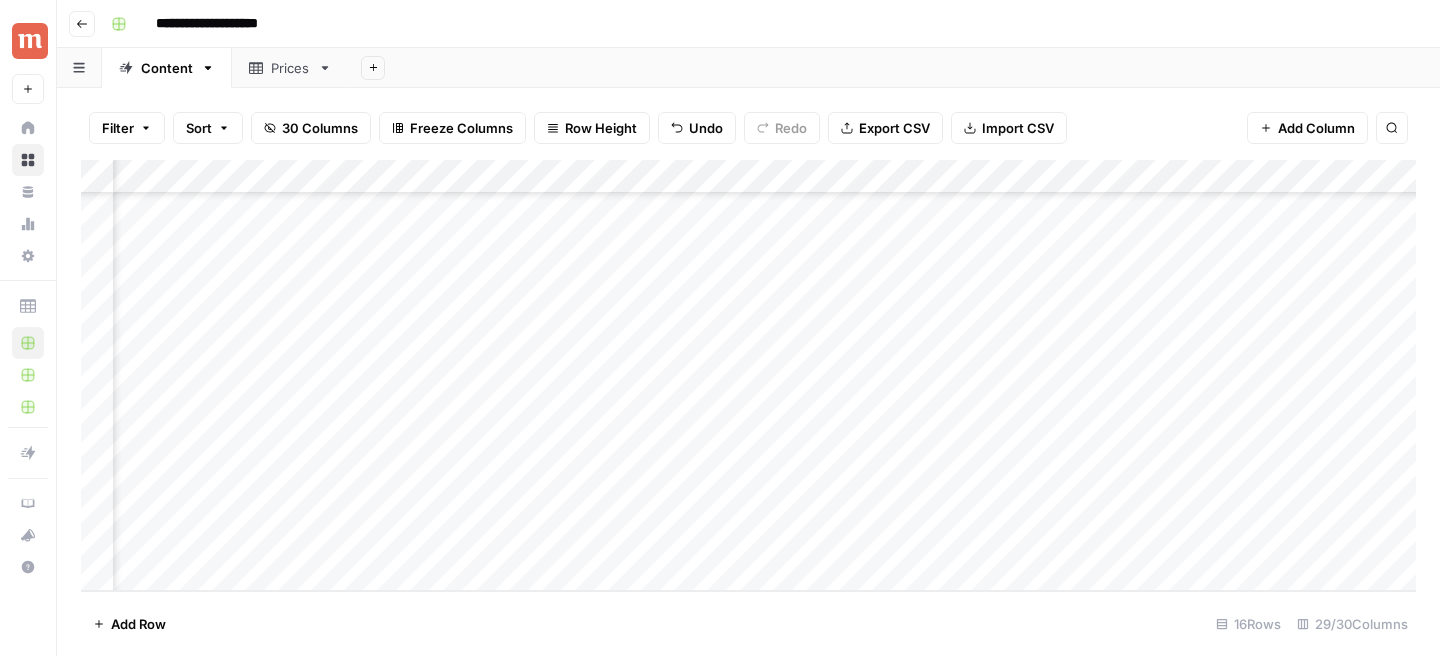 click on "Add Column" at bounding box center (748, 375) 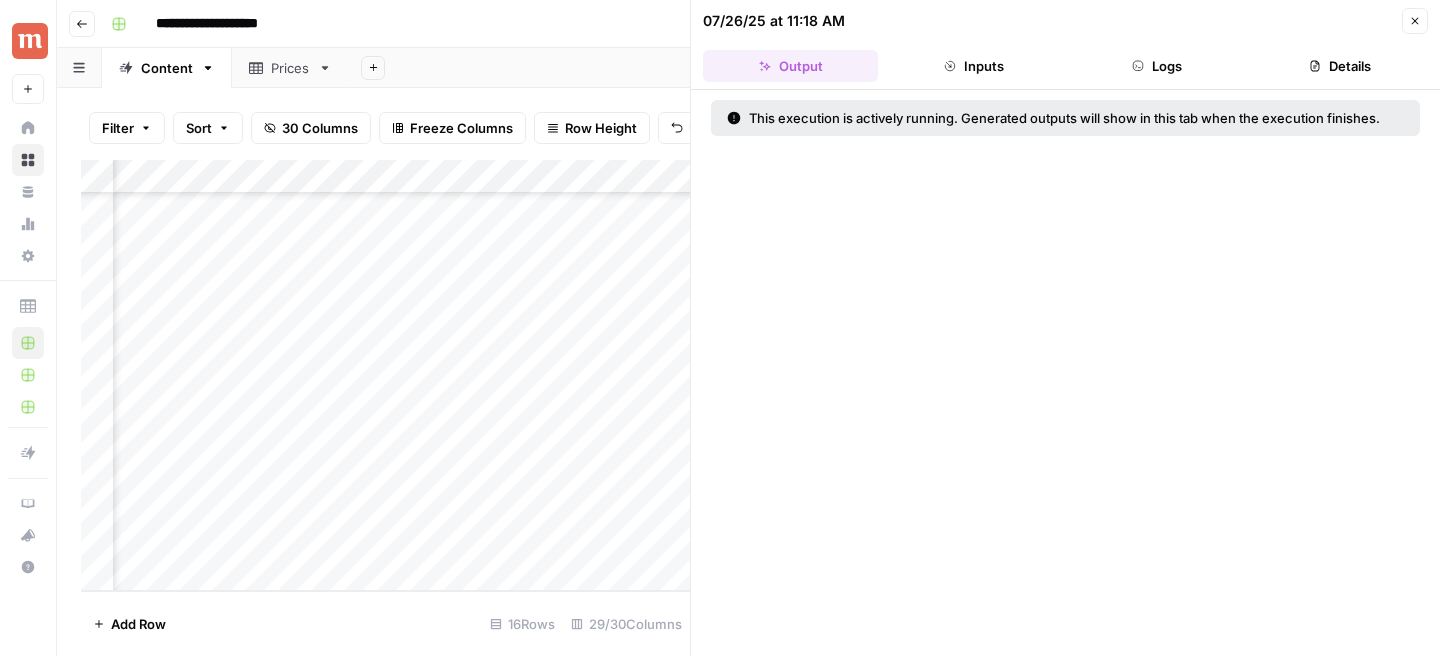 click on "Logs" at bounding box center [1157, 66] 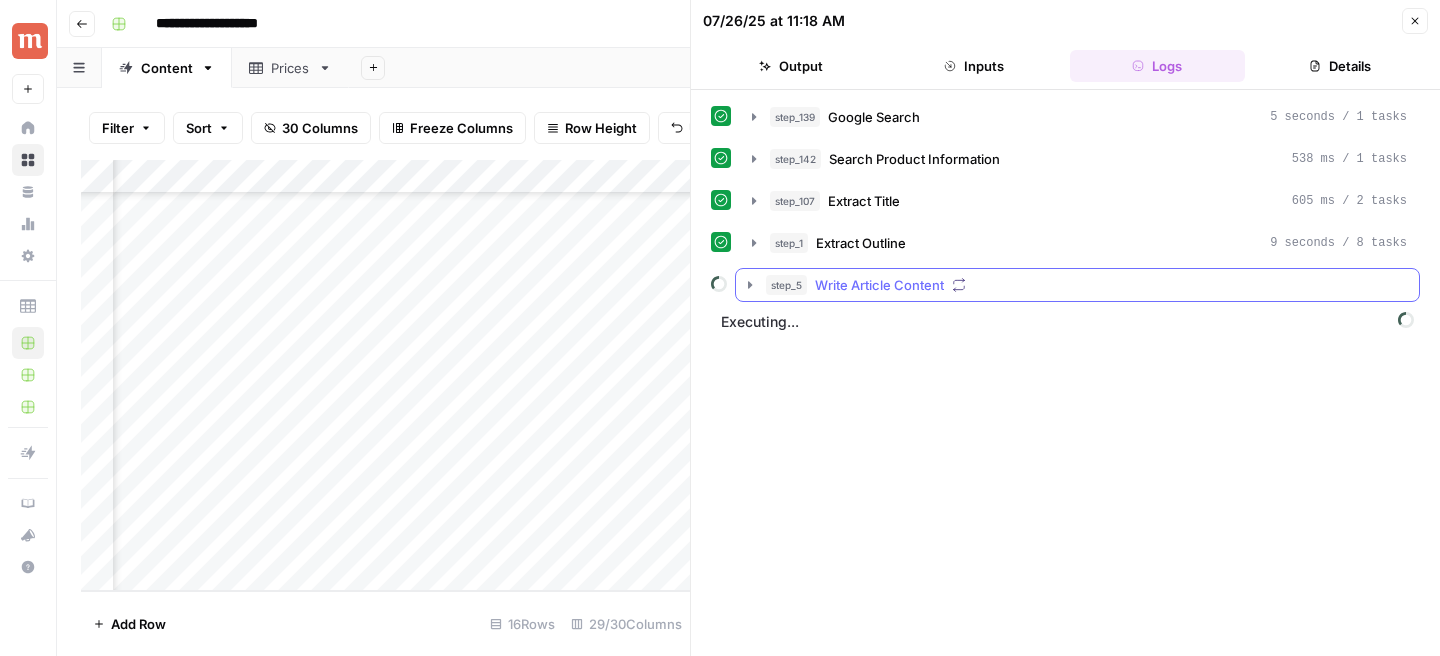 click 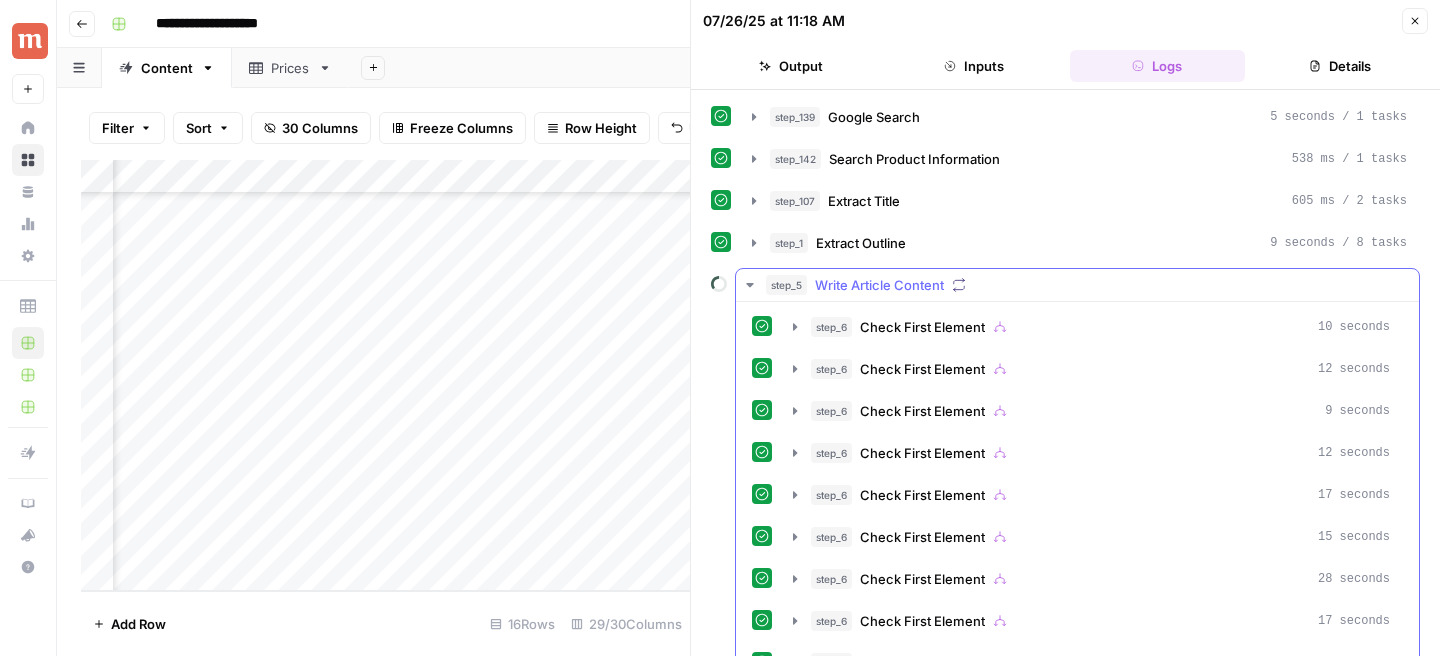 scroll, scrollTop: 79, scrollLeft: 0, axis: vertical 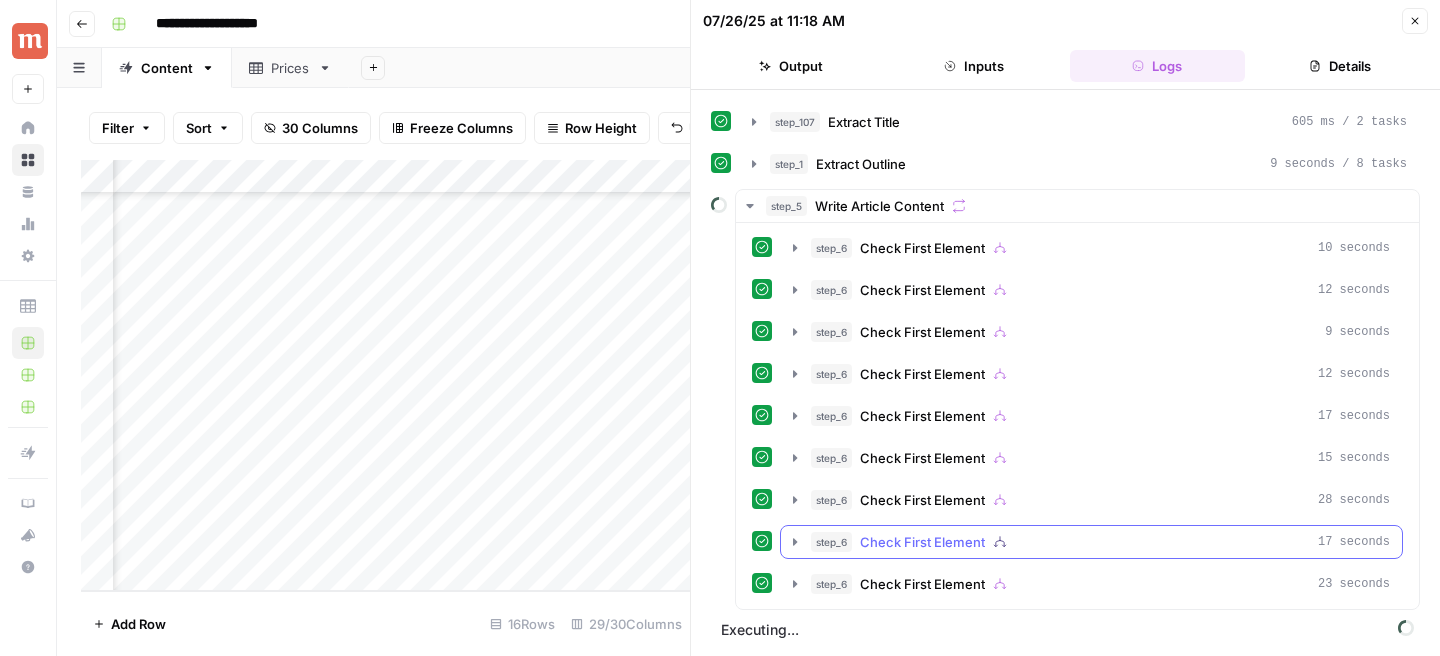 click 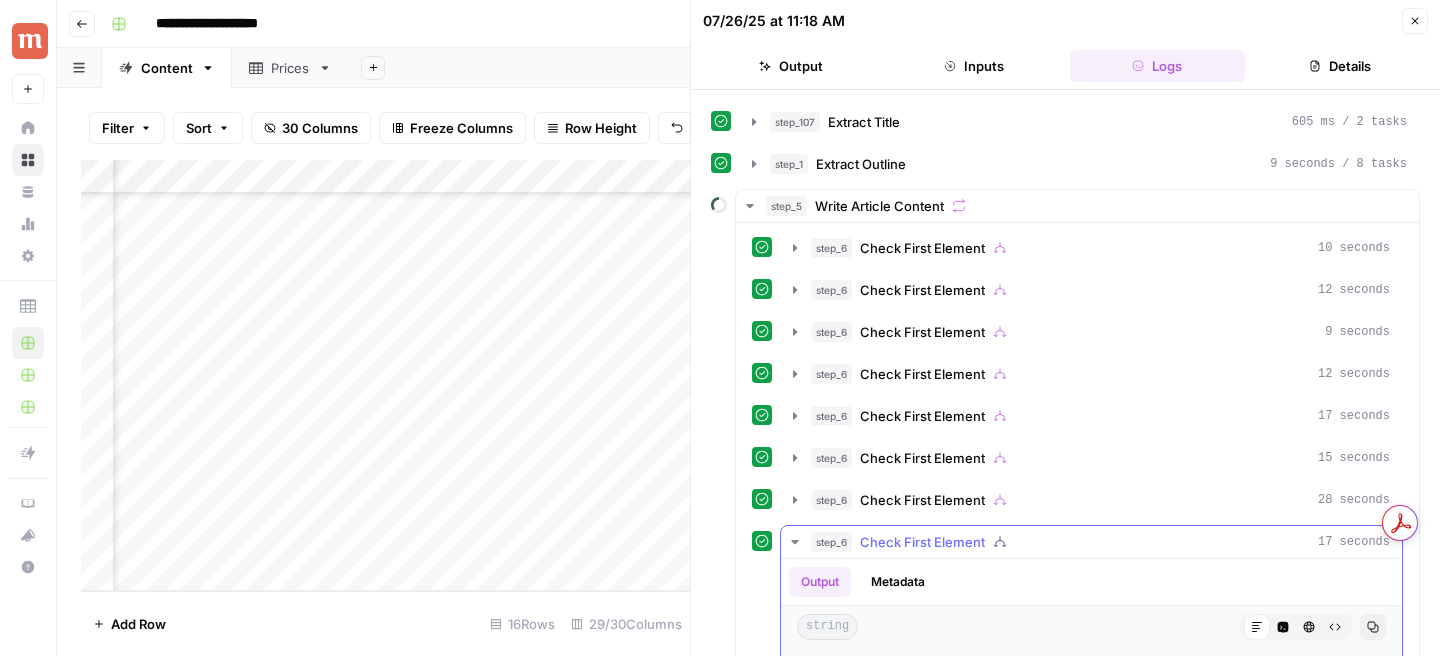click 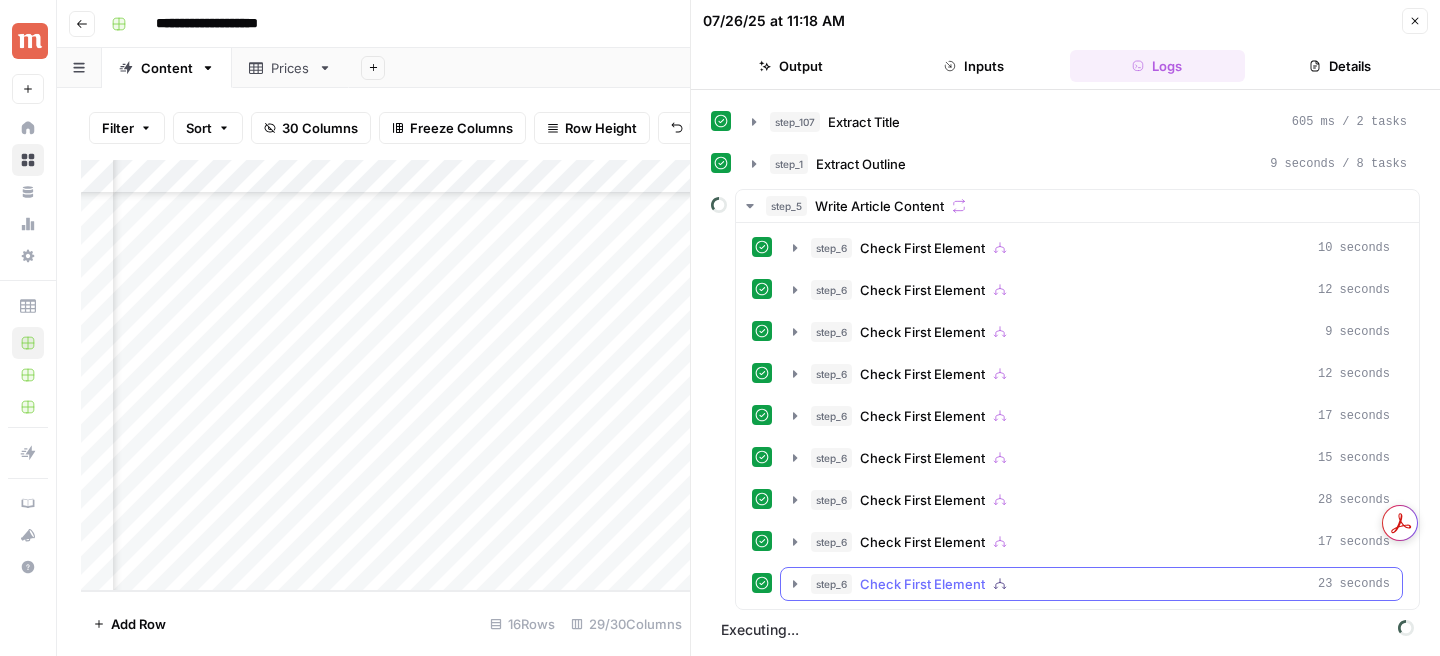 click 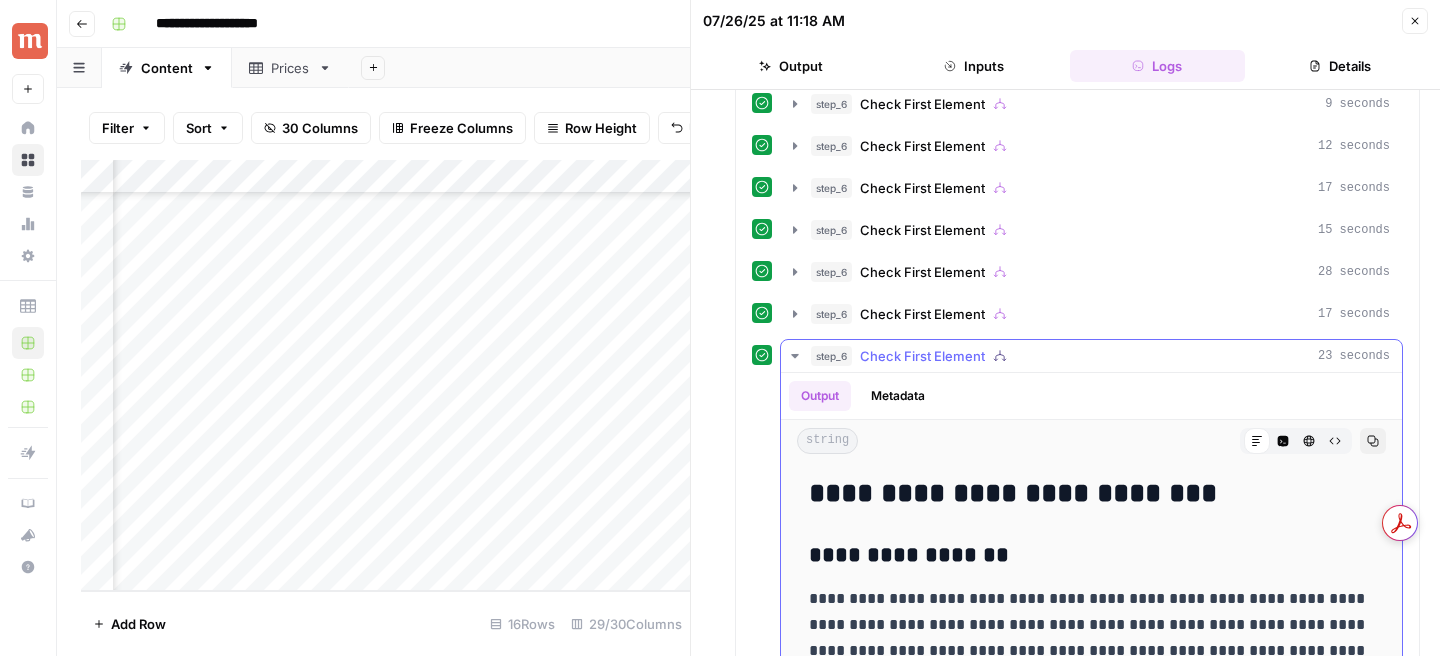 scroll, scrollTop: 631, scrollLeft: 0, axis: vertical 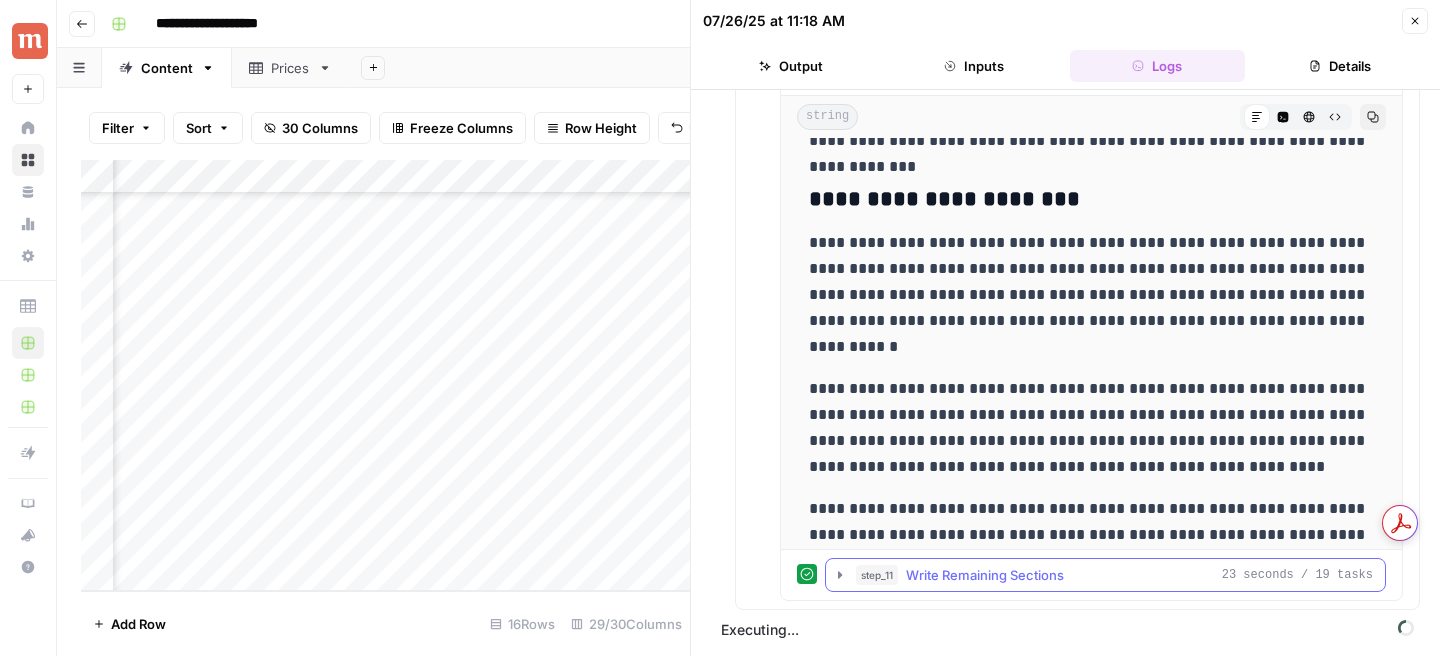 click 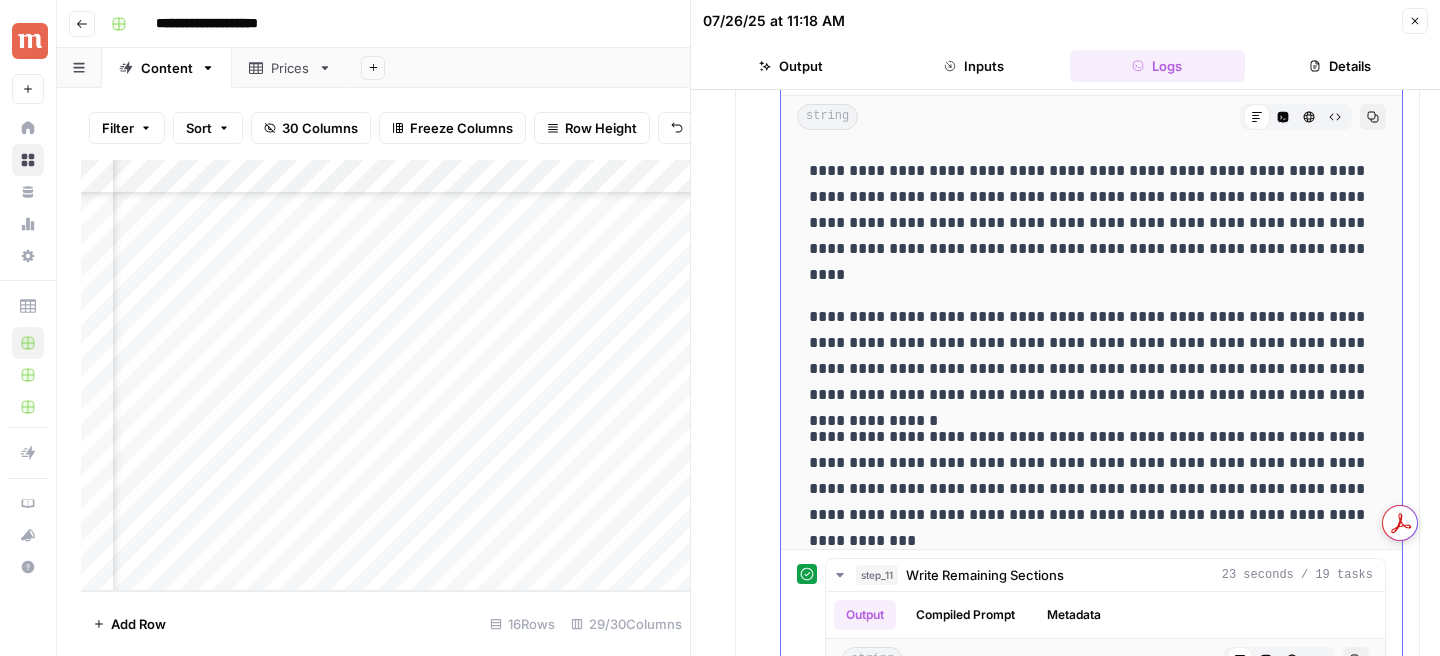 scroll, scrollTop: 833, scrollLeft: 0, axis: vertical 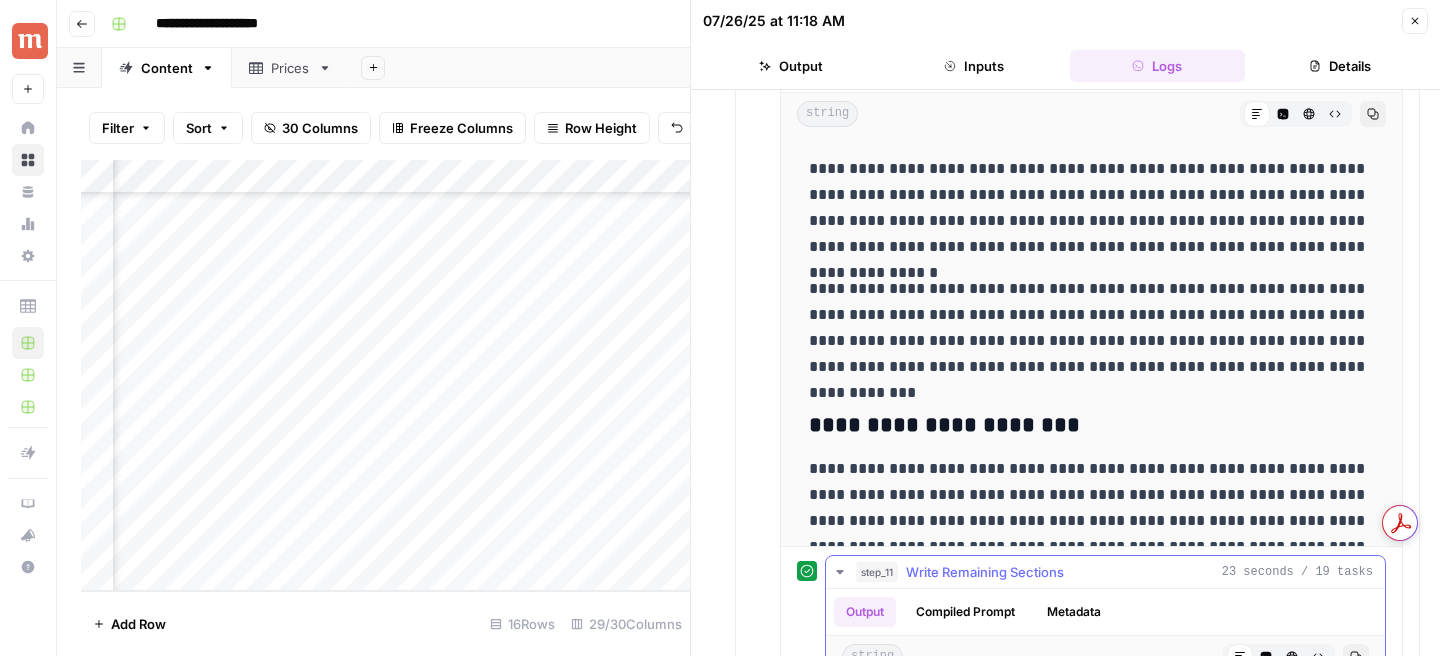 click on "step_11 Write Remaining Sections 23 seconds / 19 tasks" at bounding box center (1105, 572) 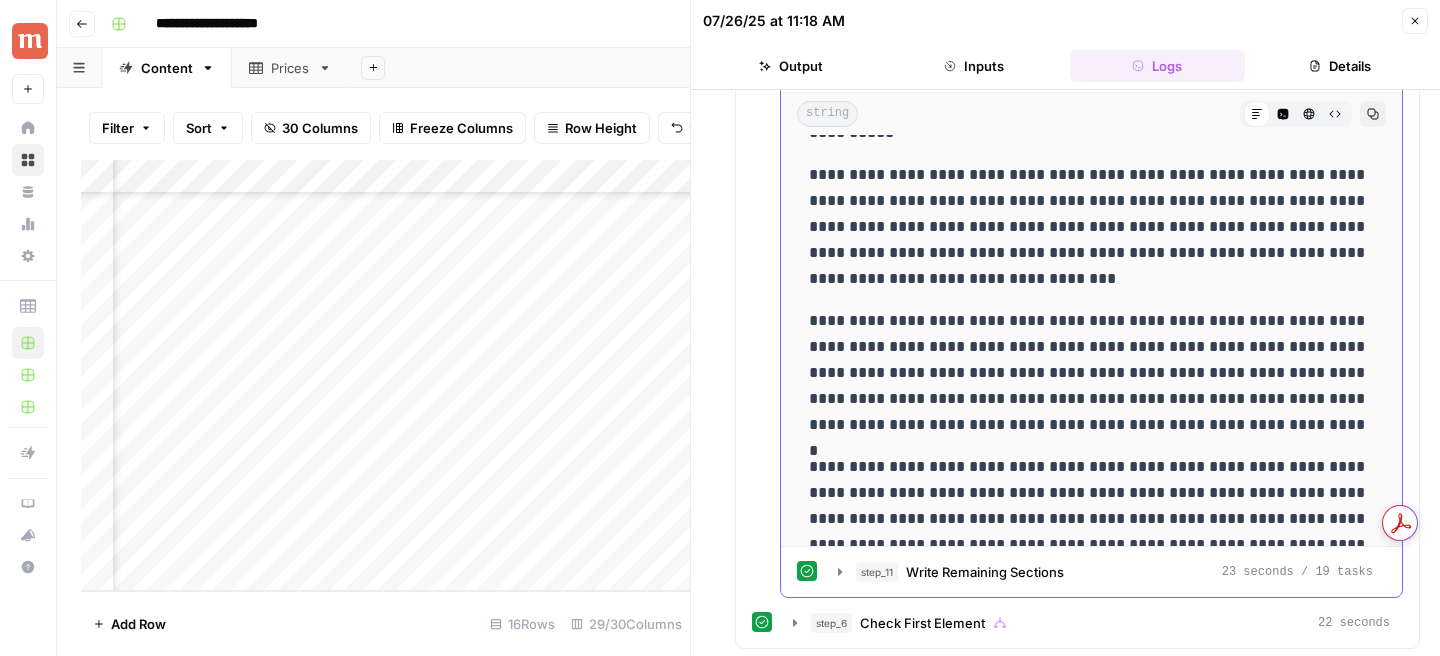 scroll, scrollTop: 139, scrollLeft: 0, axis: vertical 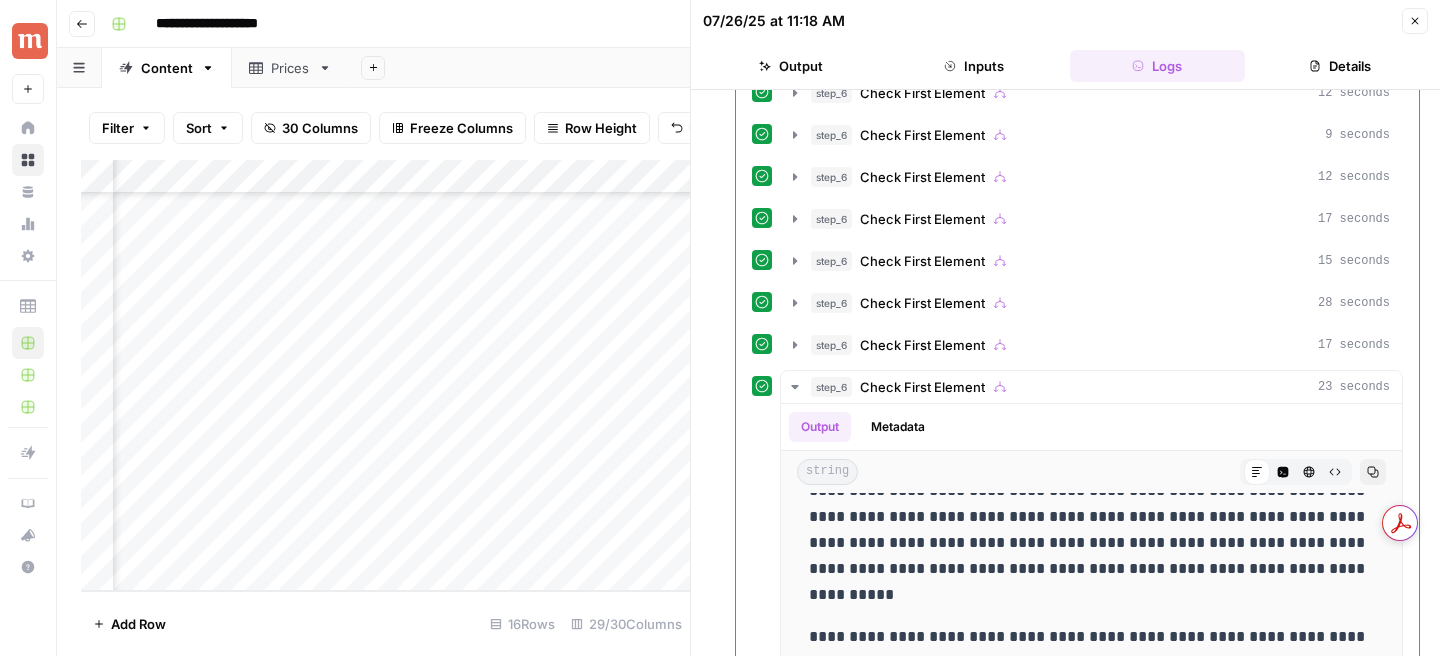 click on "**********" at bounding box center [1077, 516] 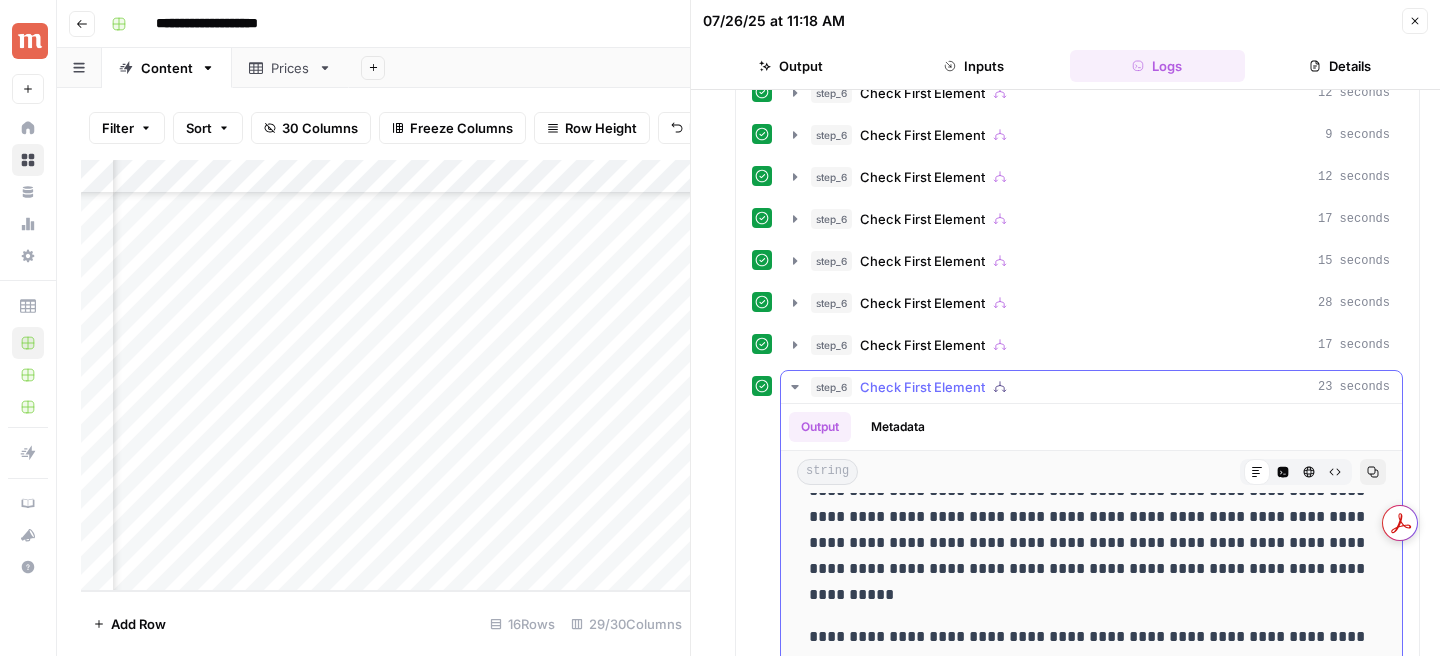 click on "step_6 Check First Element 23 seconds" at bounding box center (1091, 387) 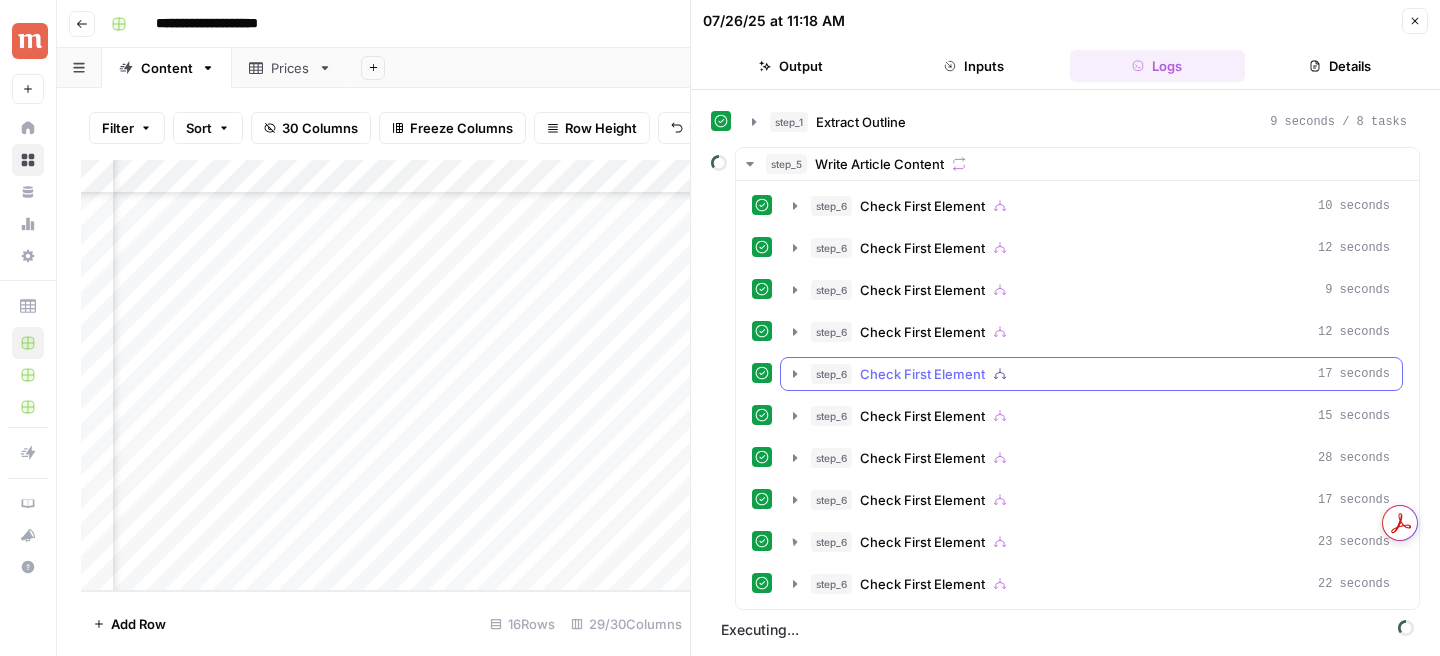 scroll, scrollTop: 121, scrollLeft: 0, axis: vertical 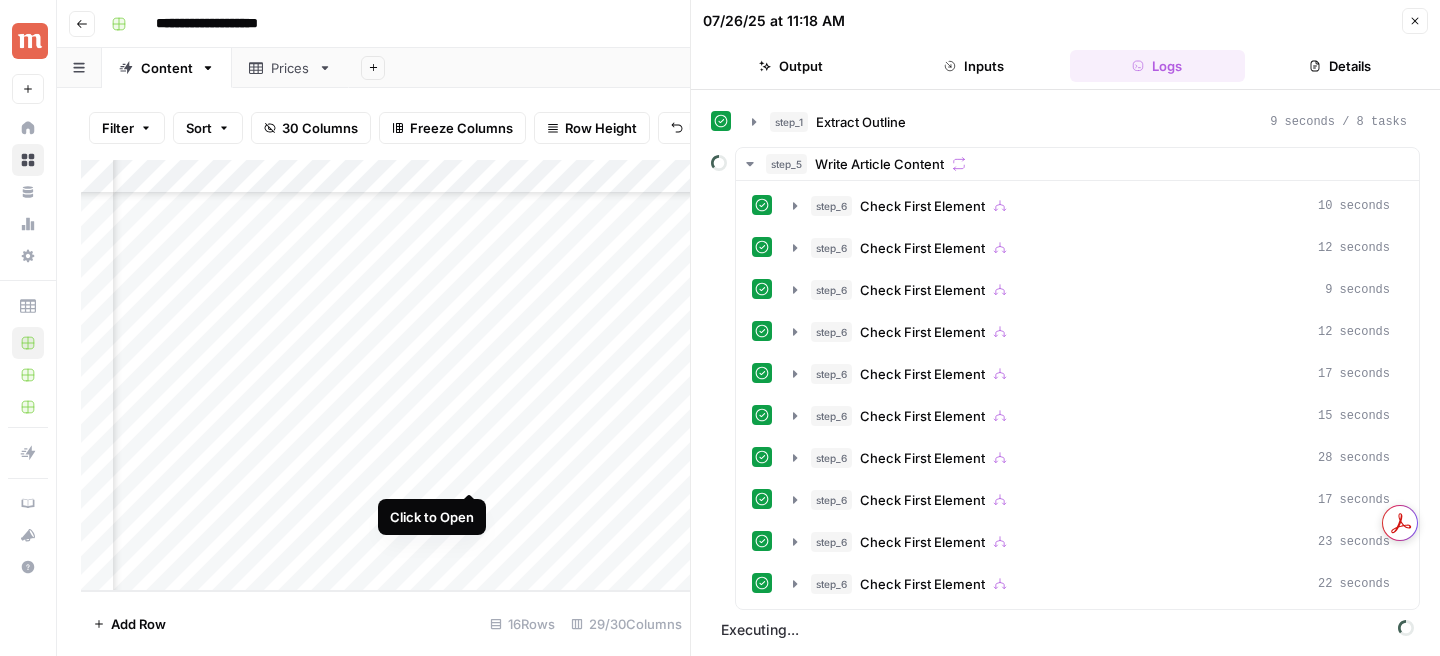 click on "Add Column" at bounding box center [385, 375] 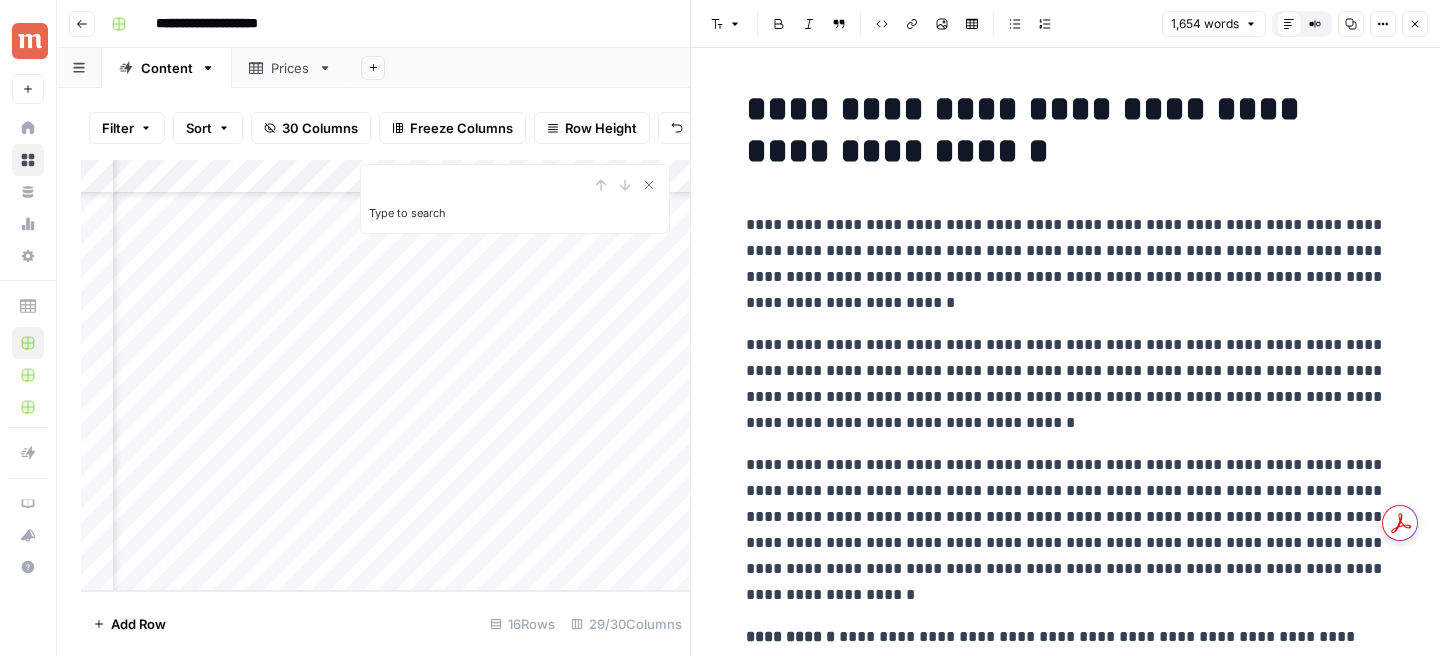 click on "**********" at bounding box center (1066, 130) 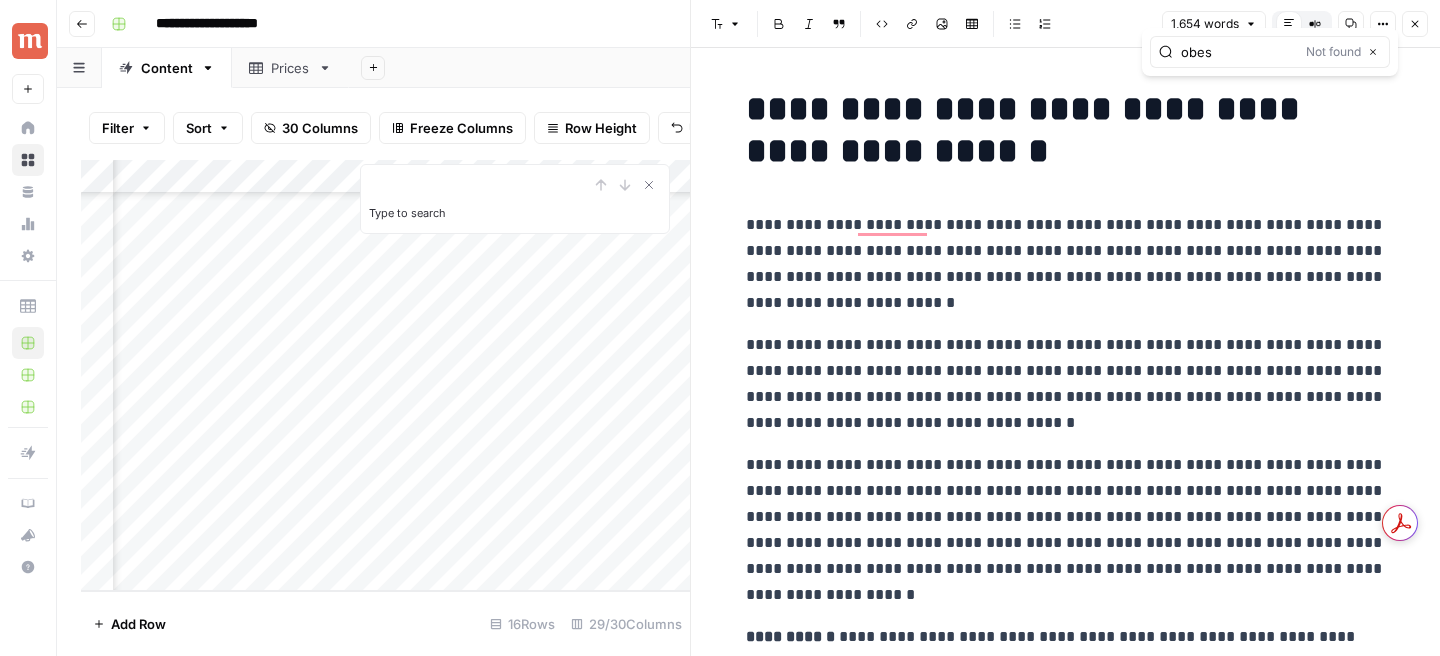 type on "obesi" 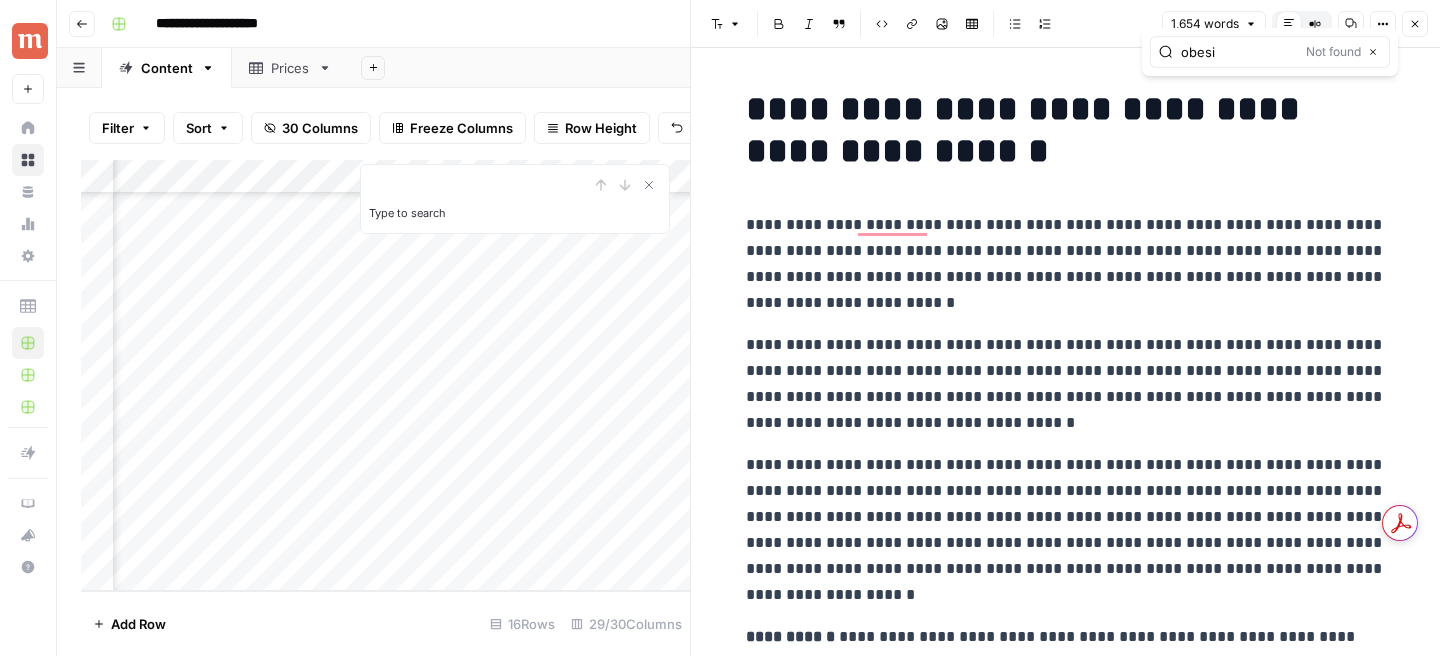 type 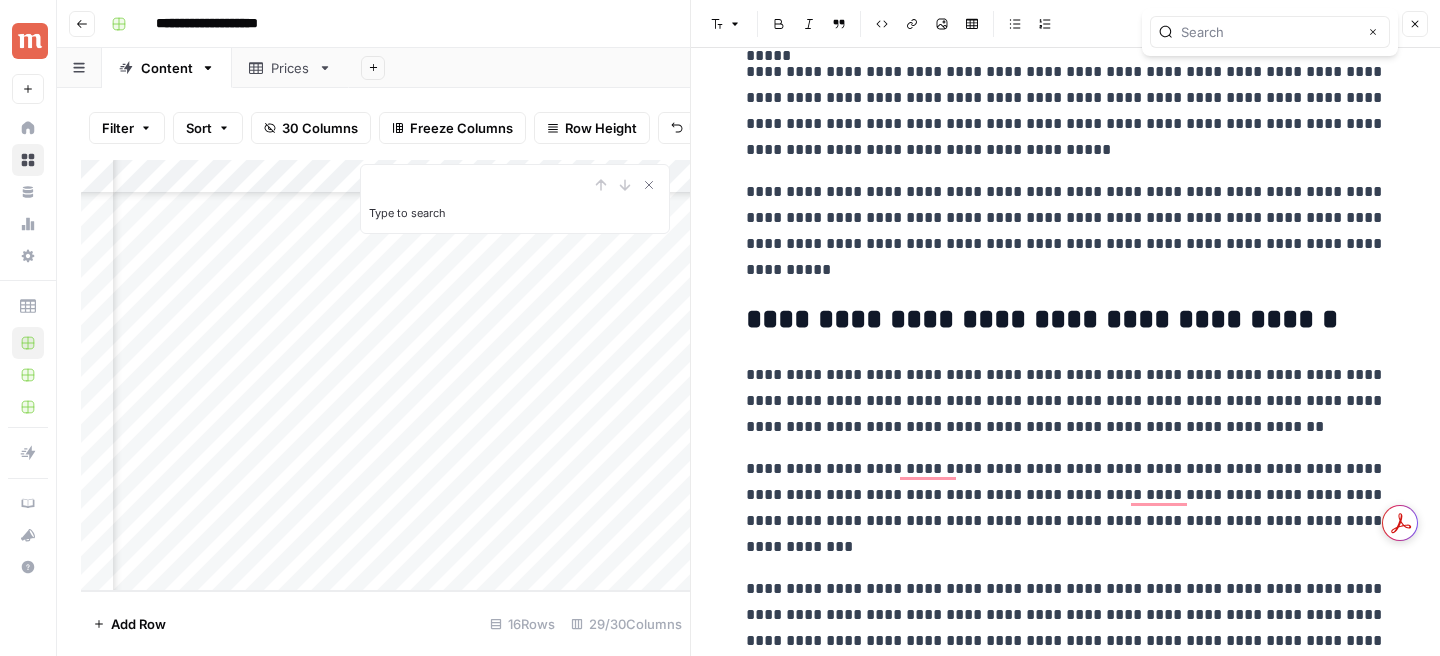 scroll, scrollTop: 1808, scrollLeft: 0, axis: vertical 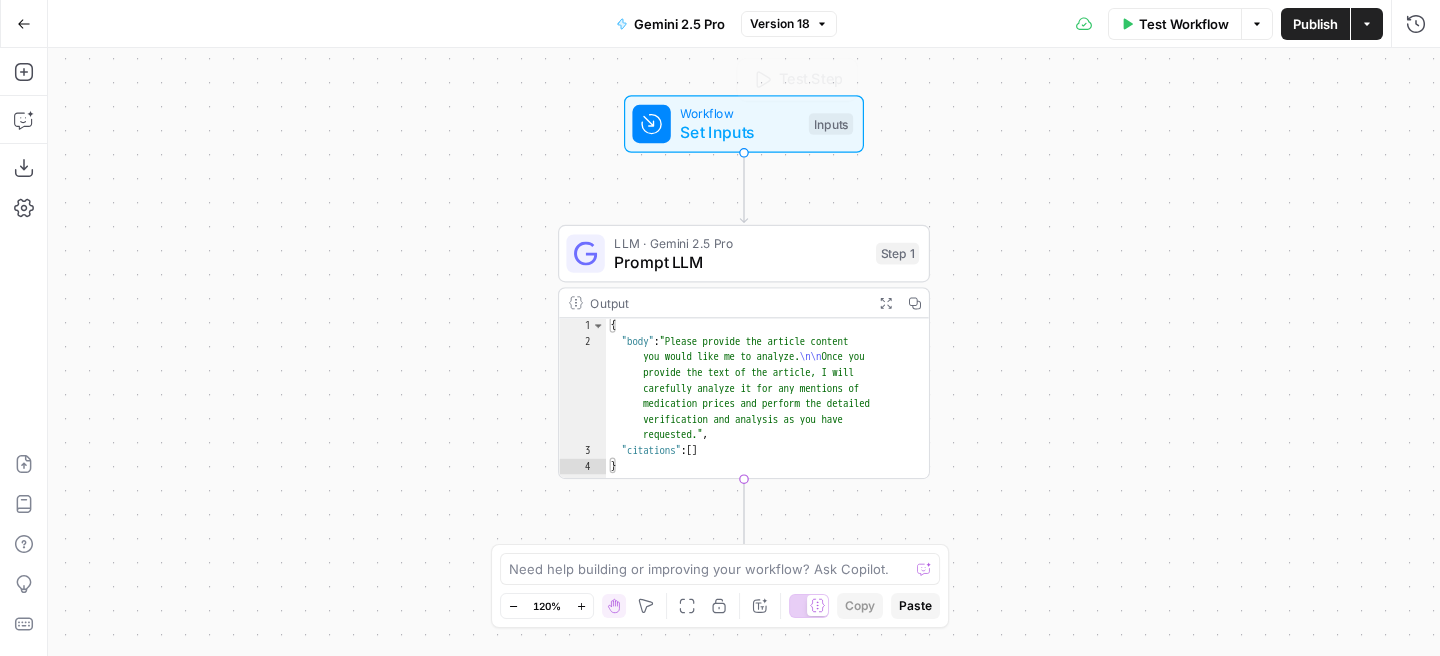 click on "Prompt LLM" at bounding box center [740, 262] 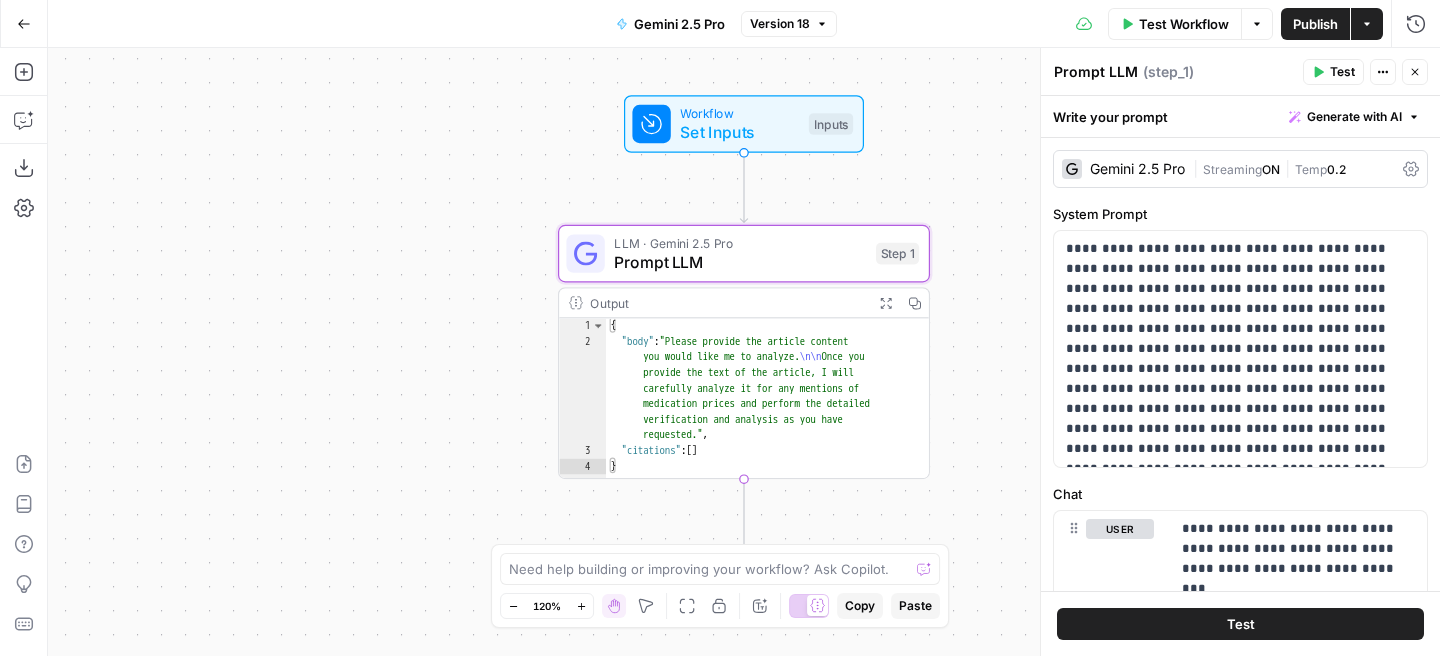 click on "Gemini 2.5 Pro   |   Streaming  ON   |   Temp  0.2" at bounding box center (1240, 169) 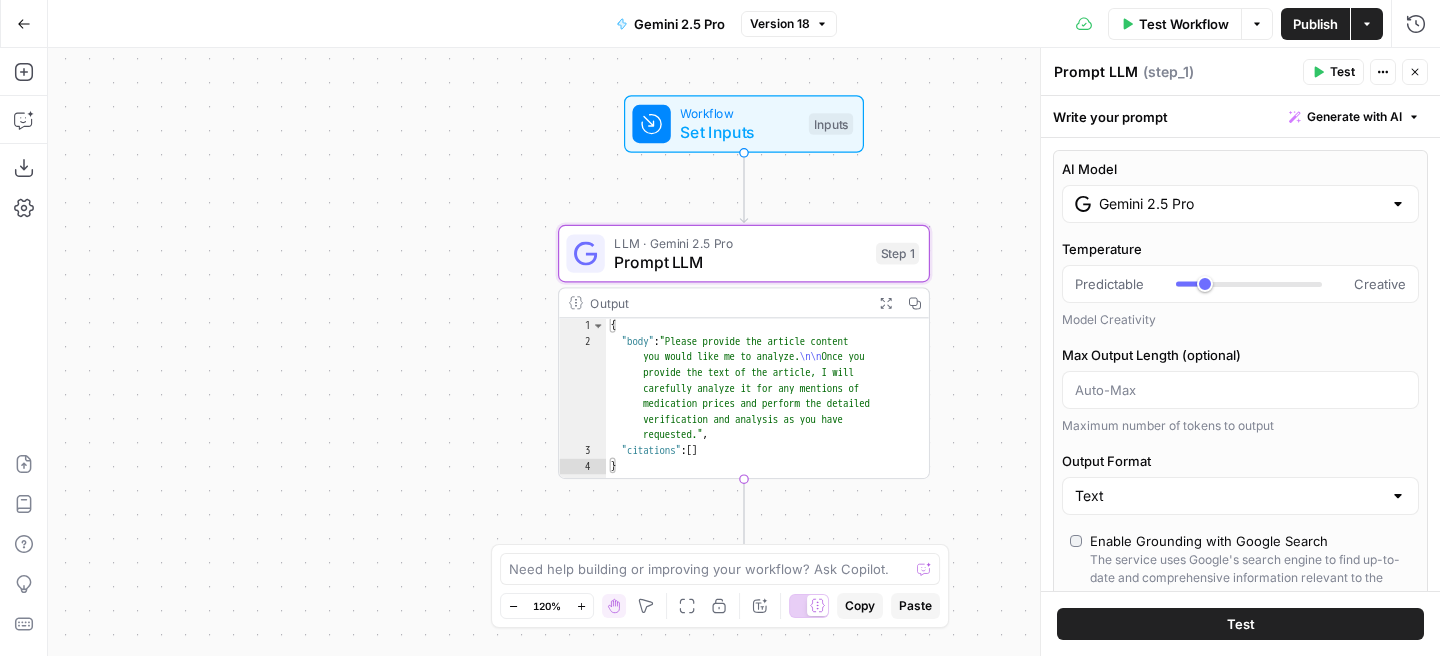 click on "Gemini 2.5 Pro" at bounding box center [1240, 204] 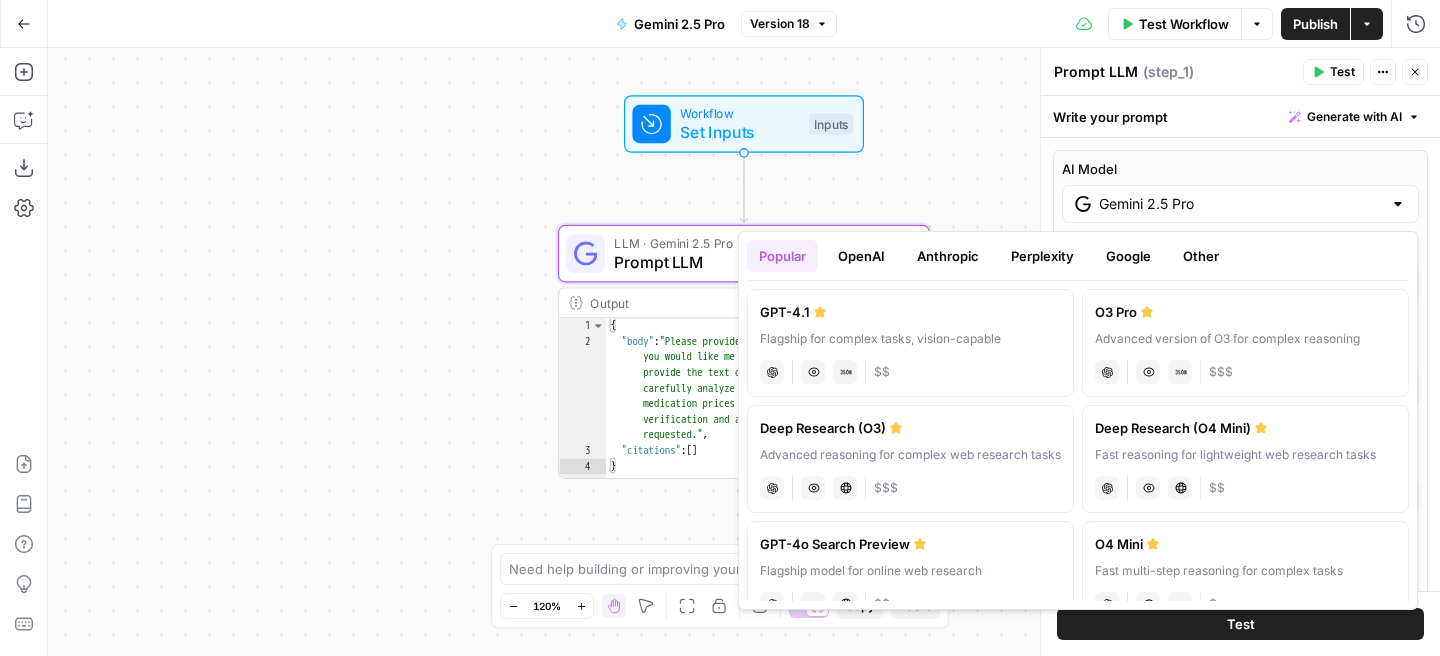 click on "Other" at bounding box center (1201, 256) 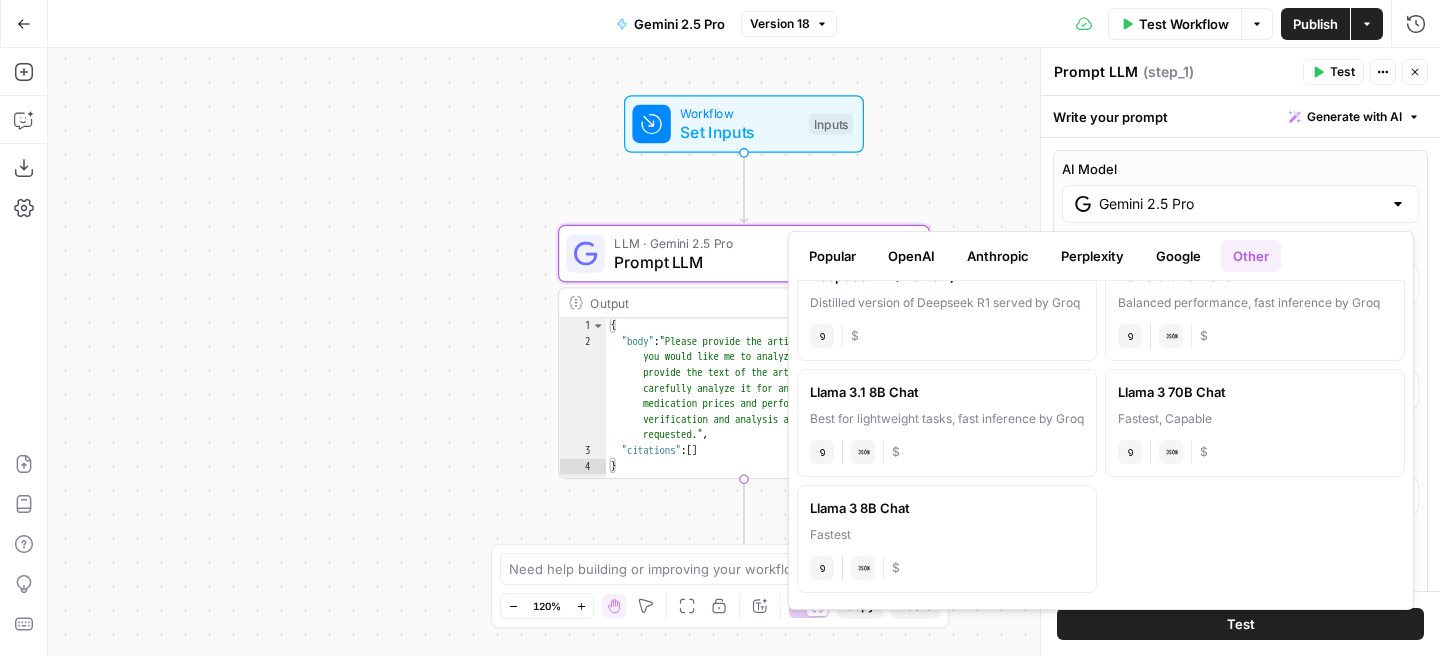 scroll, scrollTop: 5, scrollLeft: 0, axis: vertical 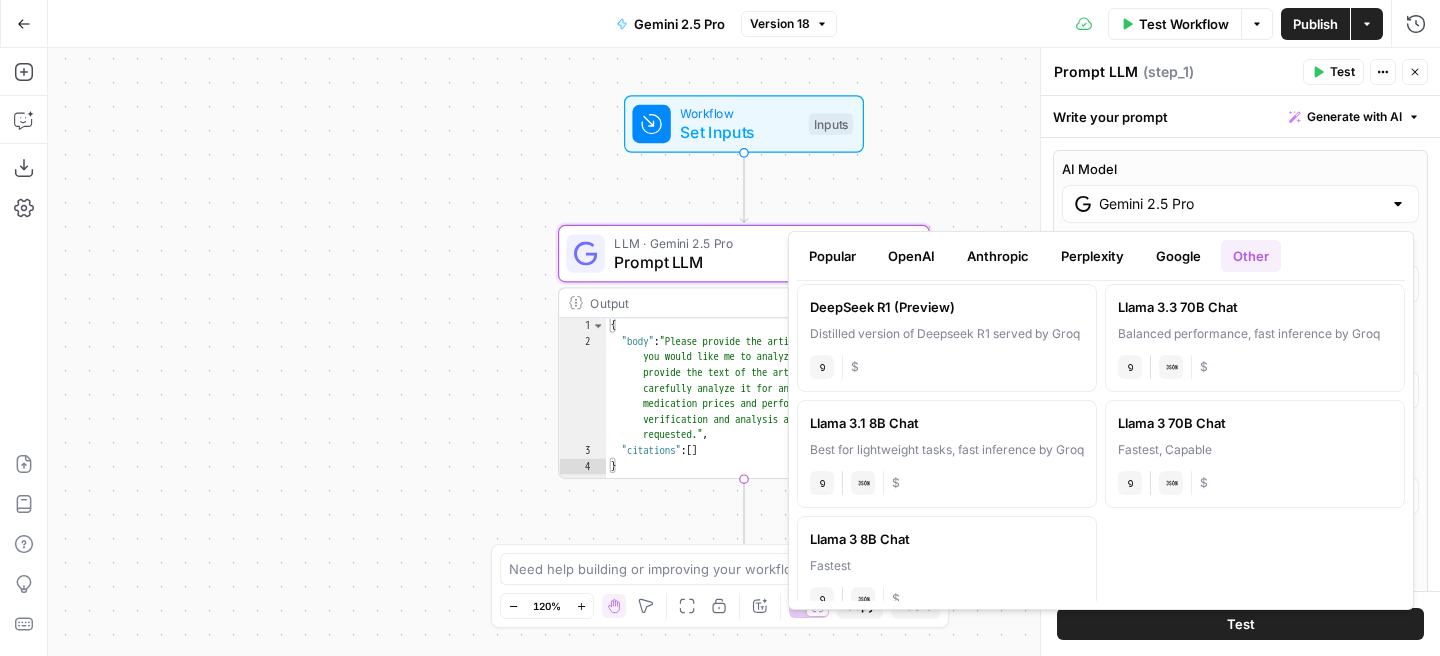 click on "Google" at bounding box center (1178, 256) 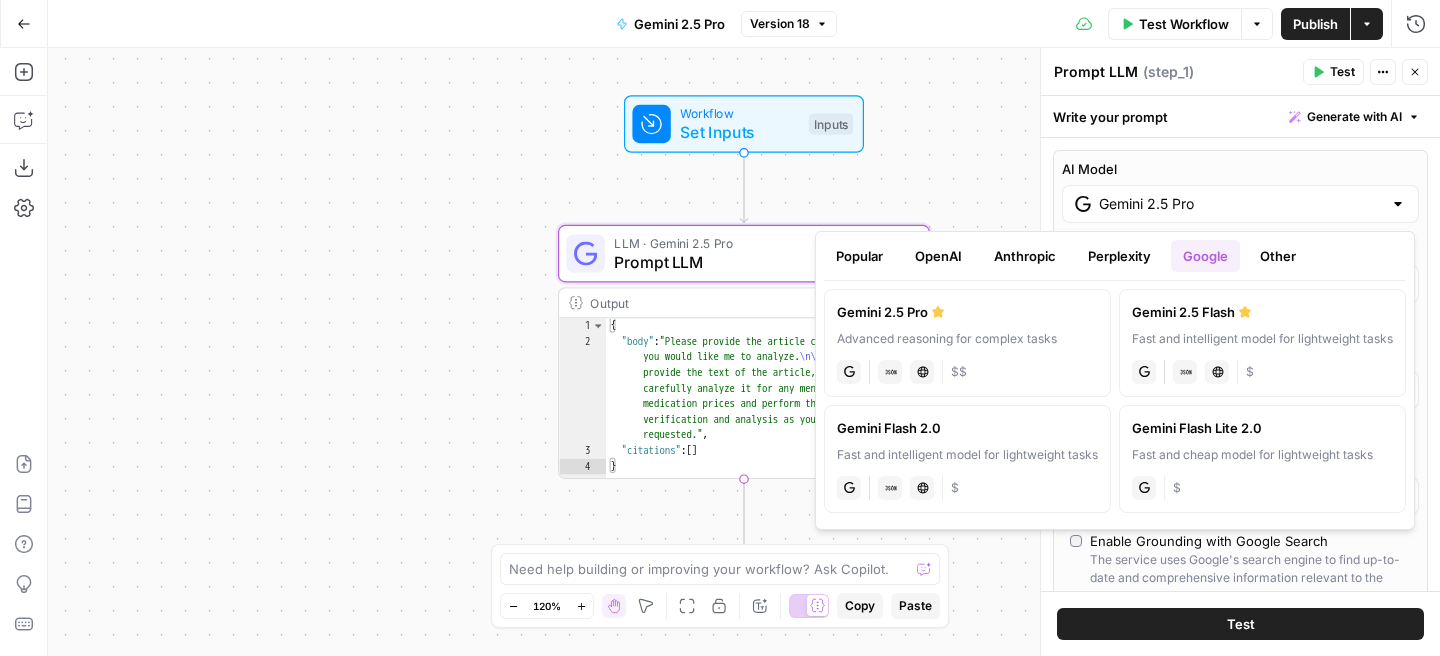 click on "Perplexity" at bounding box center (1119, 256) 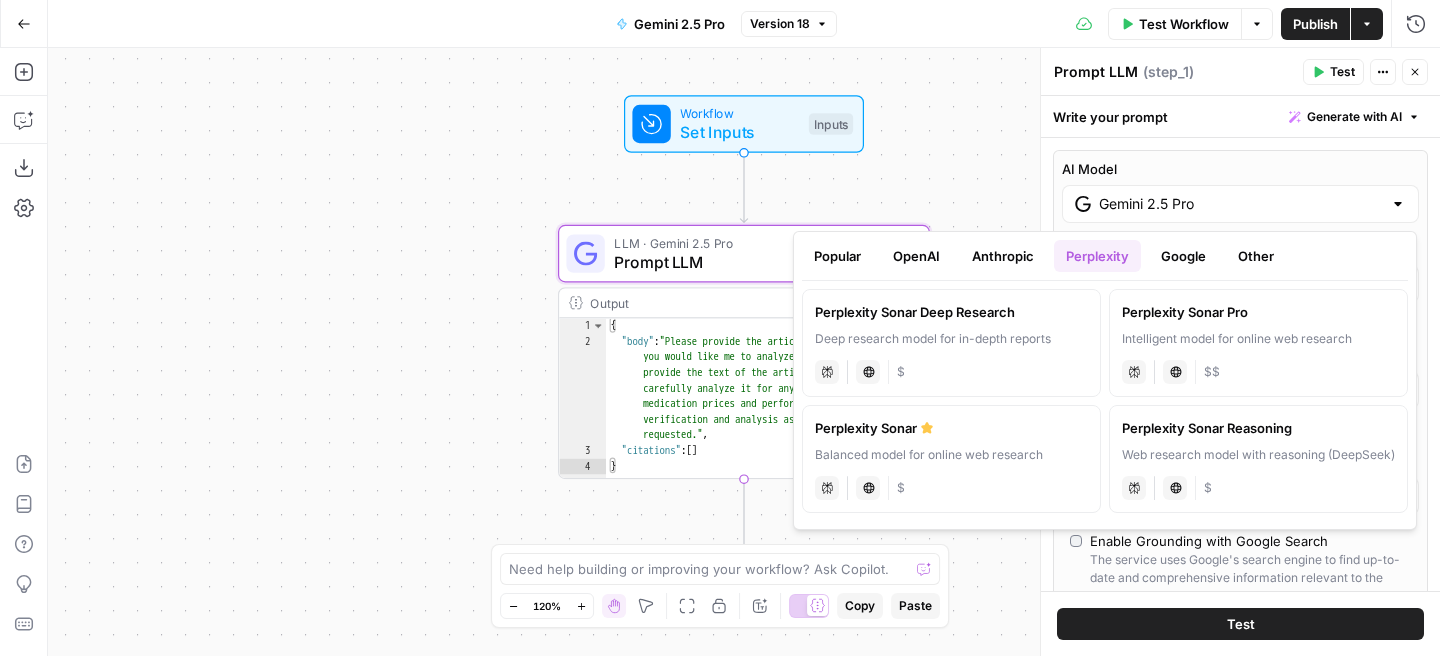 click on "Perplexity Sonar Pro Intelligent model for online web research perplexity Live Web Research $$" at bounding box center [1258, 343] 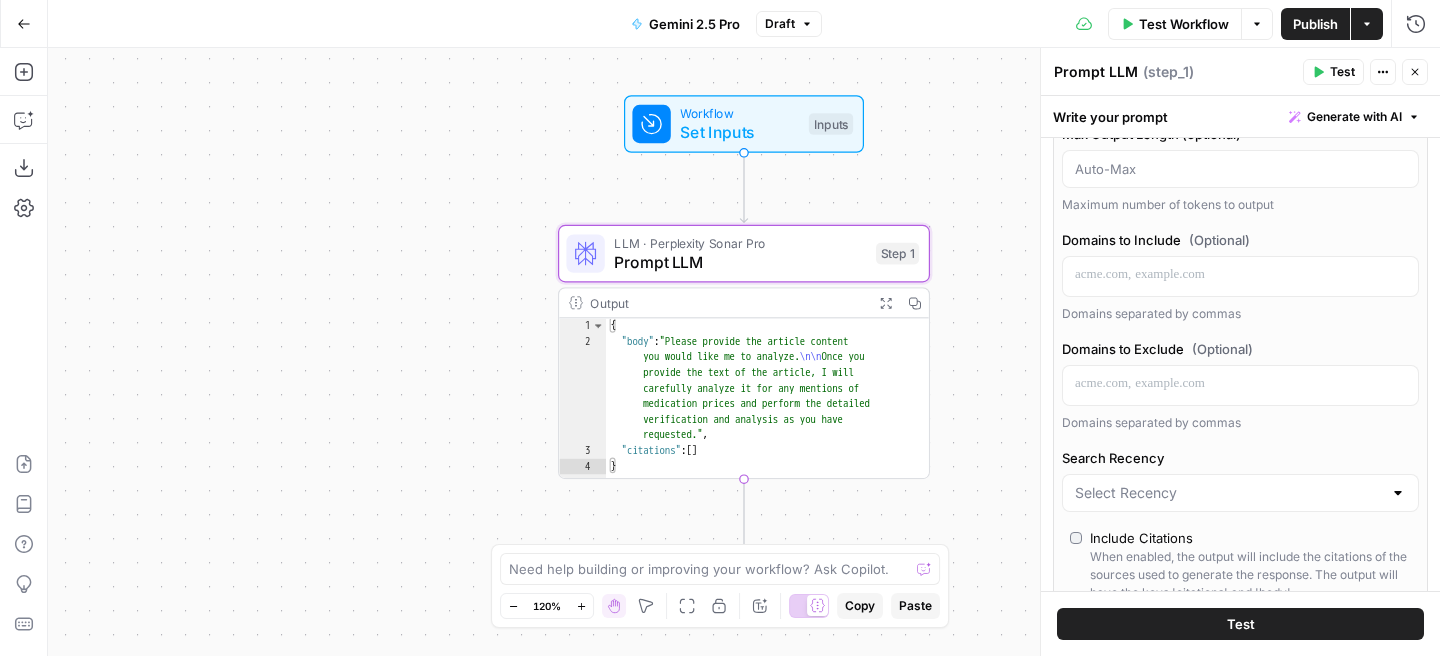 scroll, scrollTop: 236, scrollLeft: 0, axis: vertical 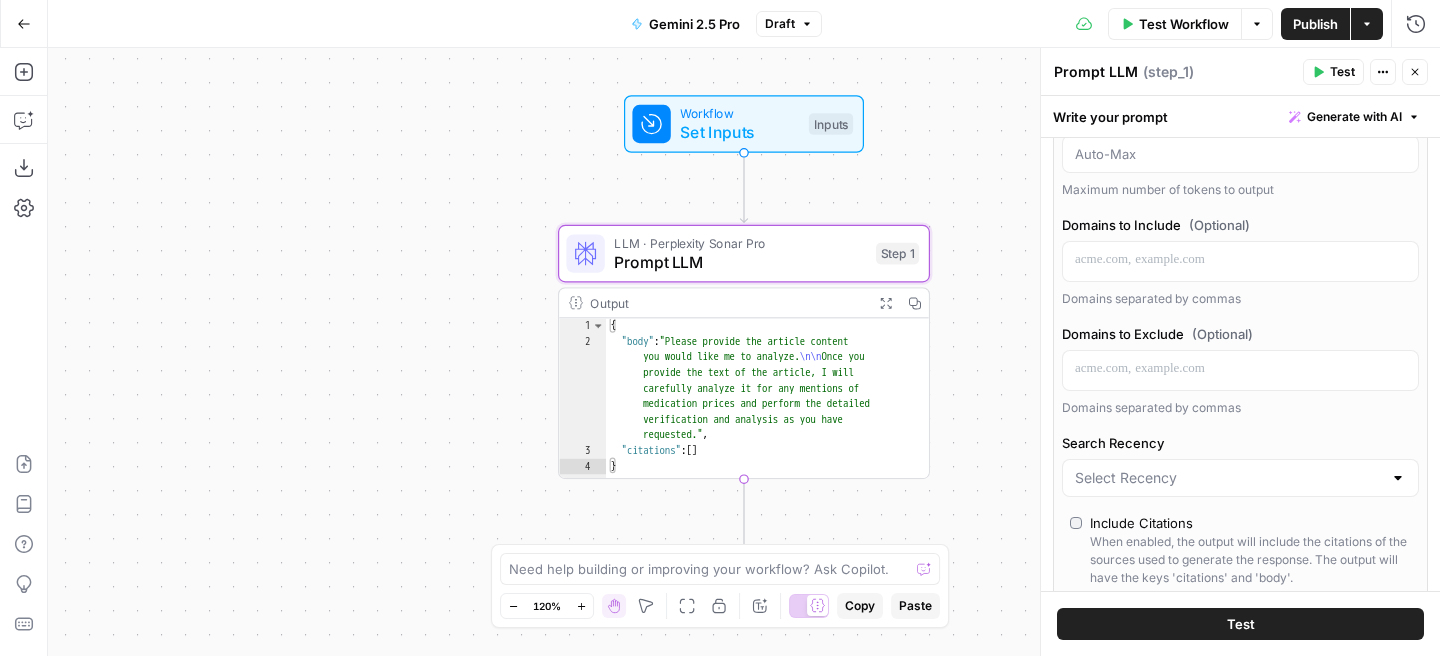 click at bounding box center (1240, 478) 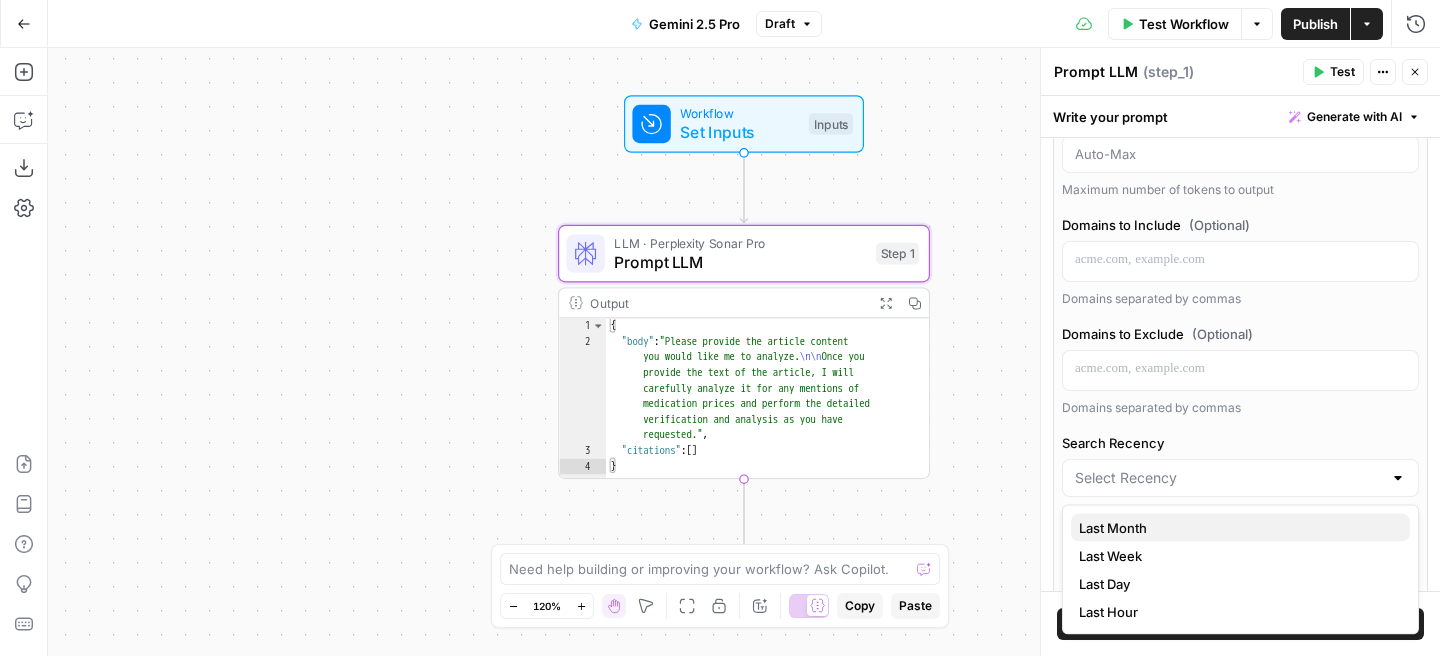 click on "Last Month" at bounding box center (1236, 528) 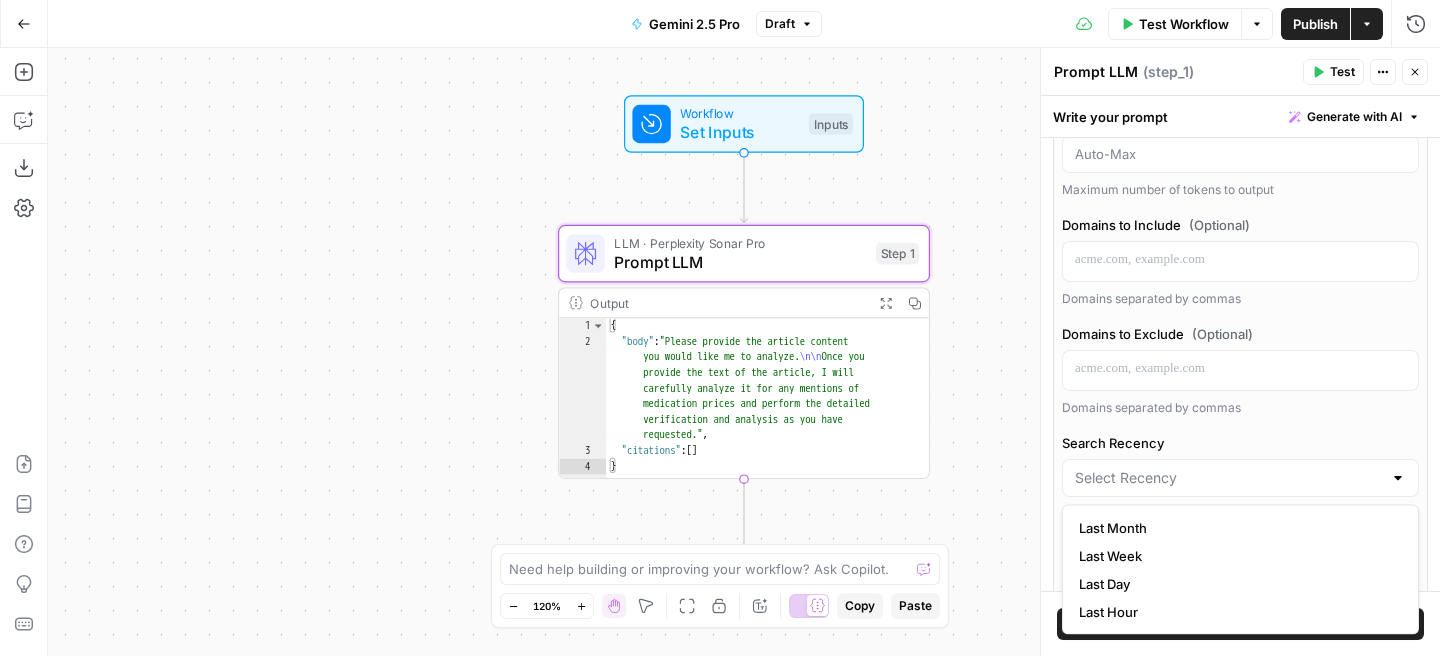 type on "Last Month" 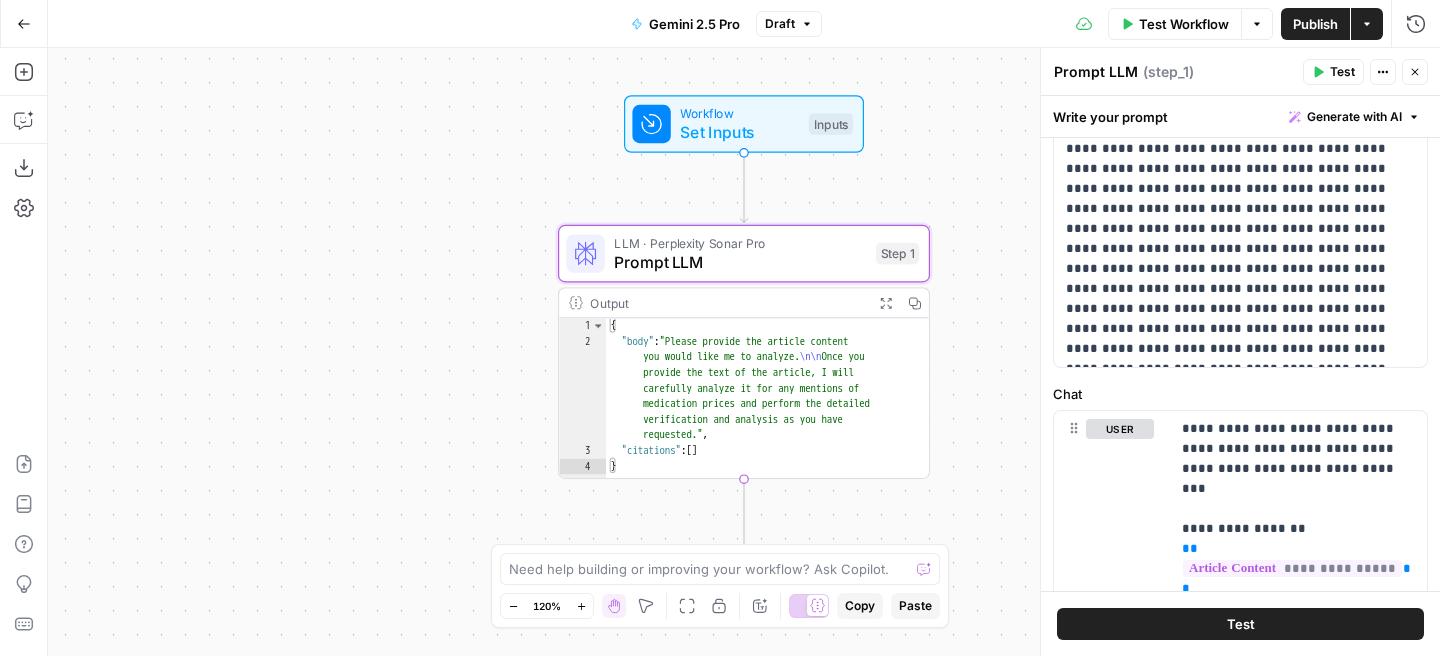 scroll, scrollTop: 918, scrollLeft: 0, axis: vertical 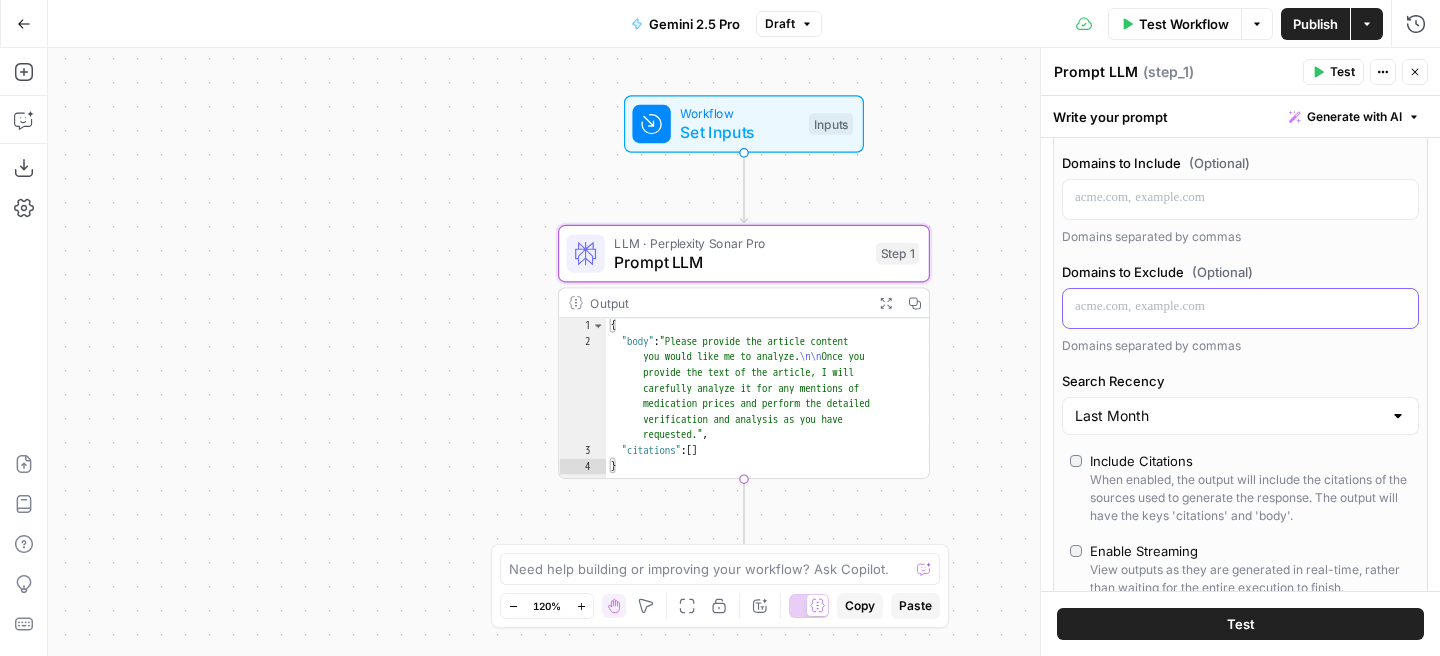 click at bounding box center (1240, 307) 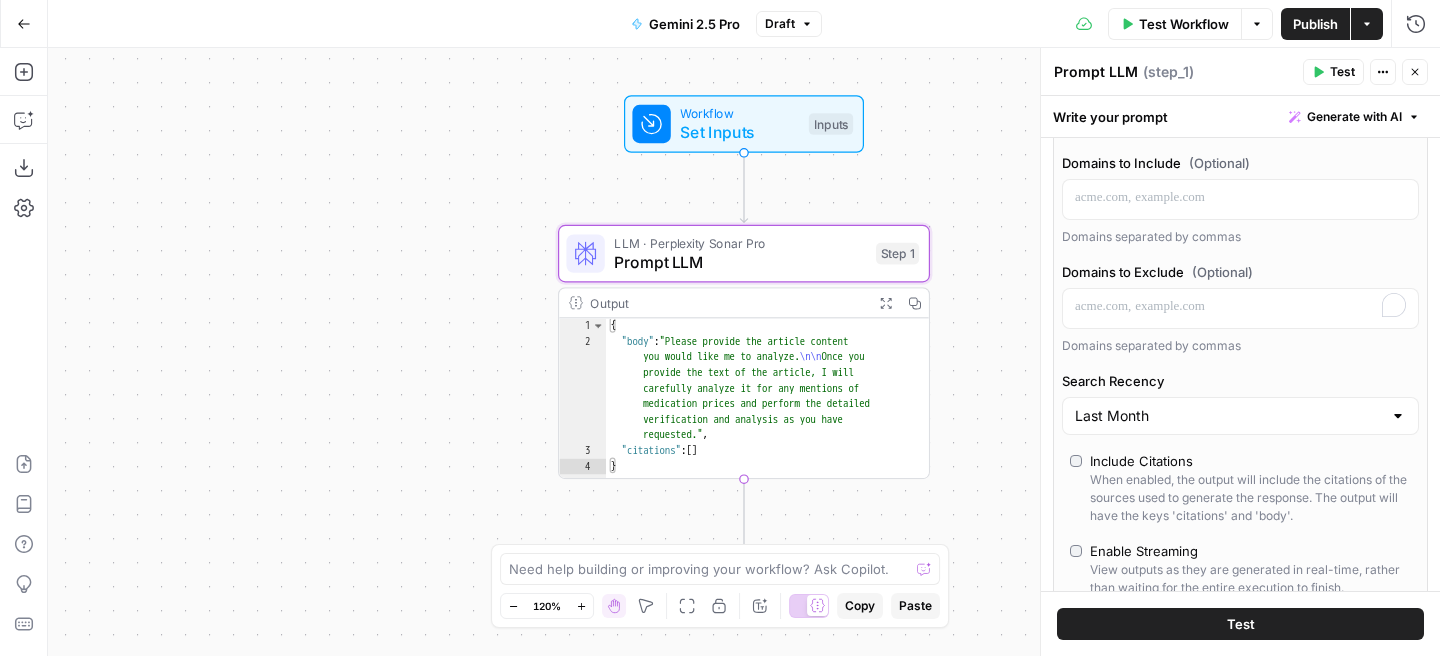 click on "Publish" at bounding box center (1315, 24) 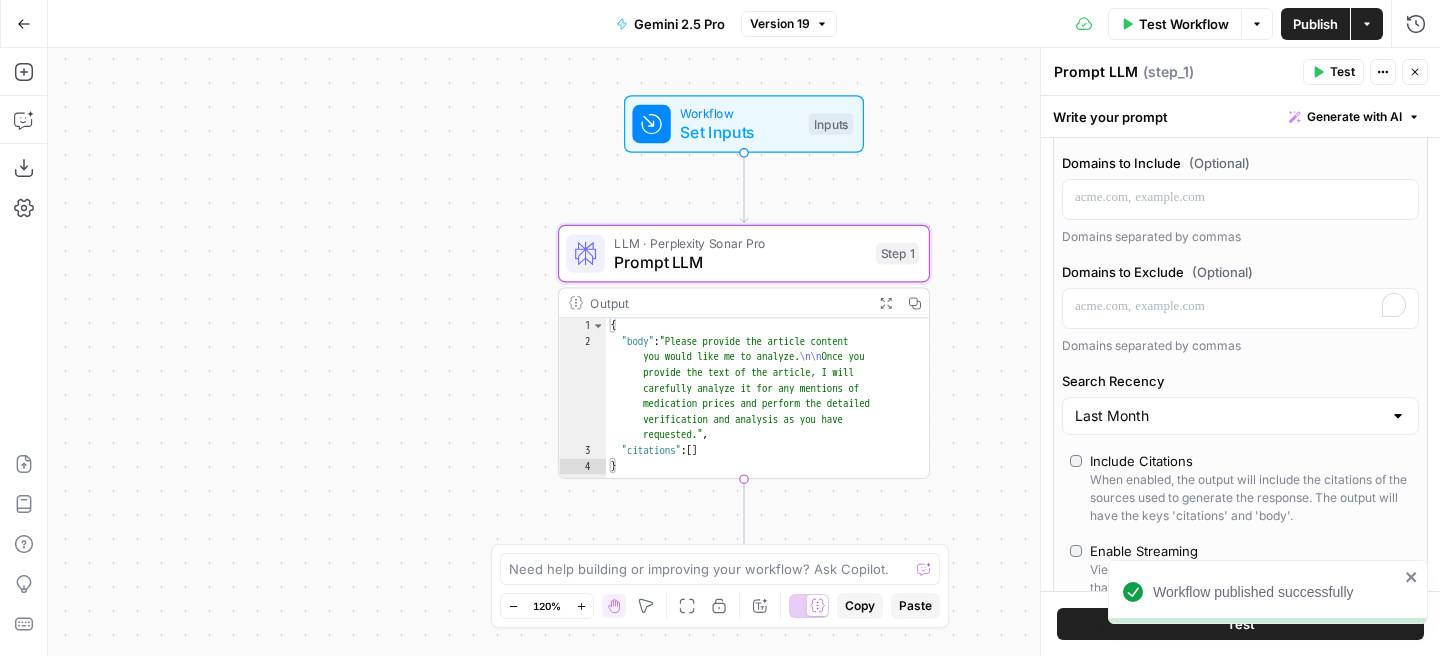click on "Gemini 2.5 Pro" at bounding box center [679, 24] 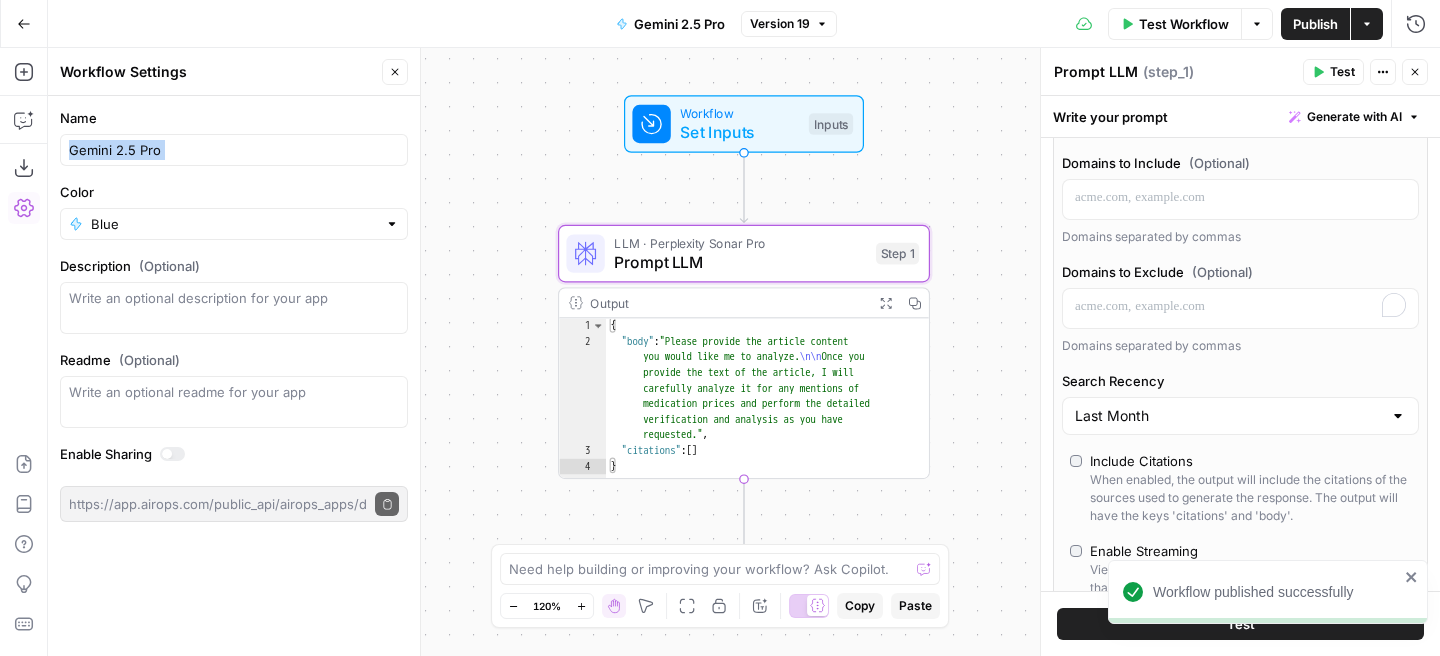 click on "Gemini 2.5 Pro" at bounding box center (234, 150) 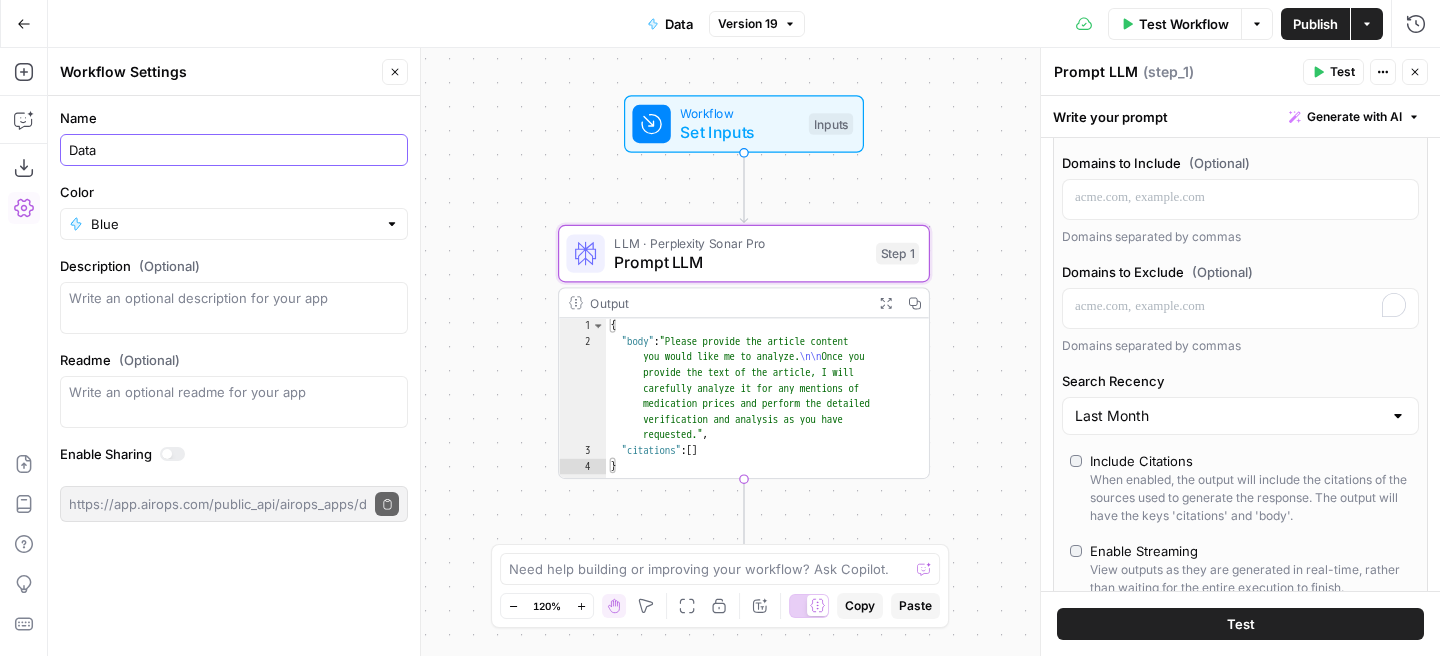 type on "Data Accuracy Checker" 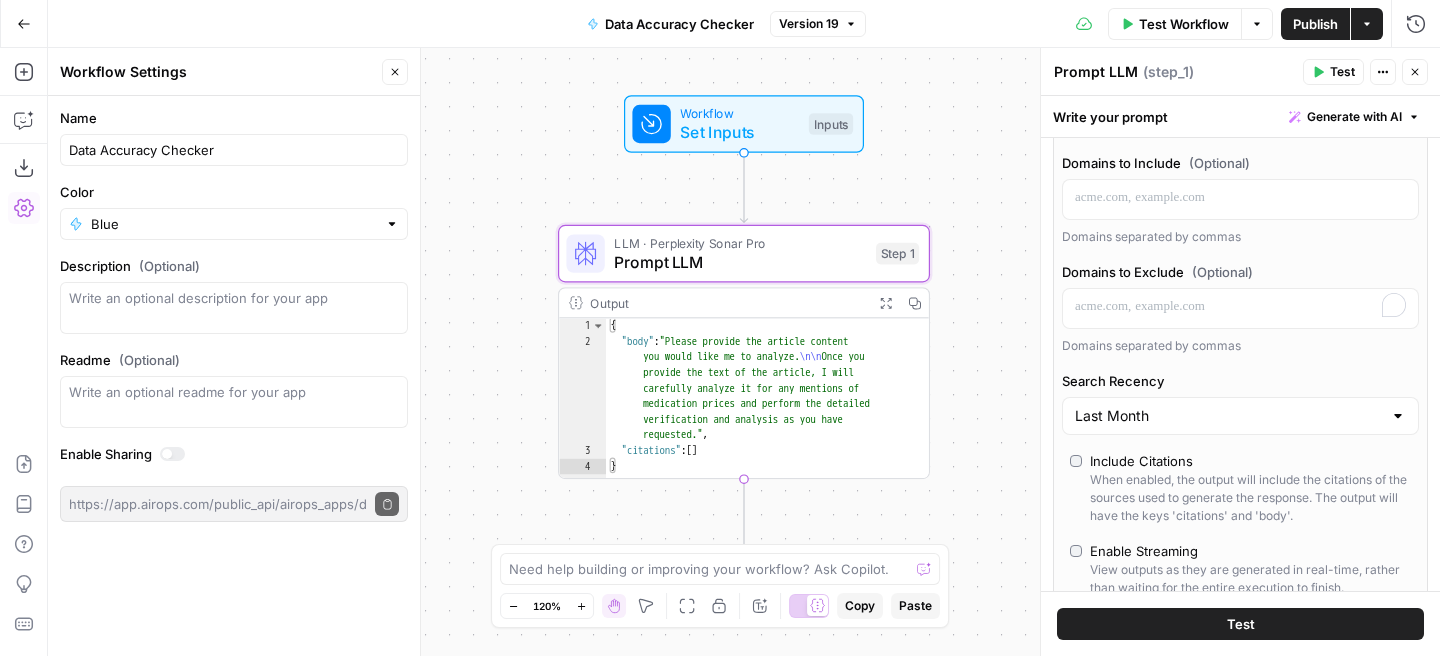 click on "Publish" at bounding box center [1315, 24] 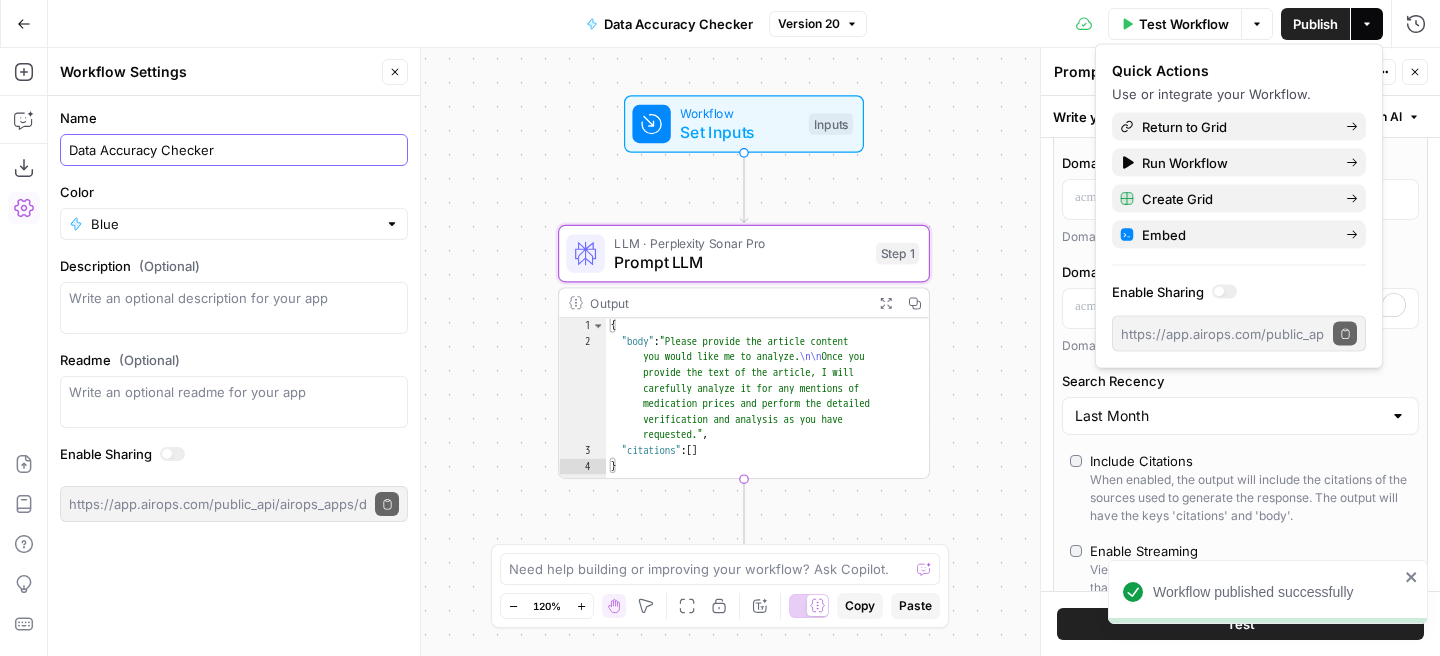 click on "Data Accuracy Checker" at bounding box center (234, 150) 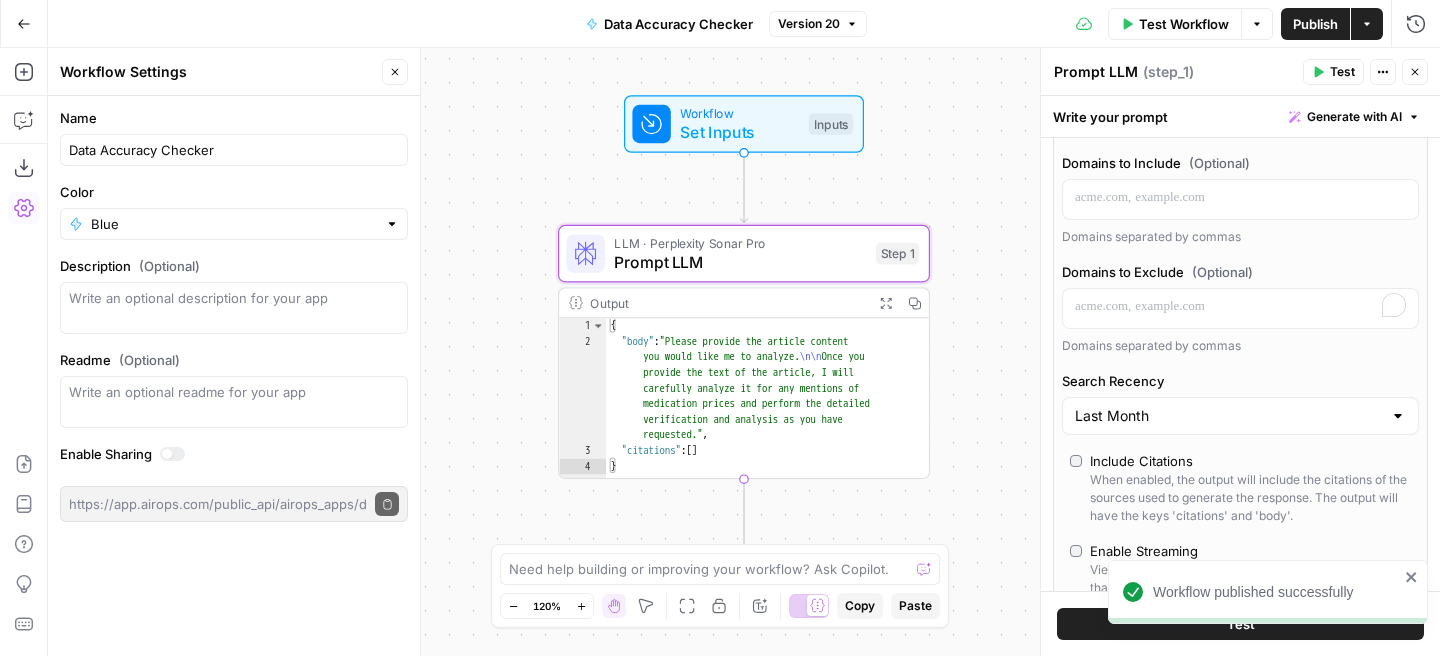 click on "Workflow Set Inputs Inputs LLM · Perplexity Sonar Pro Prompt LLM Step 1 Output Expand Output Copy 1 2 3 4 {    "body" :  "Please provide the article content         you would like me to analyze. \n\n Once you         provide the text of the article, I will         carefully analyze it for any mentions of         medication prices and perform the detailed         verification and analysis as you have         requested." ,    "citations" :  [ ] }     XXXXXXXXXXXXXXXXXXXXXXXXXXXXXXXXXXXXXXXXXXXXXXXXXXXXXXXXXXXXXXXXXXXXXXXXXXXXXXXXXXXXXXXXXXXXXXXXXXXXXXXXXXXXXXXXXXXXXXXXXXXXXXXXXXXXXXXXXXXXXXXXXXXXXXXXXXXXXXXXXXXXXXXXXXXXXXXXXXXXXXXXXXXXXXXXXXXXXXXXXXXXXXXXXXXXXXXXXXXXXXXXXXXXXXXXXXXXXXXXXXXXXXXXXXXXXXXXXXXXXXXXXXXXXXXXXXXXXXXXXXXXXXXXXXXXXXXXXXXXXXXXXXXXXXXXXXXXXXXXXXXXXXXXXXXXXXXXXXXXXXXXXXXXXXXXXXXXXXXXXXXXXXXXXXXXXXXXXXXXXXXXXXXXXXXXXXXXXXXXXXXXXXXXXXXXXXXXXXXXXXXXXXXXXXXXXXXXXXXXXXXXXXXXXXXXXXXXXXXXXXXXXXXXXXXXXXXXXXXXXXXXXXXXXXXXXXXXXXXXXXXXXXXXXXXX End Output" at bounding box center (744, 352) 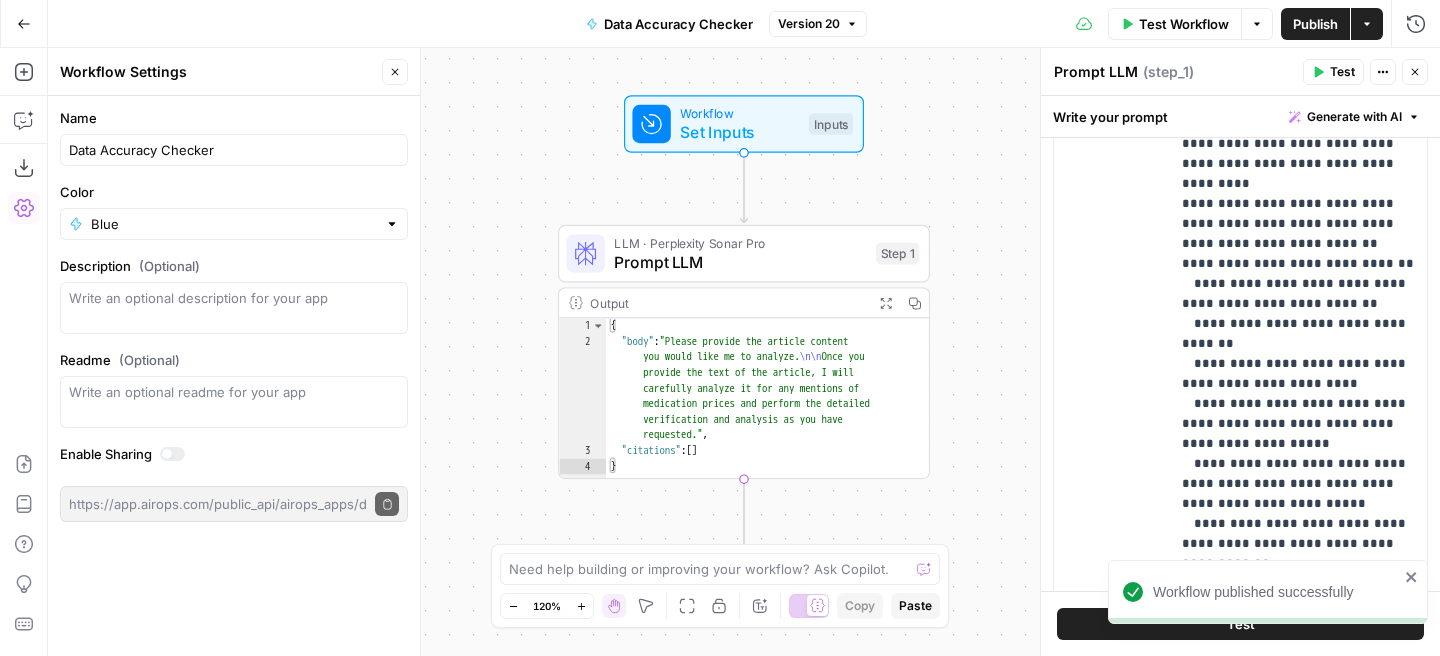scroll, scrollTop: 1637, scrollLeft: 0, axis: vertical 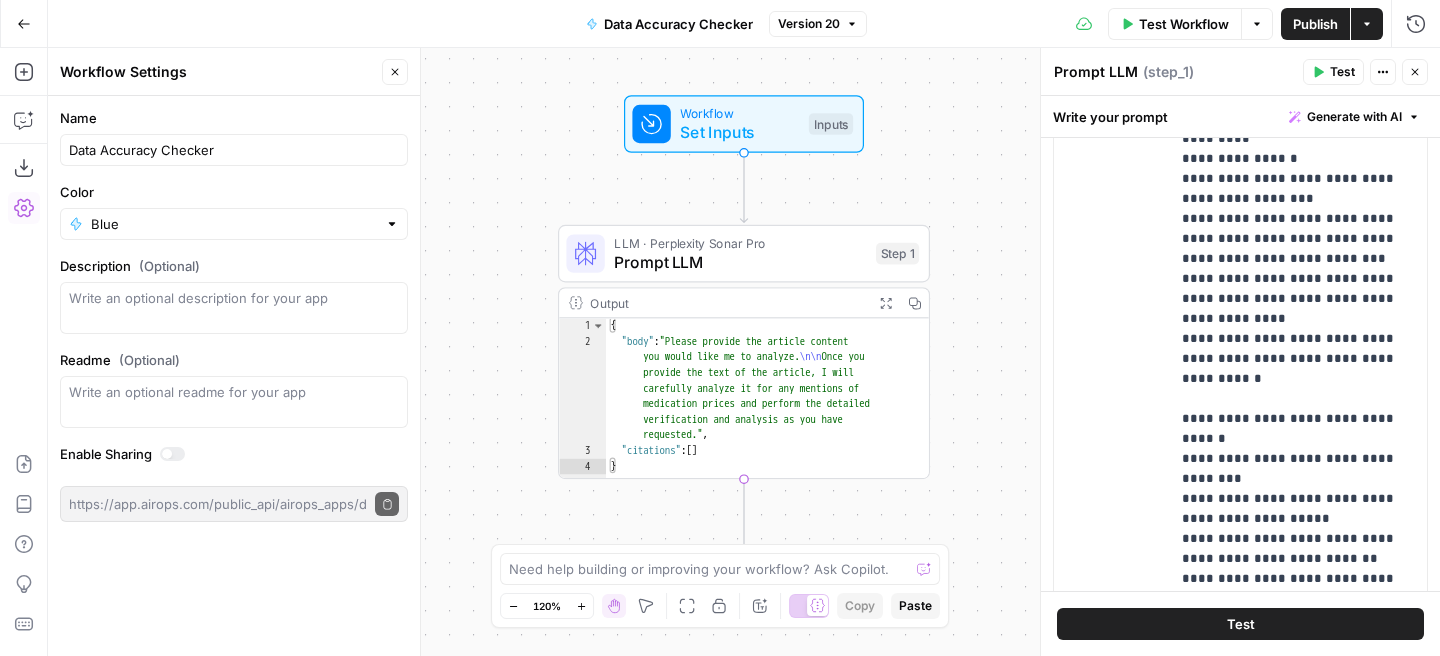 click on "Prompt LLM" at bounding box center (740, 262) 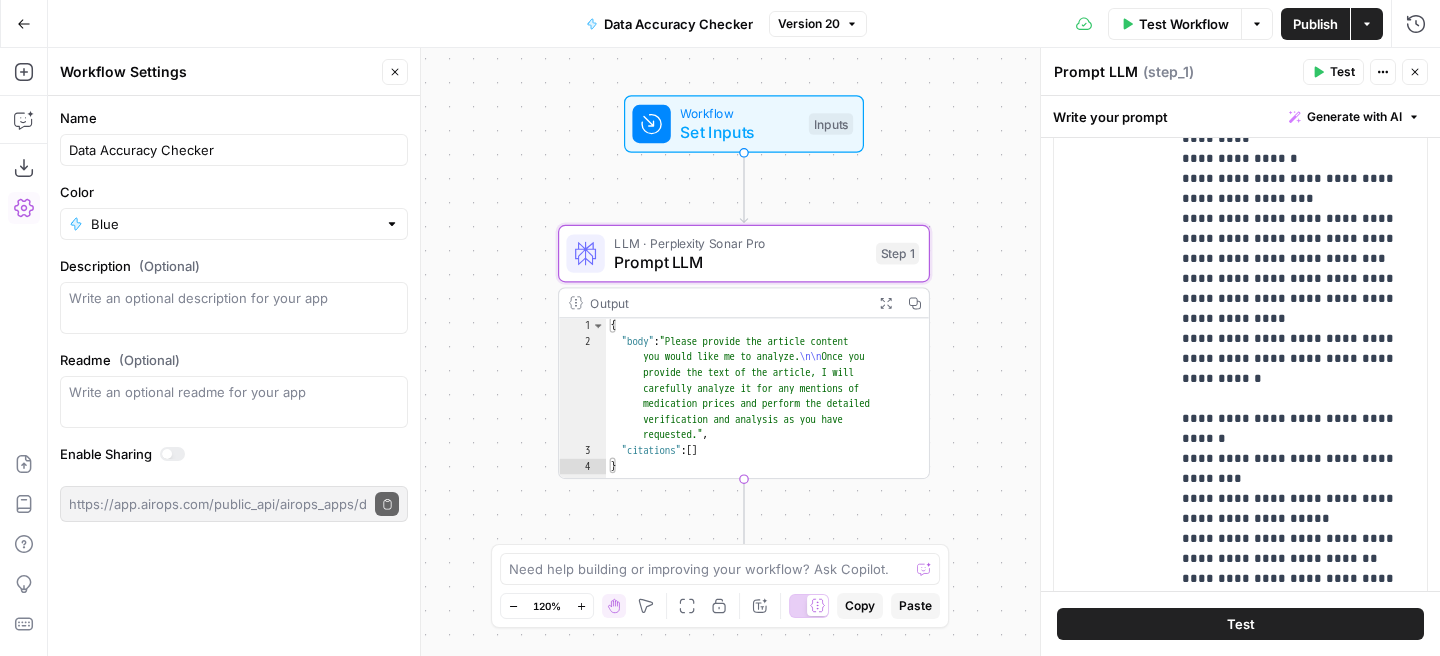 scroll, scrollTop: 0, scrollLeft: 0, axis: both 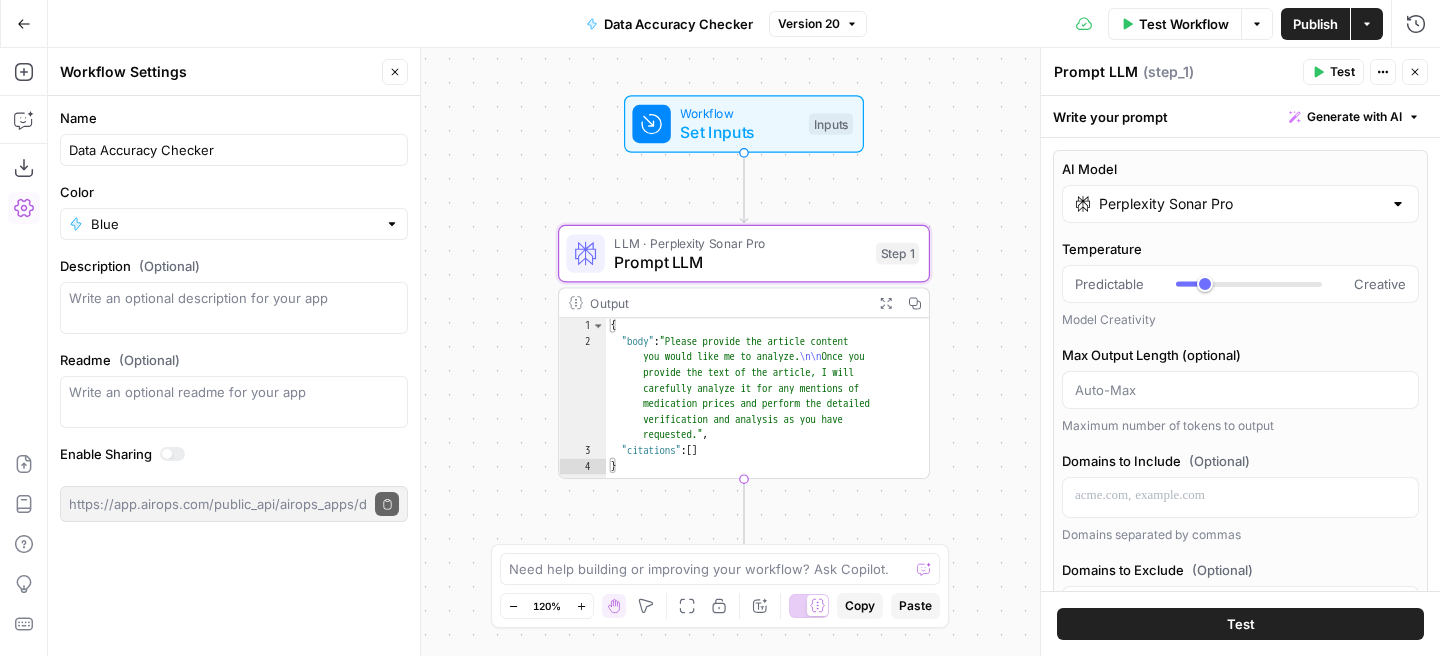 click on "Perplexity Sonar Pro" at bounding box center [1240, 204] 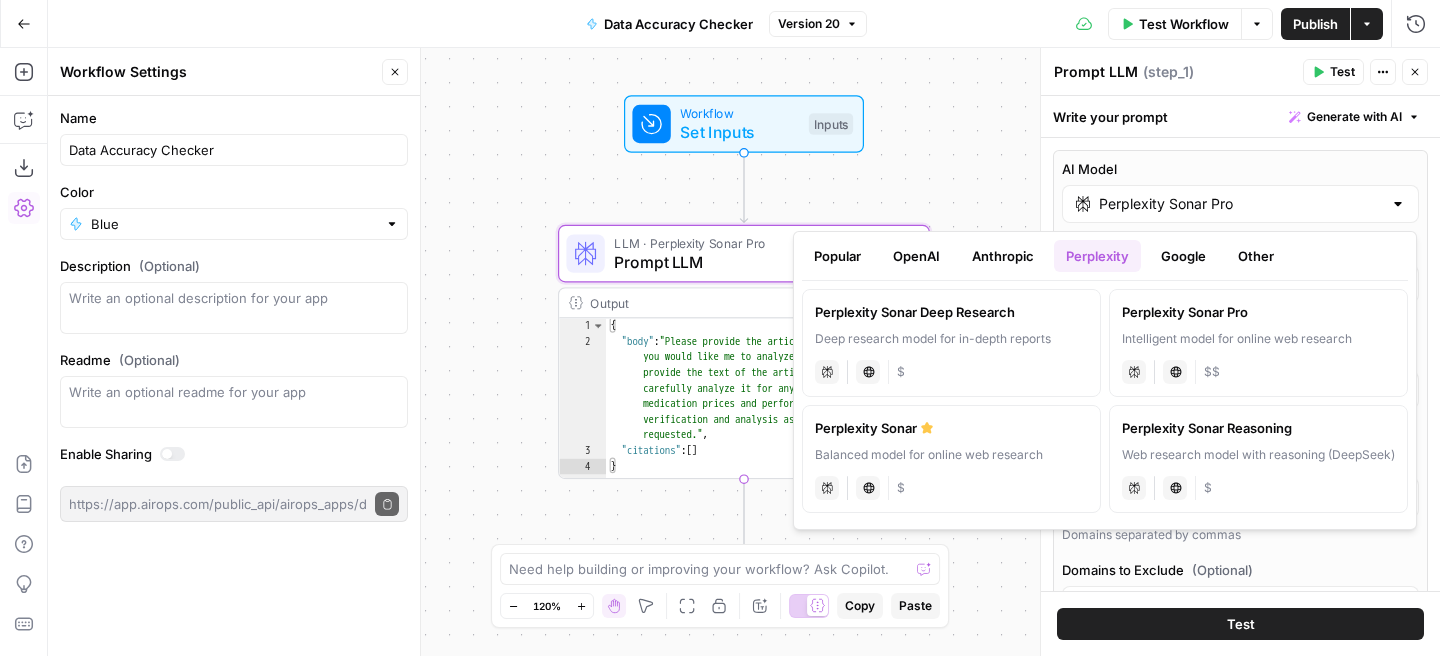 click on "Anthropic" at bounding box center [1003, 256] 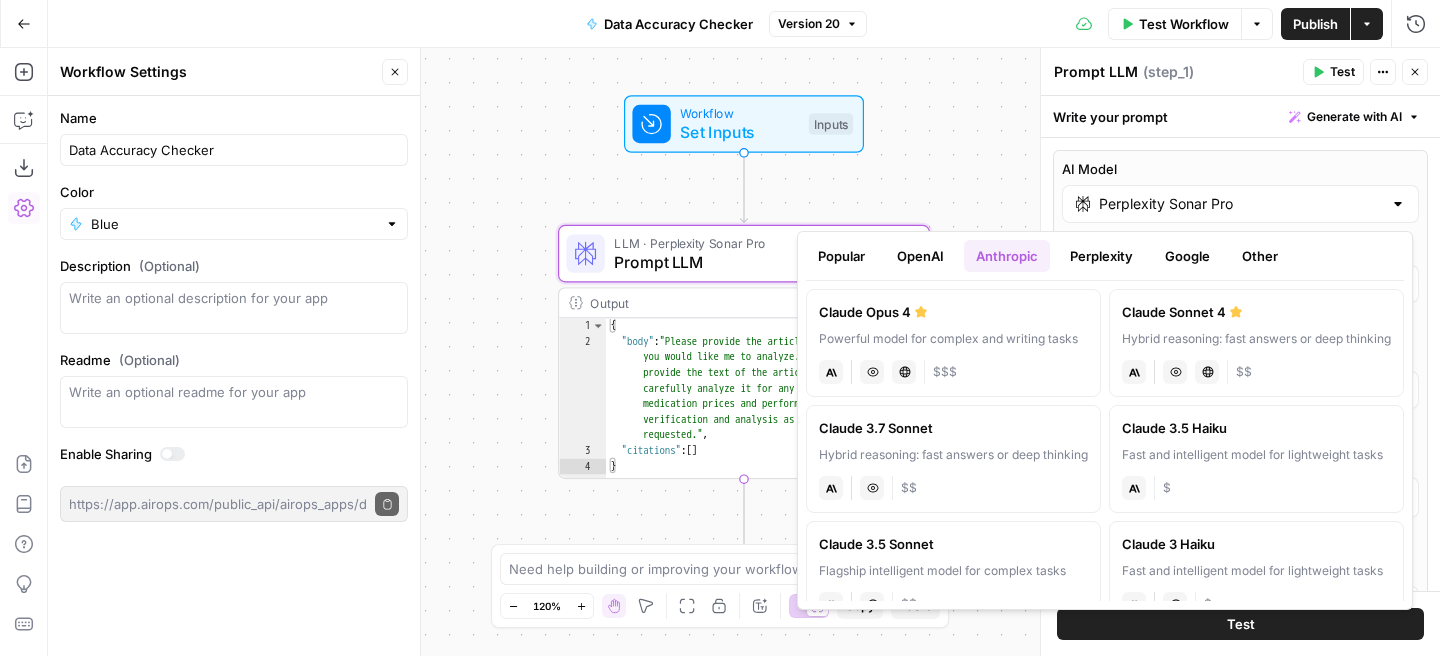 click on "OpenAI" at bounding box center (920, 256) 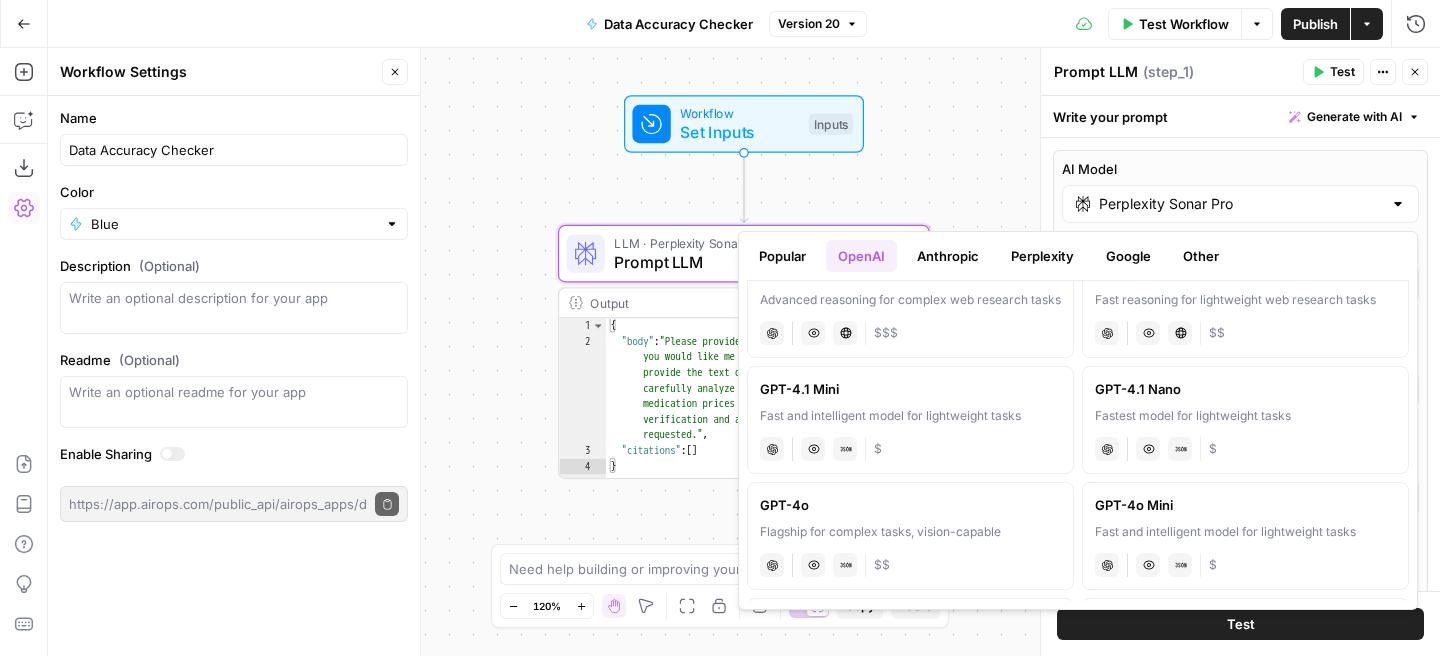 scroll, scrollTop: 0, scrollLeft: 0, axis: both 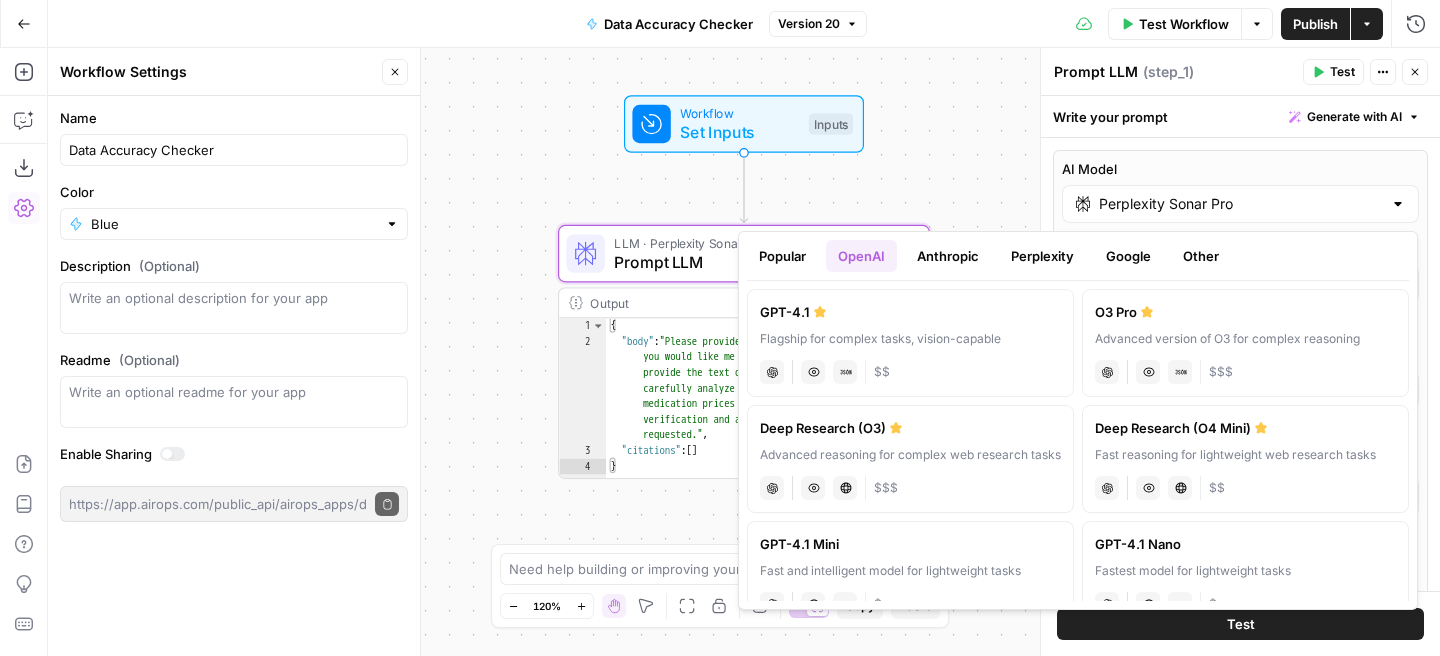 click on "Popular" at bounding box center (782, 256) 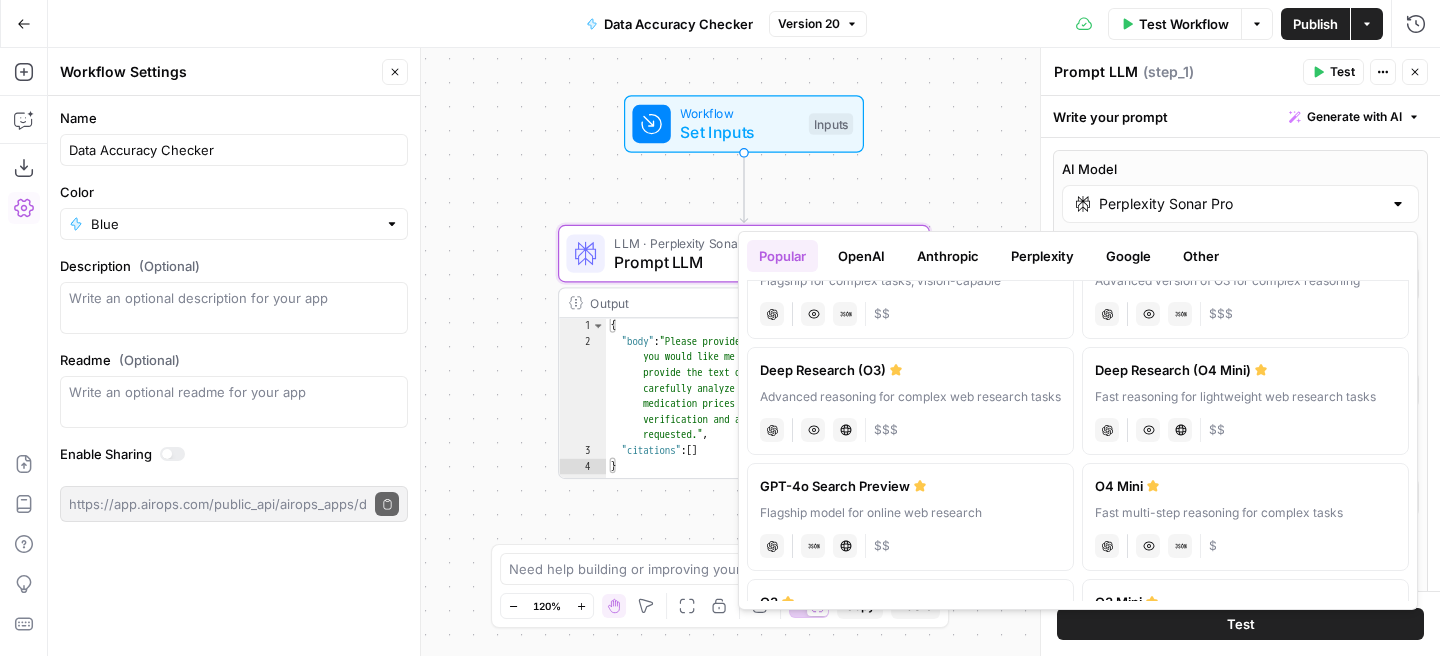 scroll, scrollTop: 0, scrollLeft: 0, axis: both 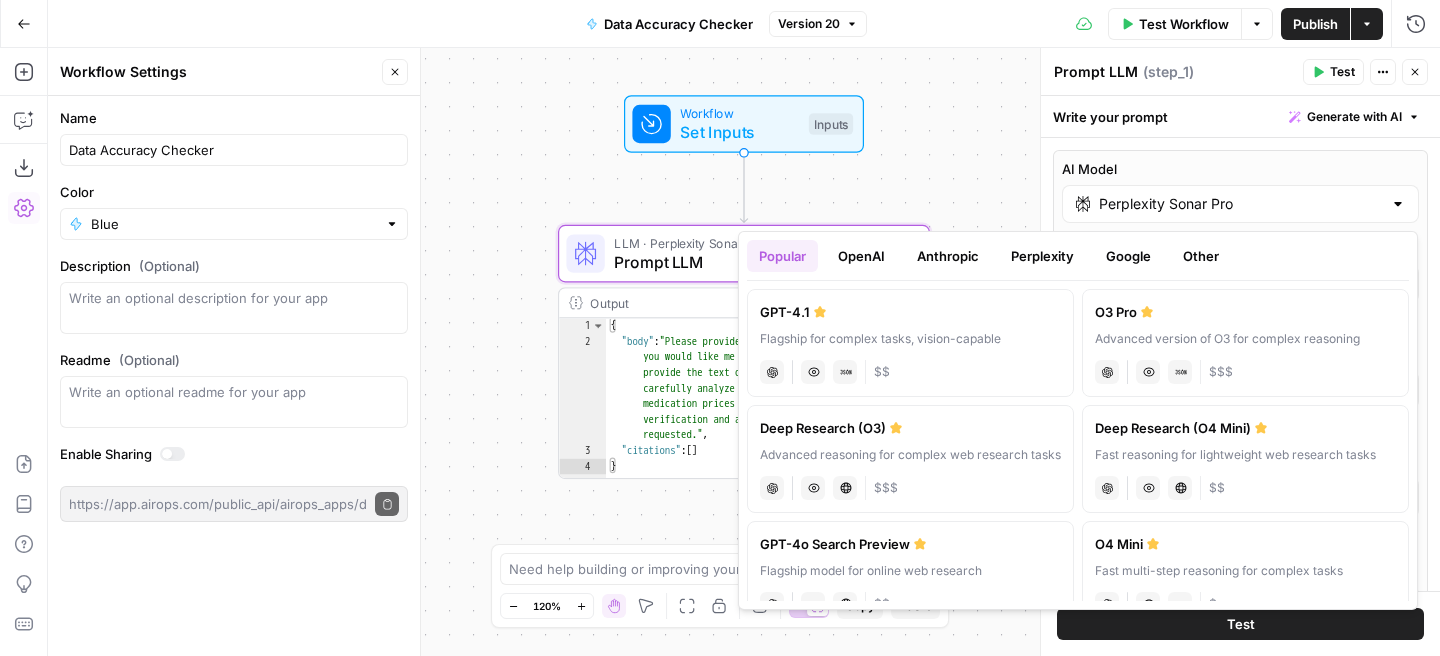 click on "Other" at bounding box center (1201, 256) 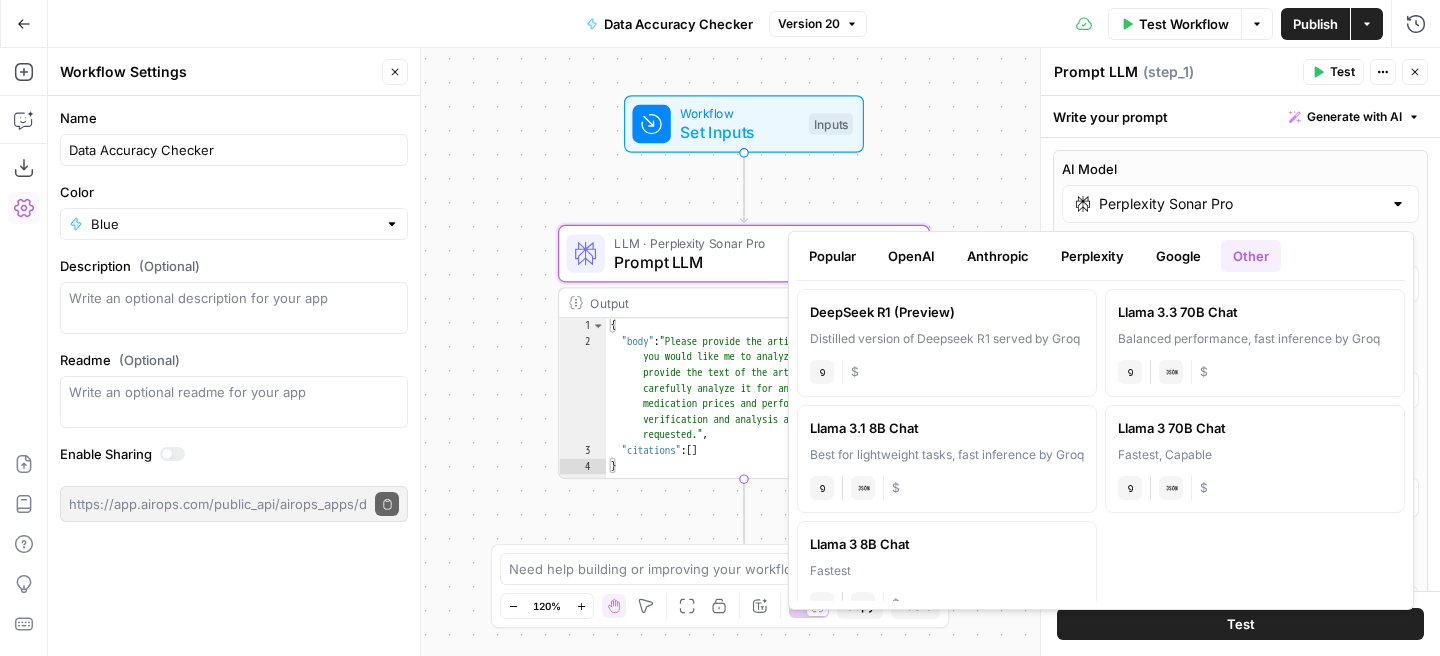 scroll, scrollTop: 36, scrollLeft: 0, axis: vertical 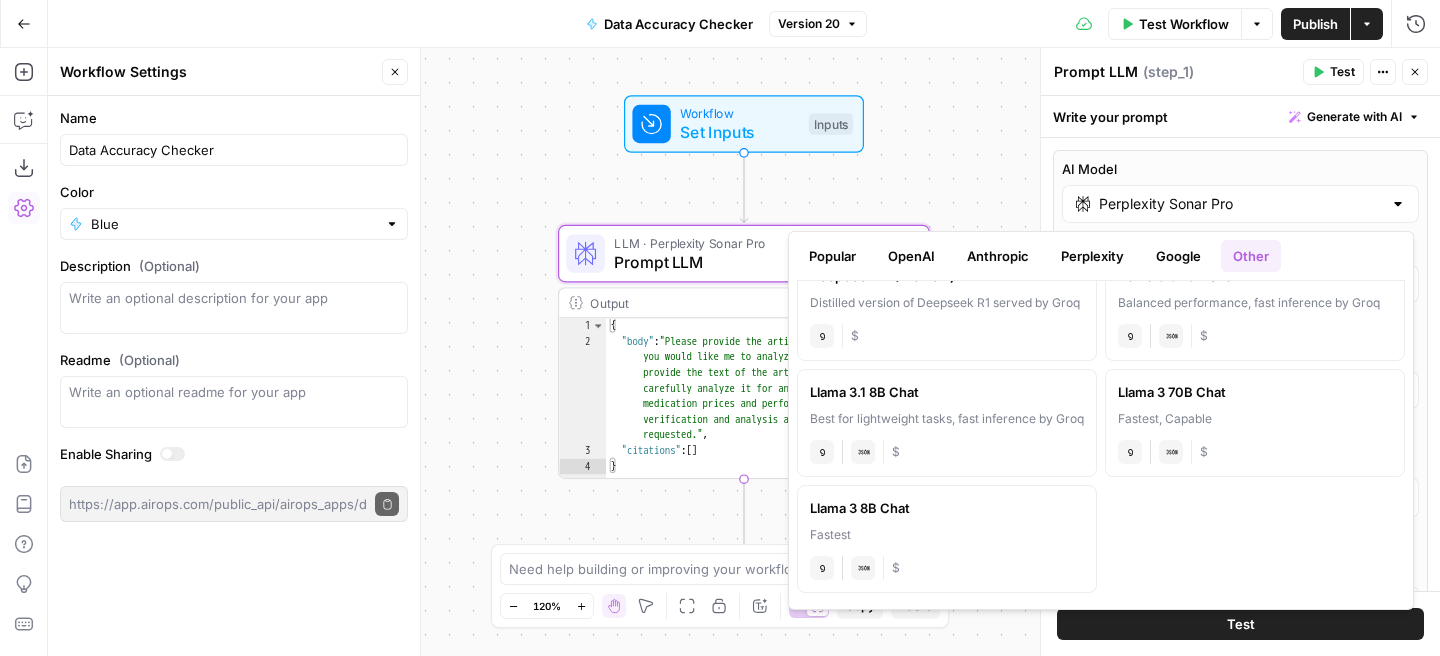 click on "AI Model Perplexity Sonar Pro Temperature Predictable Creative Model Creativity Max Output Length (optional) Maximum number of tokens to output Domains to Include   (Optional) Domains separated by commas Domains to Exclude   (Optional) Domains separated by commas Search Recency Last Month Include Citations When enabled, the output will include the citations of the sources used to generate the response. The output will have the keys 'citations' and 'body'. Enable Streaming View outputs as they are generated in real-time, rather than waiting for the entire execution to finish. When the step fails: Terminate Workflow Continue Close" at bounding box center [1240, 575] 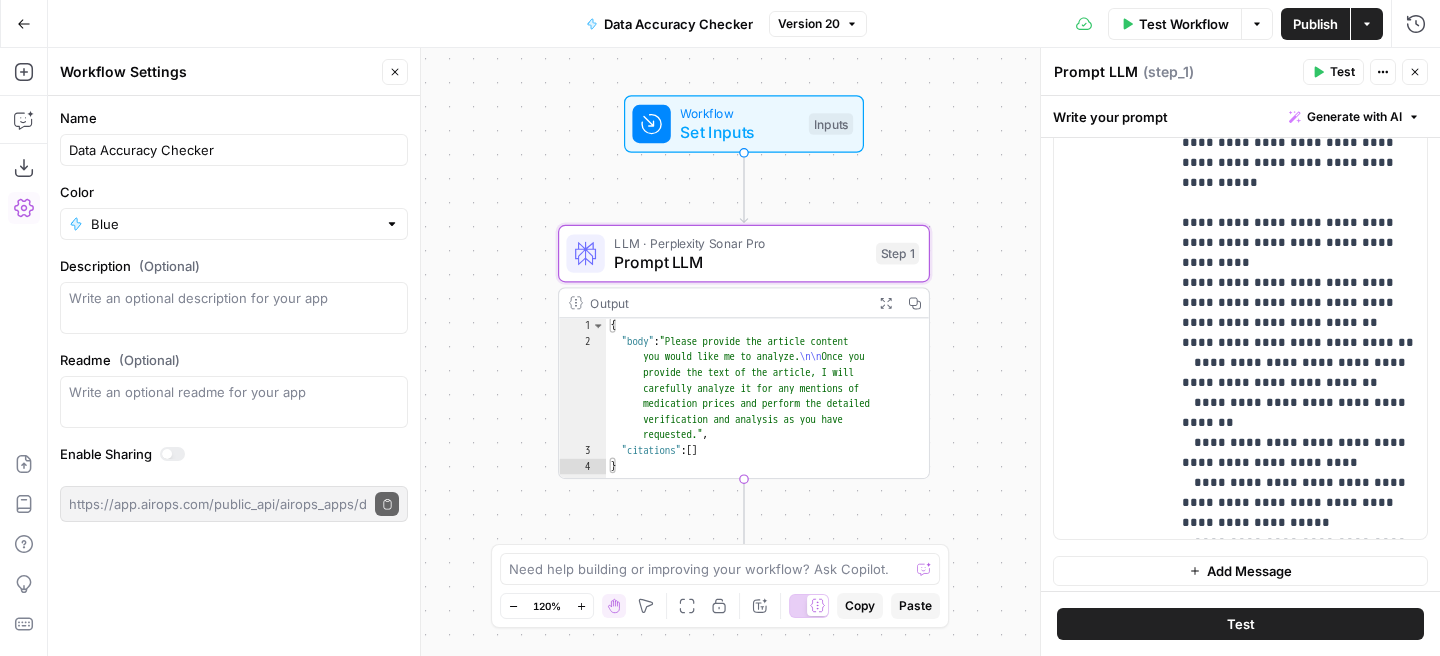 scroll, scrollTop: 1637, scrollLeft: 0, axis: vertical 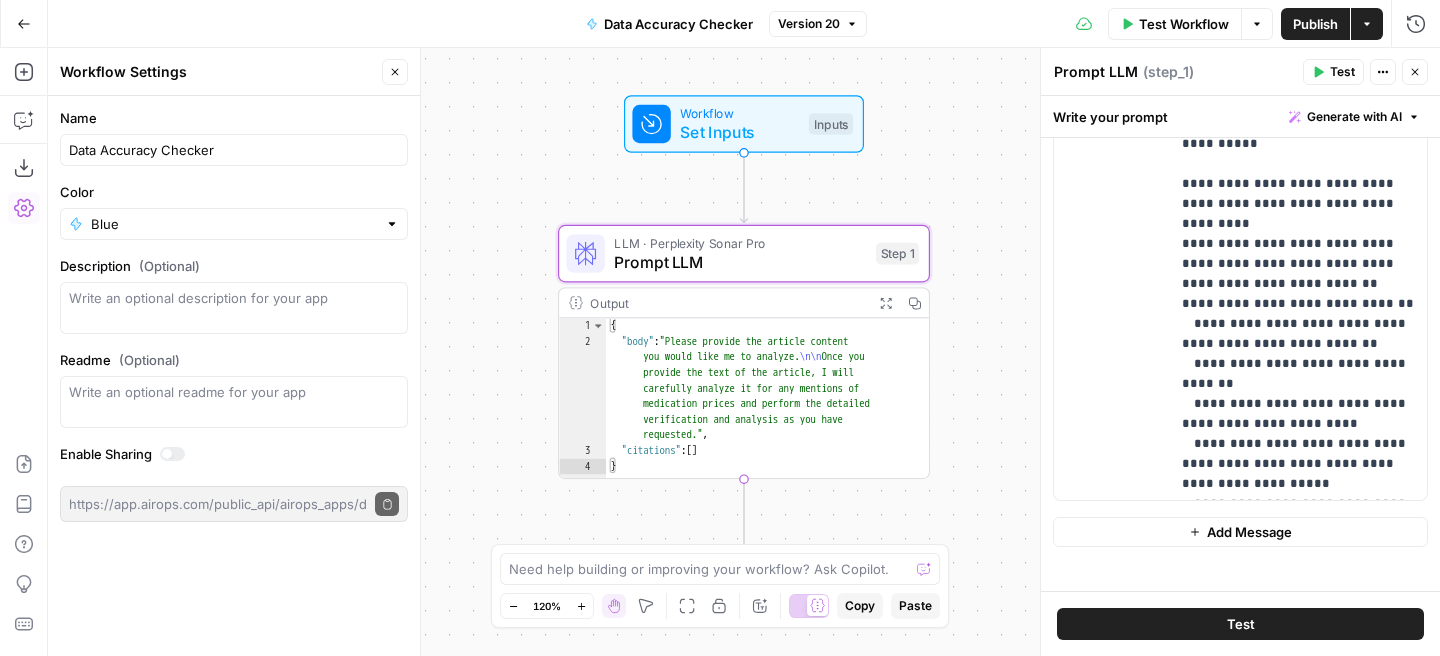 click on "Workflow Set Inputs Inputs LLM · Perplexity Sonar Pro Prompt LLM Step 1 Output Expand Output Copy 1 2 3 4 {    "body" :  "Please provide the article content         you would like me to analyze. \n\n Once you         provide the text of the article, I will         carefully analyze it for any mentions of         medication prices and perform the detailed         verification and analysis as you have         requested." ,    "citations" :  [ ] }     XXXXXXXXXXXXXXXXXXXXXXXXXXXXXXXXXXXXXXXXXXXXXXXXXXXXXXXXXXXXXXXXXXXXXXXXXXXXXXXXXXXXXXXXXXXXXXXXXXXXXXXXXXXXXXXXXXXXXXXXXXXXXXXXXXXXXXXXXXXXXXXXXXXXXXXXXXXXXXXXXXXXXXXXXXXXXXXXXXXXXXXXXXXXXXXXXXXXXXXXXXXXXXXXXXXXXXXXXXXXXXXXXXXXXXXXXXXXXXXXXXXXXXXXXXXXXXXXXXXXXXXXXXXXXXXXXXXXXXXXXXXXXXXXXXXXXXXXXXXXXXXXXXXXXXXXXXXXXXXXXXXXXXXXXXXXXXXXXXXXXXXXXXXXXXXXXXXXXXXXXXXXXXXXXXXXXXXXXXXXXXXXXXXXXXXXXXXXXXXXXXXXXXXXXXXXXXXXXXXXXXXXXXXXXXXXXXXXXXXXXXXXXXXXXXXXXXXXXXXXXXXXXXXXXXXXXXXXXXXXXXXXXXXXXXXXXXXXXXXXXXXXXXXXXXXX End Output" at bounding box center (744, 352) 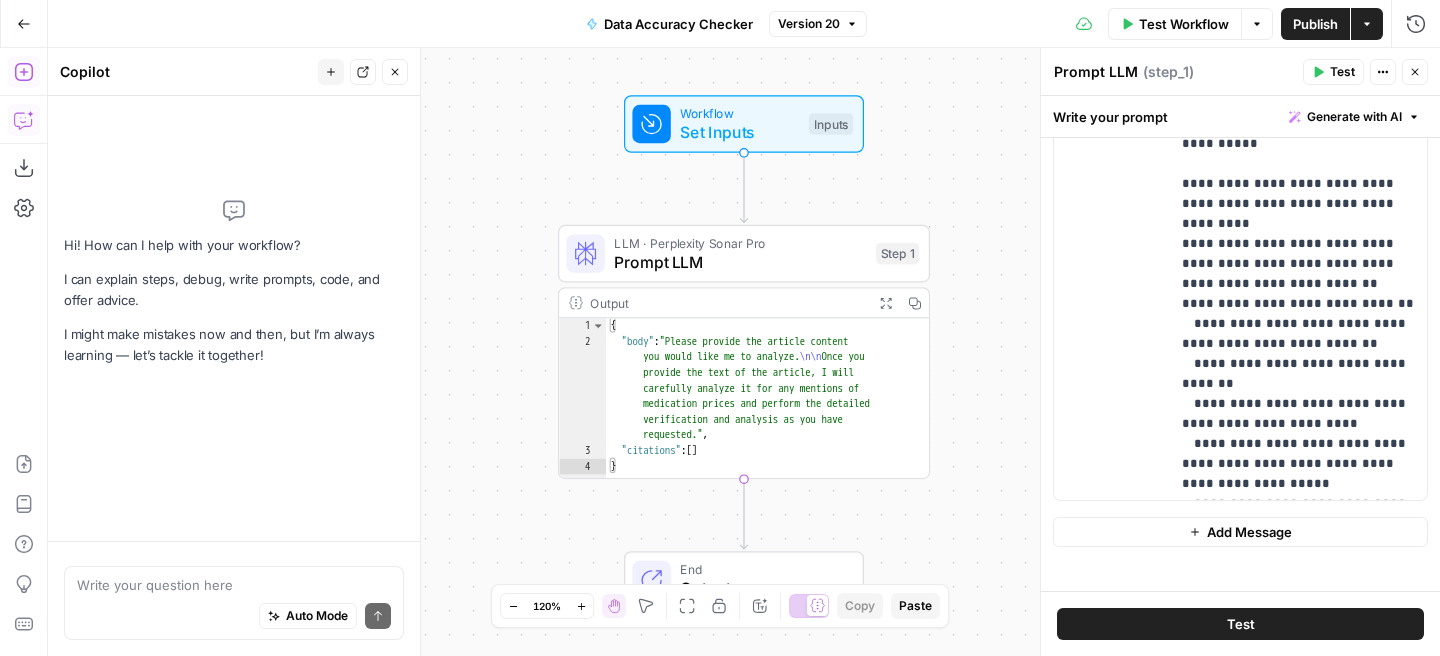 click on "Add Steps" at bounding box center [24, 72] 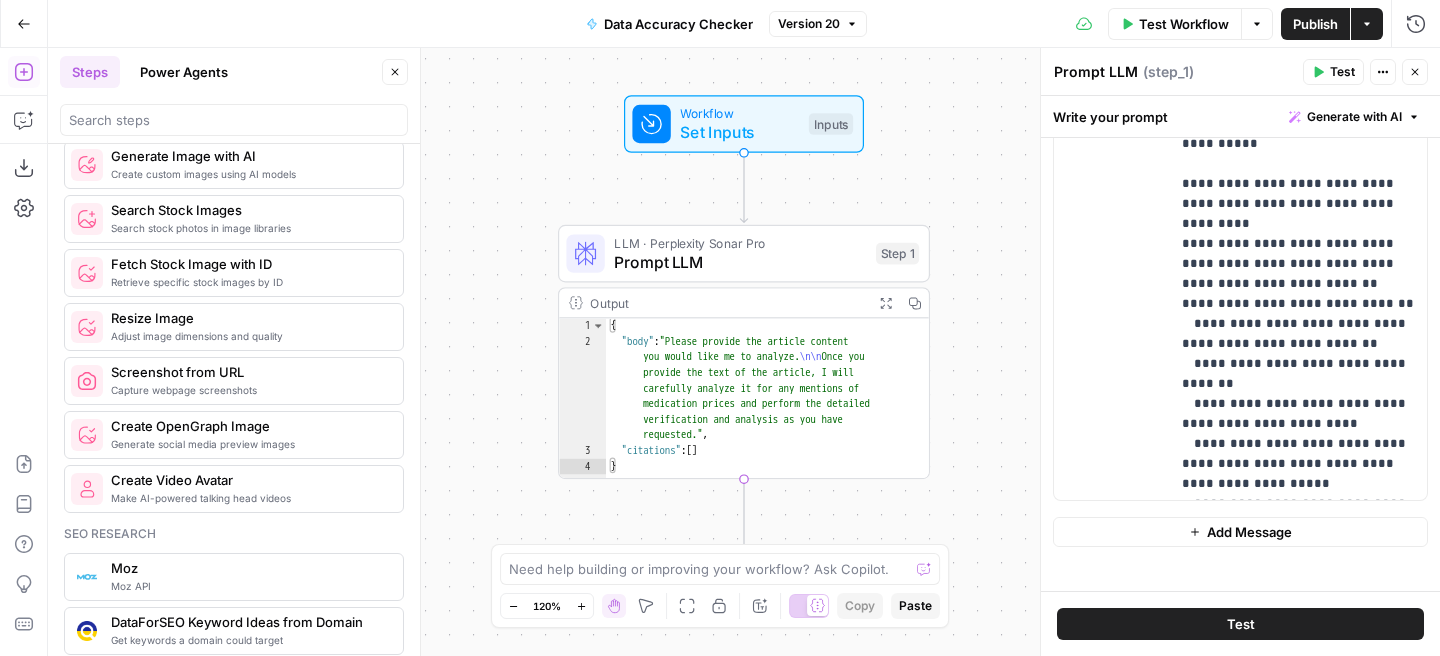 scroll, scrollTop: 1441, scrollLeft: 0, axis: vertical 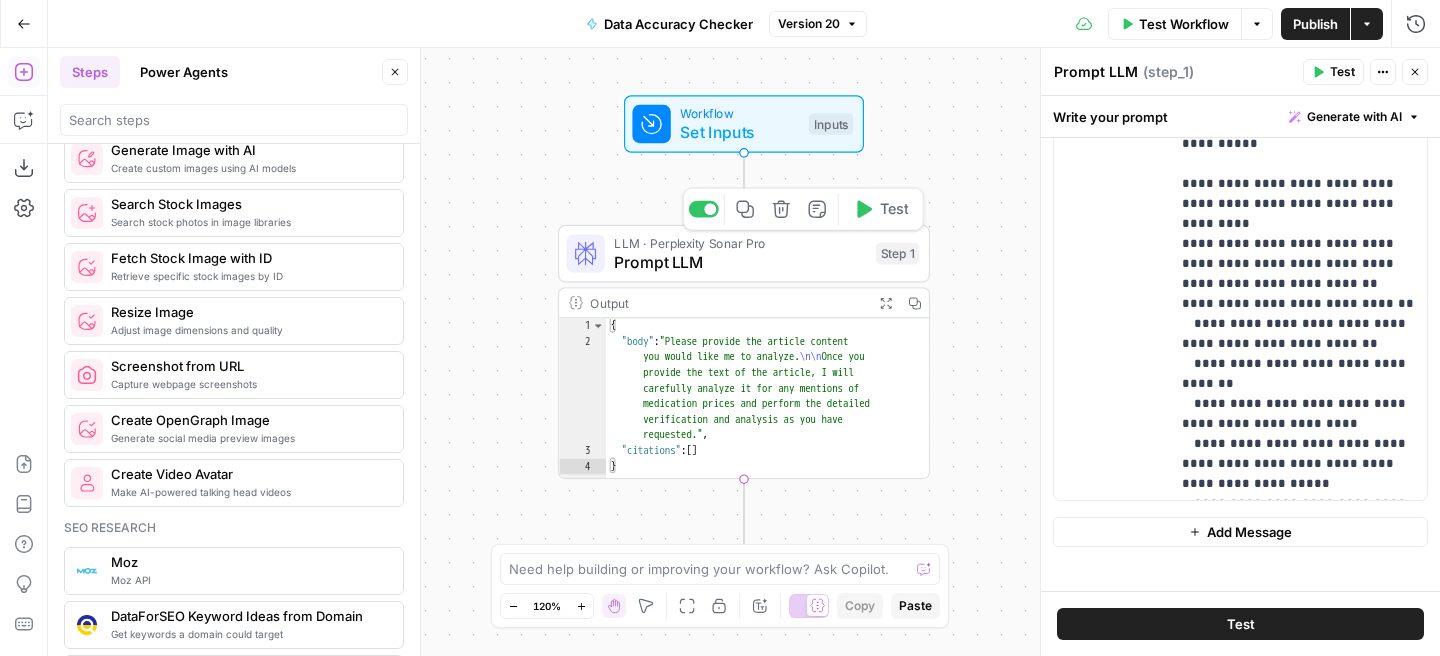 click on "Prompt LLM" at bounding box center [740, 262] 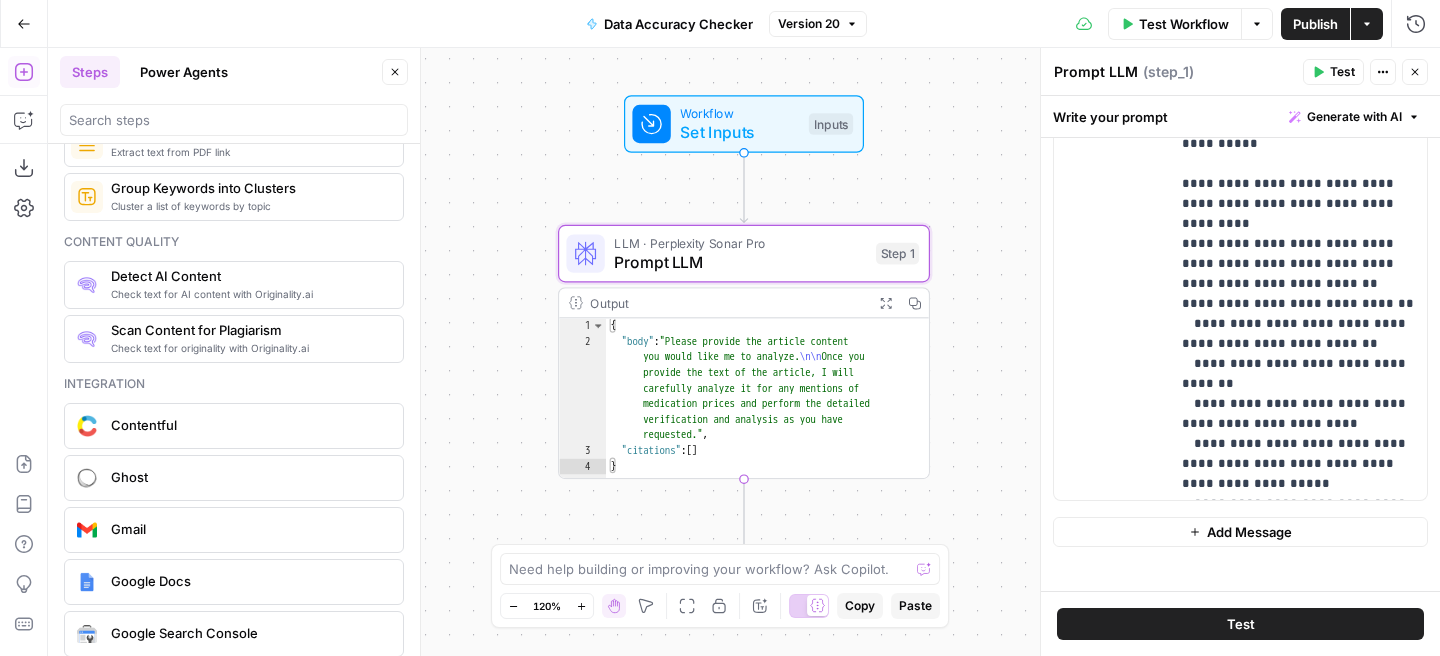 scroll, scrollTop: 3311, scrollLeft: 0, axis: vertical 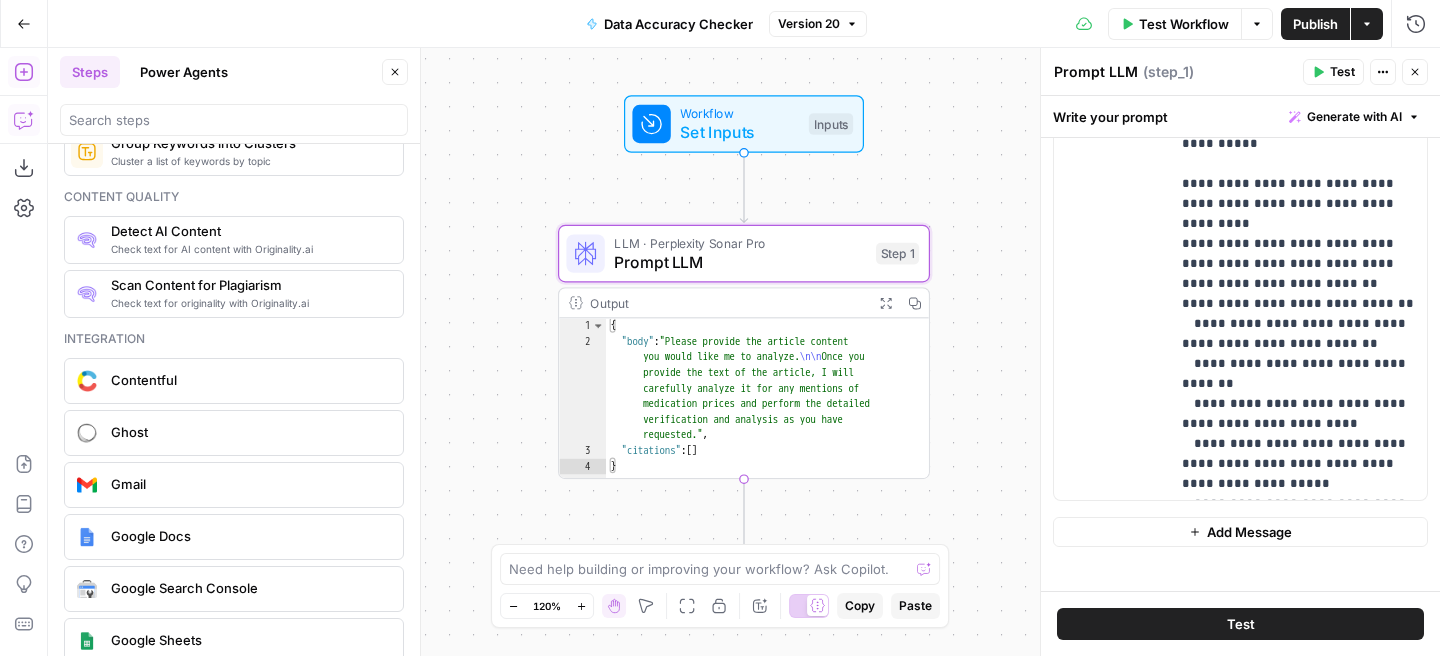 click on "Copilot" at bounding box center [24, 120] 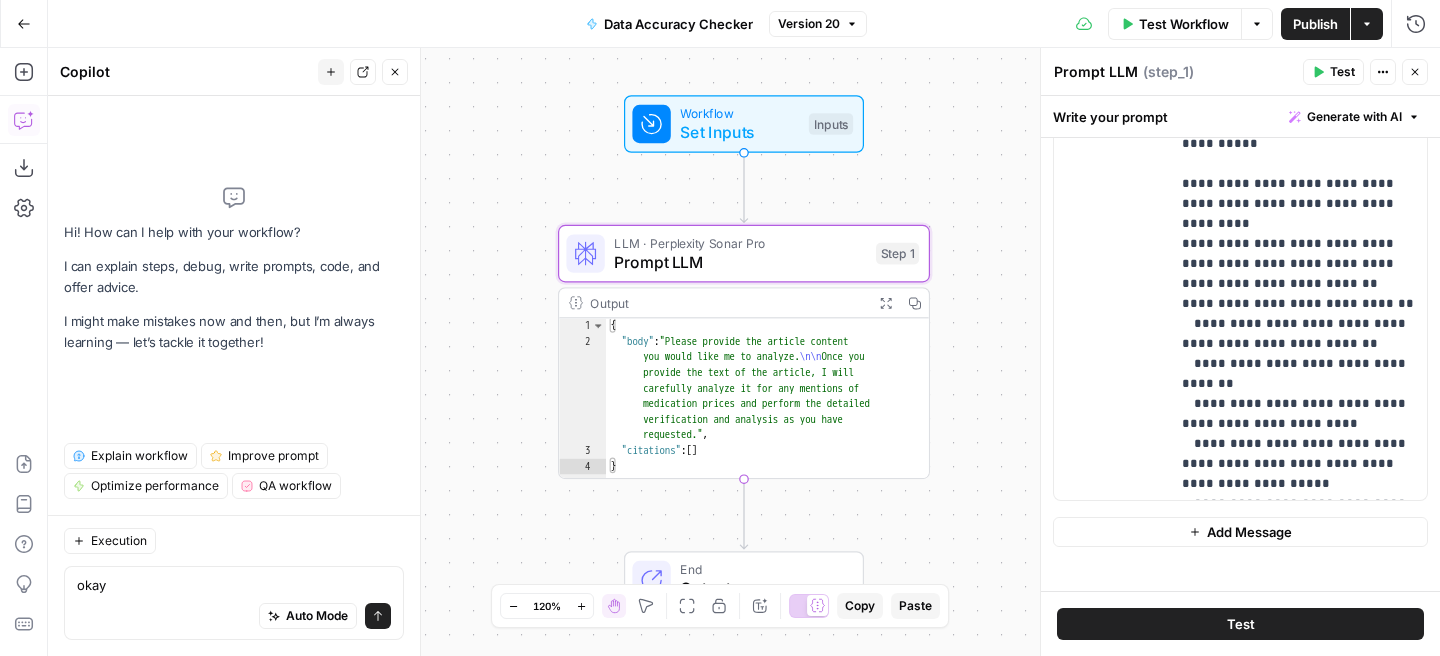 type on "okay" 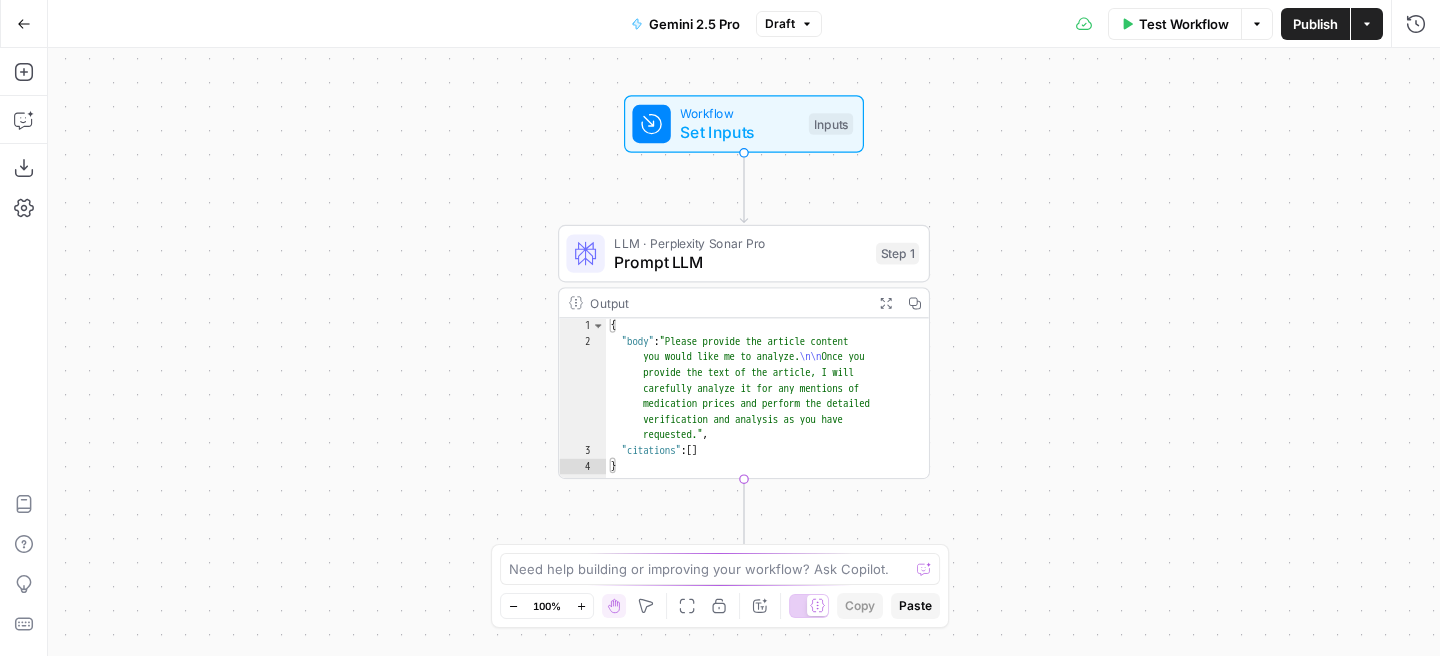 scroll, scrollTop: 0, scrollLeft: 0, axis: both 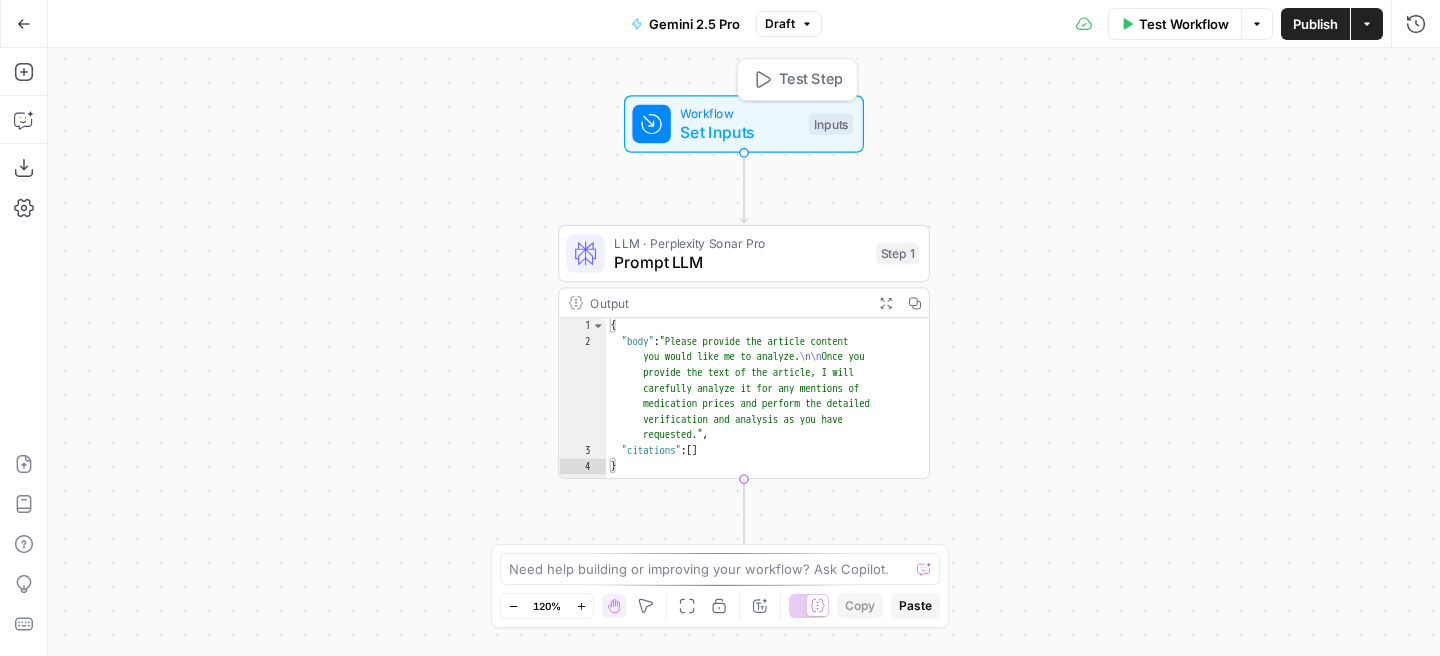 click on "Set Inputs" at bounding box center [739, 132] 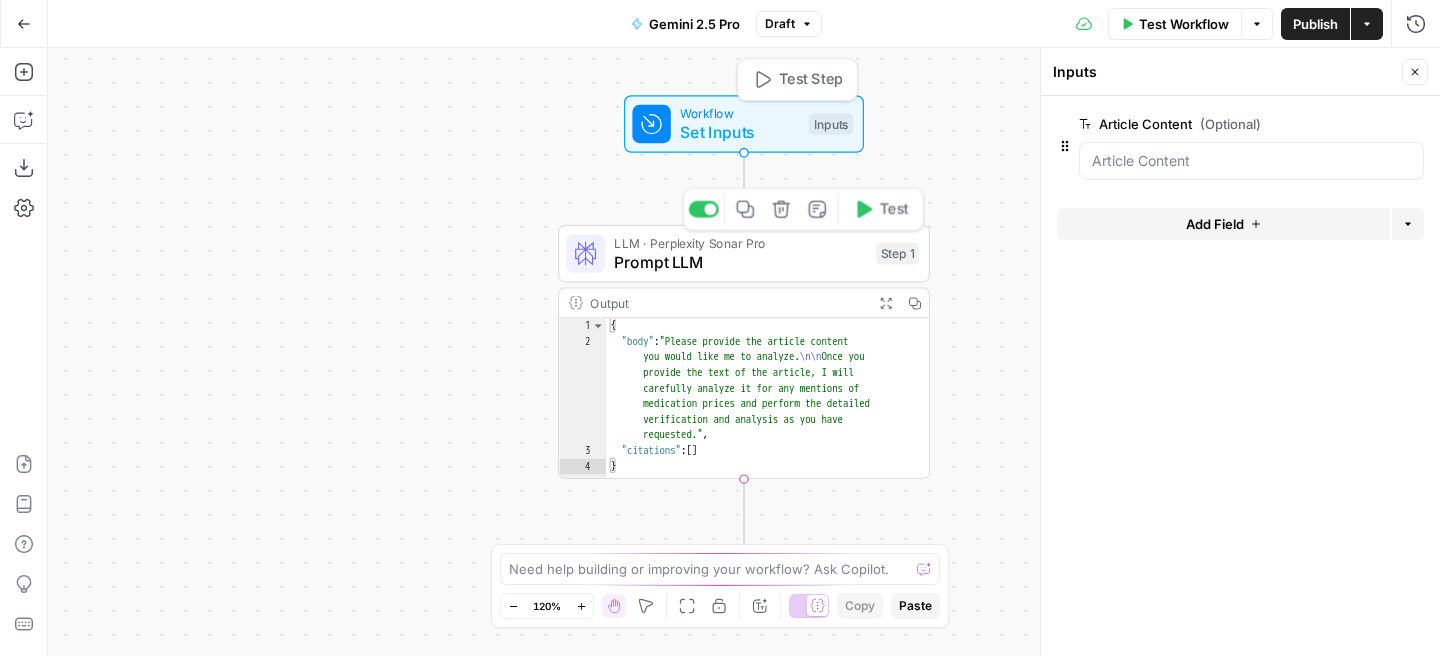 click on "Prompt LLM" at bounding box center (740, 262) 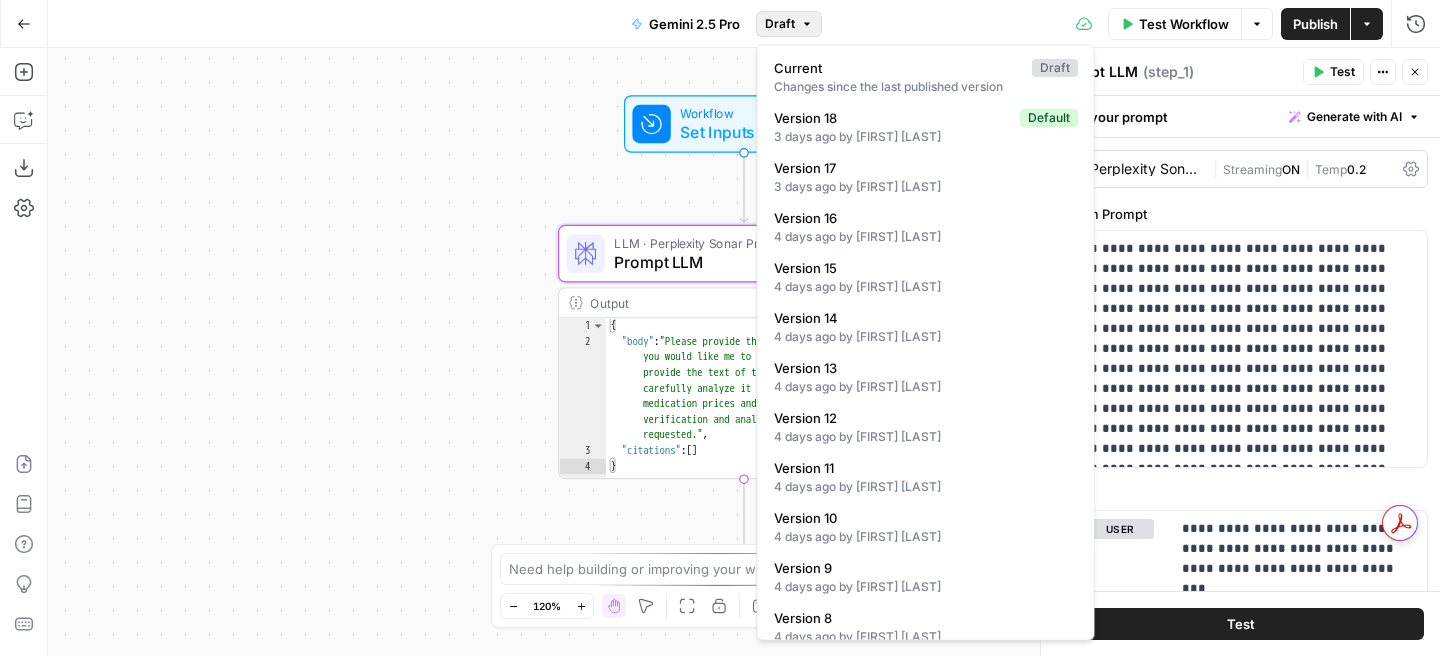 click on "Draft" at bounding box center (789, 24) 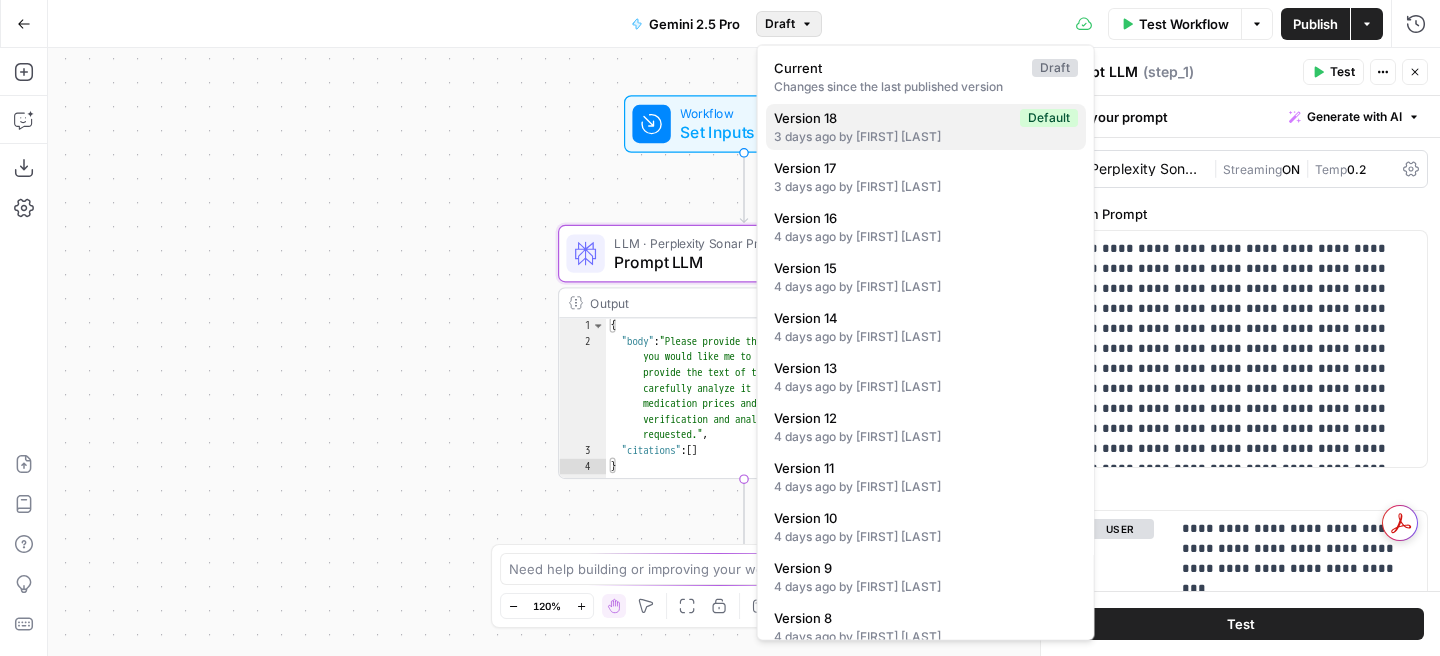 click on "3 days ago
by Maria Harutyunyan" at bounding box center (926, 137) 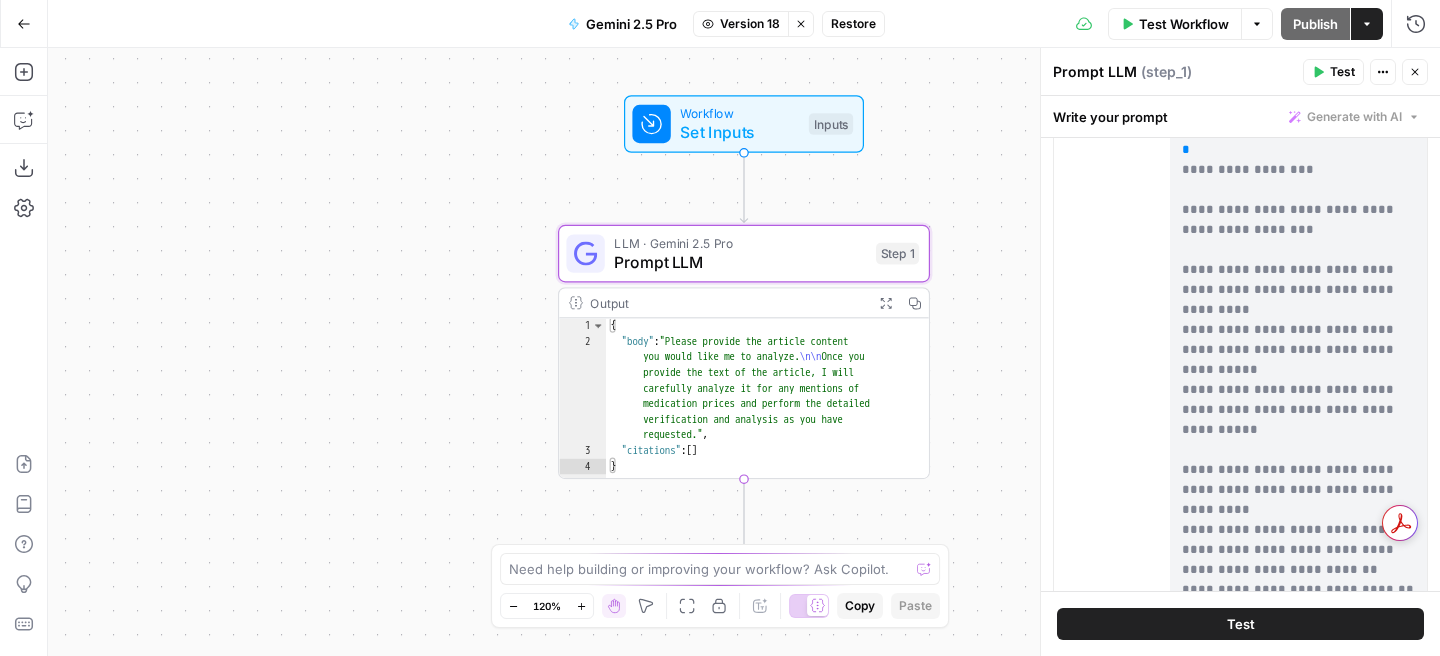 scroll, scrollTop: 674, scrollLeft: 0, axis: vertical 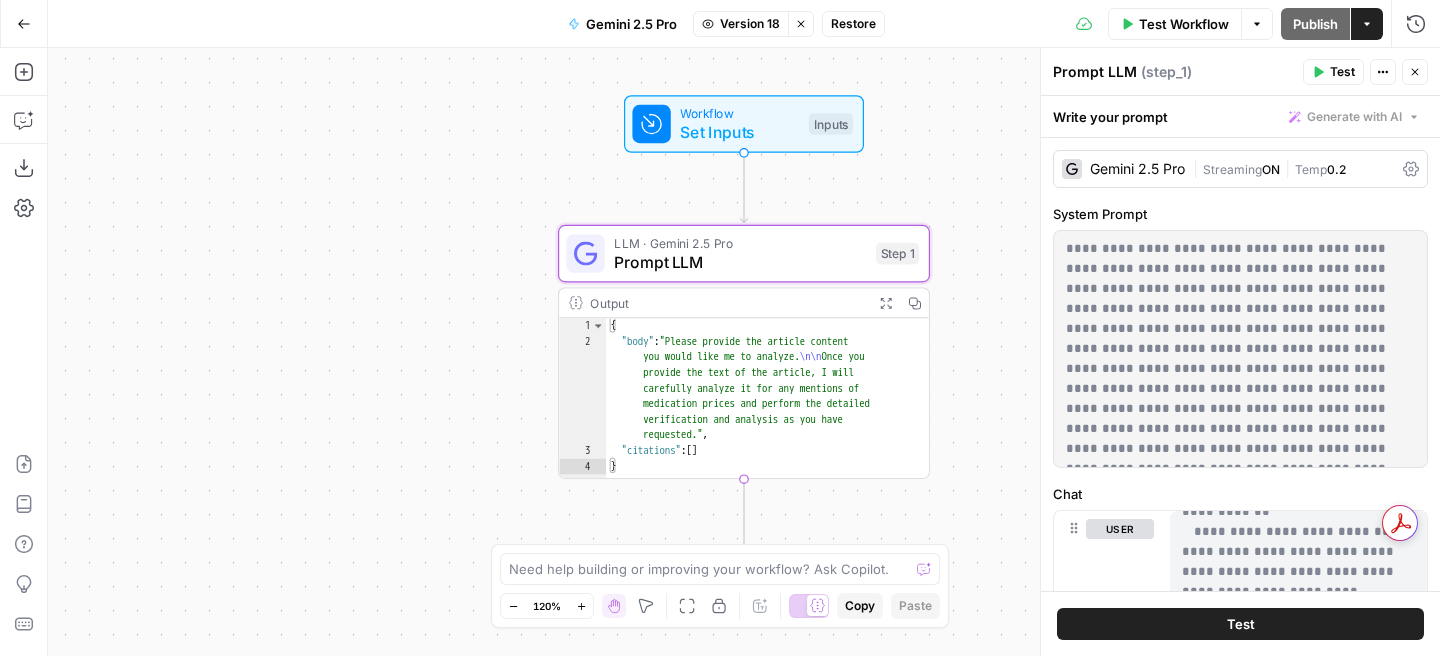 click on "Gemini 2.5 Pro" at bounding box center [1137, 169] 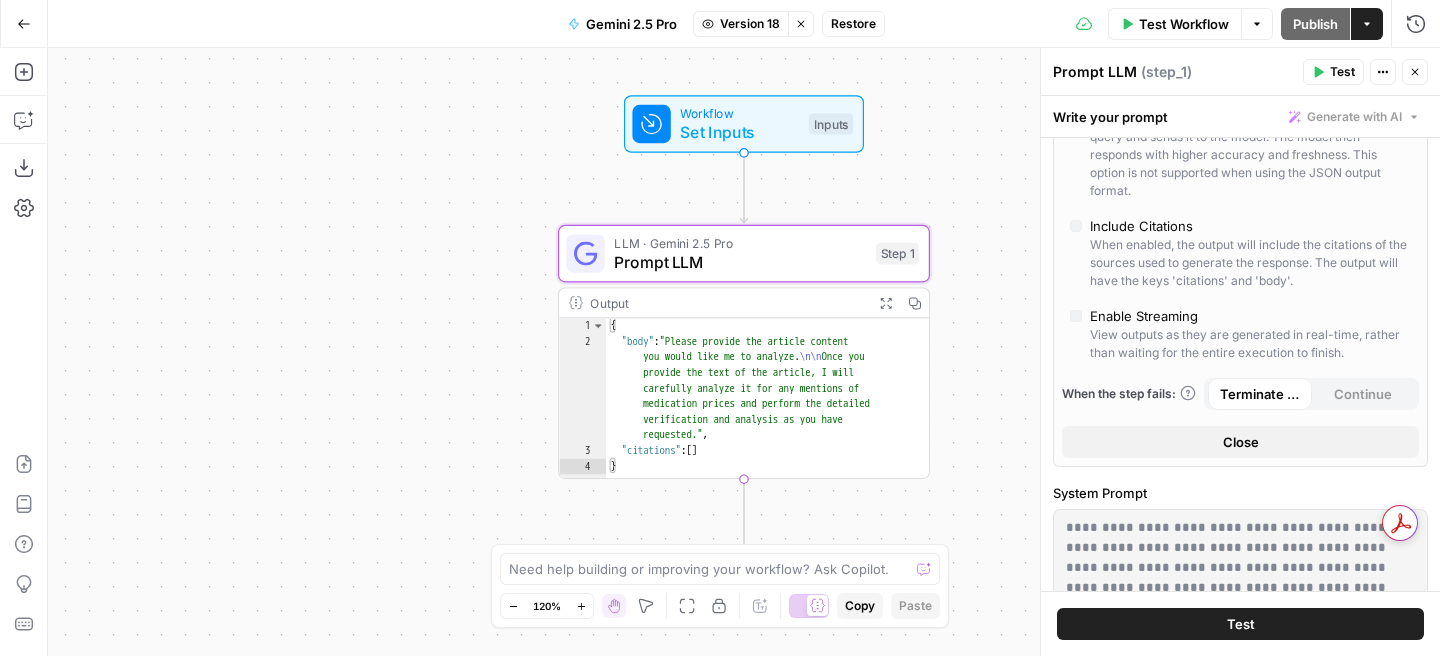scroll, scrollTop: 482, scrollLeft: 0, axis: vertical 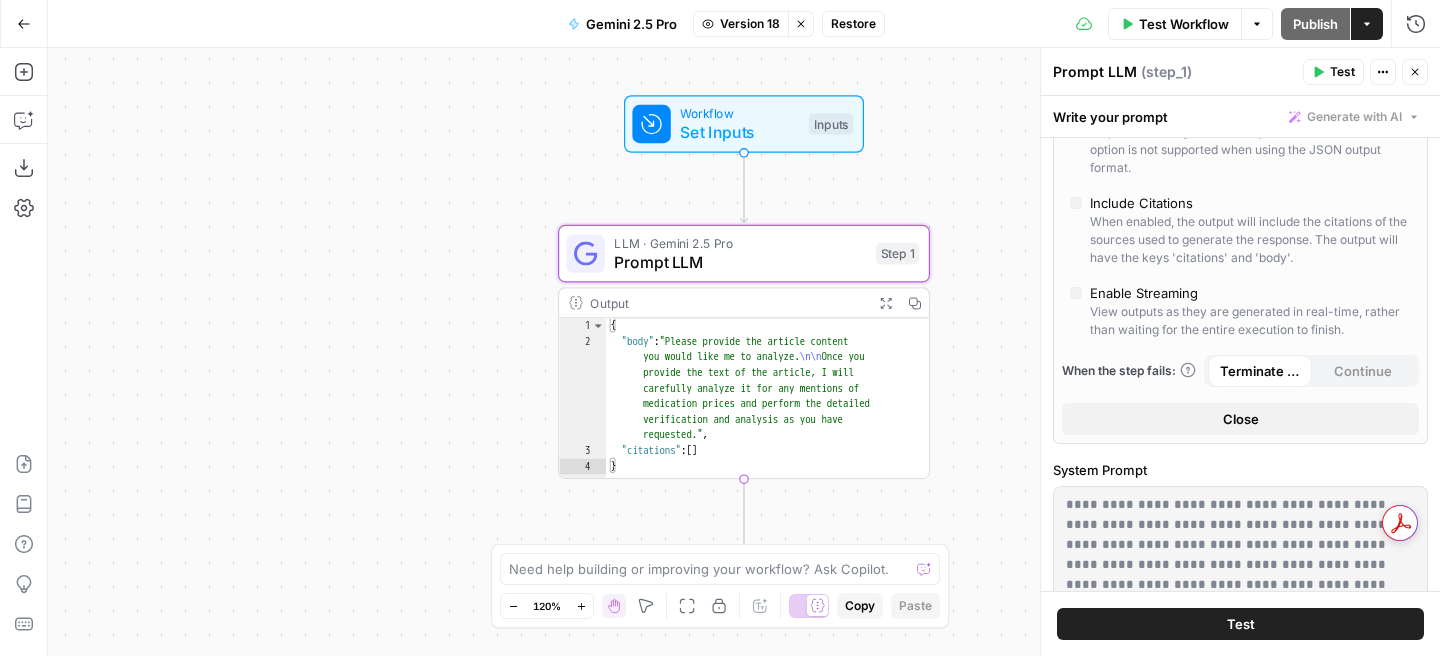 click on "Version 18" at bounding box center [750, 24] 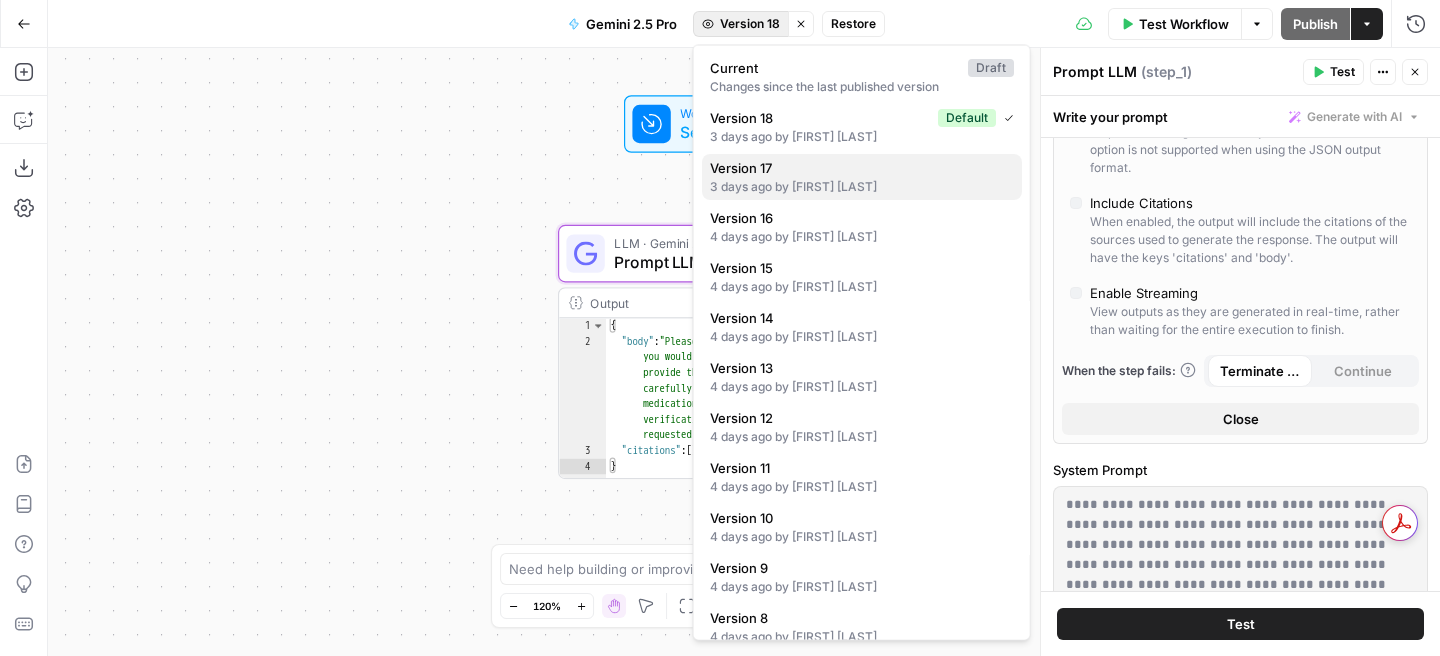 click on "3 days ago
by [FIRST] [LAST]" at bounding box center (862, 187) 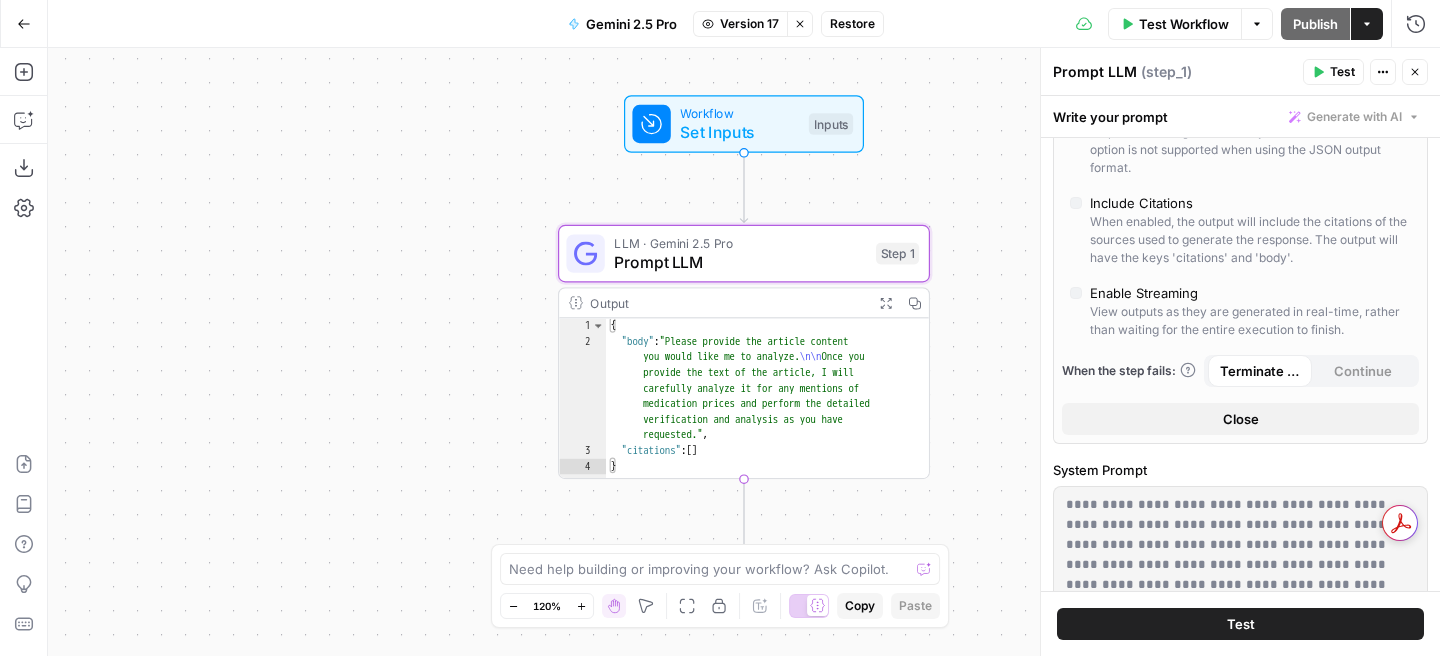 type on "***" 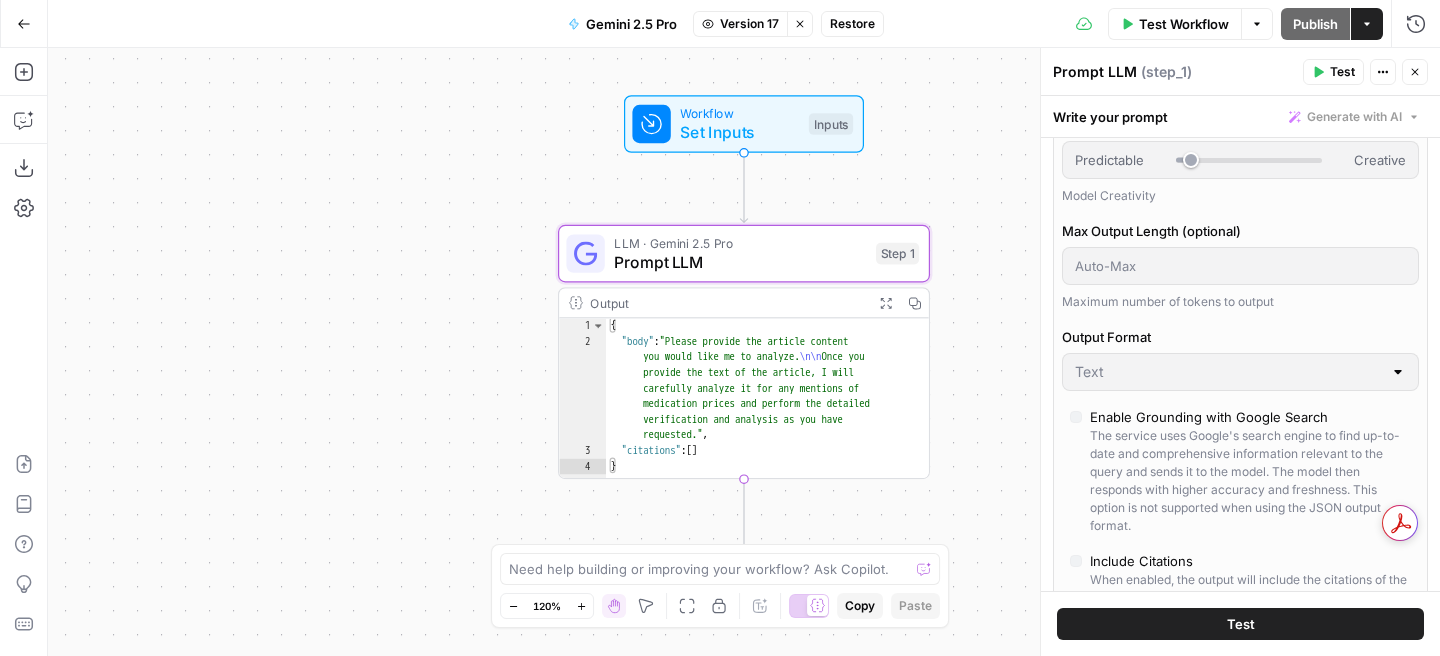 scroll, scrollTop: 0, scrollLeft: 0, axis: both 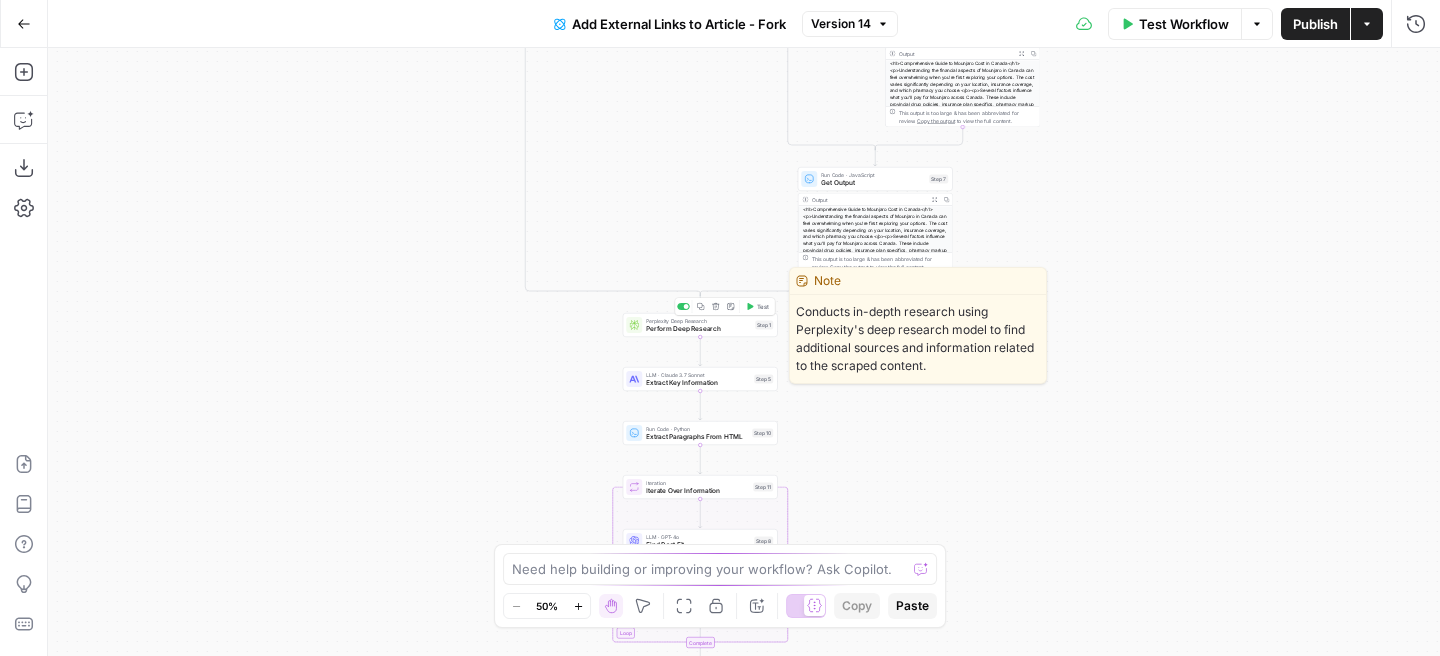 click on "Perform Deep Research" at bounding box center [698, 329] 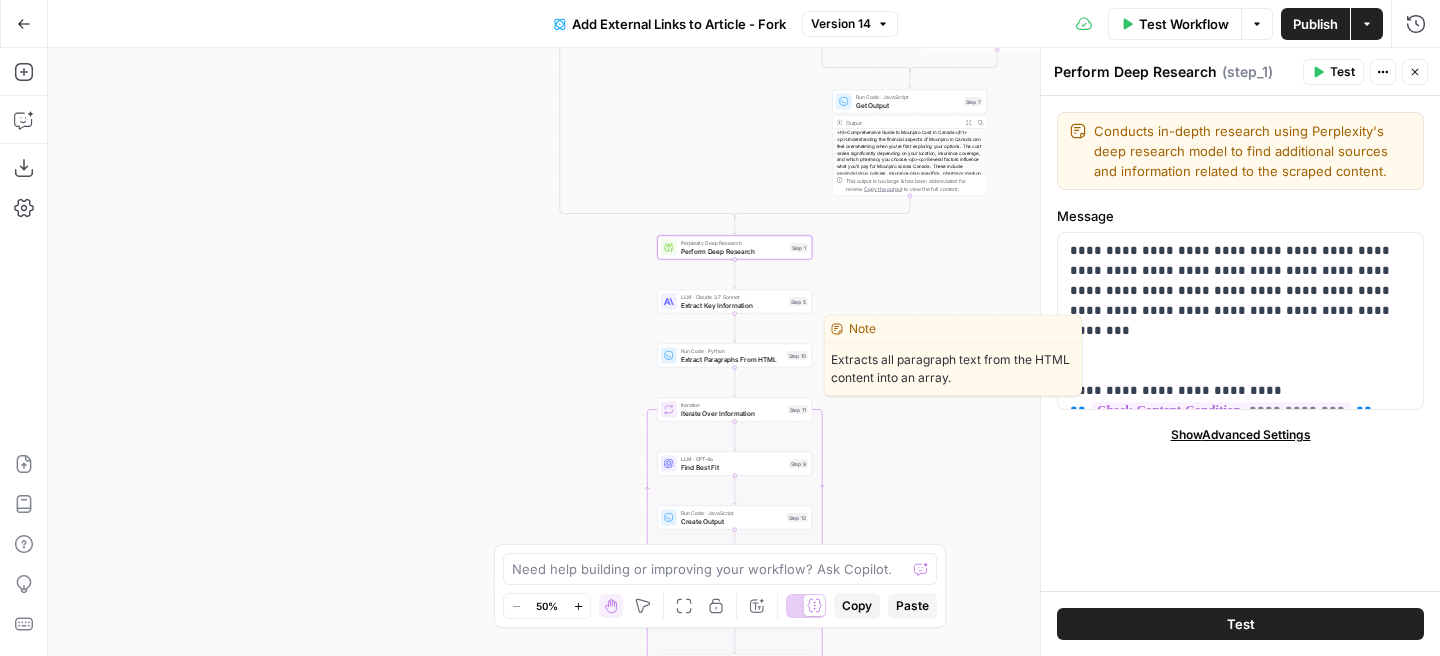 click on "Extract Paragraphs From HTML" at bounding box center [732, 359] 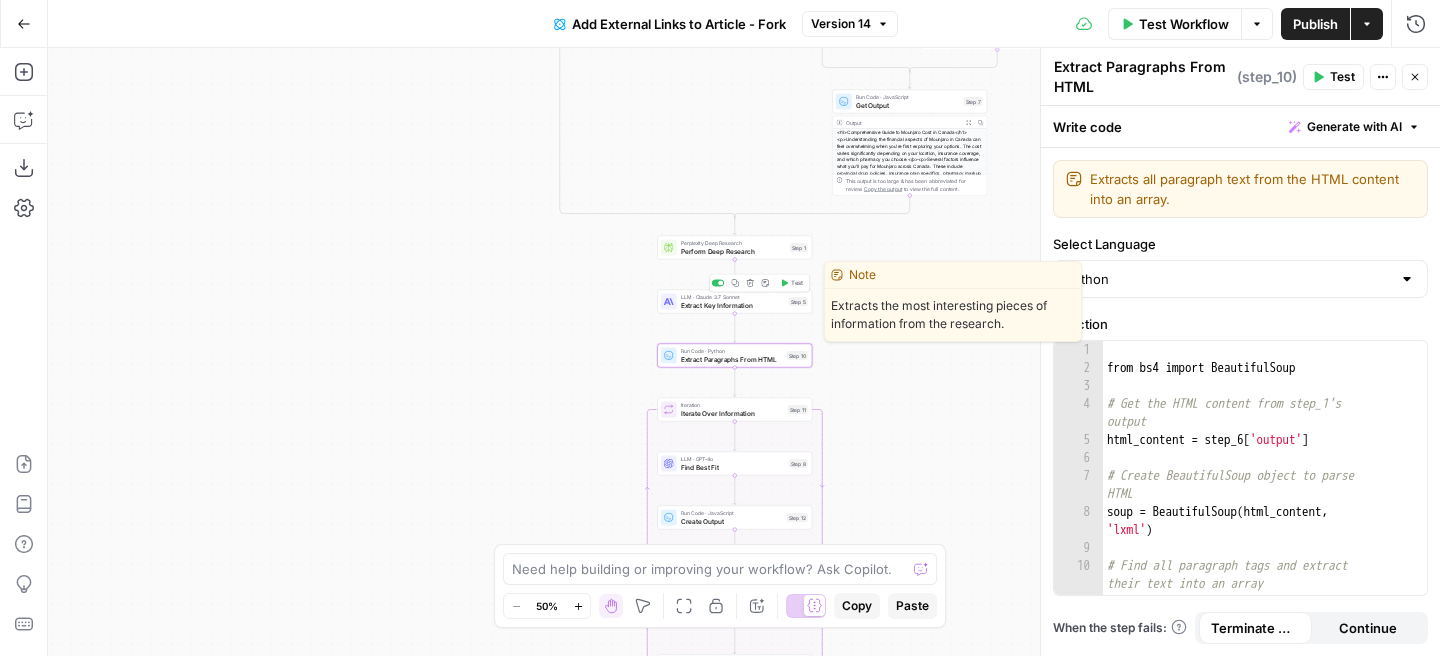 click on "Extract Key Information" at bounding box center (733, 305) 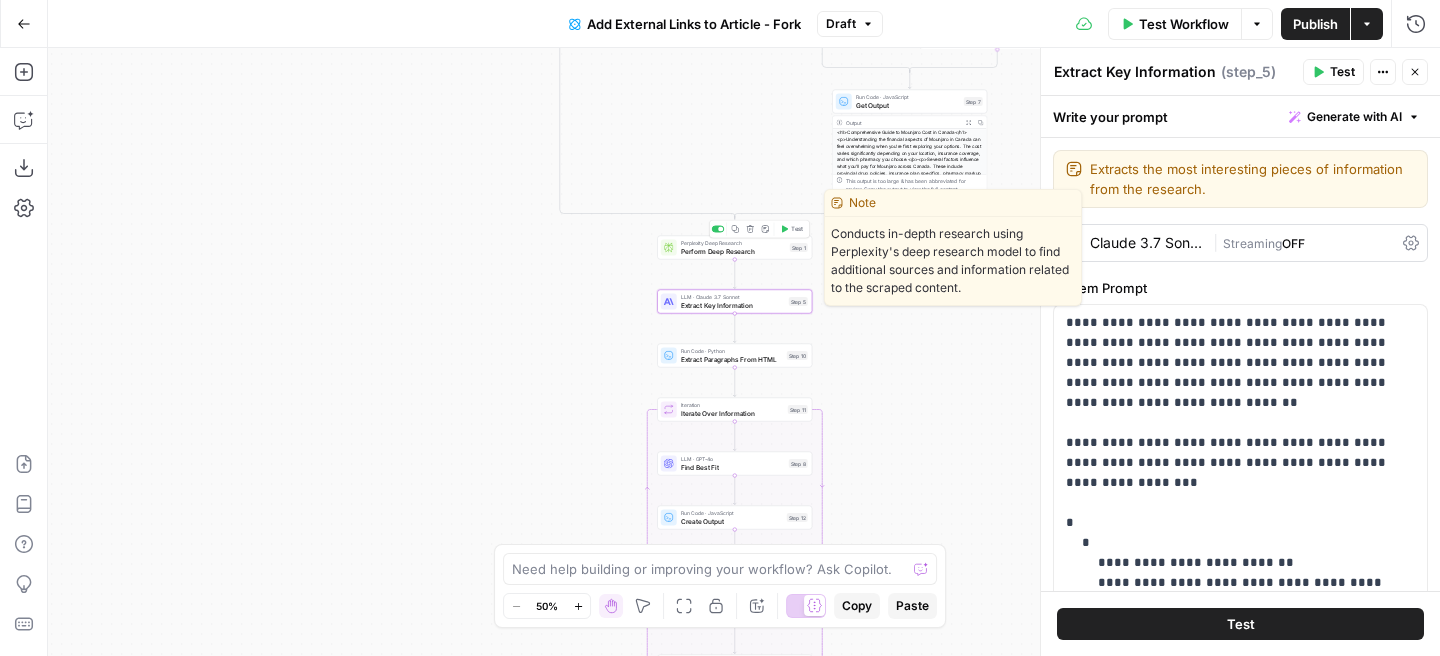 click on "Perform Deep Research" at bounding box center [733, 251] 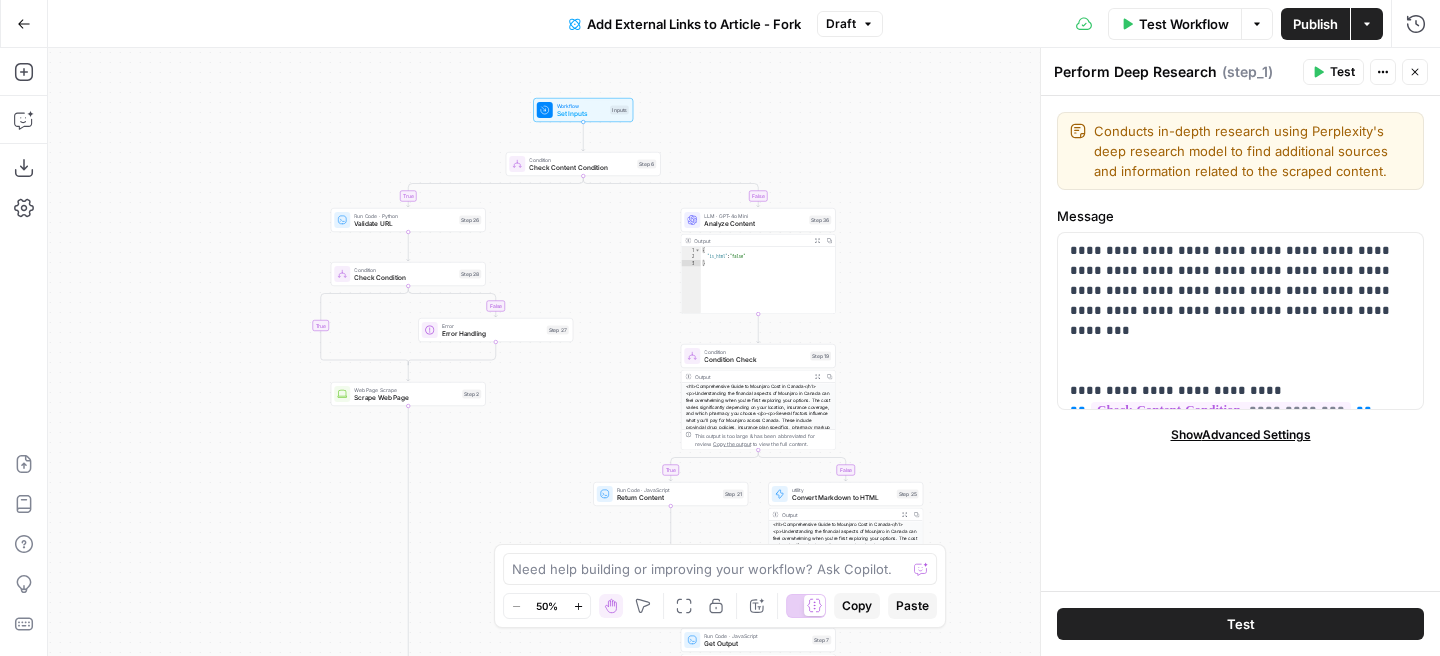 click on "Set Inputs" at bounding box center [582, 114] 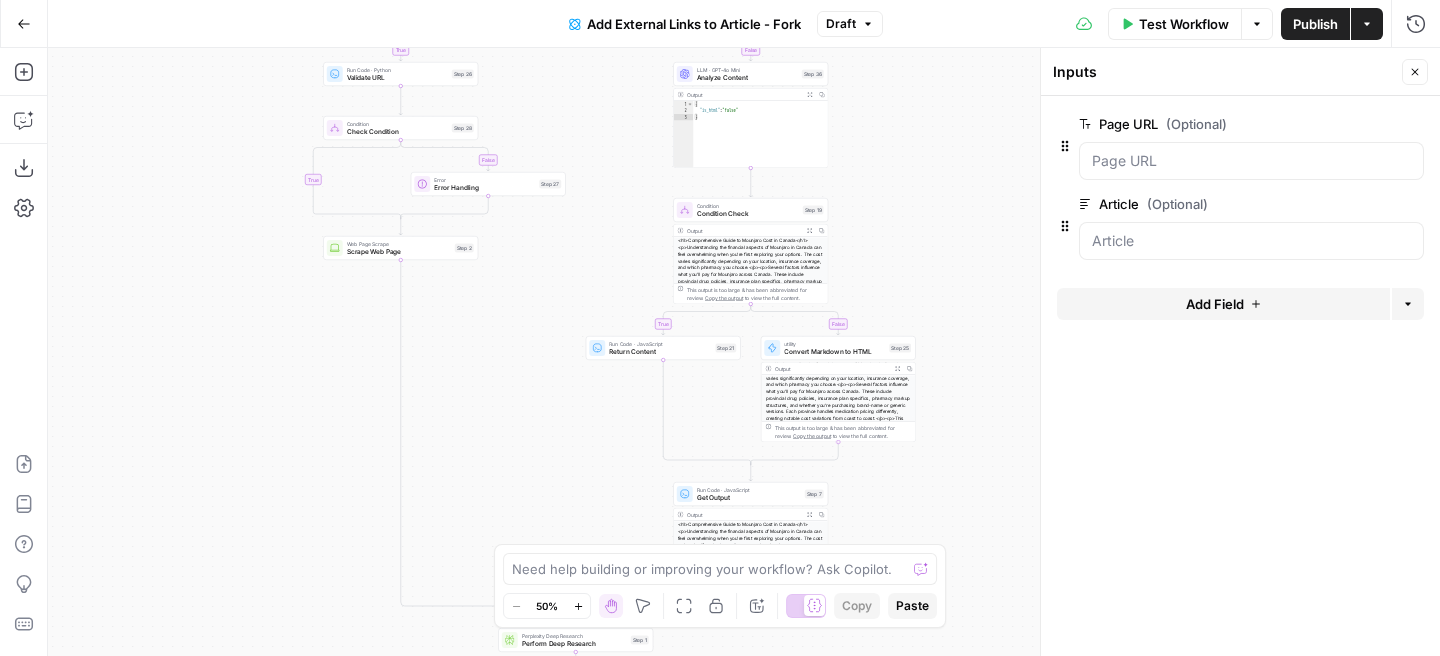 scroll, scrollTop: 135, scrollLeft: 0, axis: vertical 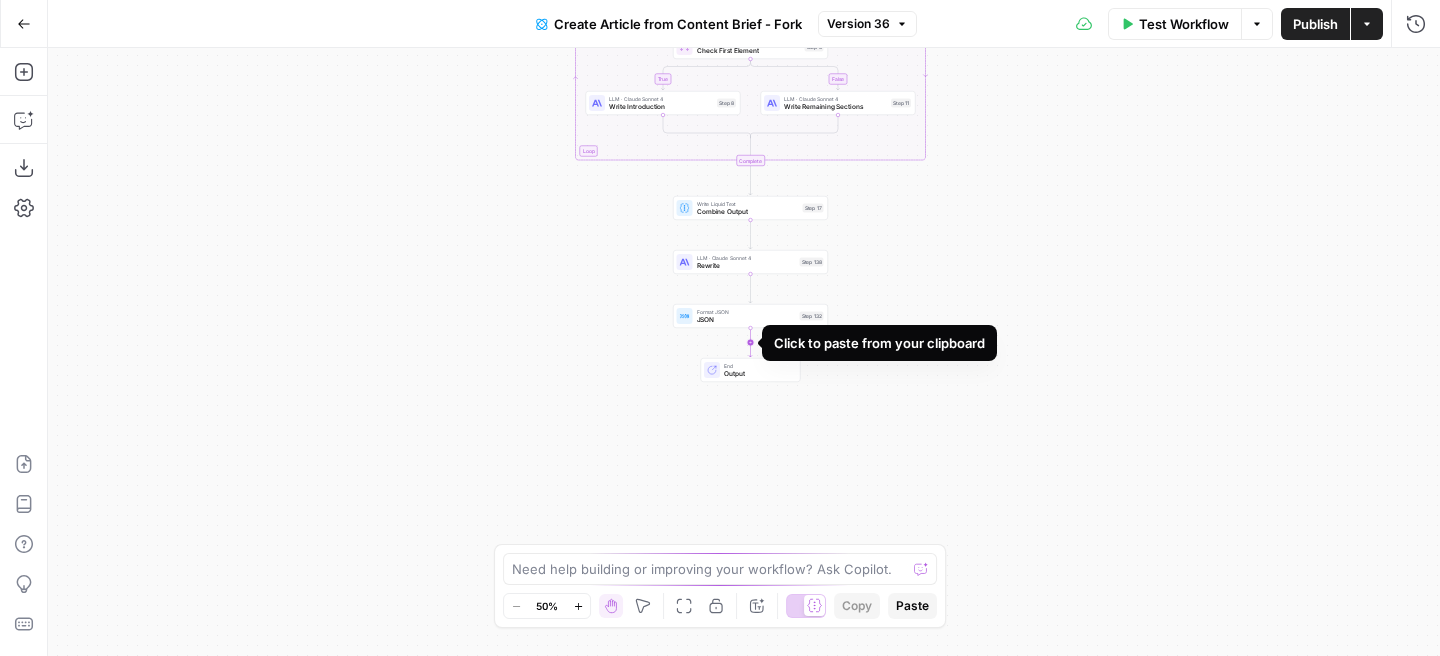 click 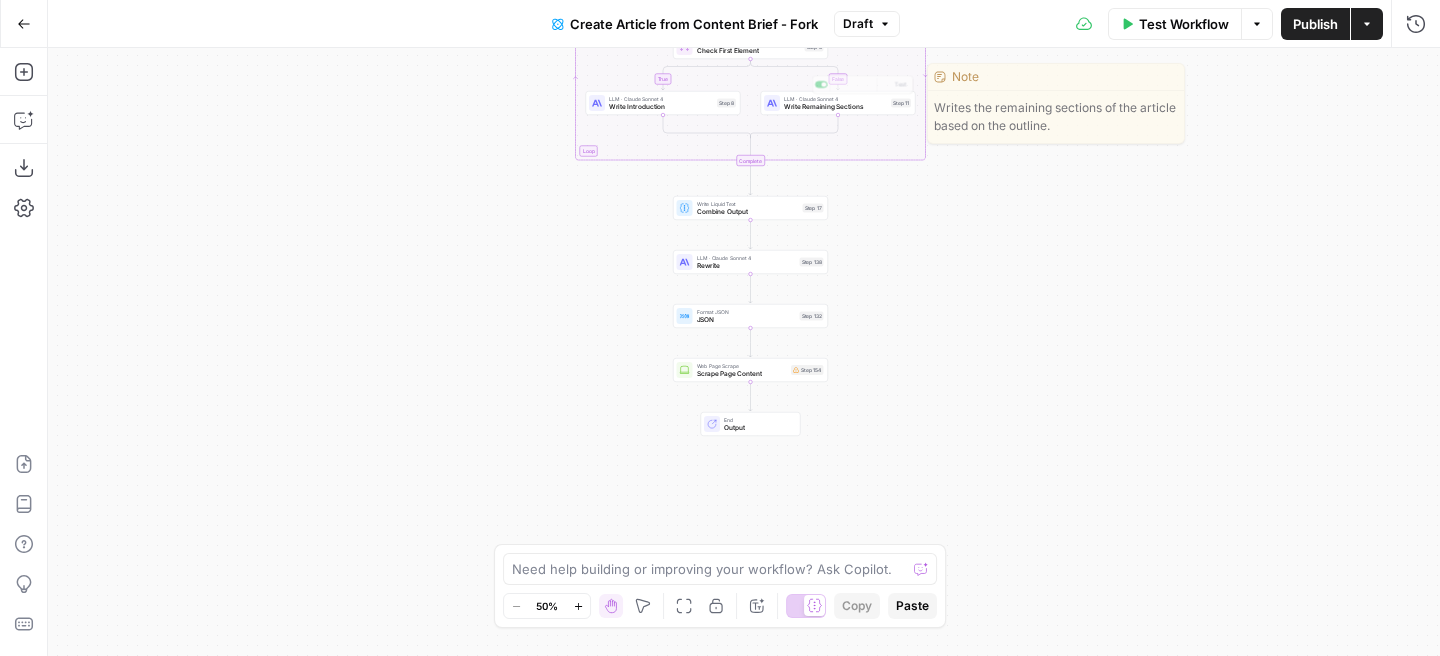 click on "Draft" at bounding box center (858, 24) 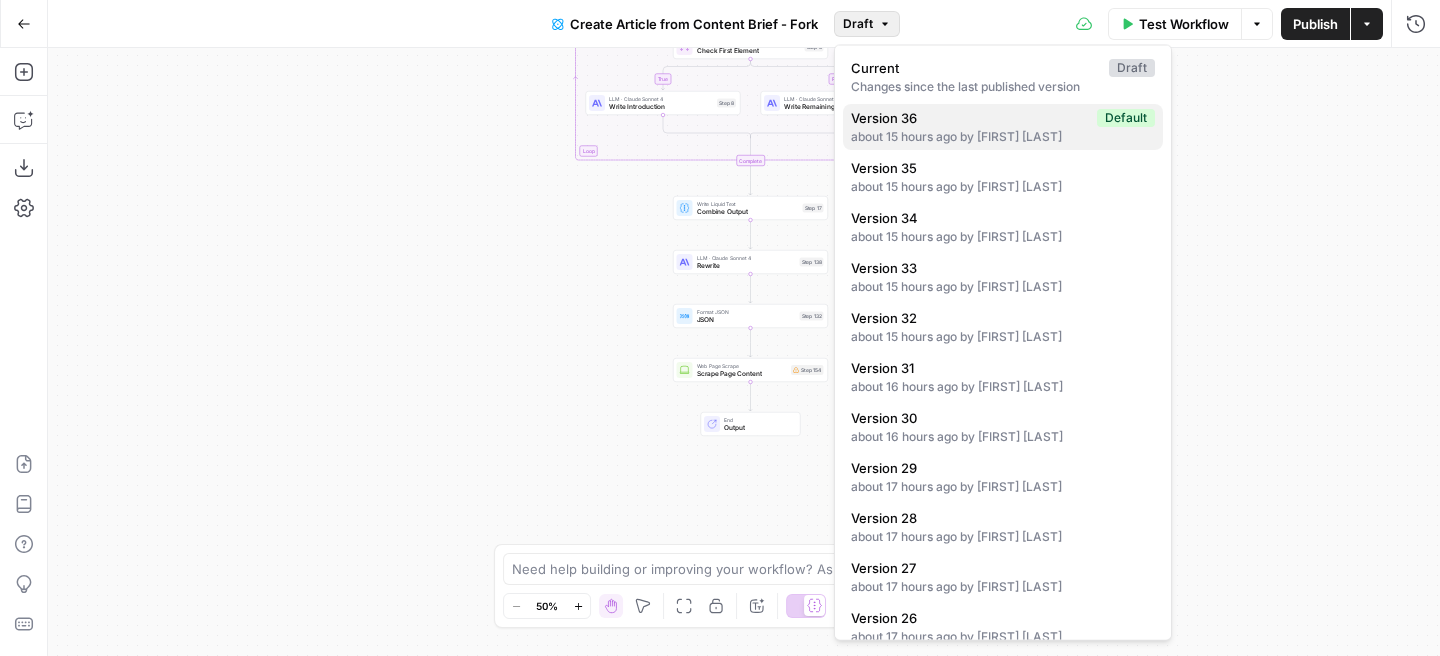 click on "about 15 hours ago
by [FIRST] [LAST]" at bounding box center [1003, 137] 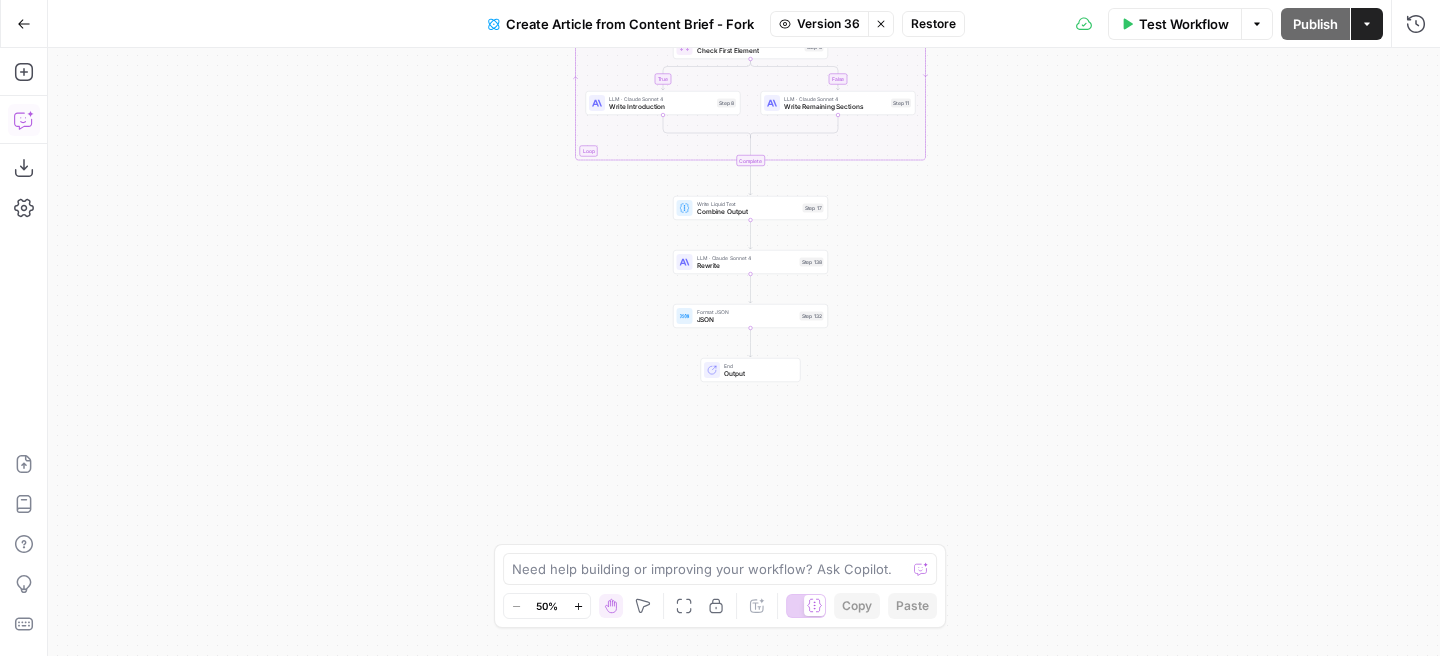 click 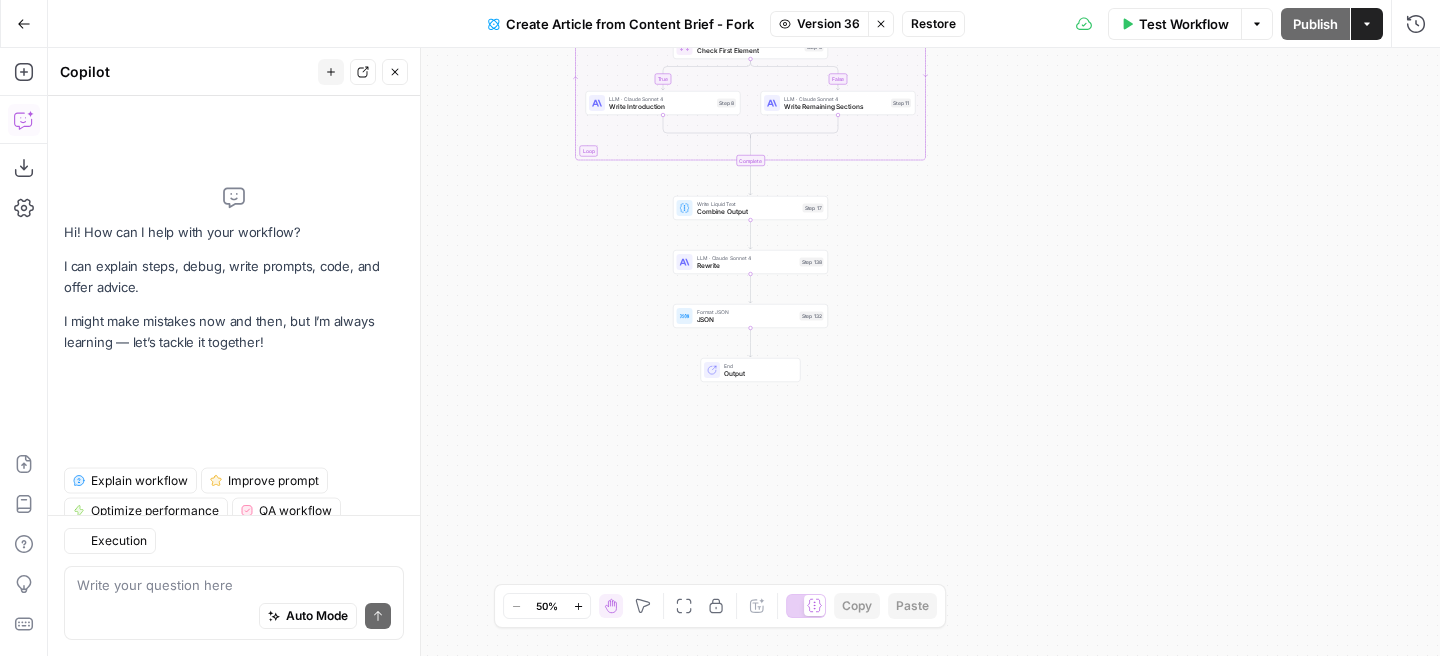 click on "Add Steps" at bounding box center [24, 72] 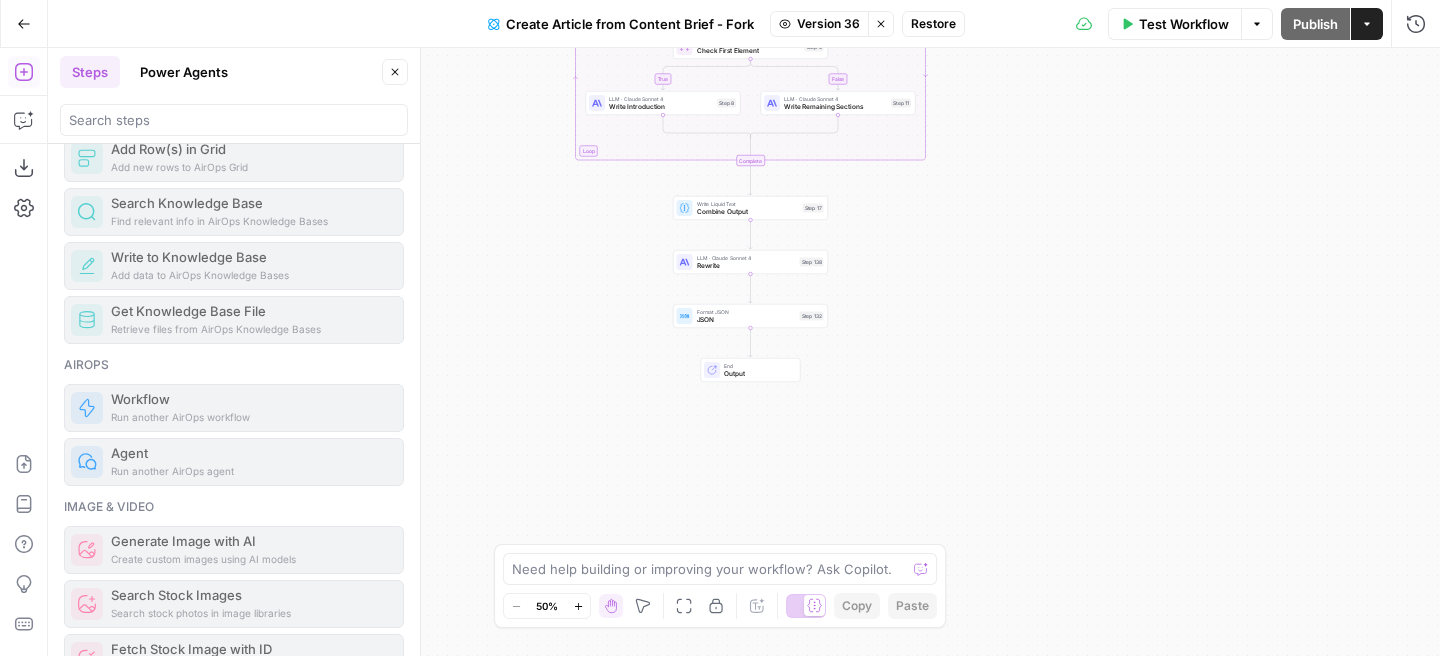 scroll, scrollTop: 1384, scrollLeft: 0, axis: vertical 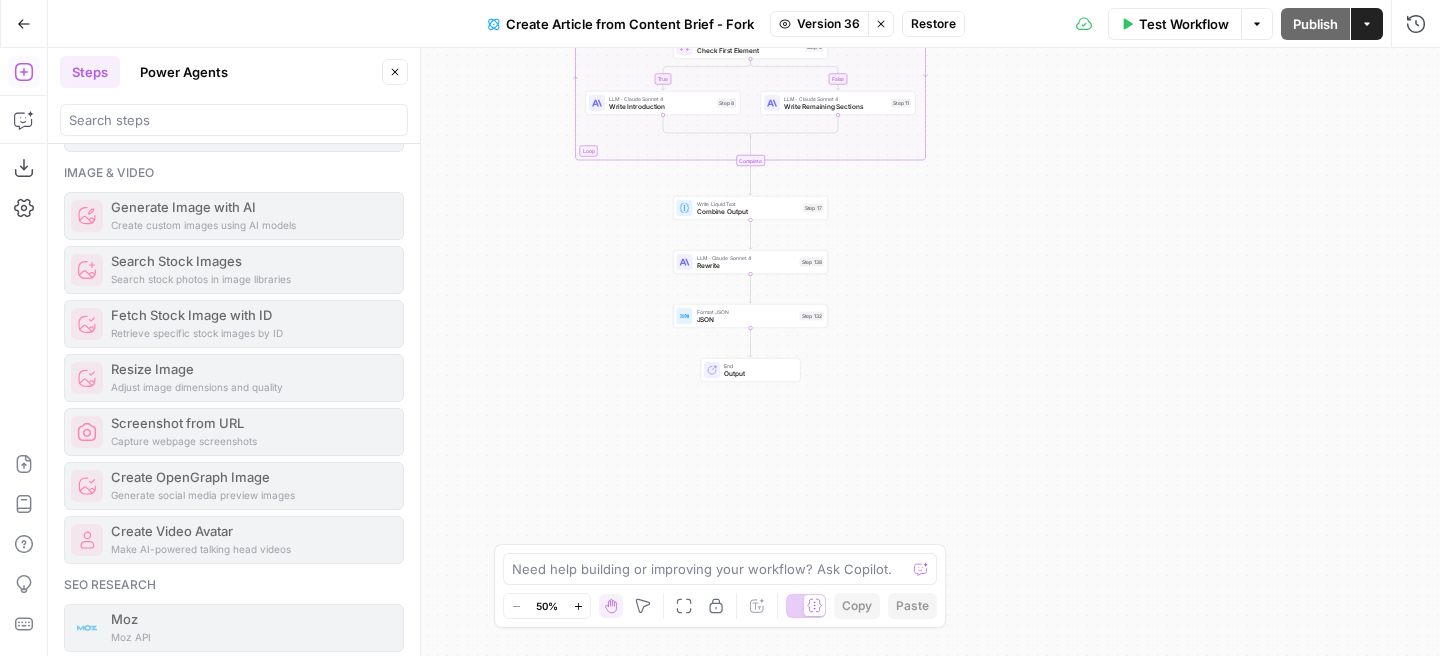 click on "Power Agents" at bounding box center [184, 72] 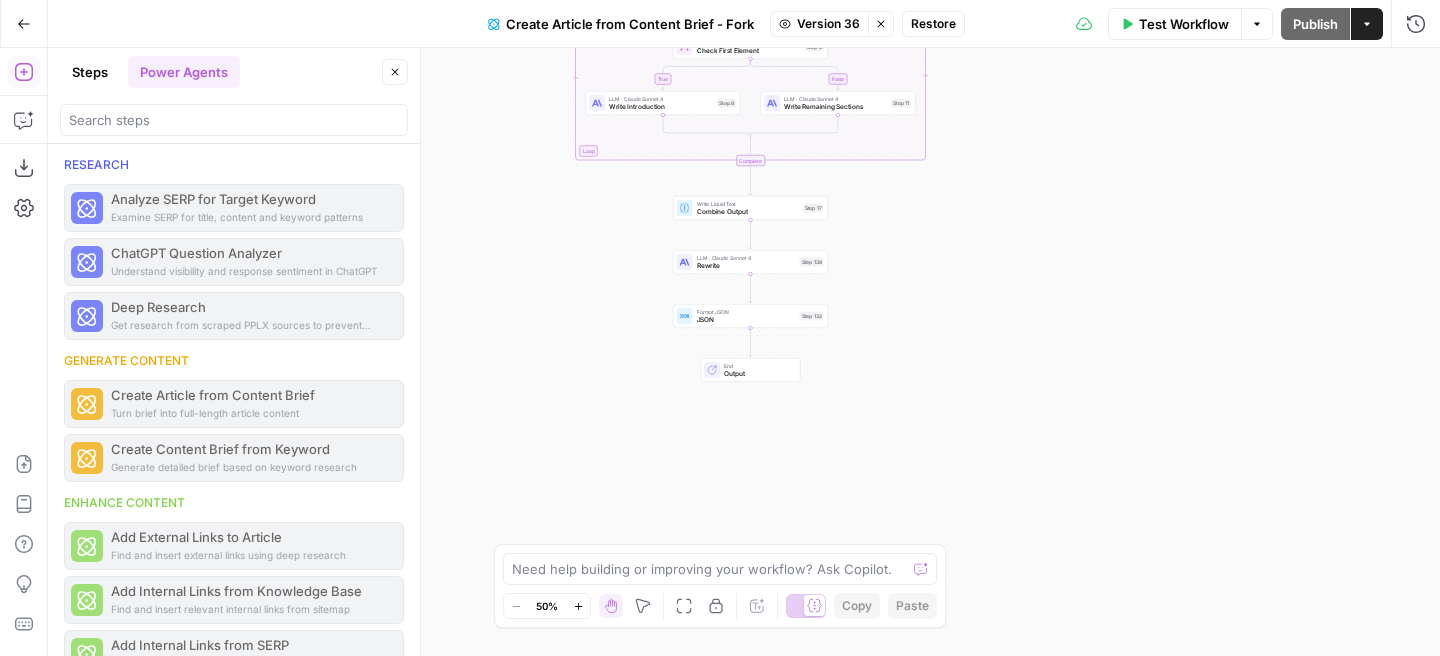 click on "Steps" at bounding box center [90, 72] 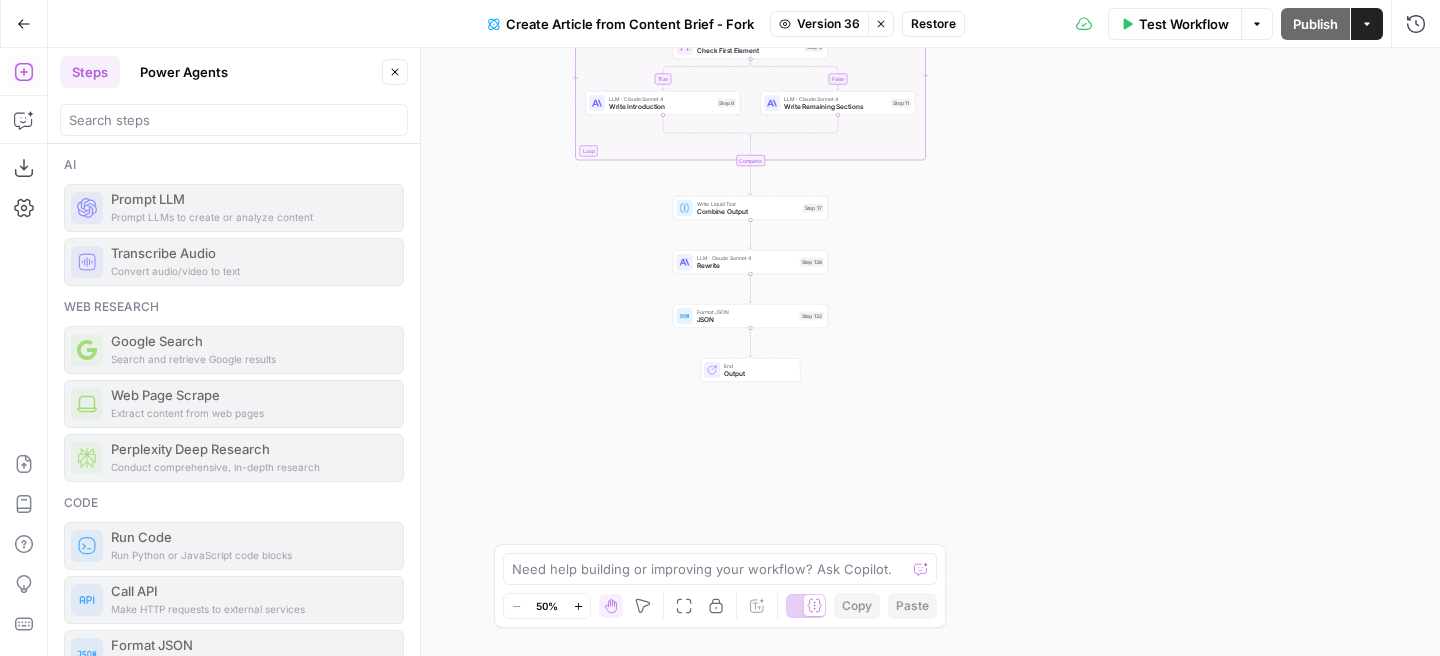 click at bounding box center [234, 120] 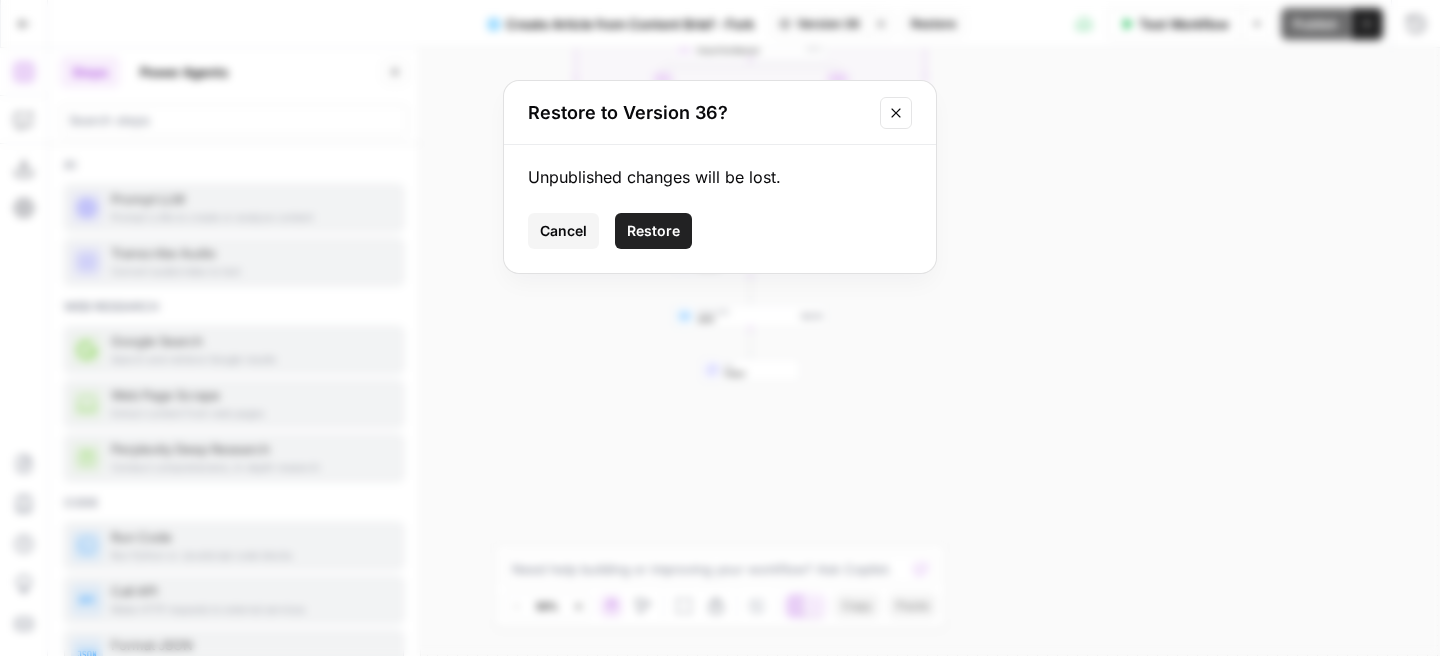 click on "Restore" at bounding box center [653, 231] 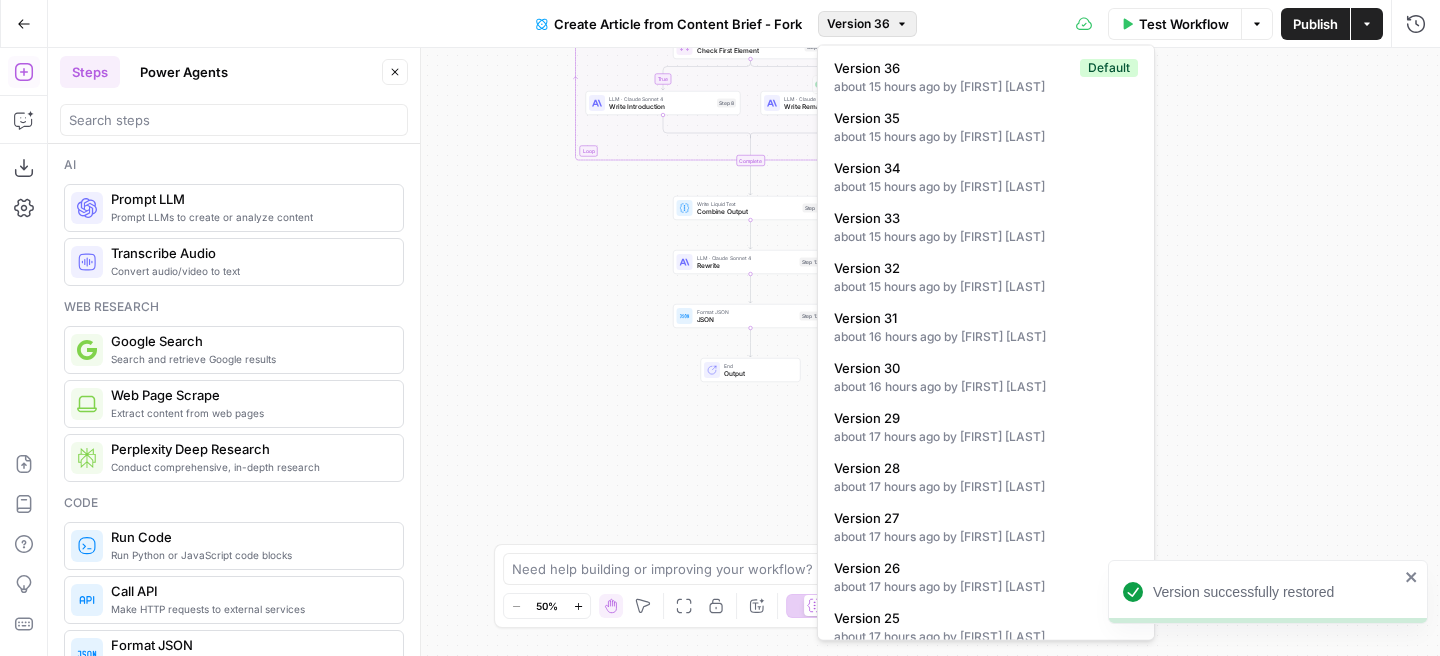 click on "Version 36" at bounding box center (858, 24) 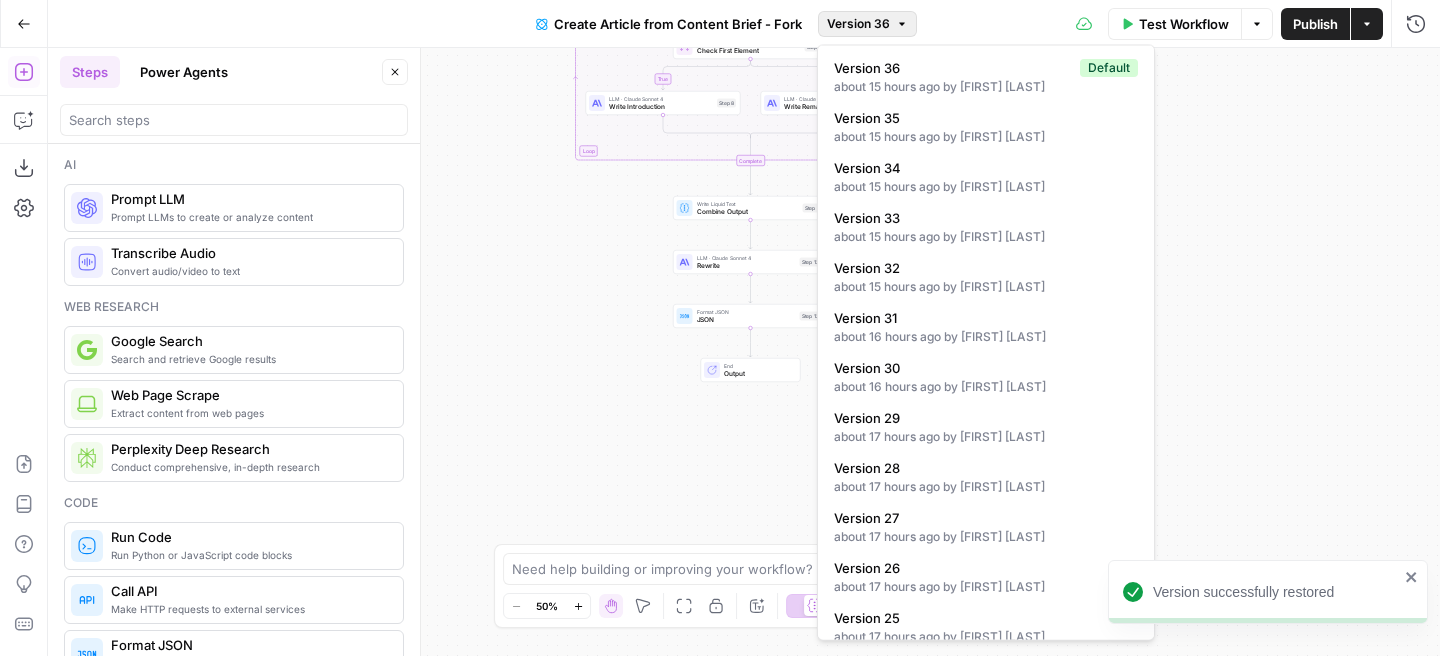 click on "true false Workflow Set Inputs Inputs Google Search Google Search Step 139 Search Knowledge Base Search Product Information Step 142 LLM · GPT-4o Extract Title Step 107 LLM · GPT-4o Extract Outline Step 1 Loop Iteration Write Article Content Step 5 Condition Check First Element Step 6 LLM · Claude Sonnet 4 Write Introduction Step 8 LLM · Claude Sonnet 4 Write Remaining Sections Step 11 Complete Write Liquid Text Combine Output Step 17 LLM · Claude Sonnet 4 Rewrite Step 138 Format JSON JSON Step 132 End Output" at bounding box center [744, 352] 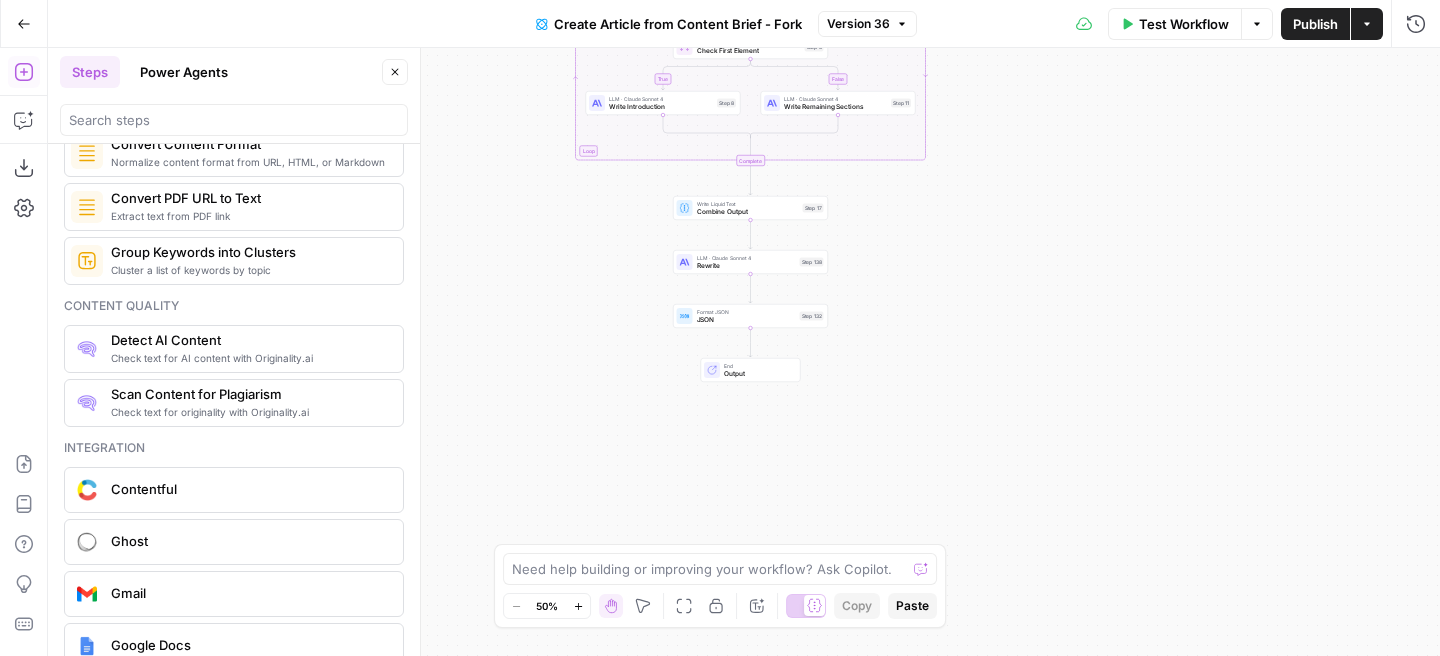 scroll, scrollTop: 3399, scrollLeft: 0, axis: vertical 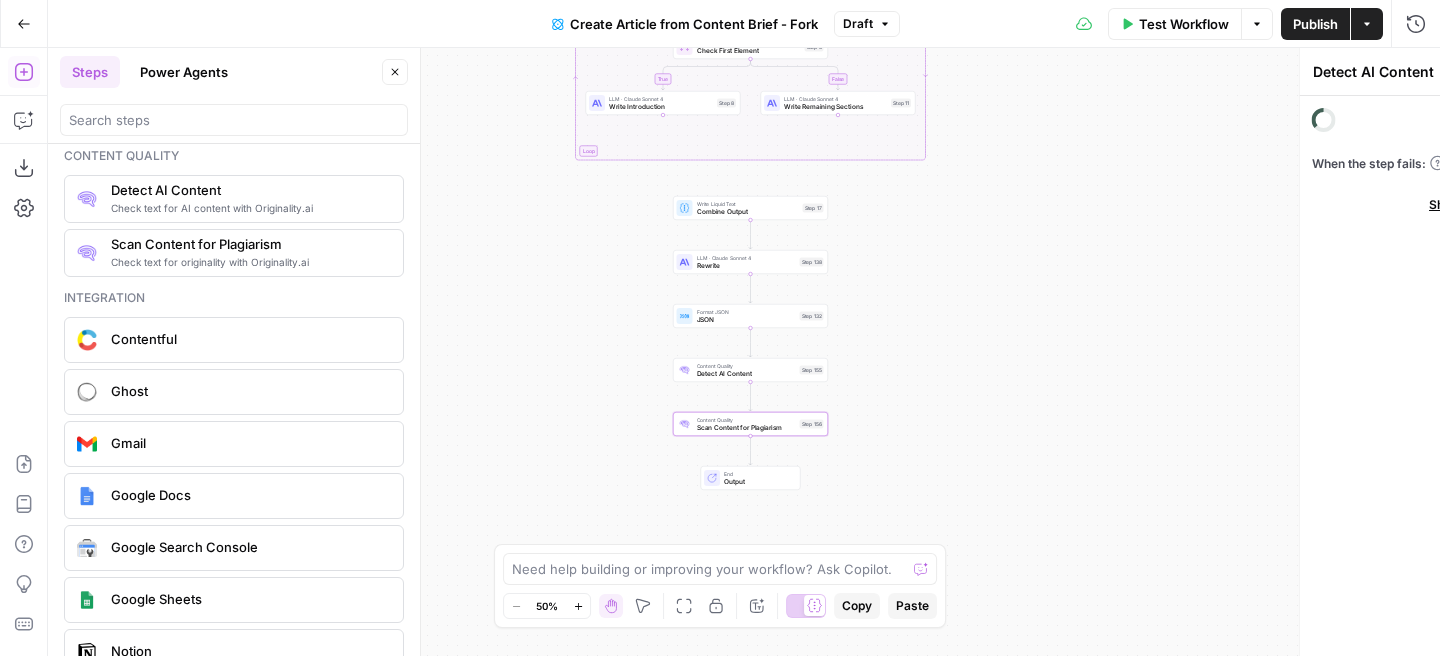 type on "Scan Content for Plagiarism" 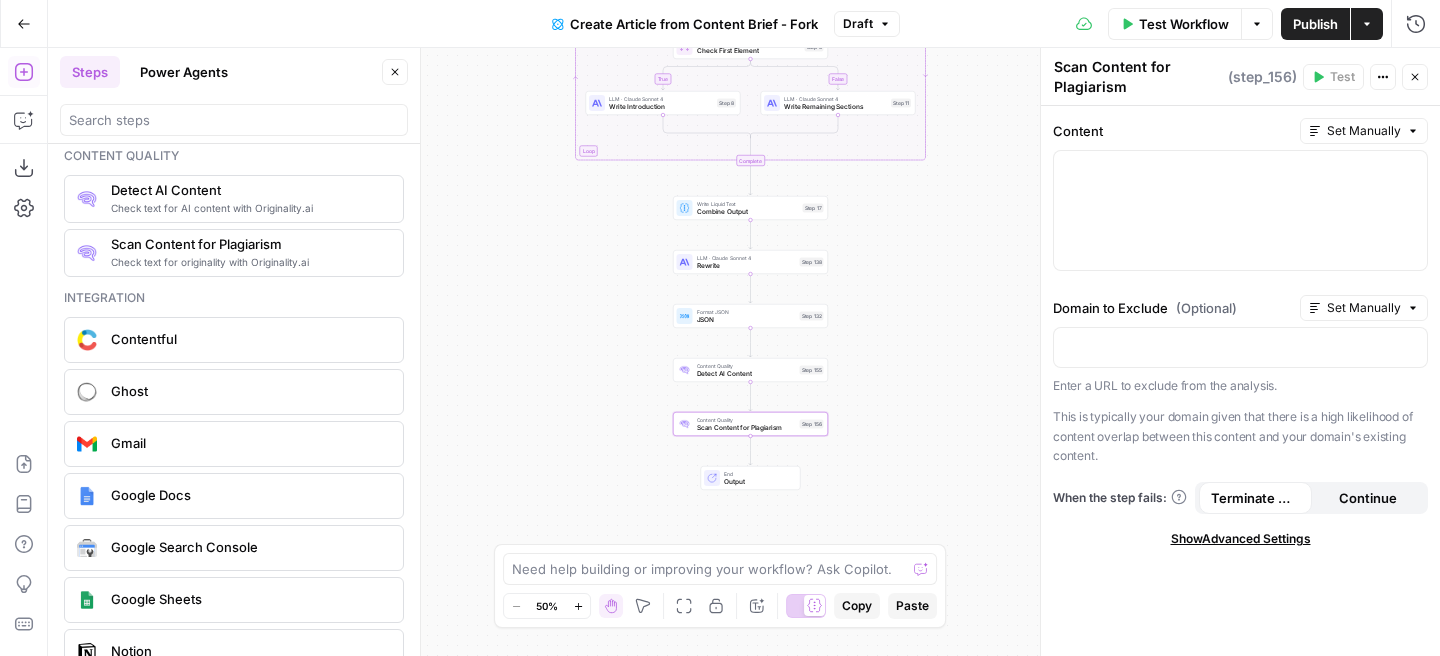 drag, startPoint x: 251, startPoint y: 244, endPoint x: 422, endPoint y: 19, distance: 282.60574 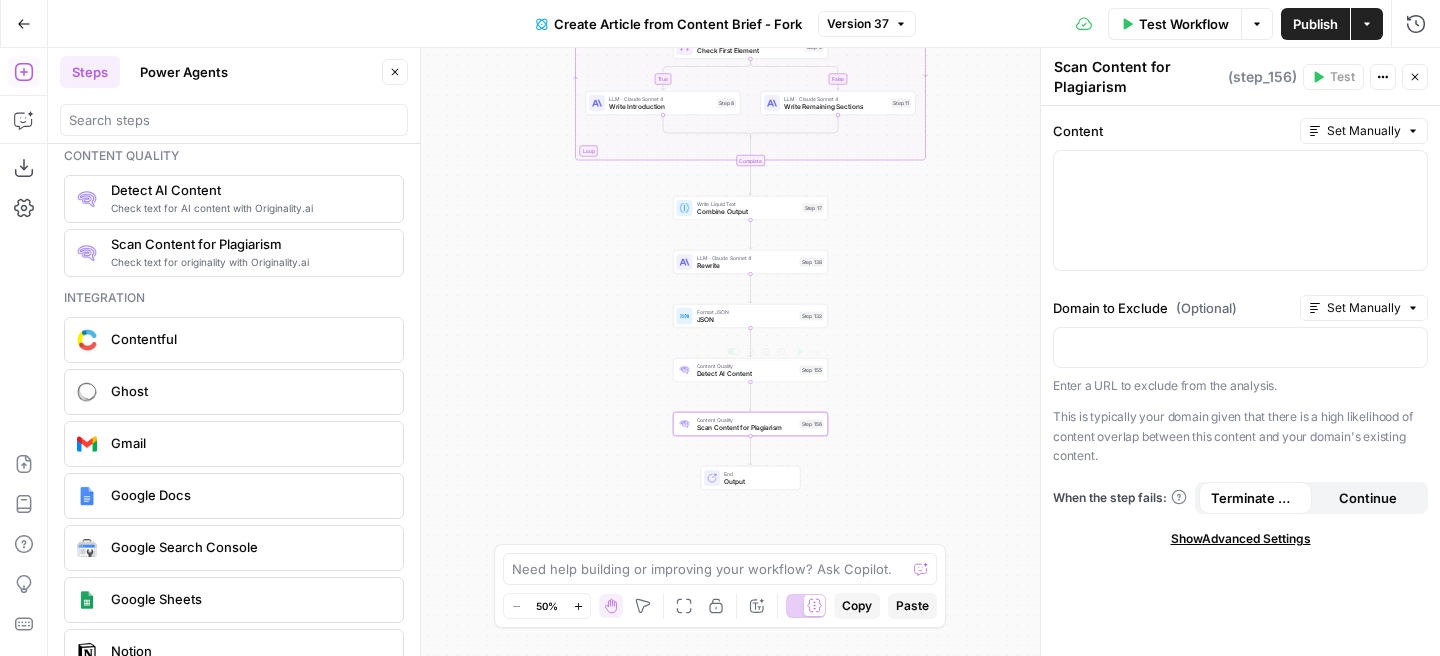 click on "Scan Content for Plagiarism" at bounding box center (746, 428) 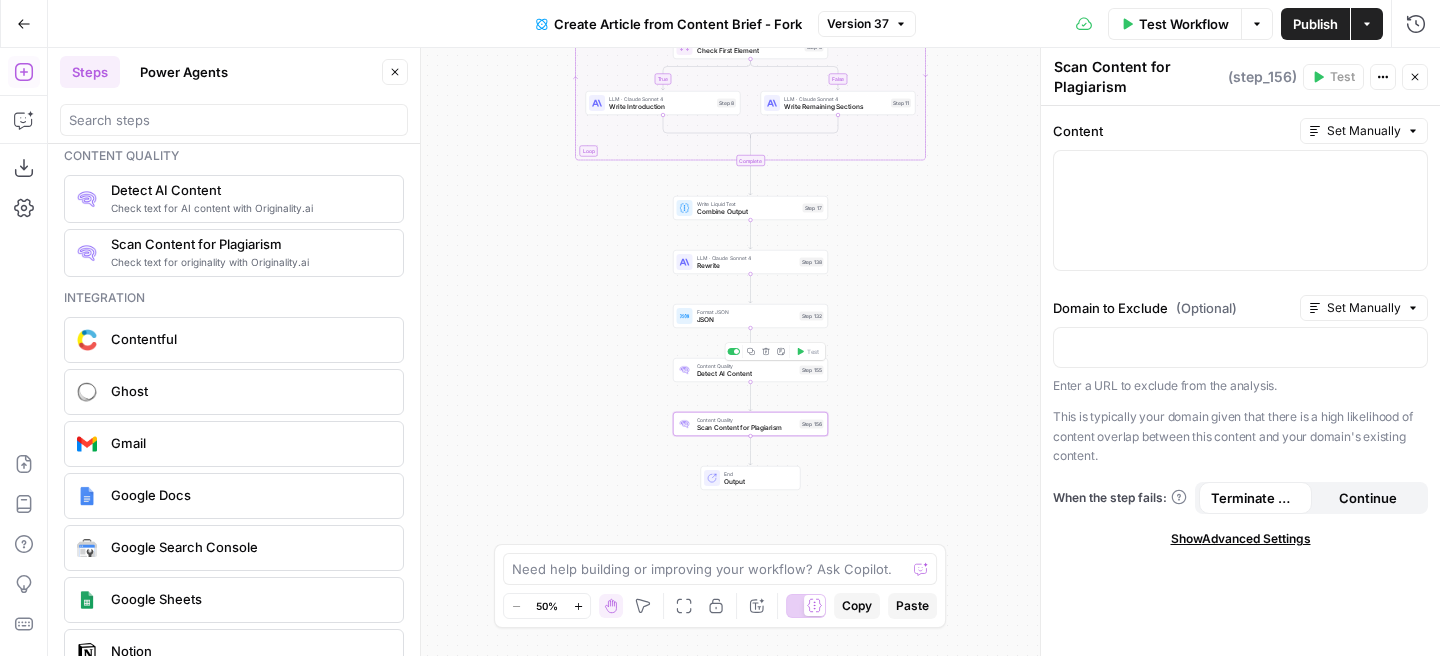 click on "Detect AI Content" at bounding box center (746, 374) 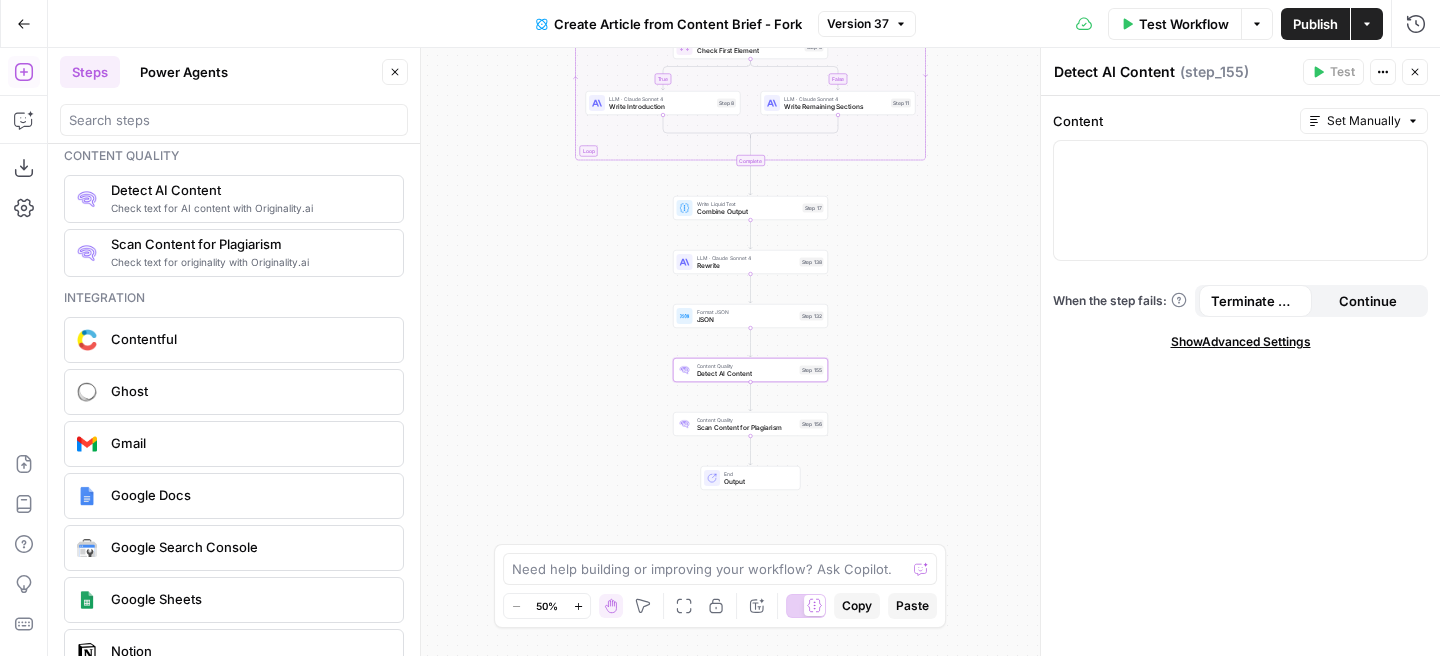 click on "Show  Advanced Settings" at bounding box center [1241, 342] 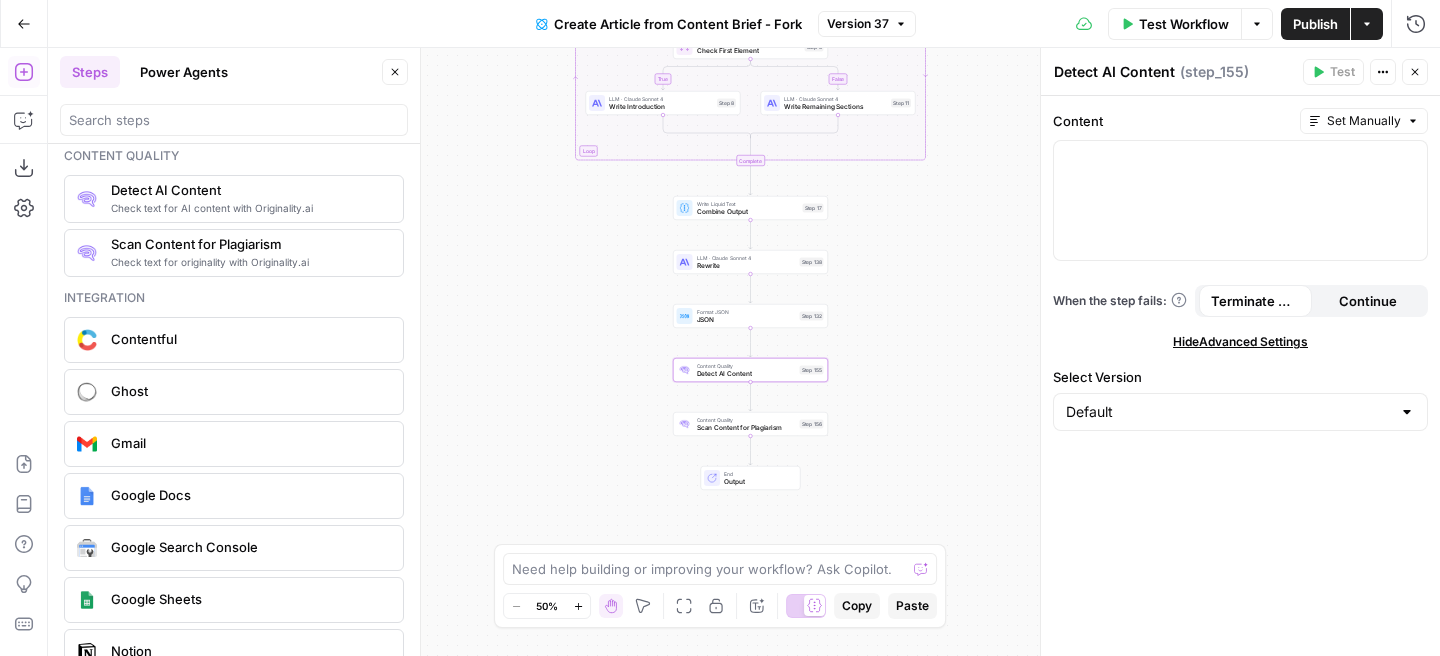 click on "Default" at bounding box center [1240, 412] 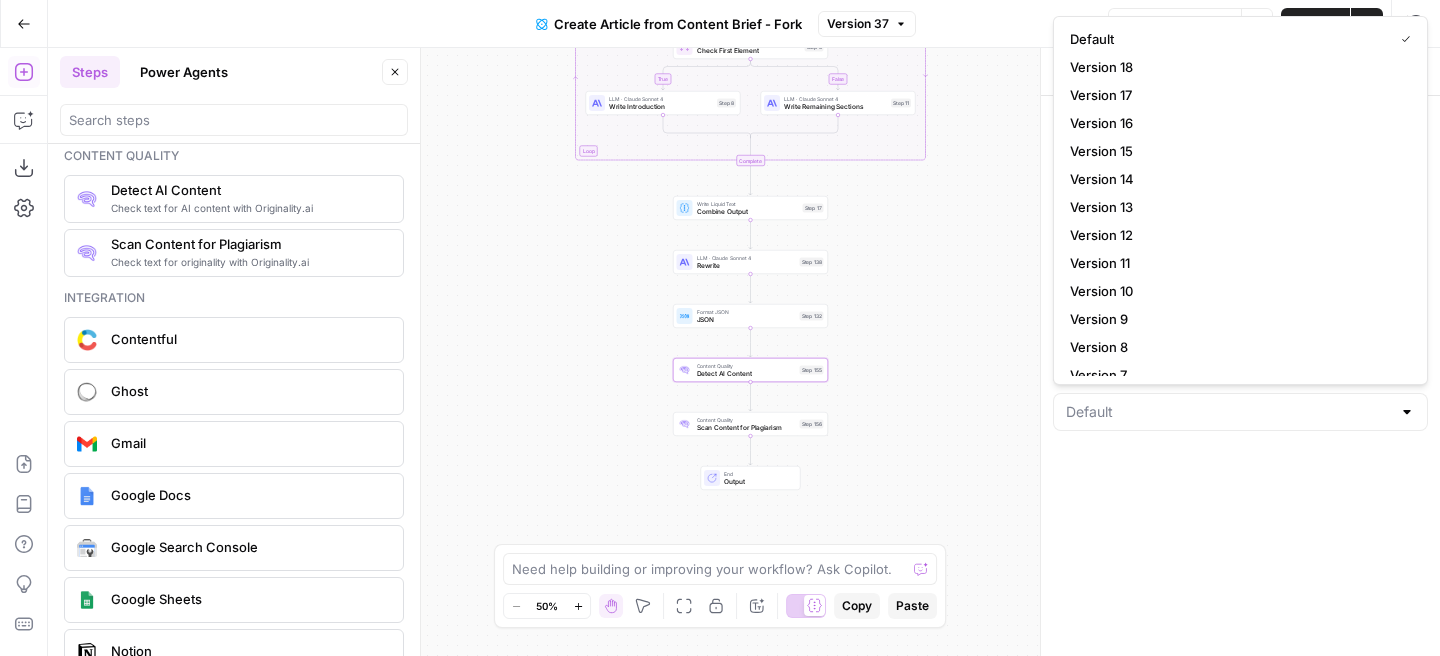 type on "Default" 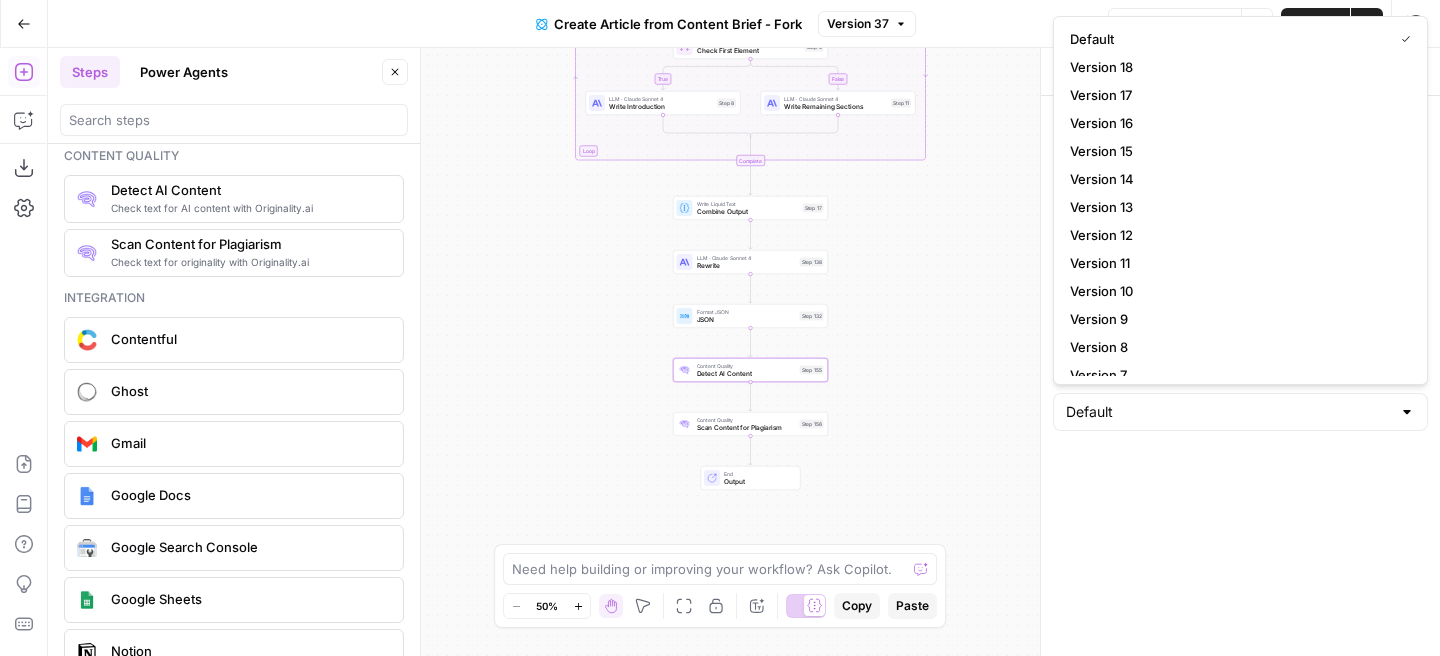 click on "Content Set Manually When the step fails: Terminate Workflow Continue Hide  Advanced Settings Select Version Default" at bounding box center [1240, 376] 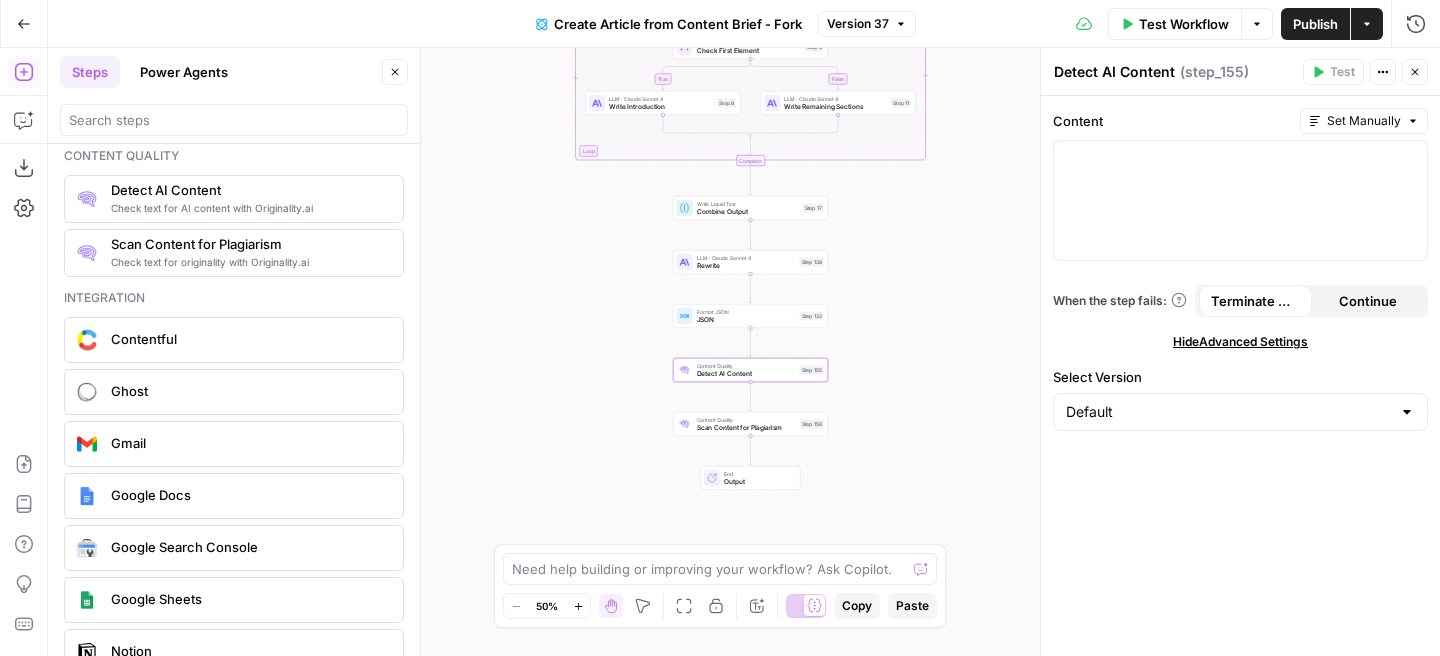 click on "Scan Content for Plagiarism" at bounding box center (746, 428) 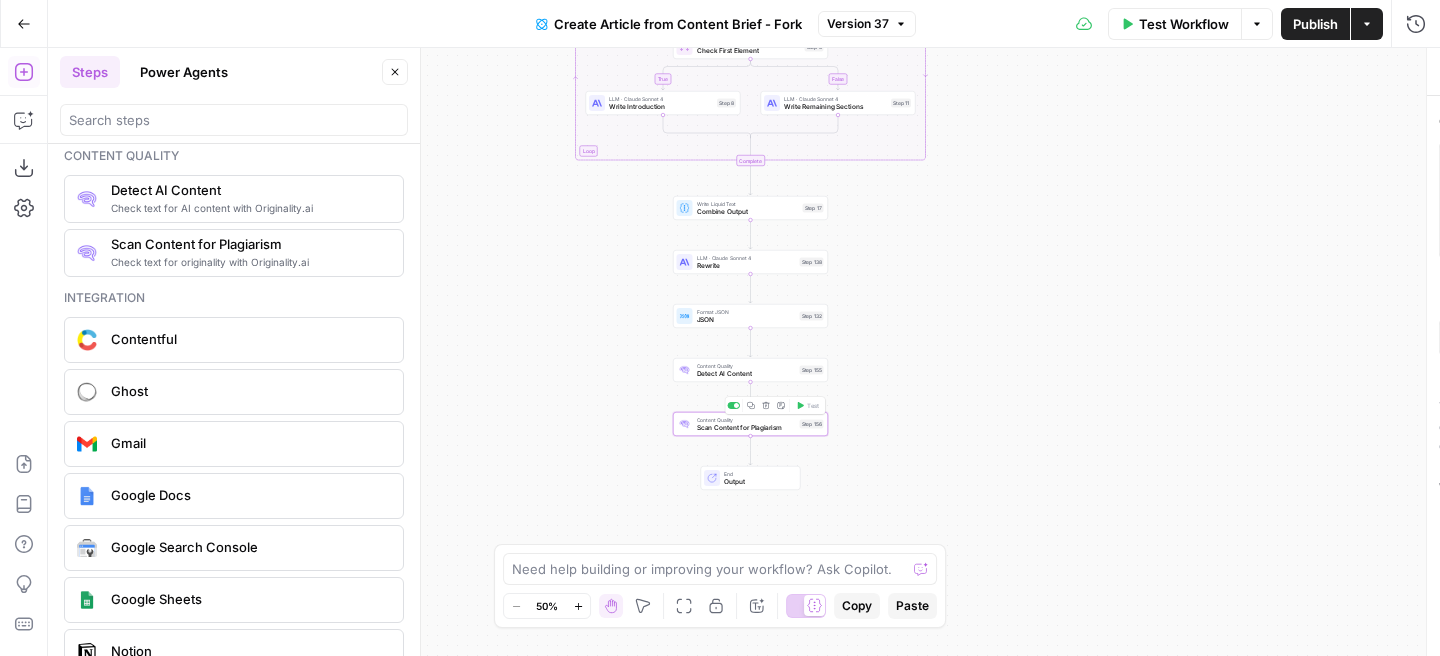 type on "Scan Content for Plagiarism" 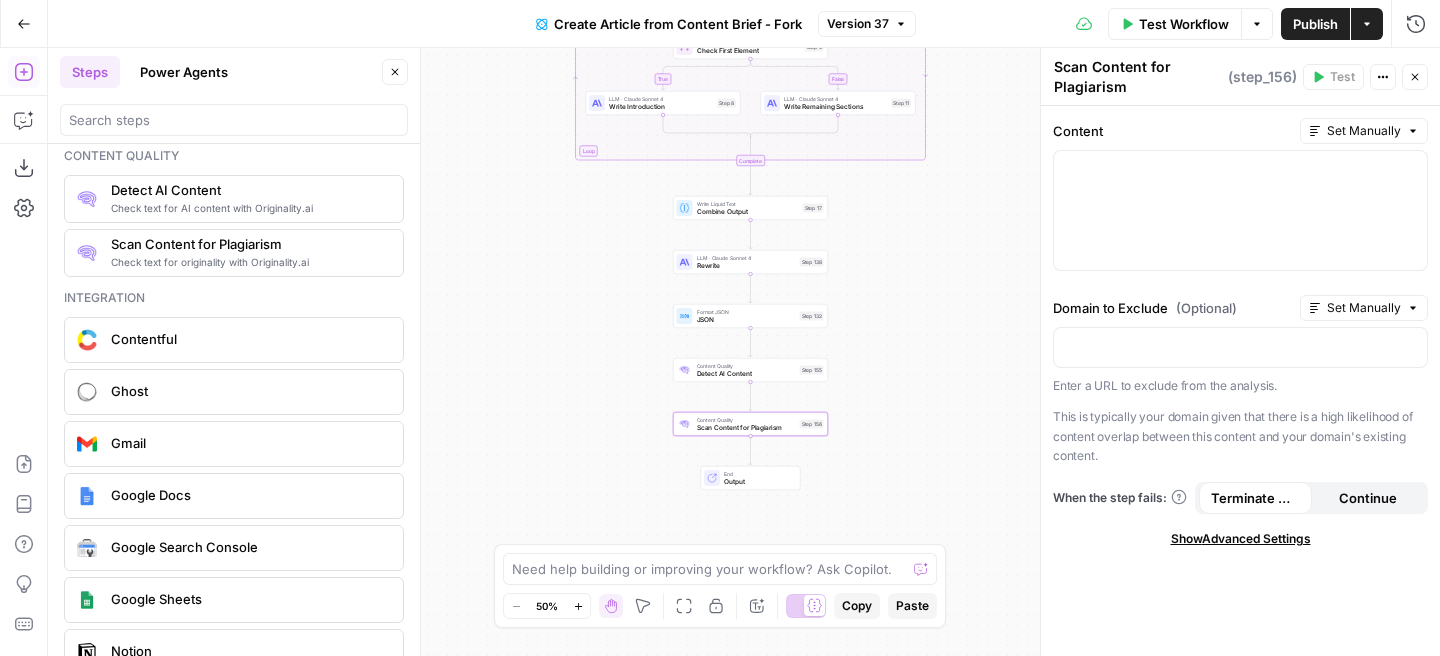 click on "Show  Advanced Settings" at bounding box center [1241, 539] 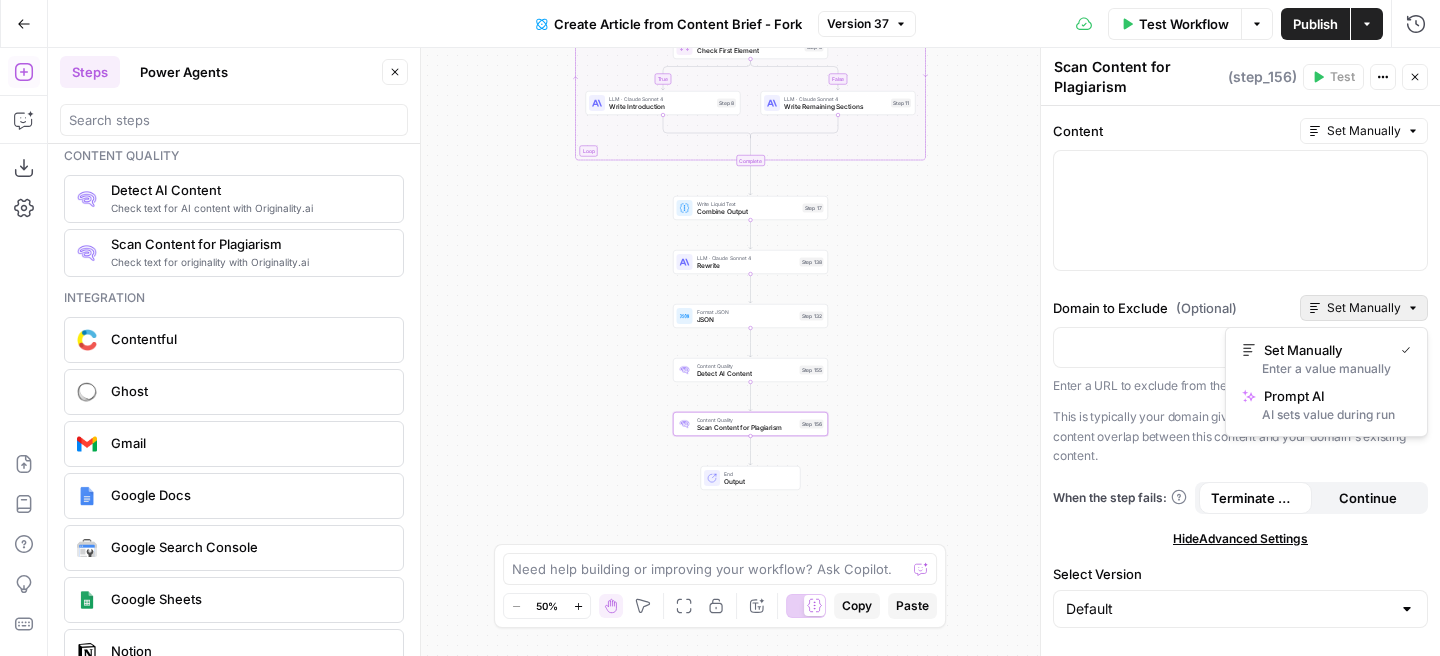 click on "Set Manually" at bounding box center [1364, 308] 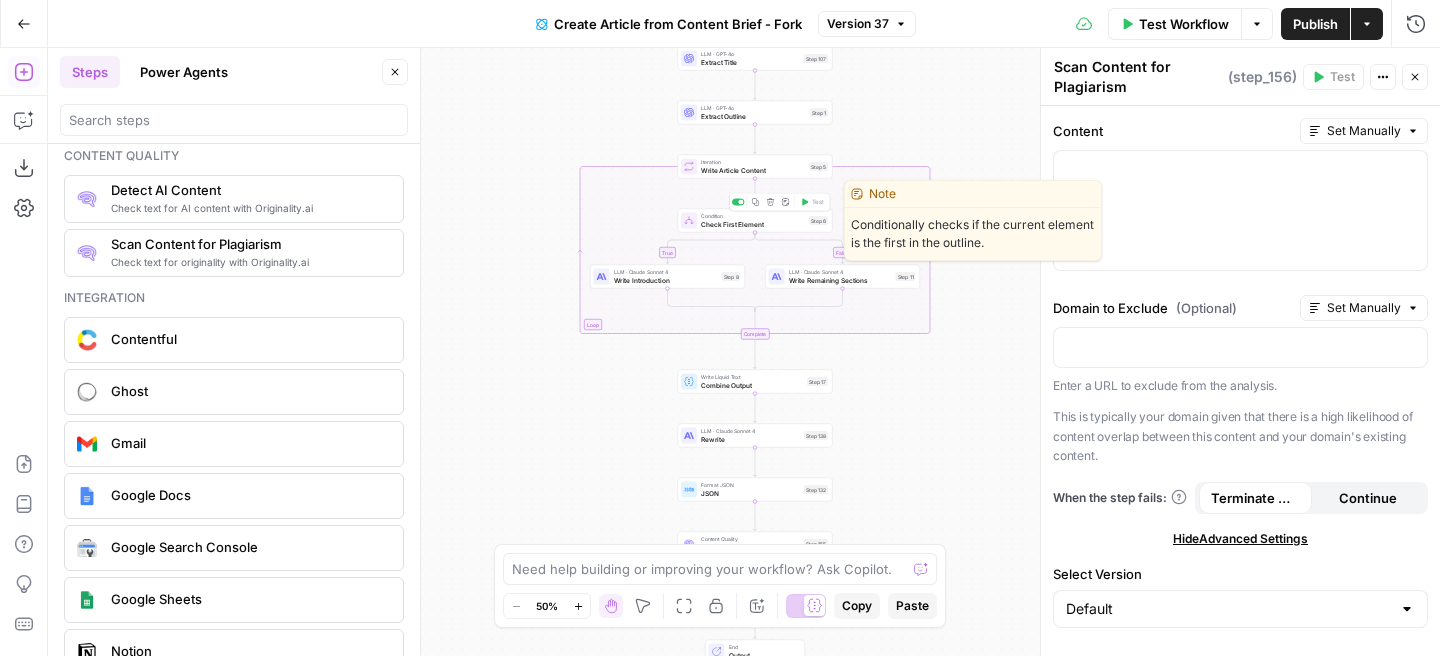 click on "Check First Element" at bounding box center [753, 224] 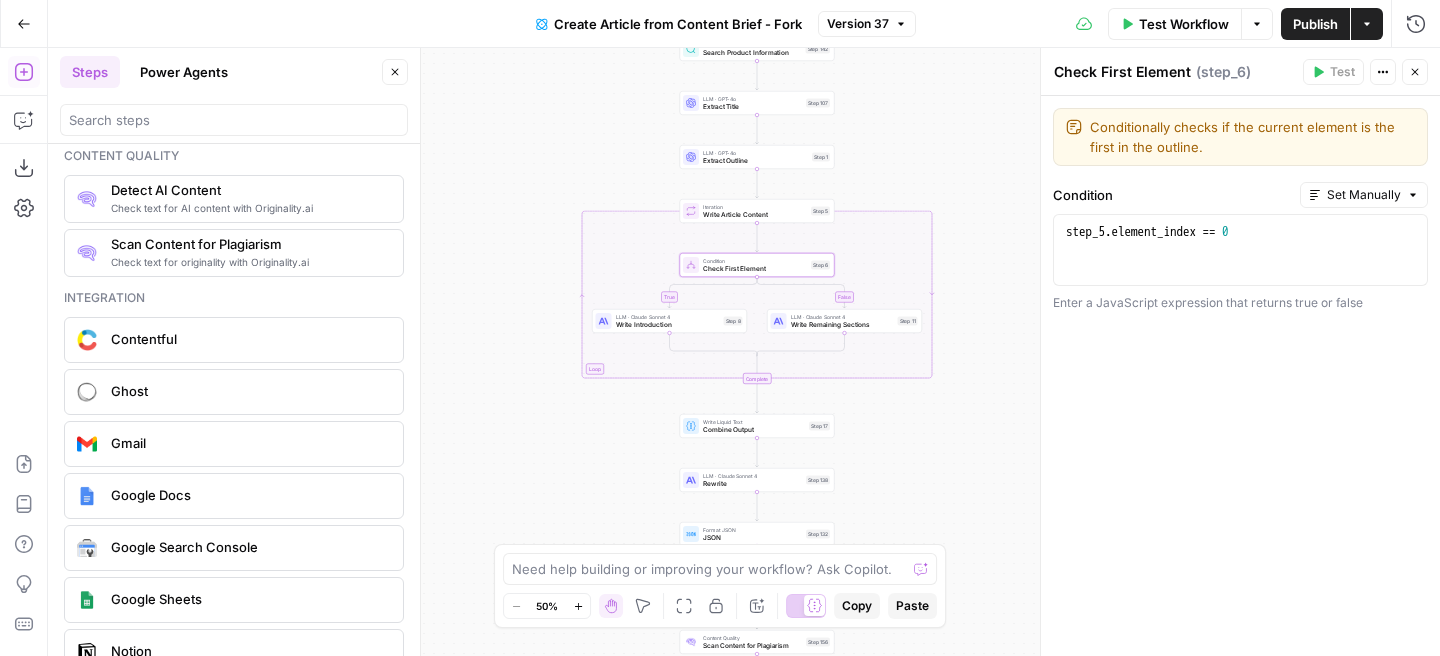 click on "true false Workflow Set Inputs Inputs Google Search Google Search Step 139 Search Knowledge Base Search Product Information Step 142 LLM · GPT-4o Extract Title Step 107 LLM · GPT-4o Extract Outline Step 1 Loop Iteration Write Article Content Step 5 Condition Check First Element Step 6 LLM · Claude Sonnet 4 Write Introduction Step 8 LLM · Claude Sonnet 4 Write Remaining Sections Step 11 Complete Write Liquid Text Combine Output Step 17 LLM · Claude Sonnet 4 Rewrite Step 138 Format JSON JSON Step 132 Content Quality Detect AI Content Step 155 Content Quality Scan Content for Plagiarism Step 156 End Output" at bounding box center [744, 352] 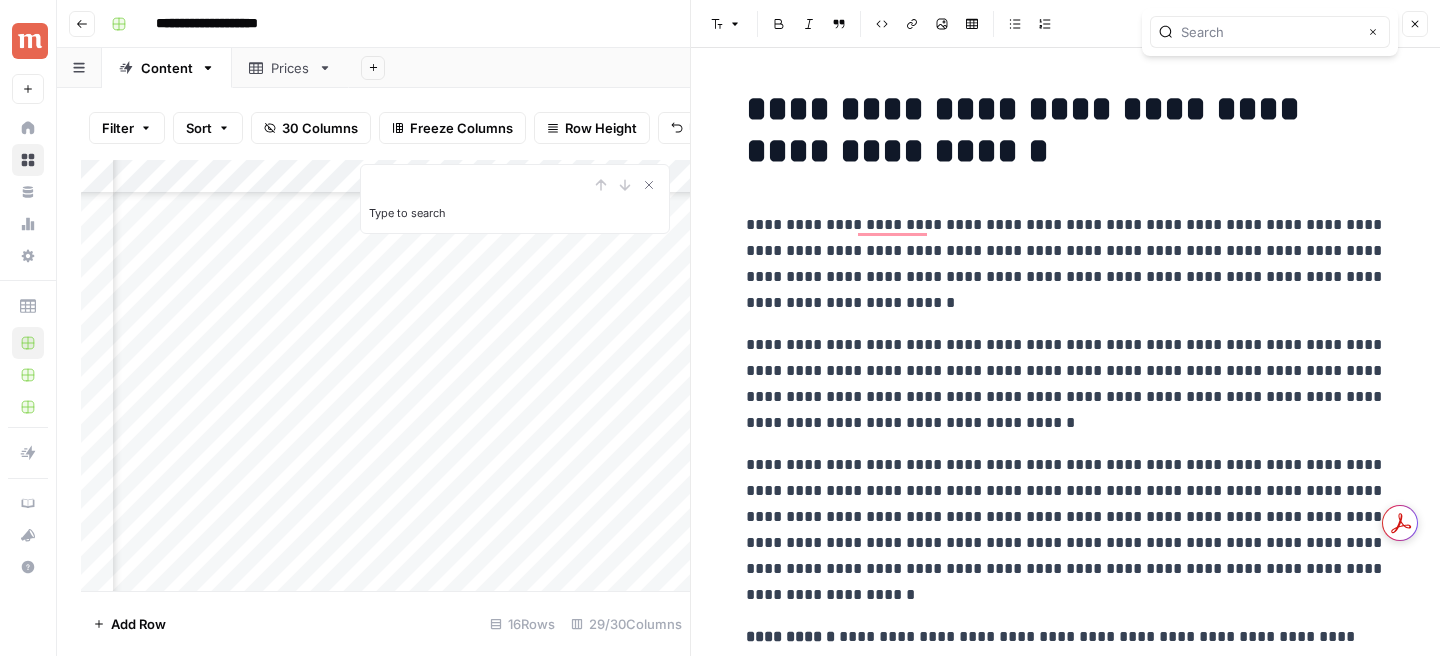 scroll, scrollTop: 0, scrollLeft: 0, axis: both 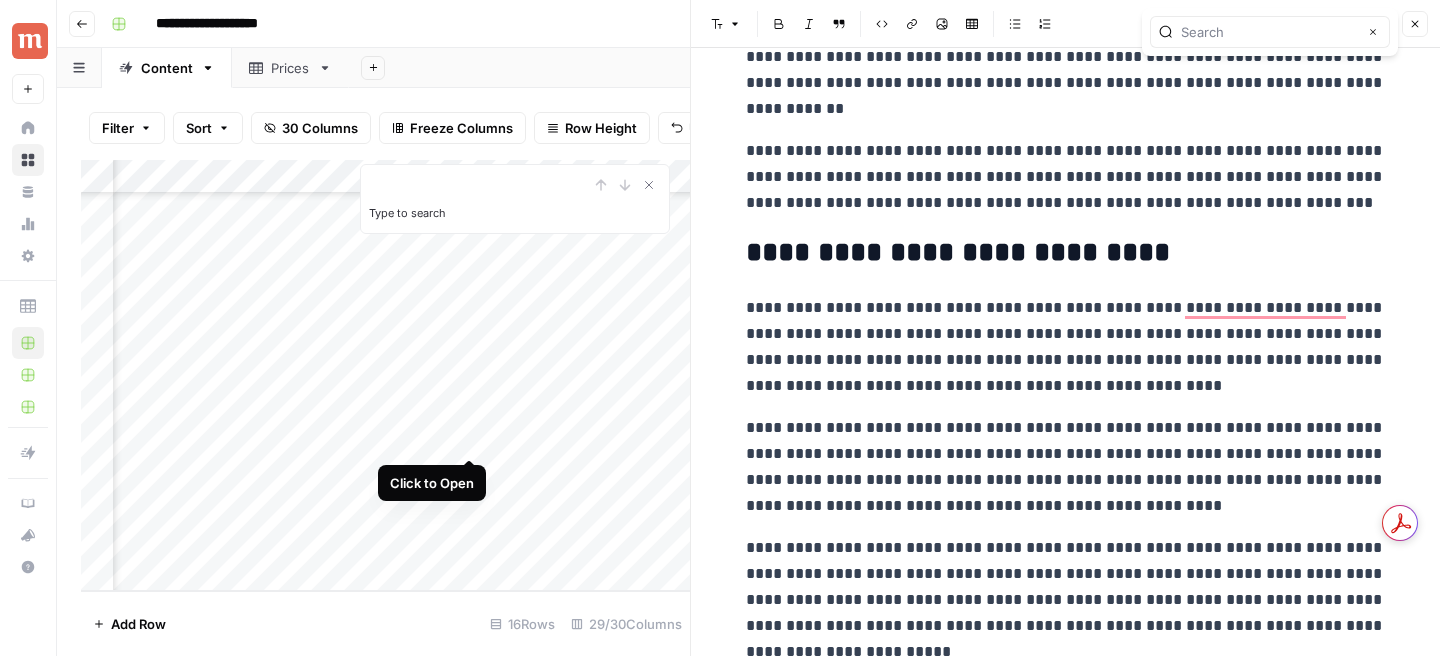 click on "Add Column" at bounding box center (385, 375) 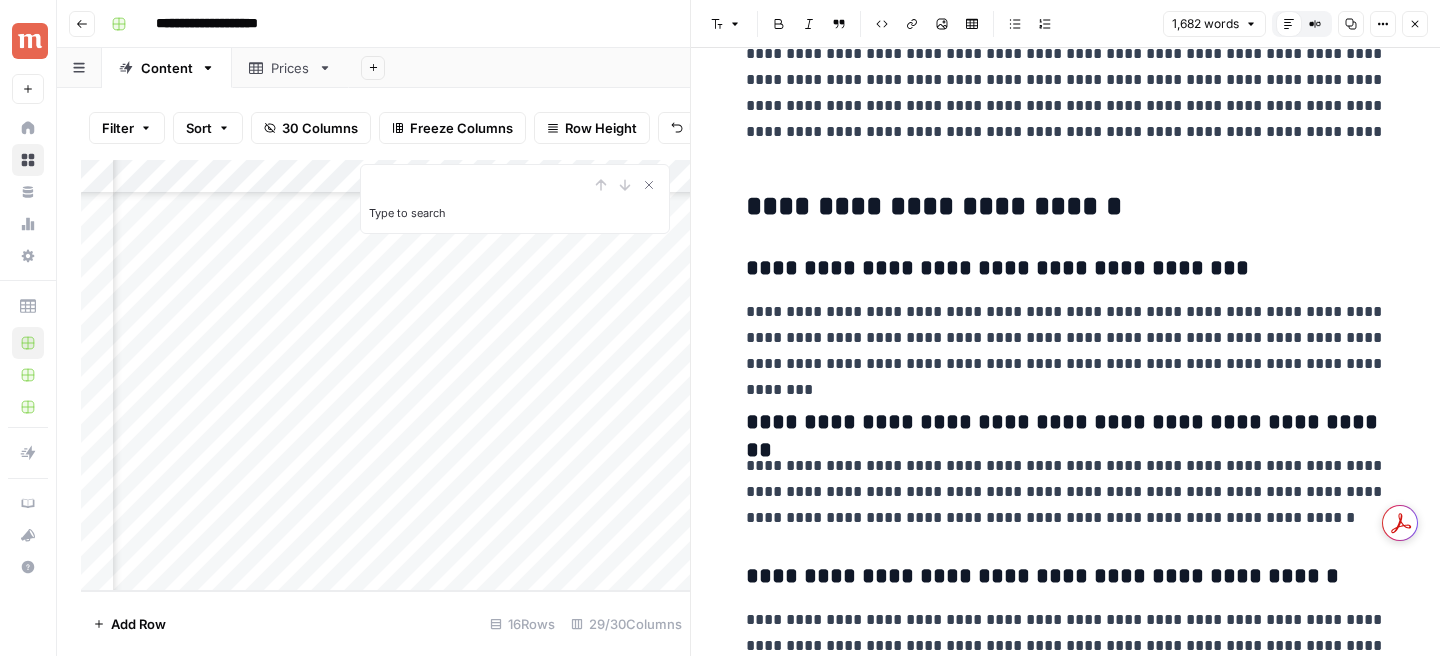 scroll, scrollTop: 5586, scrollLeft: 0, axis: vertical 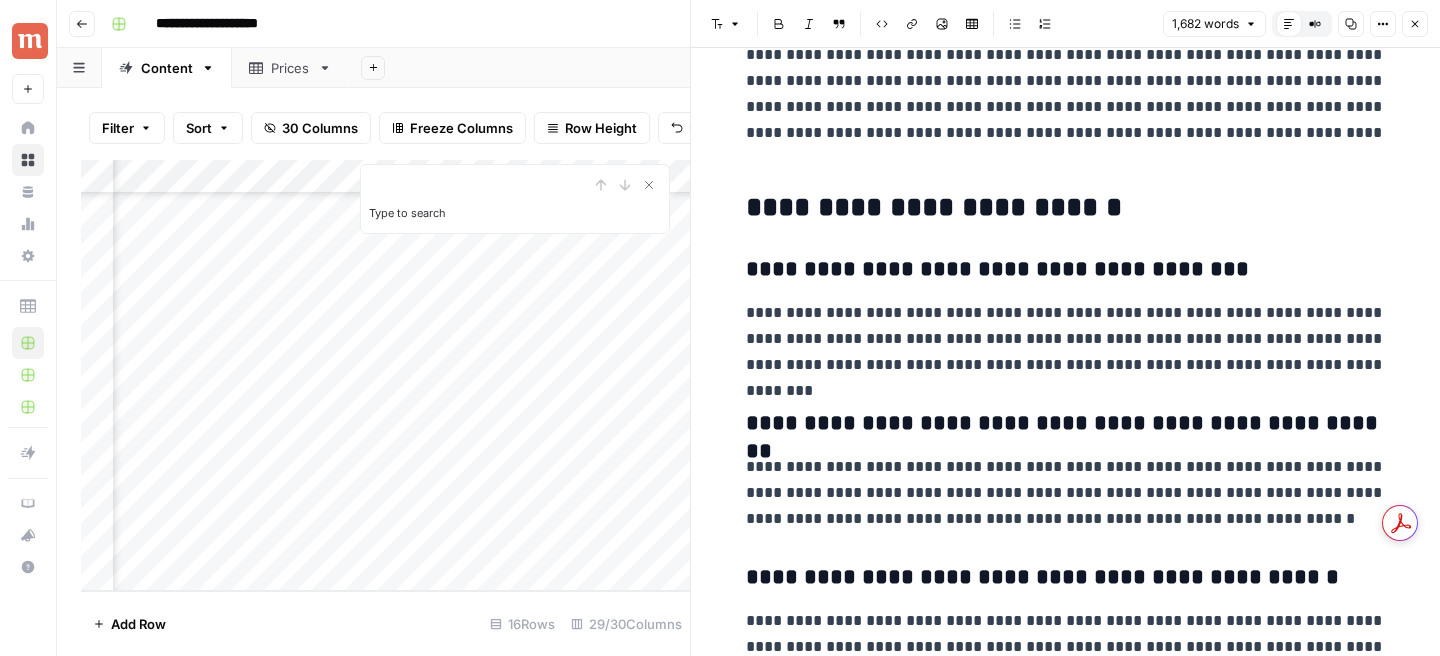 click on "Close" at bounding box center (1415, 24) 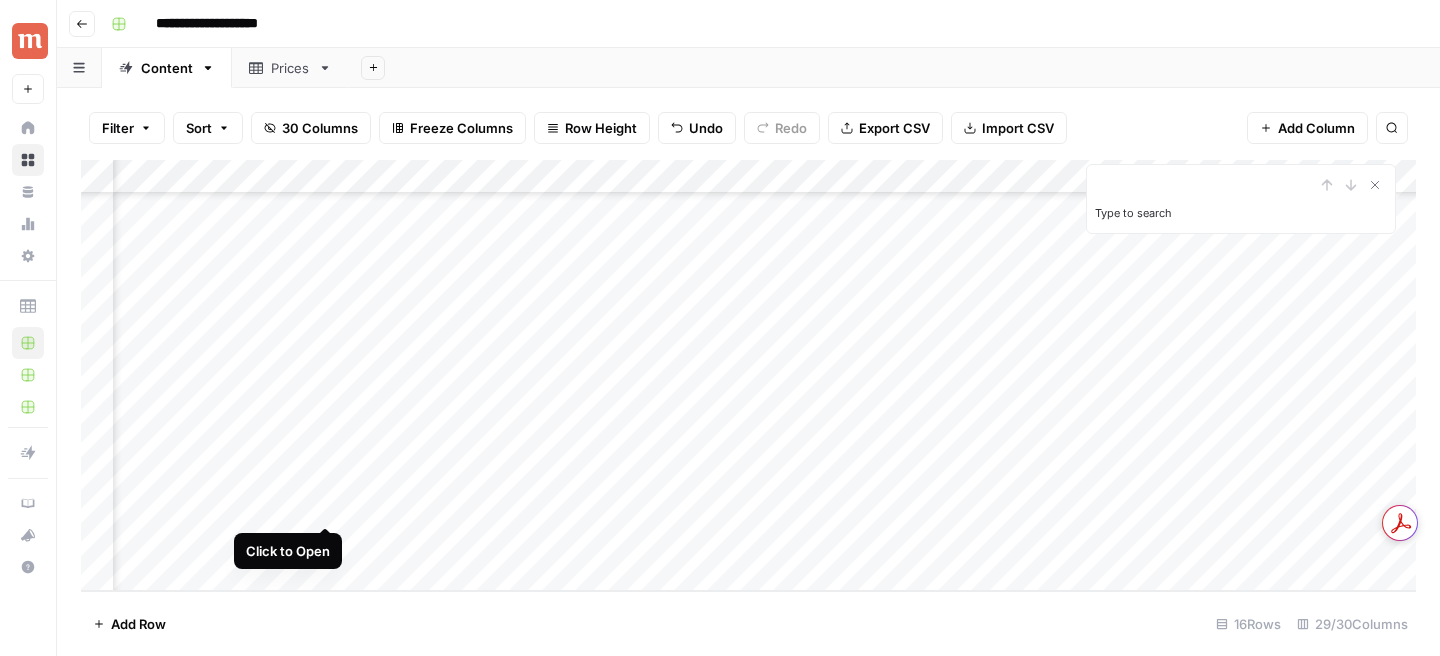 click on "Add Column" at bounding box center (748, 375) 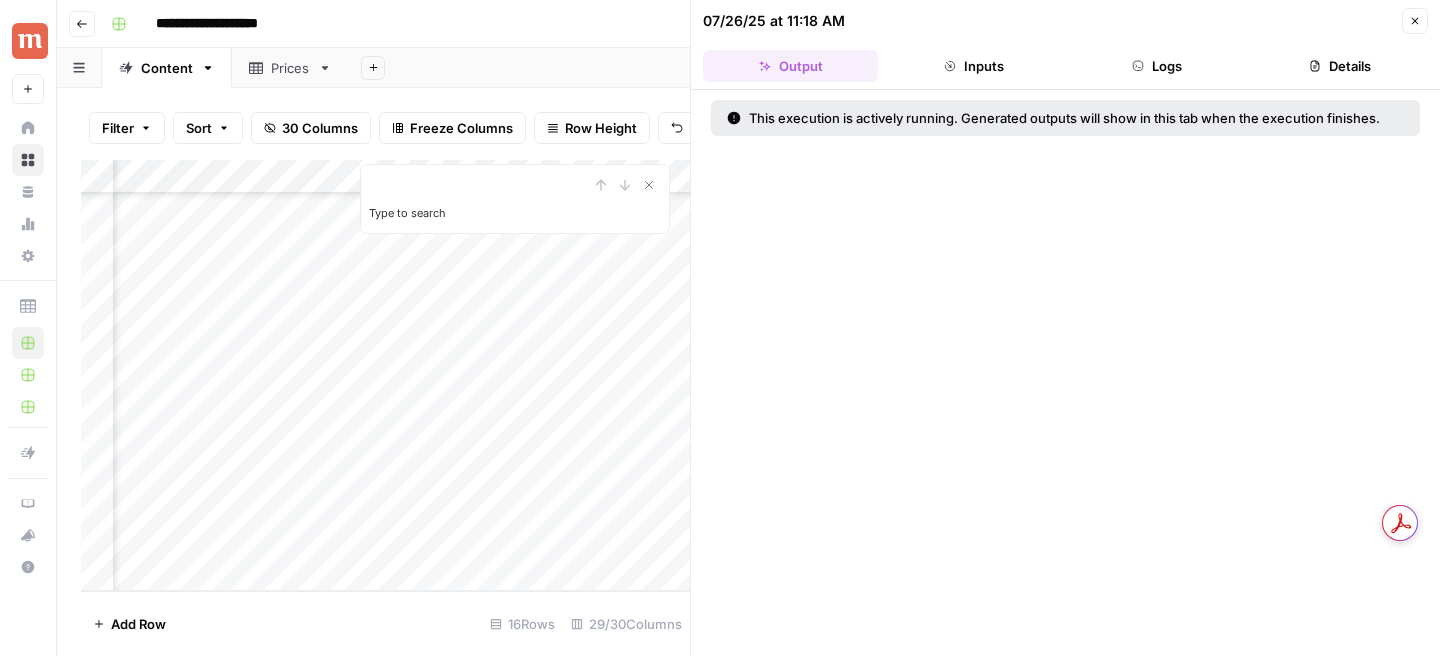 click on "Logs" at bounding box center [1157, 66] 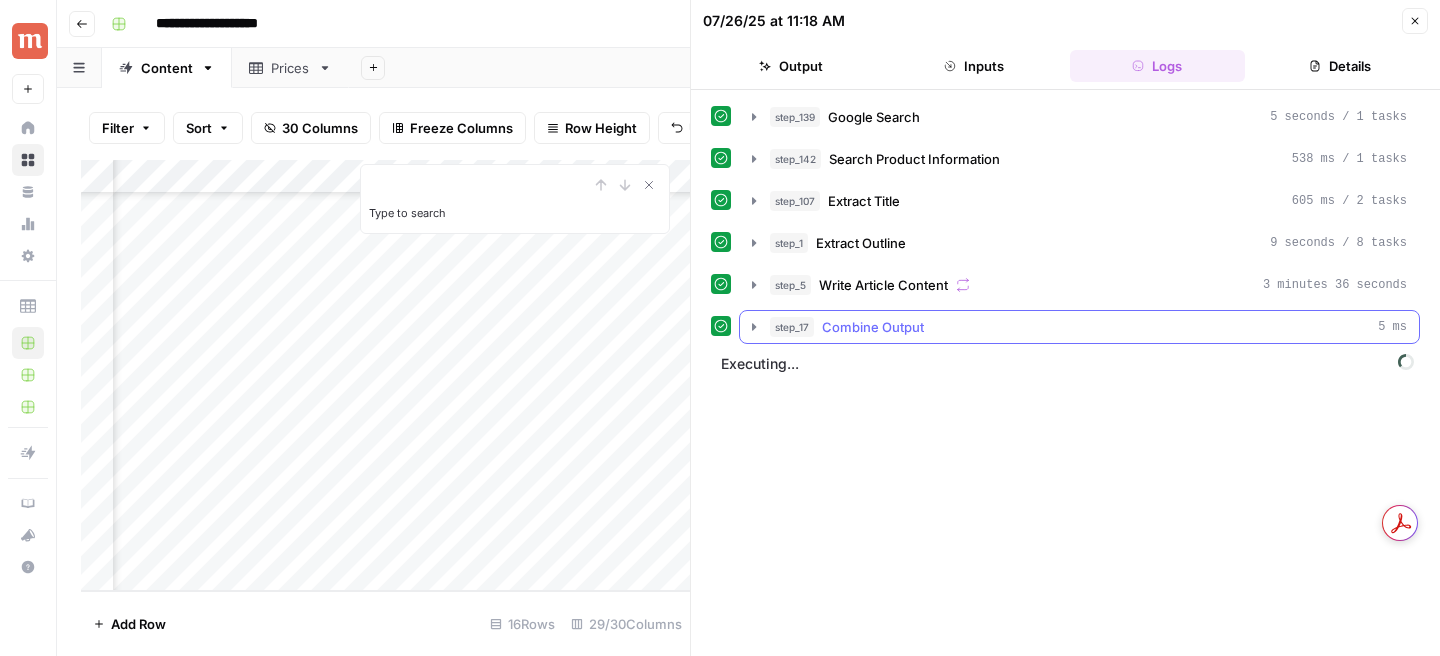 click 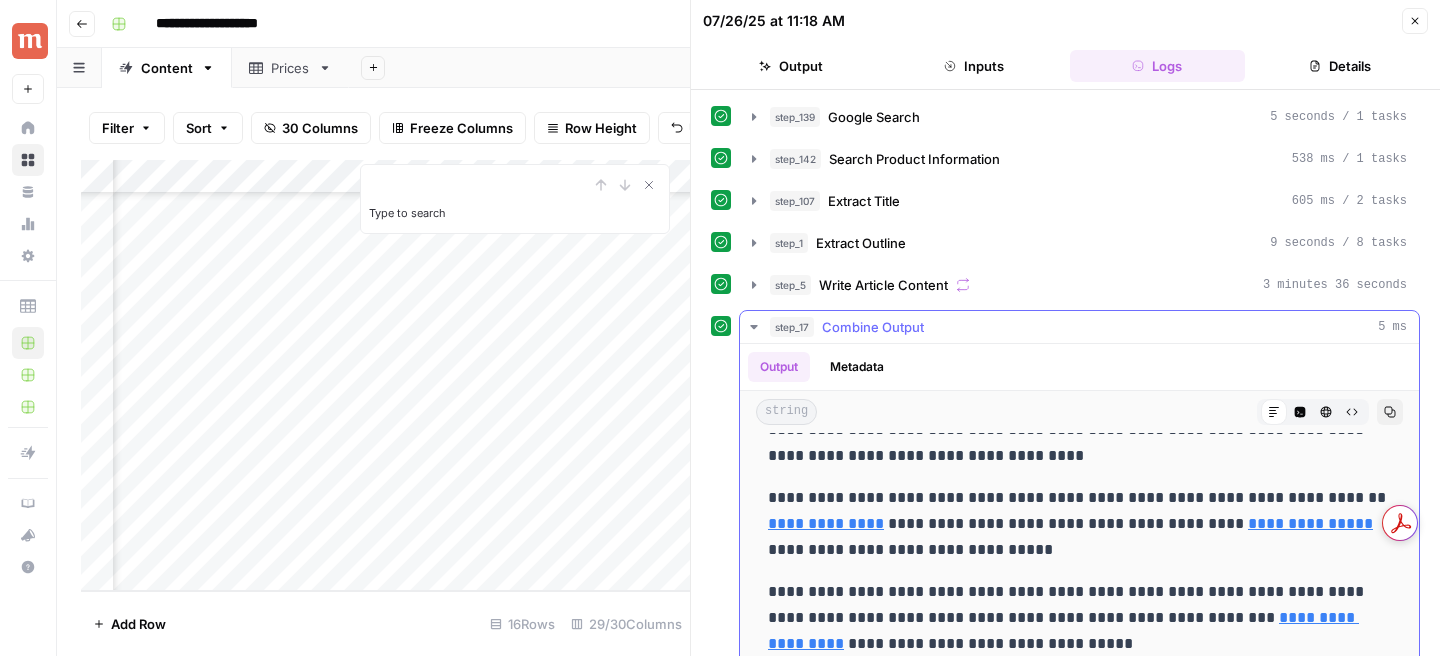 scroll, scrollTop: 2368, scrollLeft: 0, axis: vertical 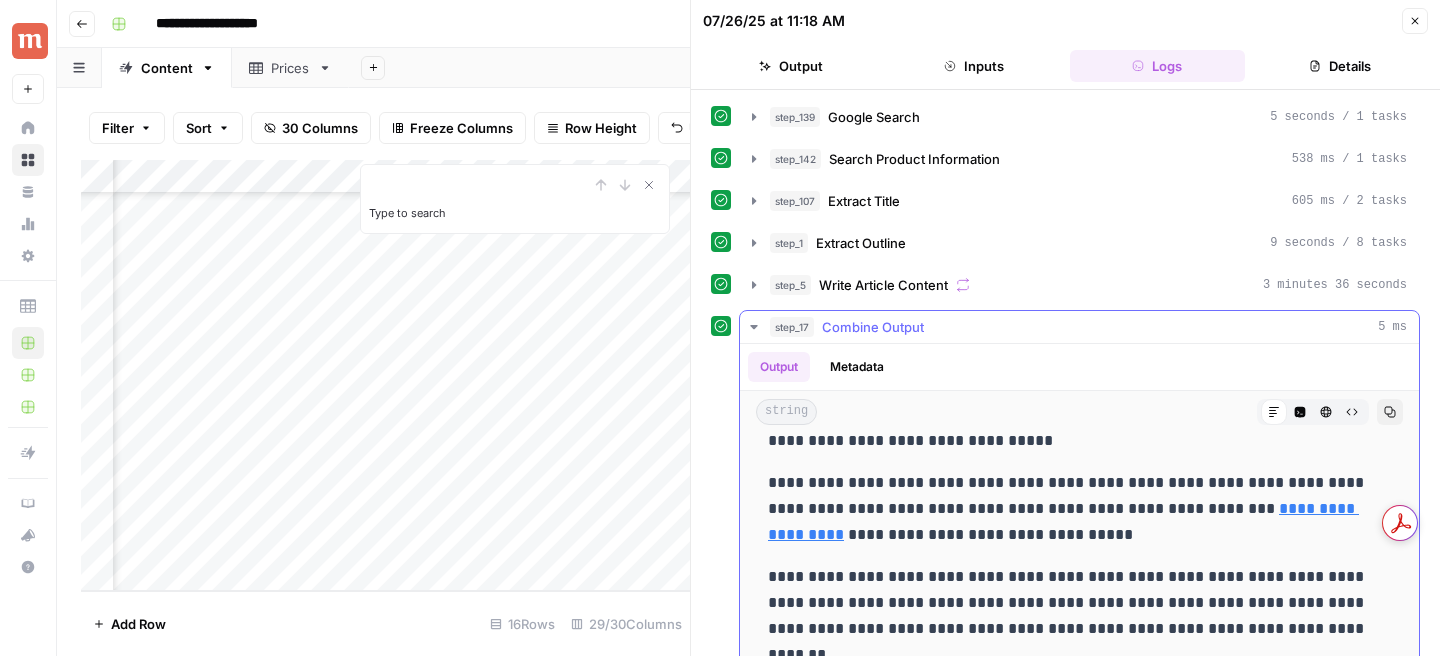 click 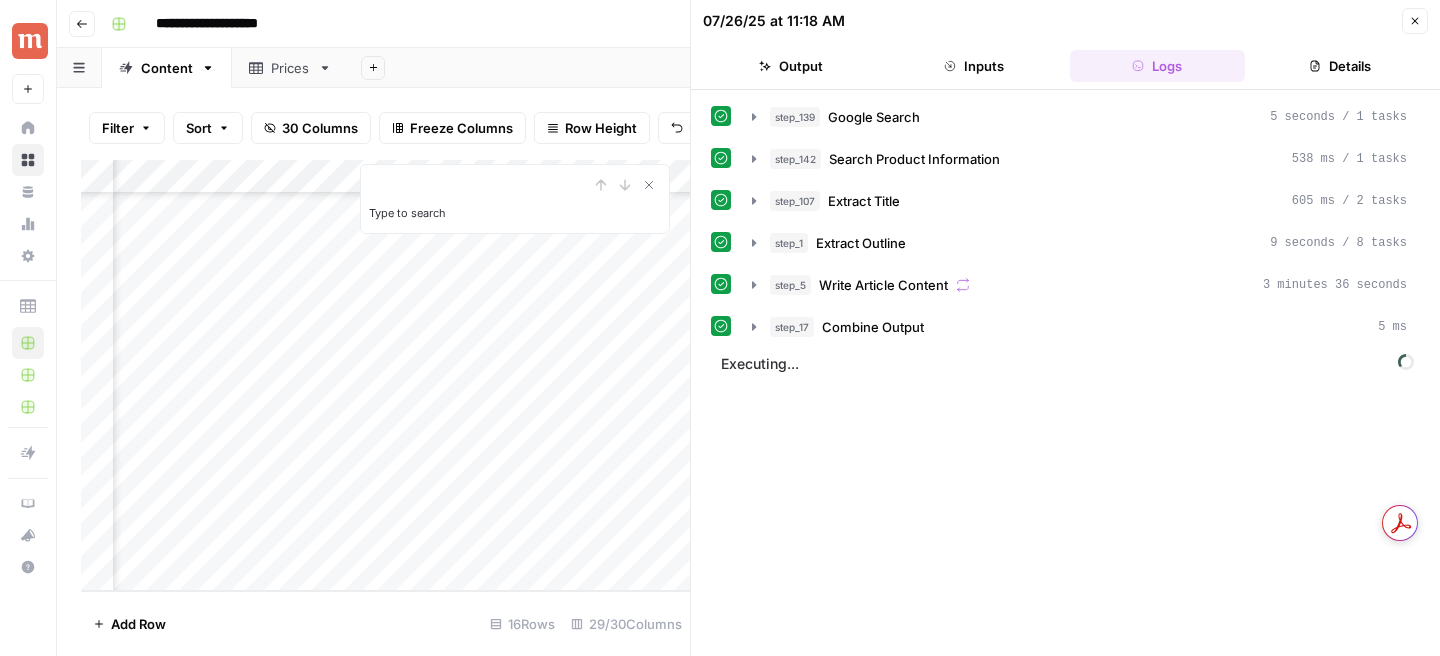 click 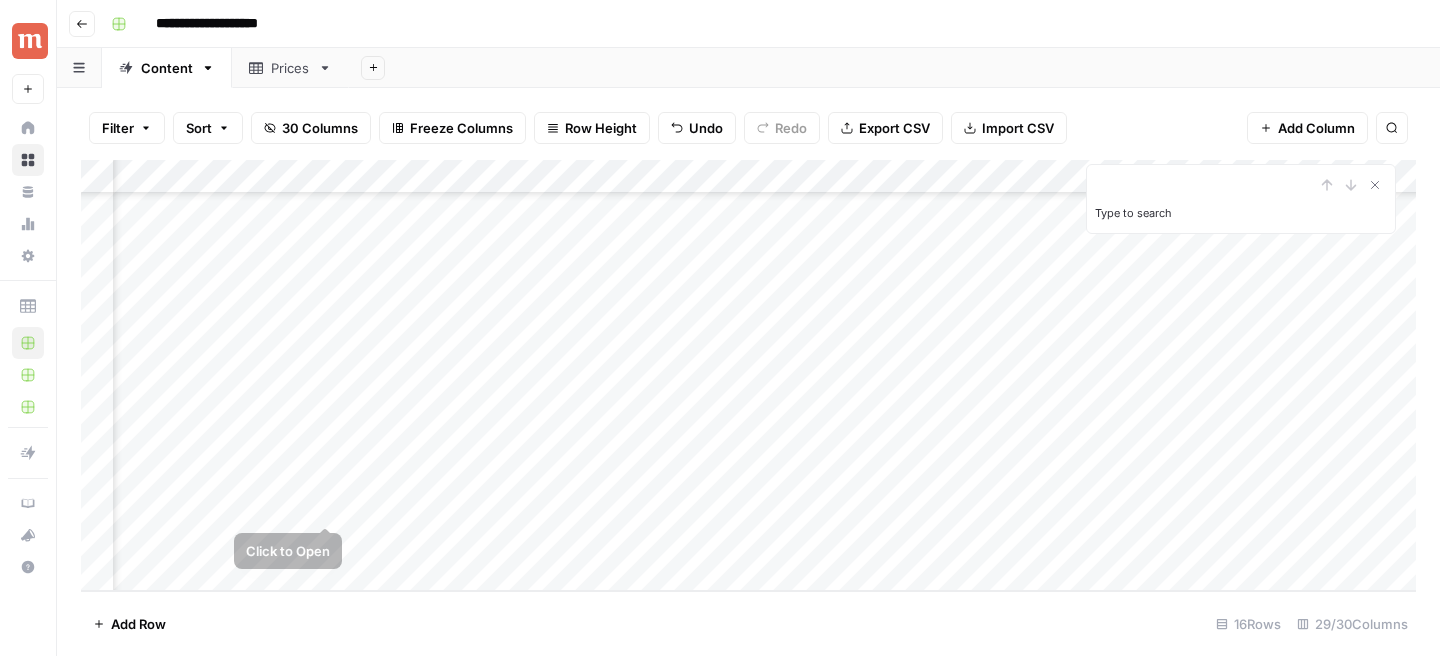 click on "Add Column" at bounding box center (748, 375) 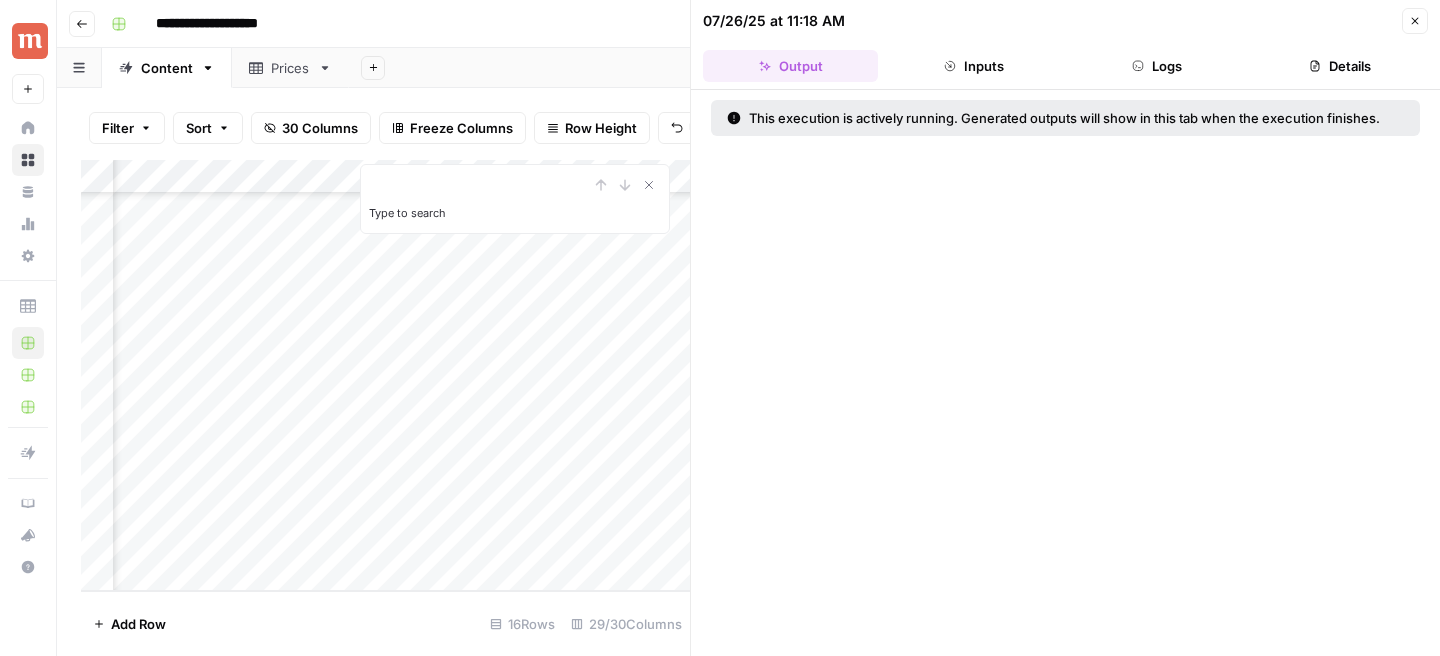 click on "[DATE] at [TIME] Close Output Inputs Logs Details" at bounding box center [1065, 45] 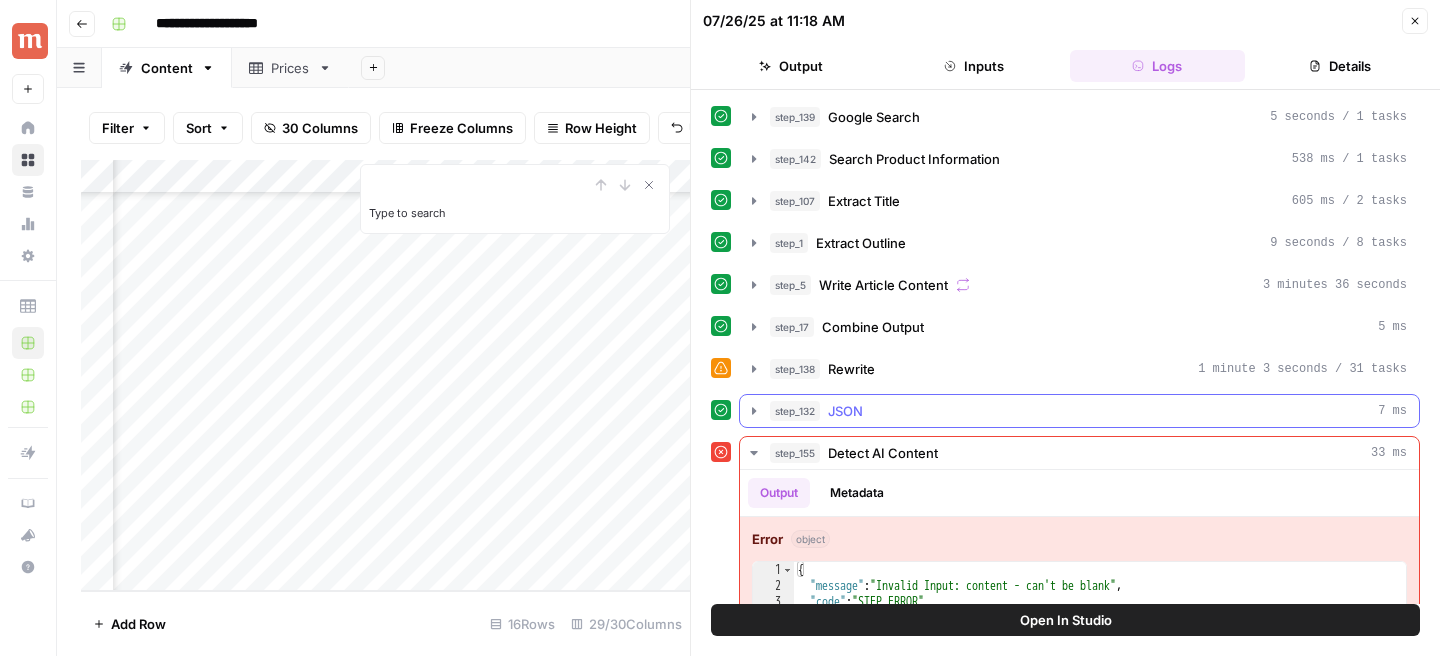 scroll, scrollTop: 44, scrollLeft: 0, axis: vertical 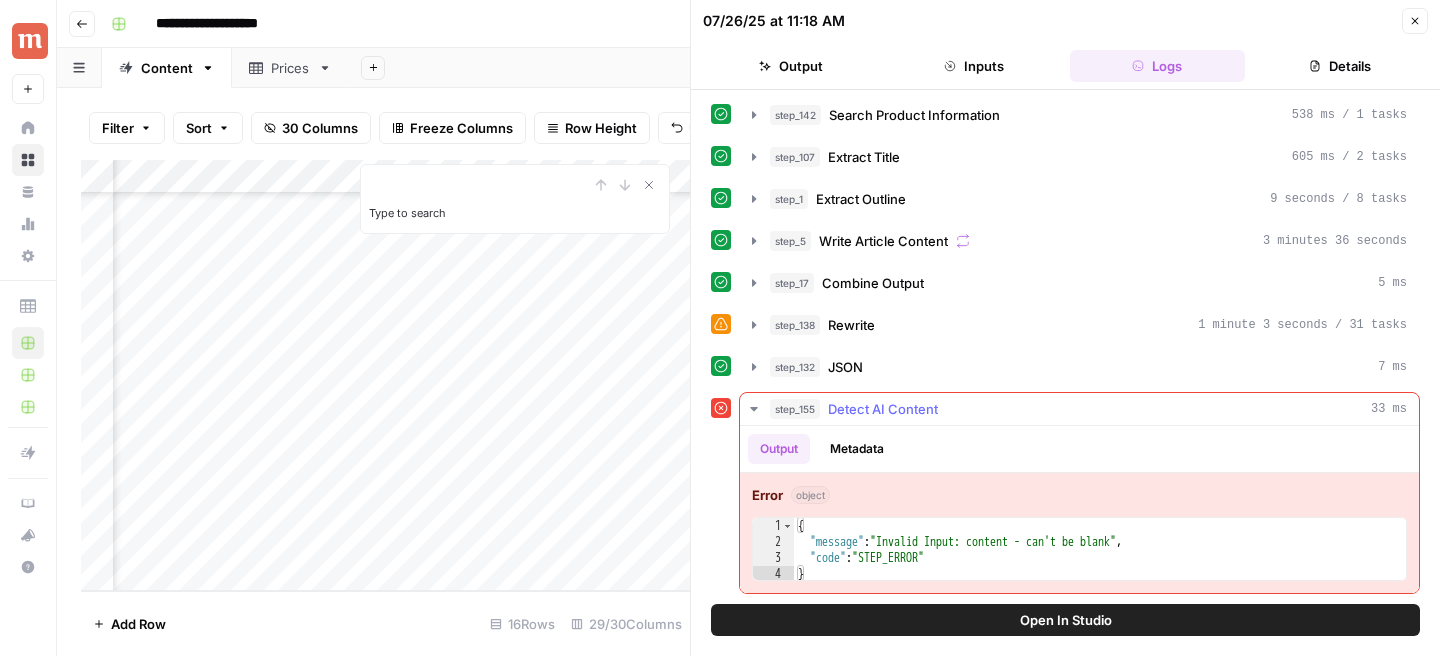 click 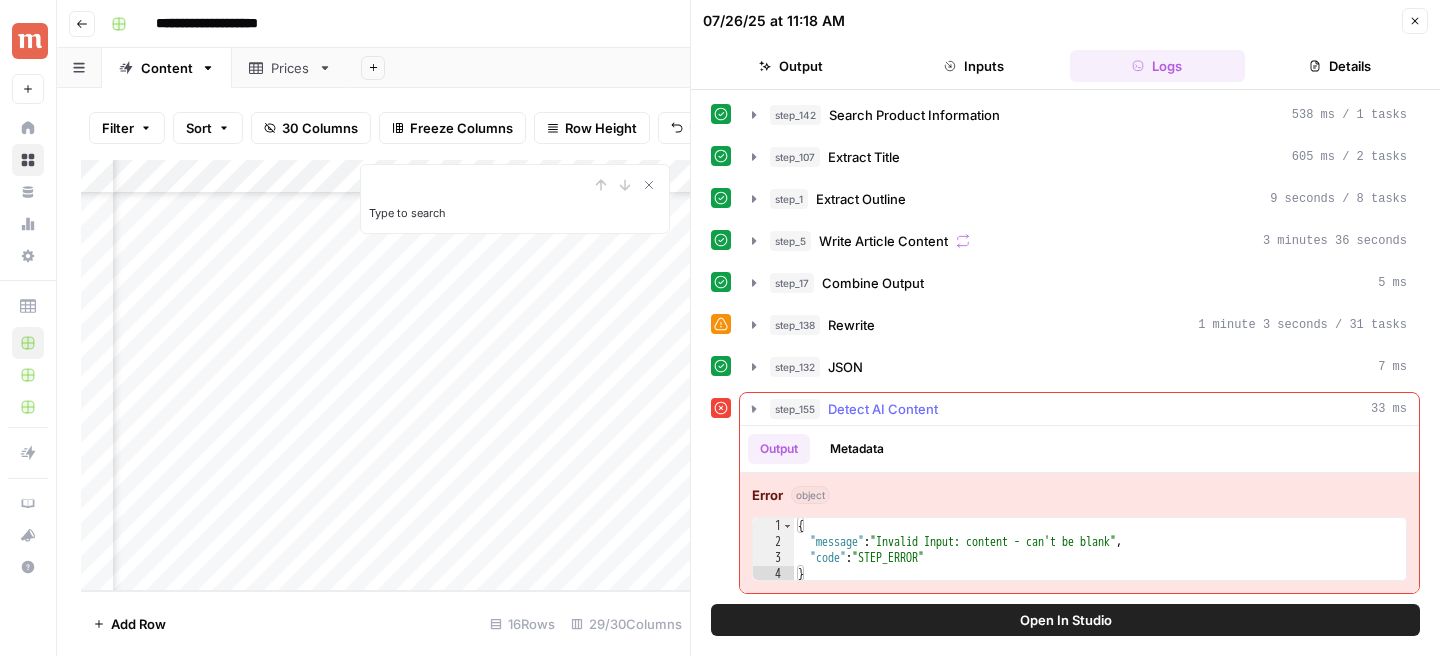 scroll, scrollTop: 0, scrollLeft: 0, axis: both 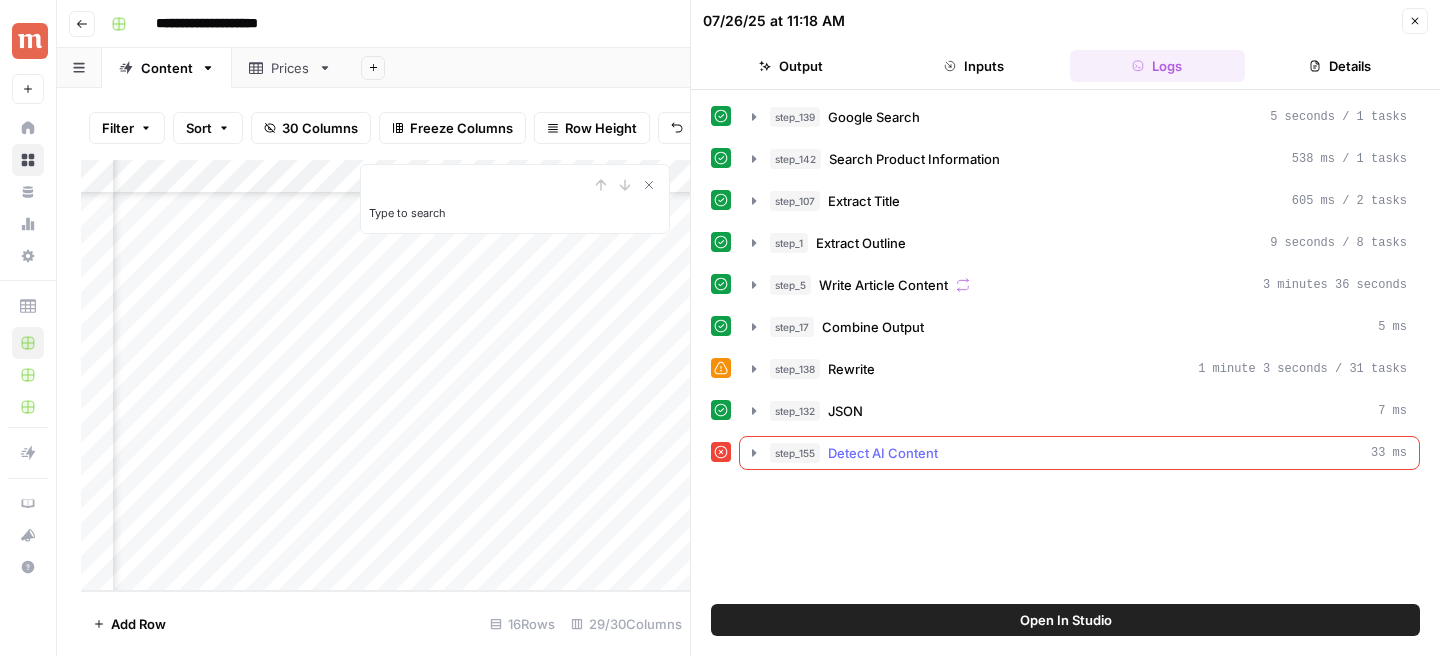 click 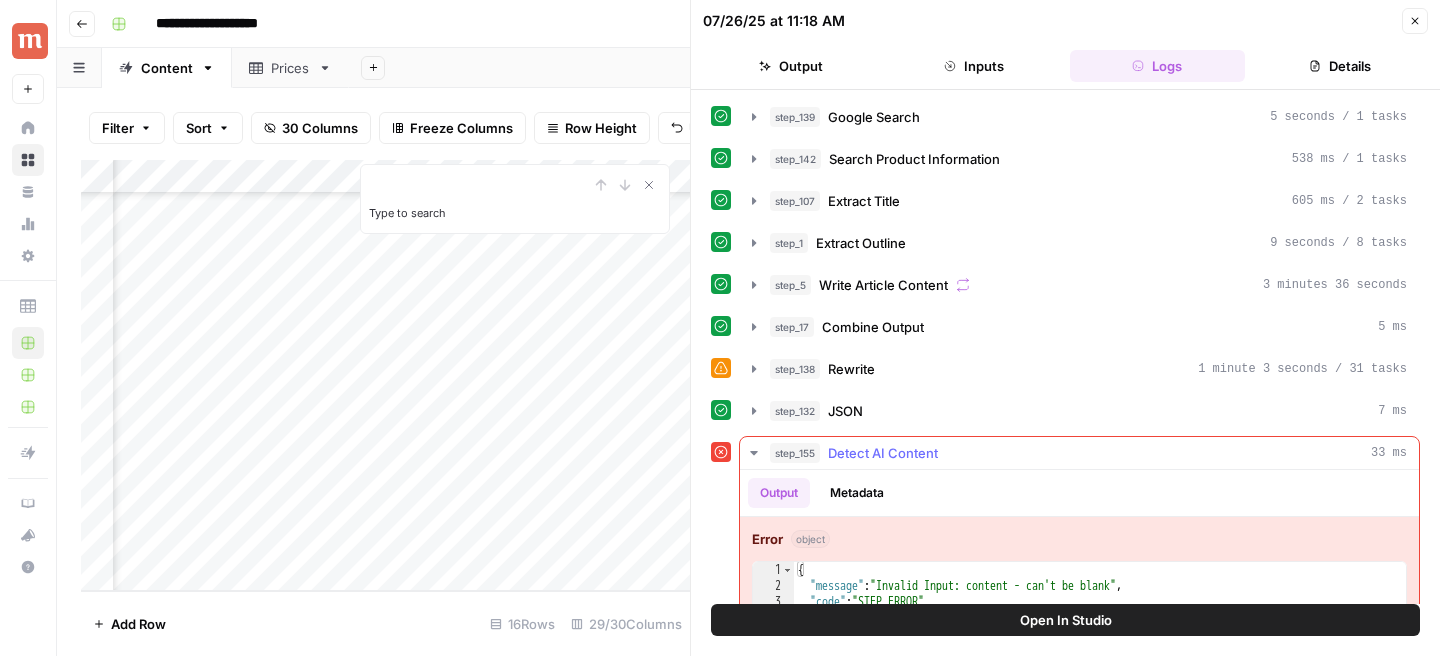 click on "Metadata" at bounding box center (857, 493) 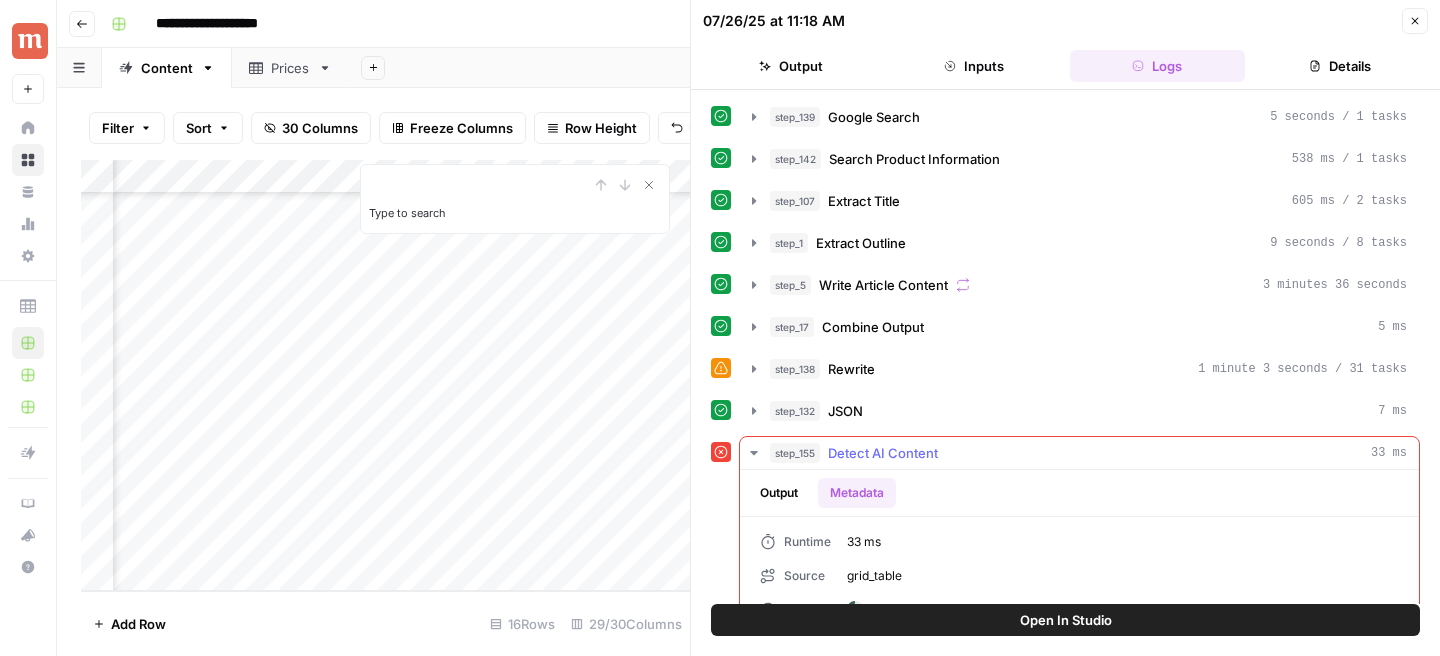 click on "Output" at bounding box center [779, 493] 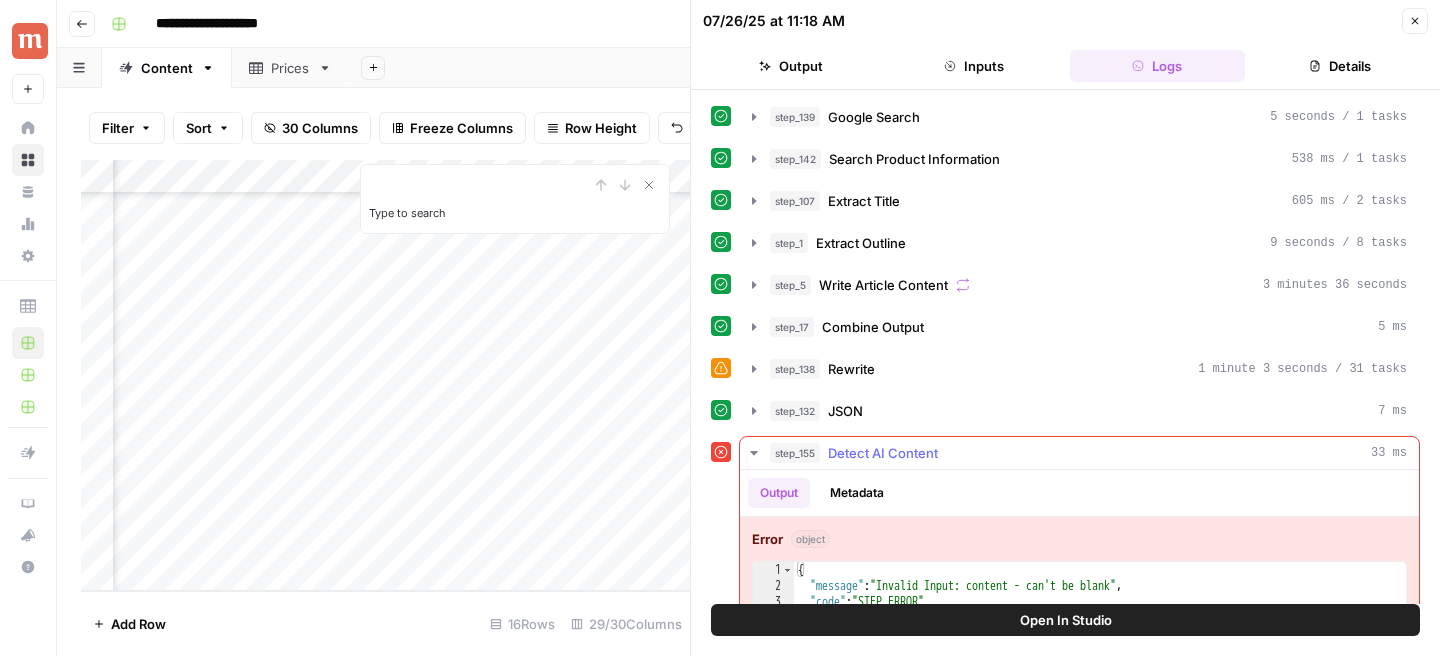 scroll, scrollTop: 44, scrollLeft: 0, axis: vertical 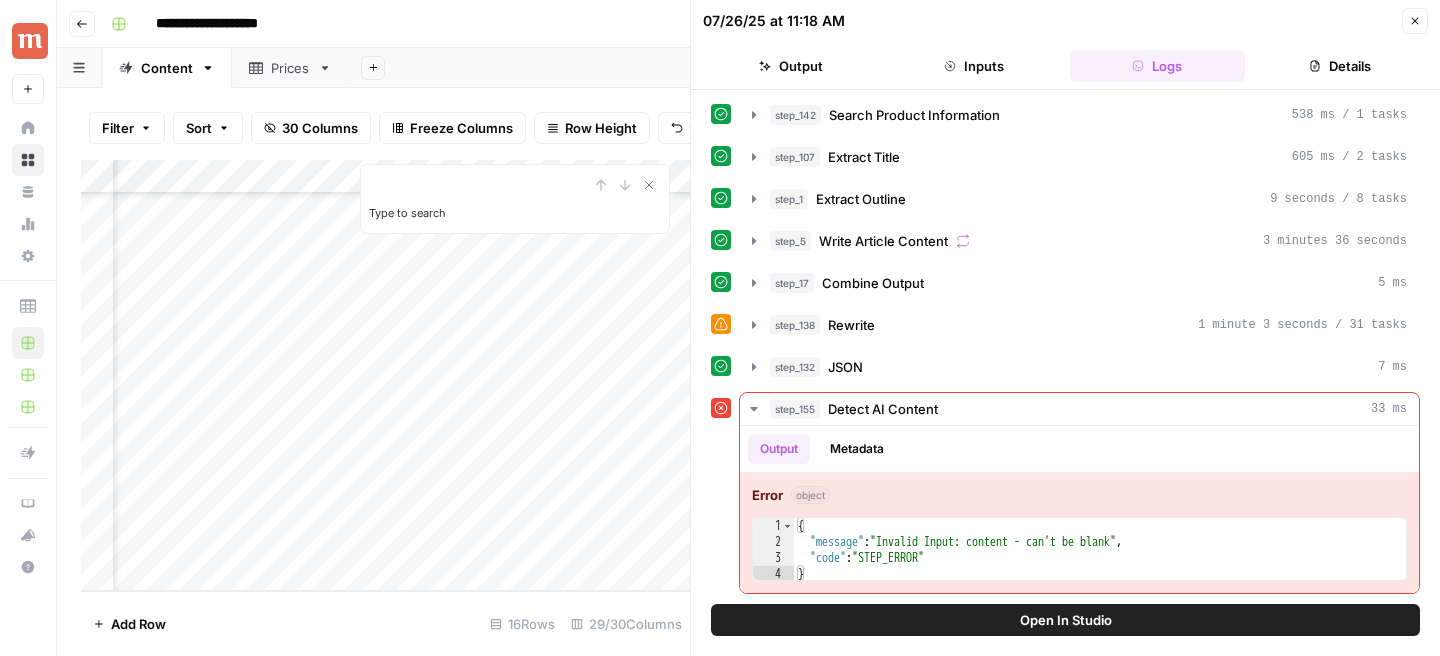 click on "Open In Studio" at bounding box center (1065, 620) 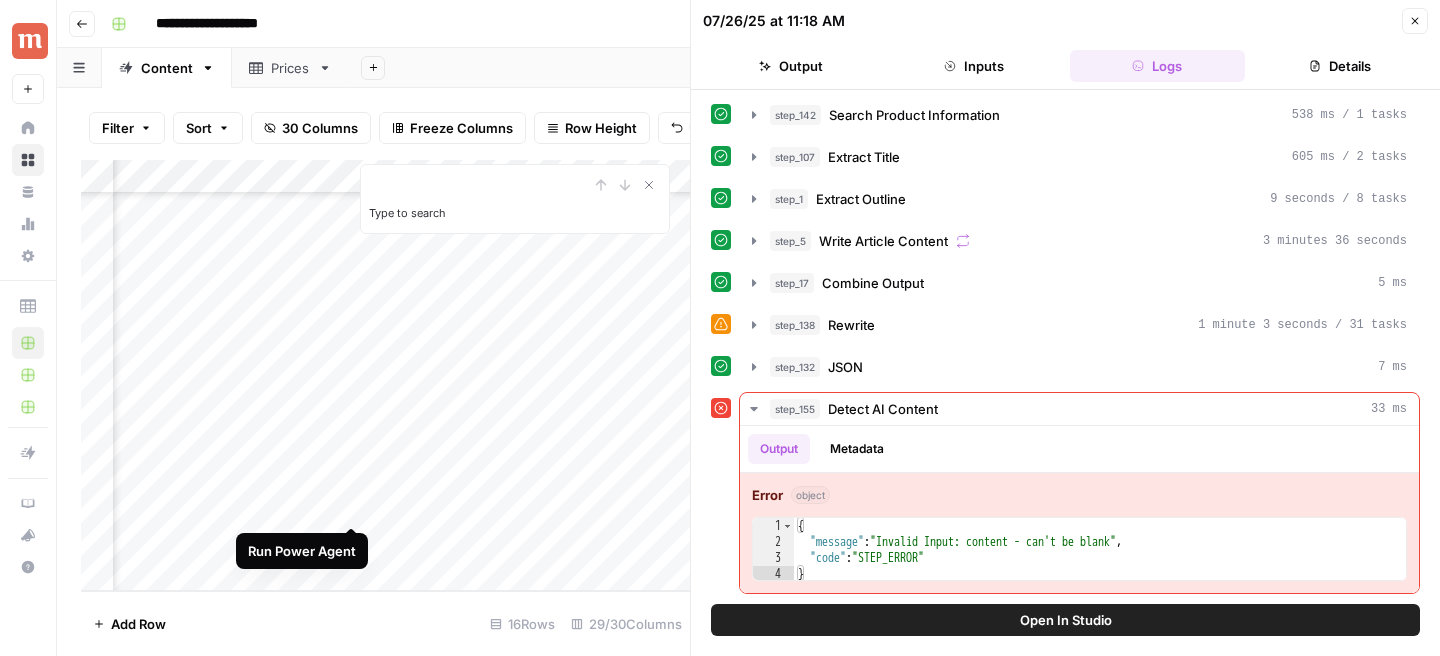 click on "Add Column" at bounding box center (385, 375) 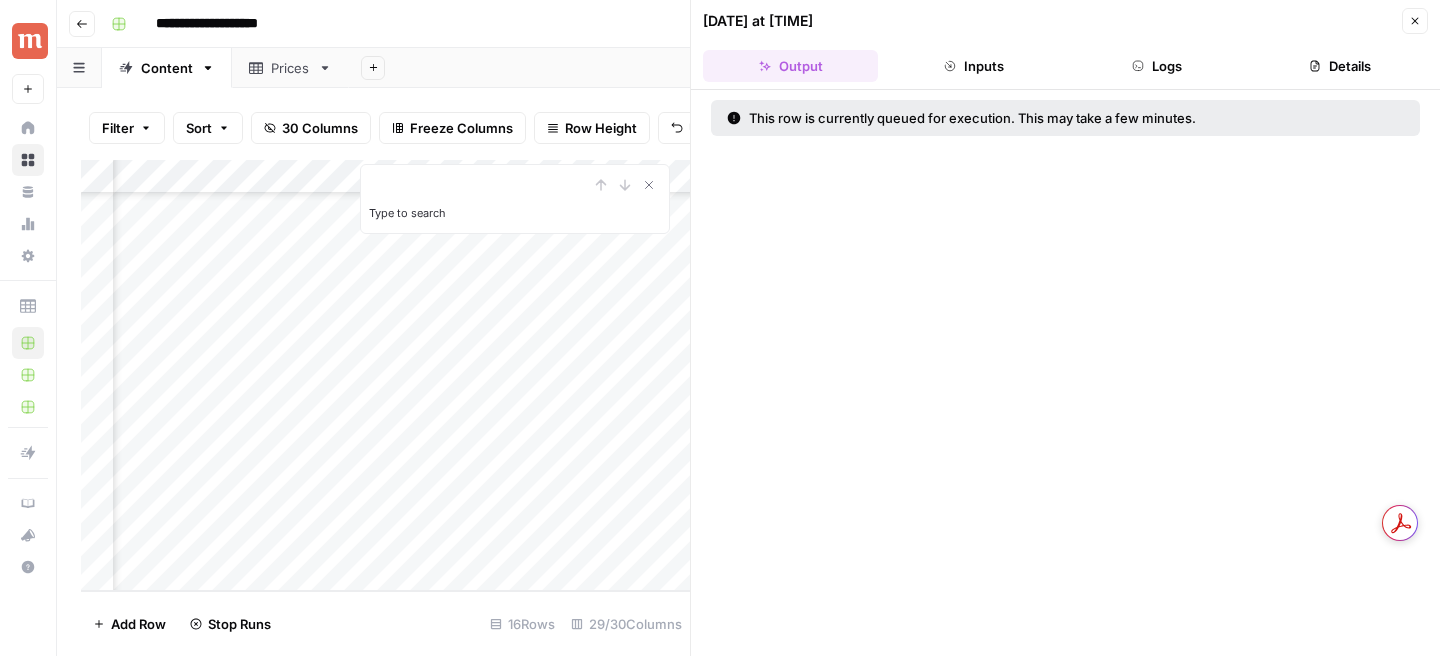 click 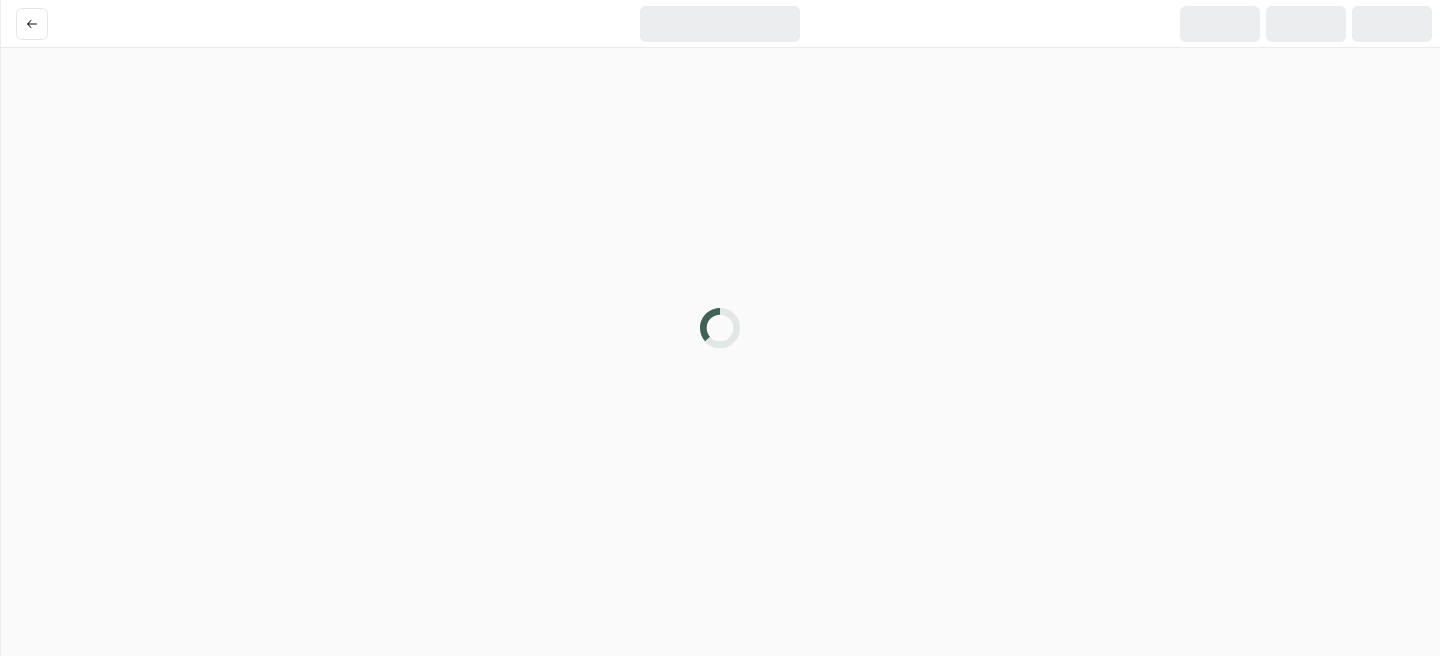 scroll, scrollTop: 0, scrollLeft: 0, axis: both 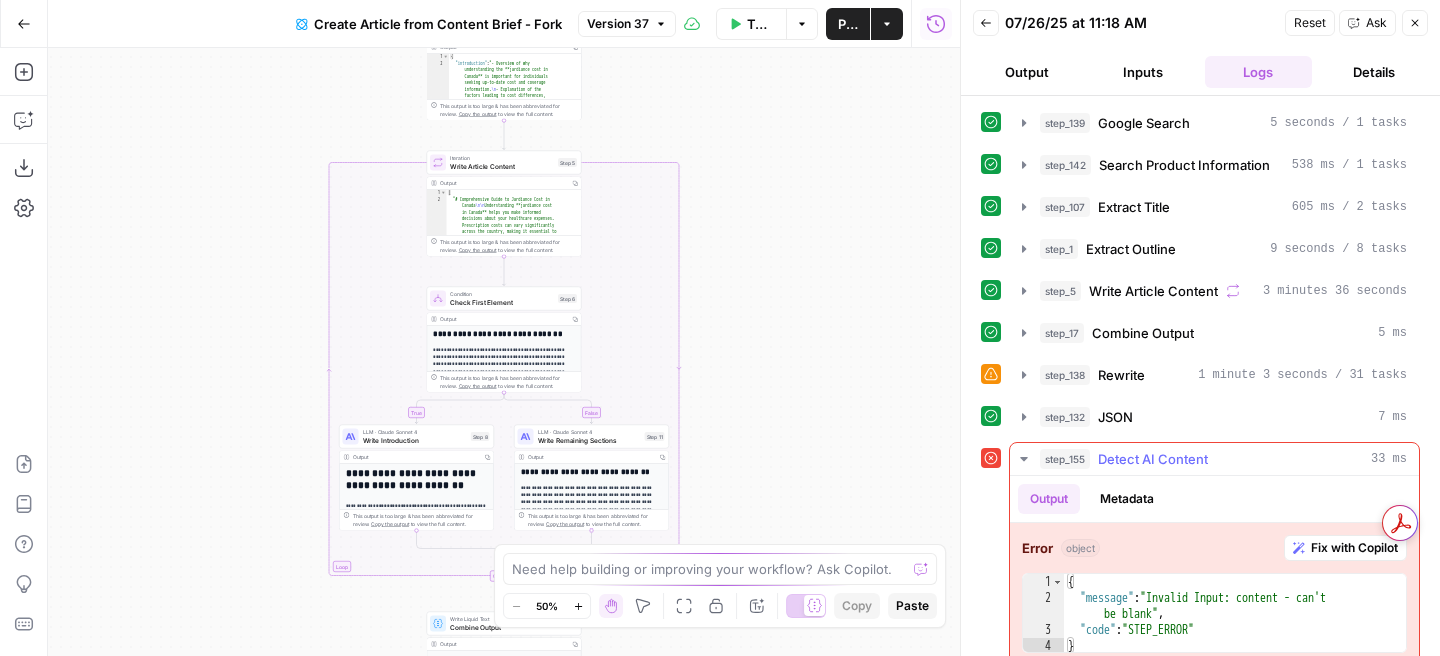 click on "Fix with Copilot" at bounding box center (1354, 548) 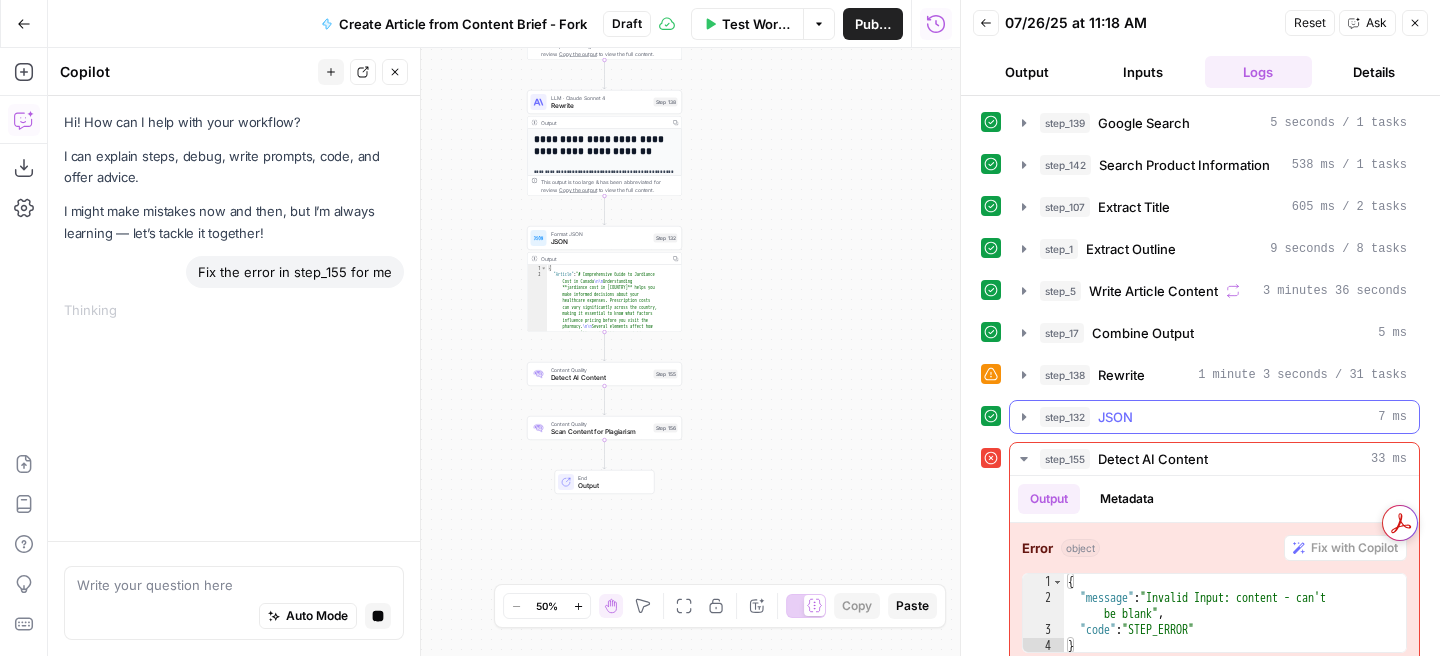 scroll, scrollTop: 20, scrollLeft: 0, axis: vertical 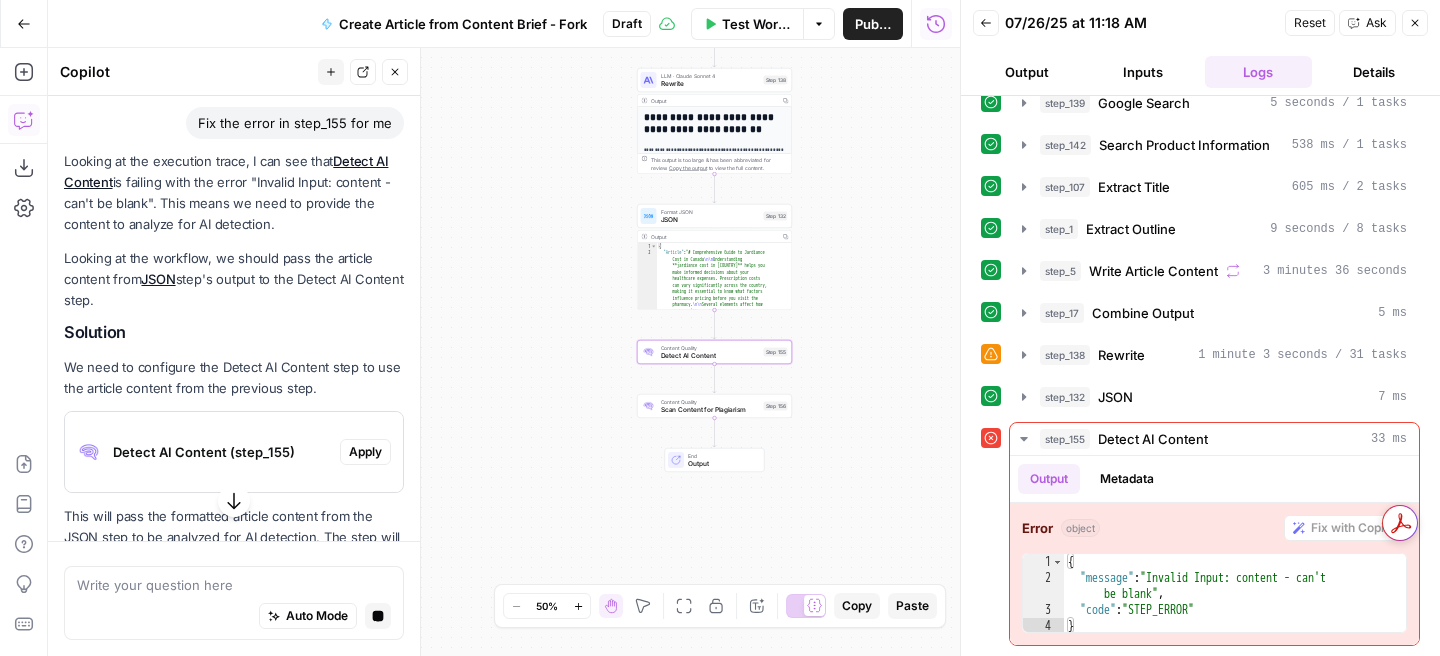 click on "Detect AI Content (step_155)" at bounding box center (202, 452) 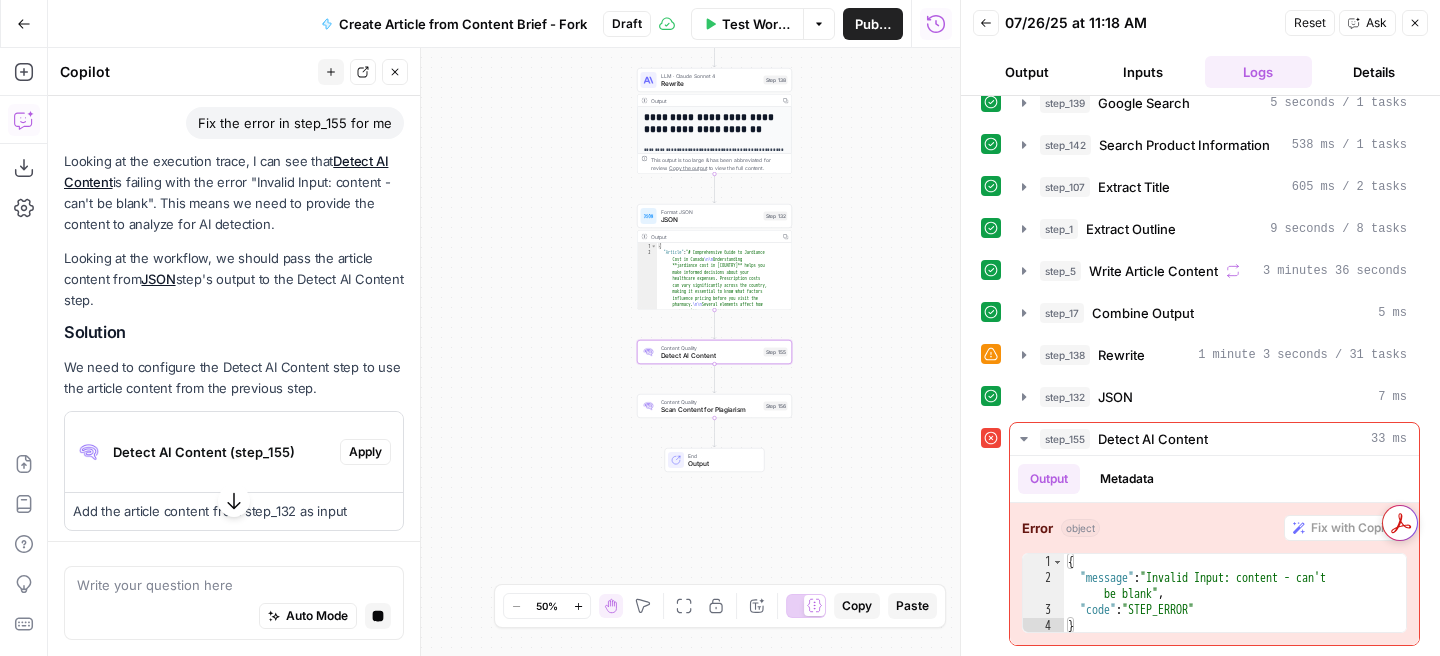 click on "Apply" at bounding box center [365, 452] 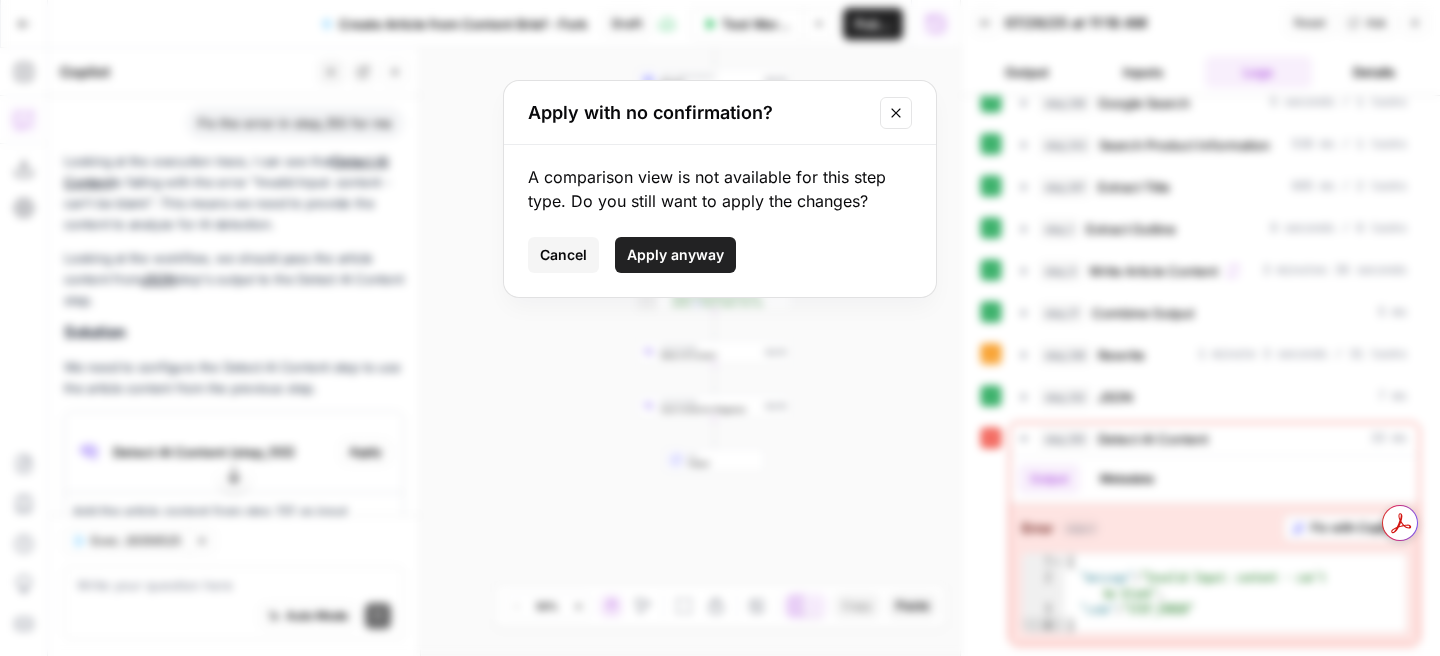 click on "Apply anyway" at bounding box center [675, 255] 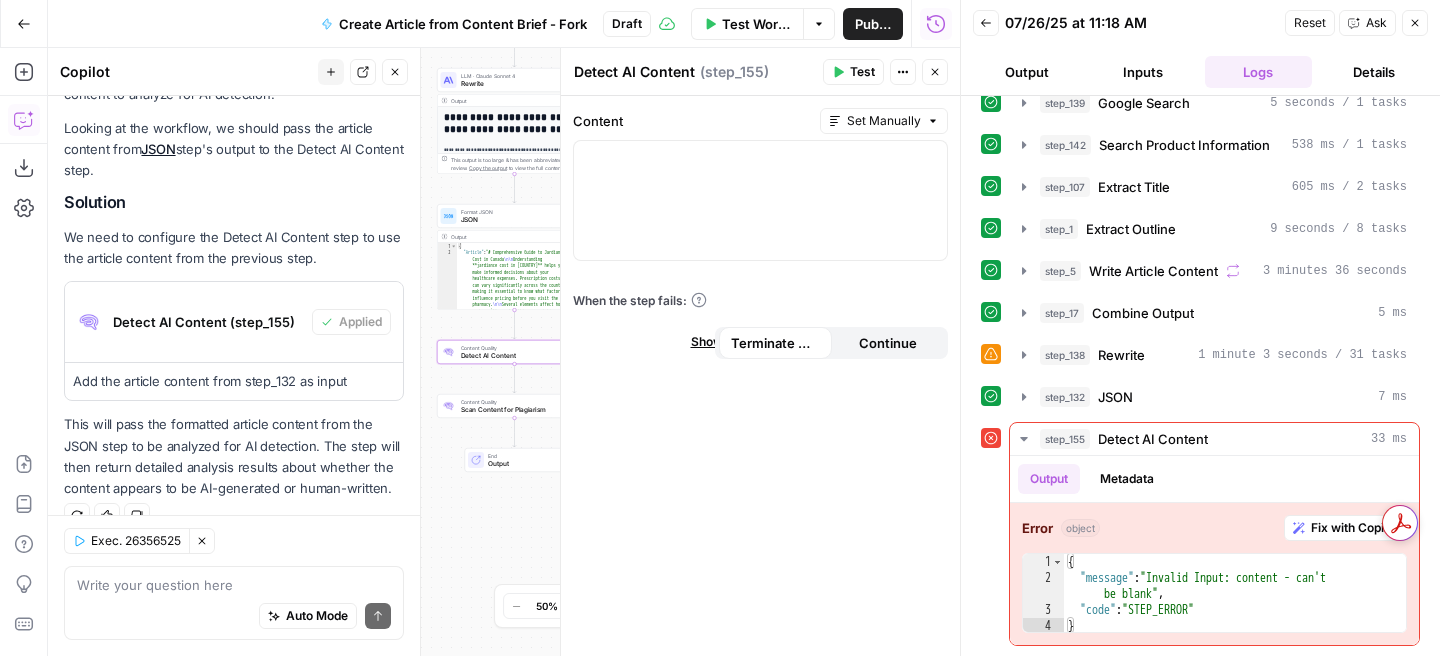 scroll, scrollTop: 343, scrollLeft: 0, axis: vertical 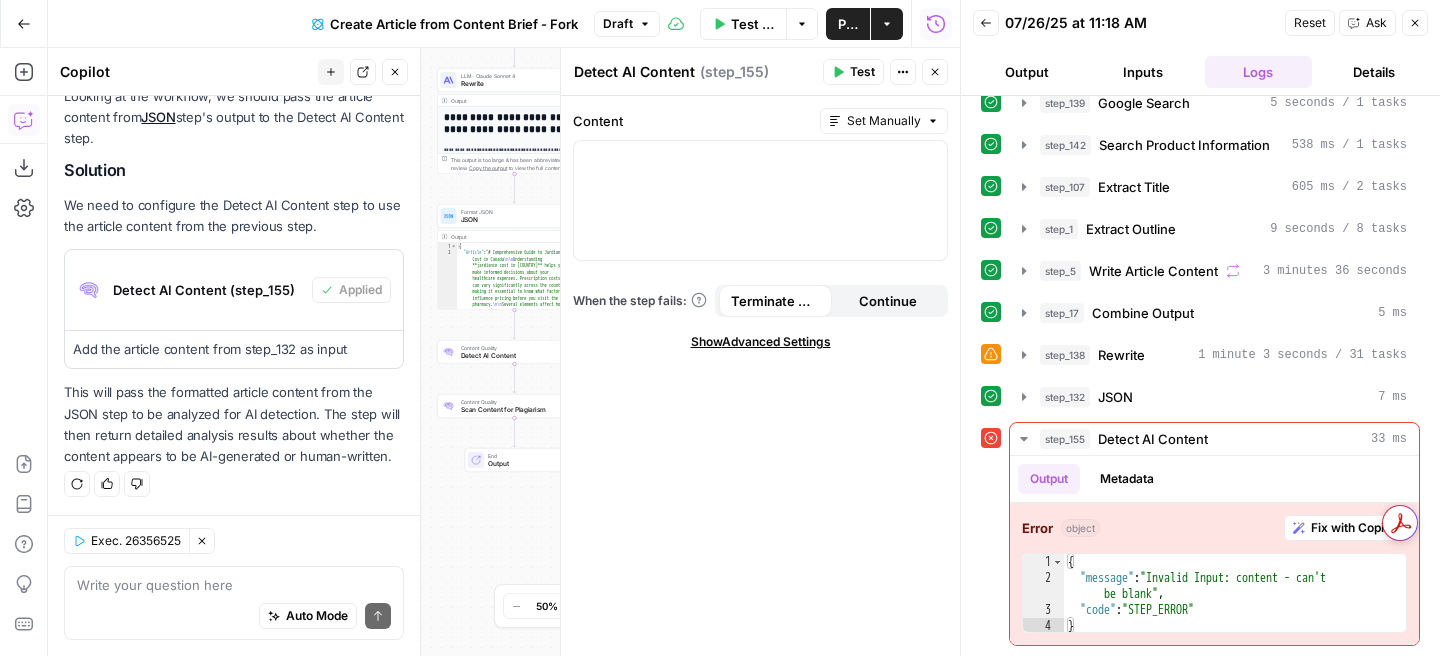 click on "Test" at bounding box center [862, 72] 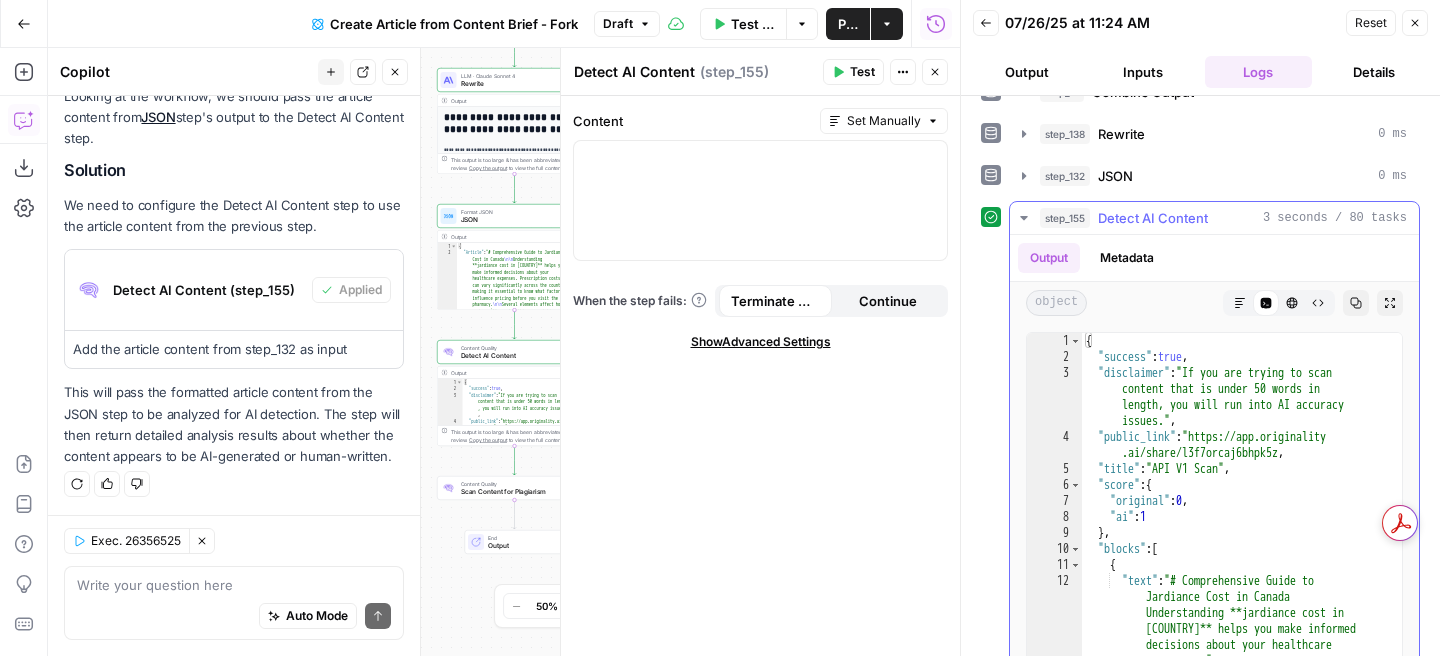 scroll, scrollTop: 331, scrollLeft: 0, axis: vertical 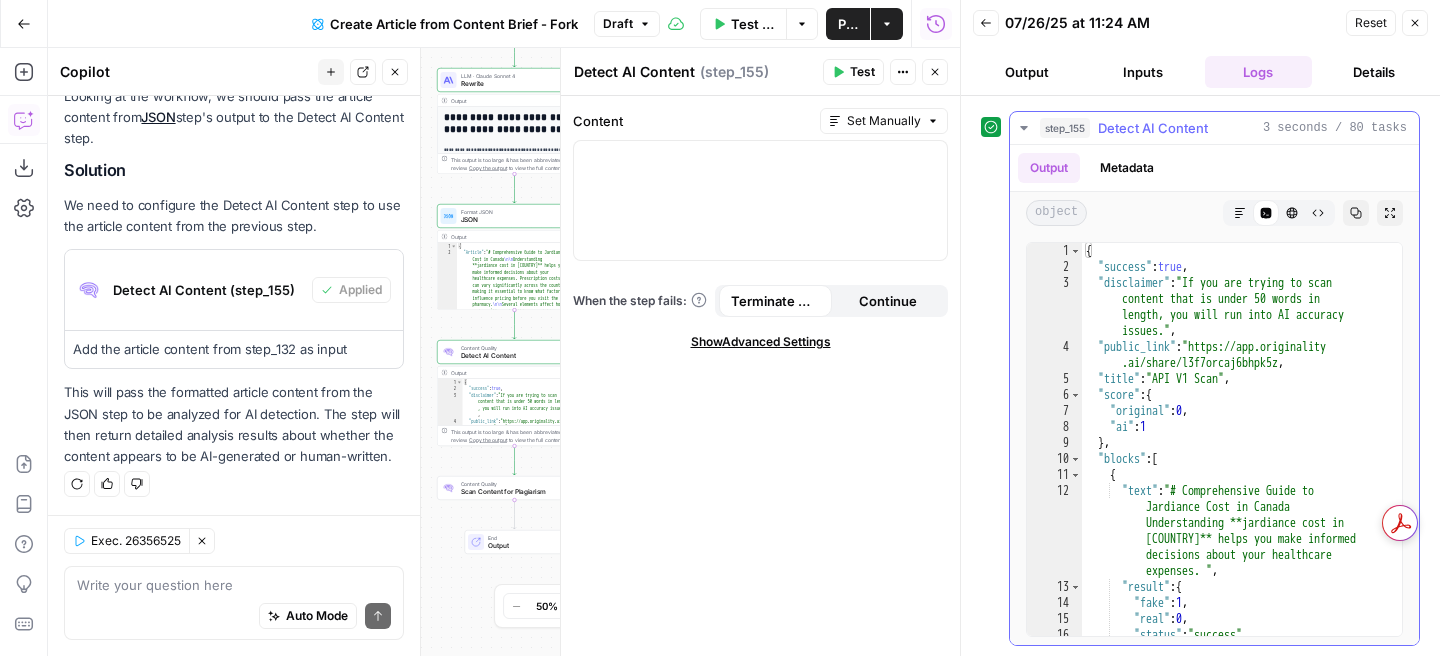 click on "Markdown" at bounding box center [1240, 213] 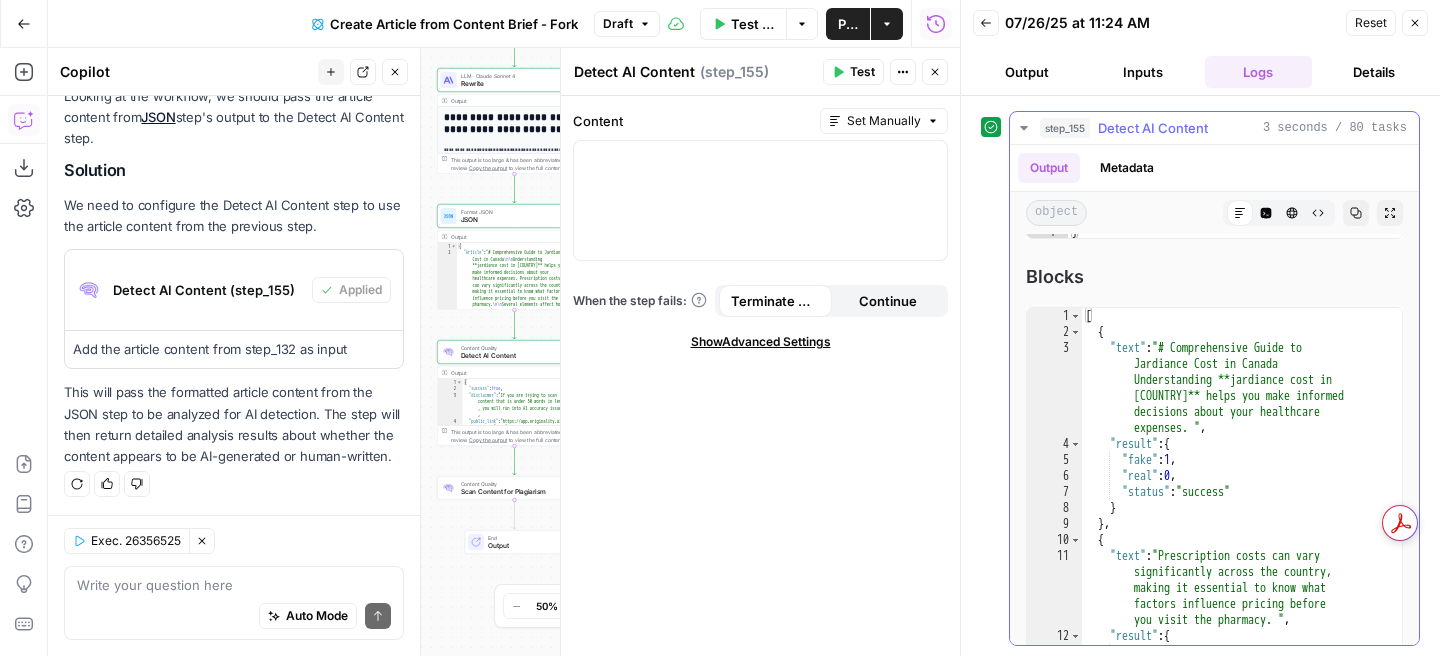 scroll, scrollTop: 612, scrollLeft: 0, axis: vertical 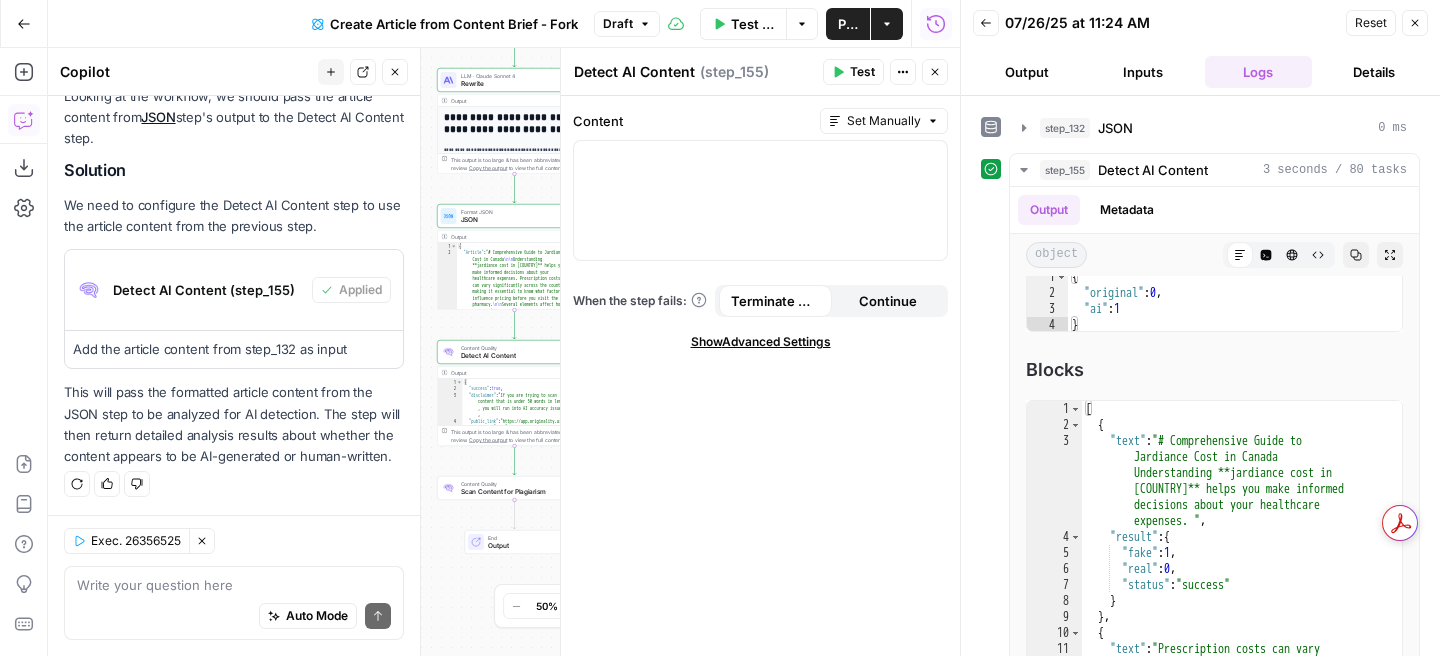 click 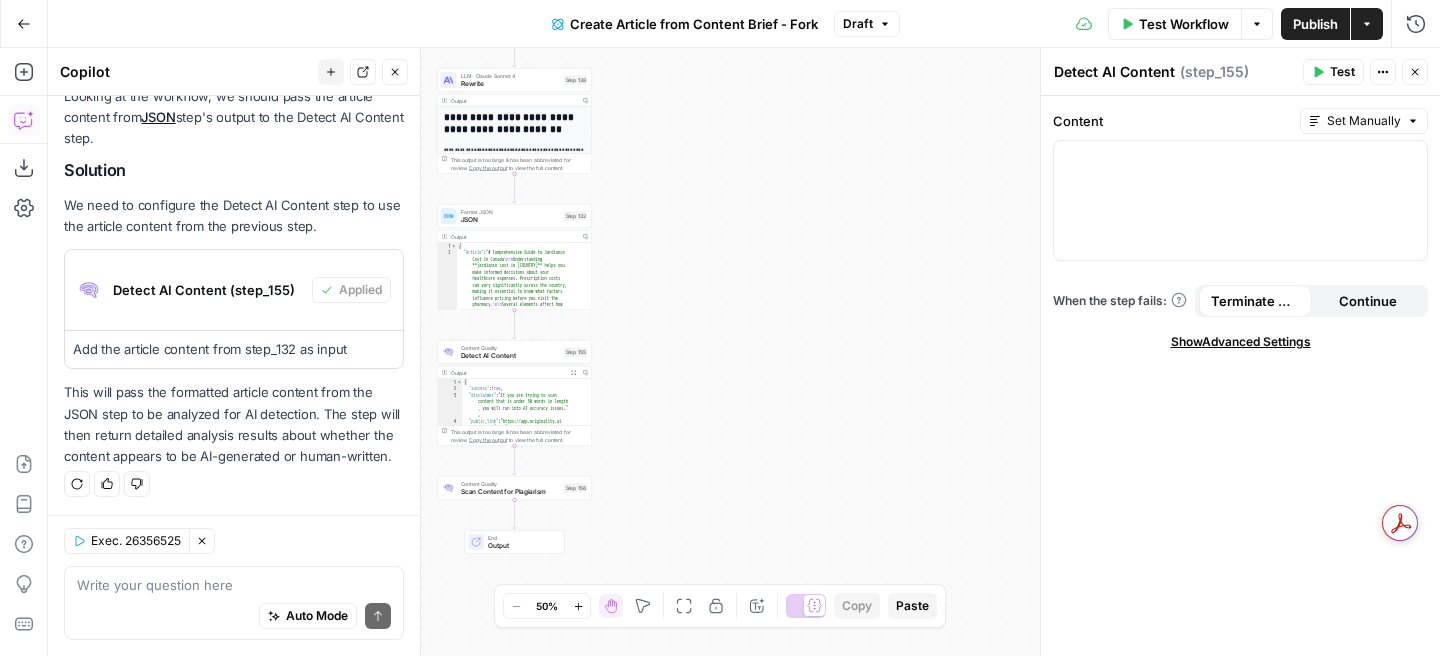 click on "Draft" at bounding box center [867, 24] 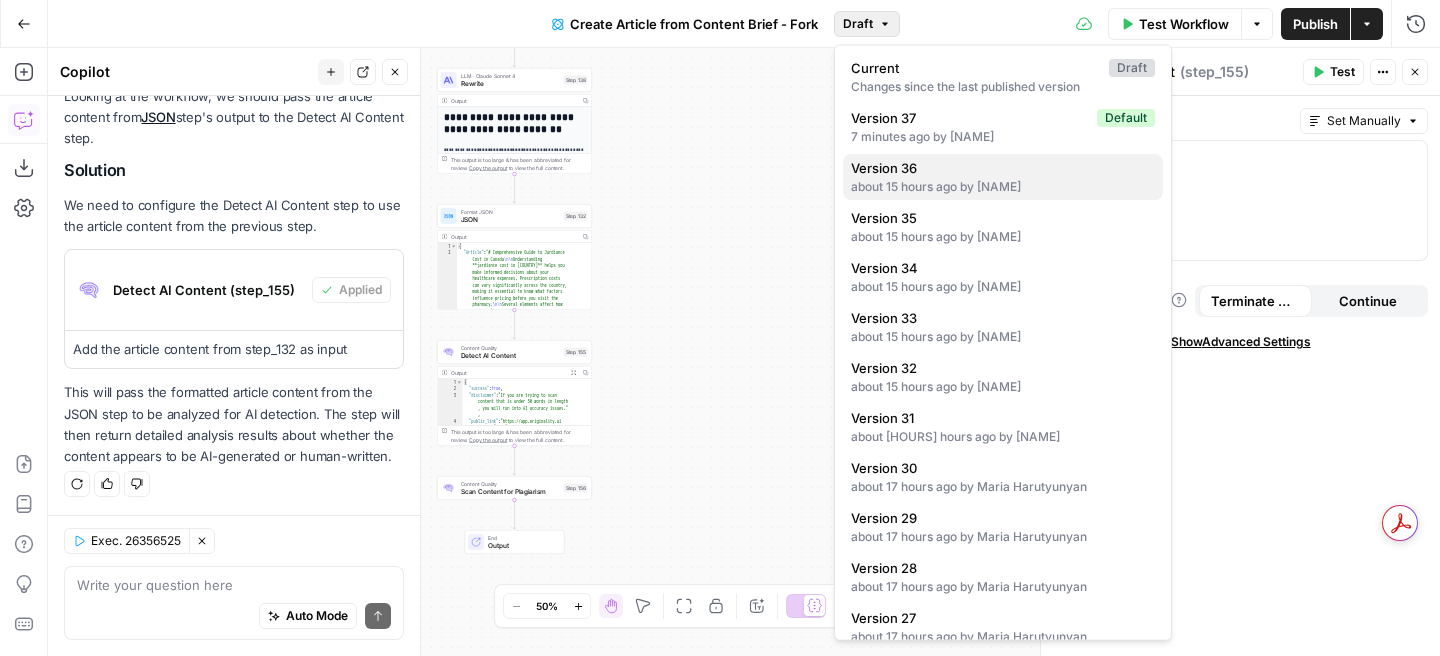 click on "about 15 hours ago
by [NAME]" at bounding box center [1003, 187] 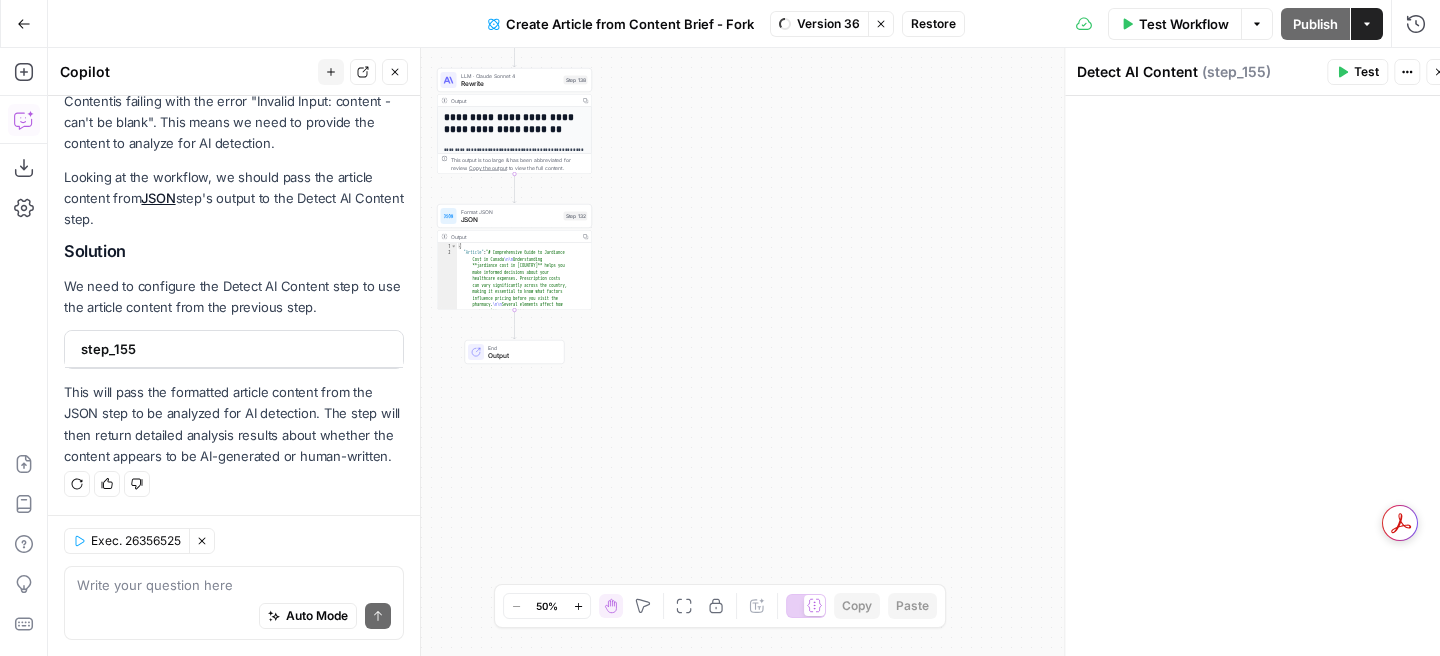scroll, scrollTop: 262, scrollLeft: 0, axis: vertical 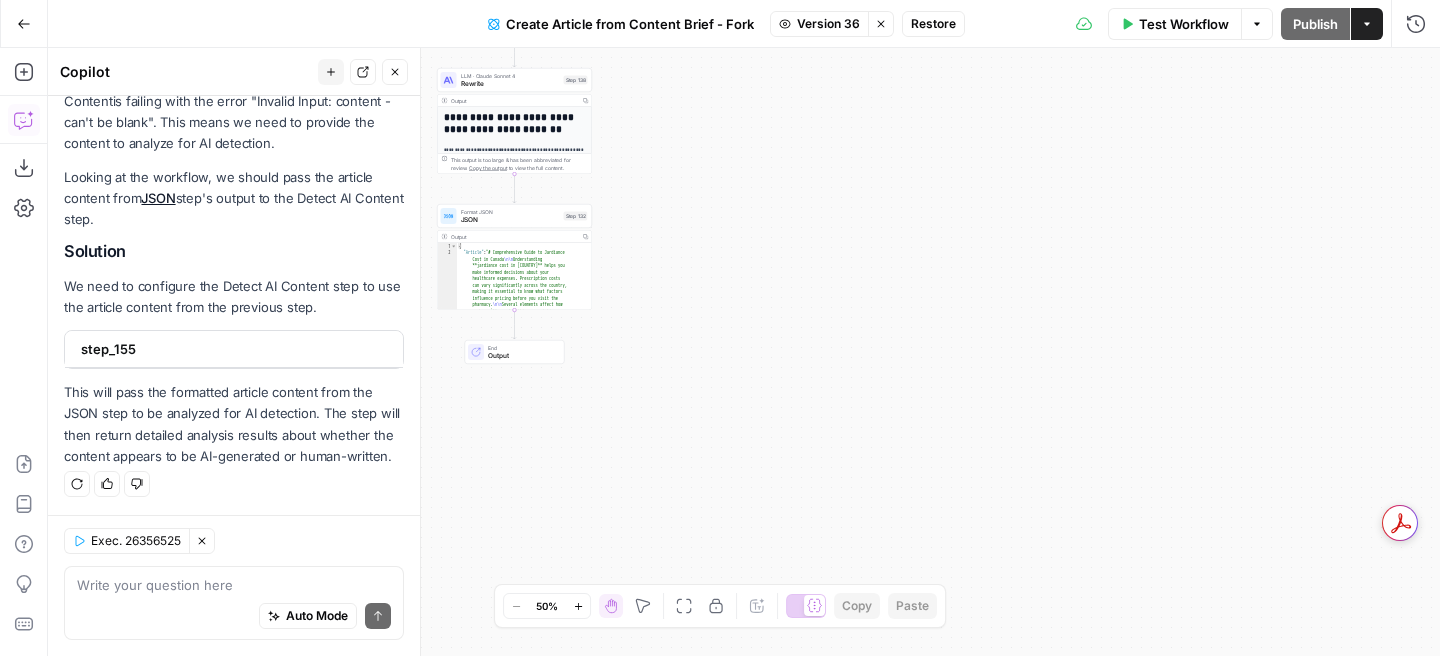 click on "Version 36" at bounding box center (828, 24) 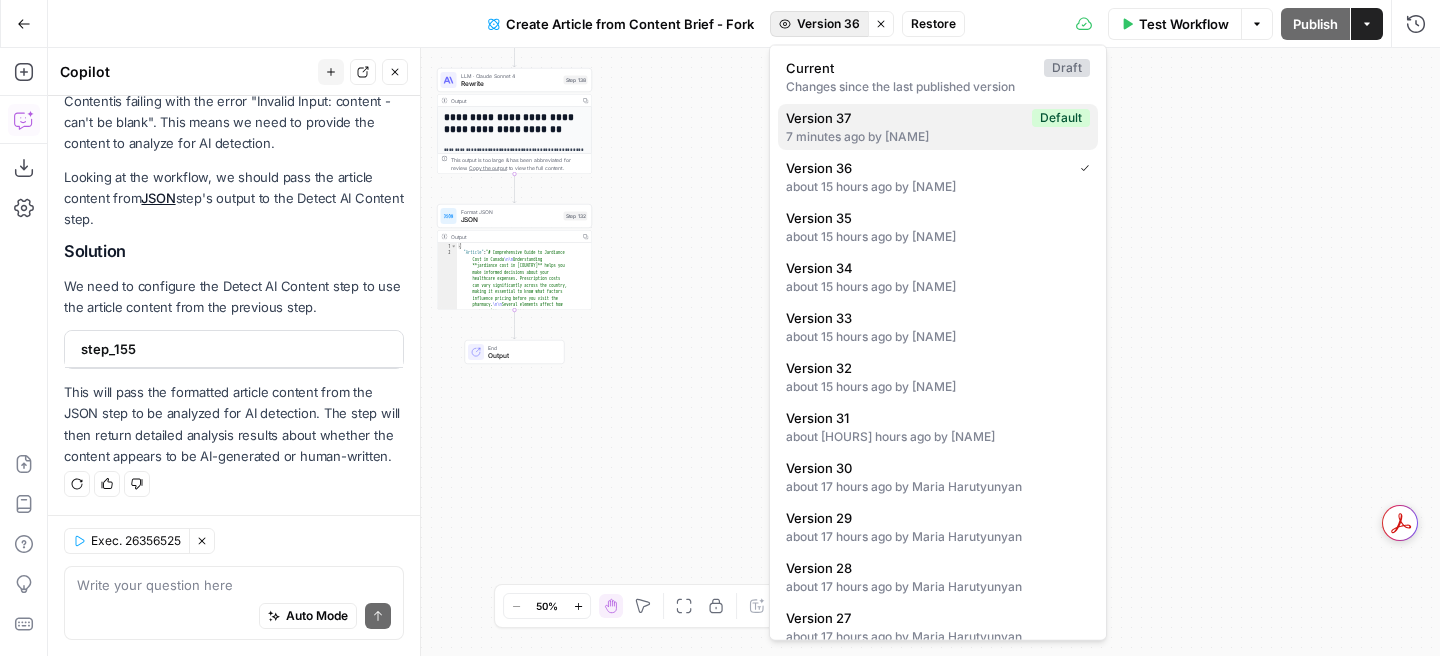 click on "Version 37" at bounding box center [905, 118] 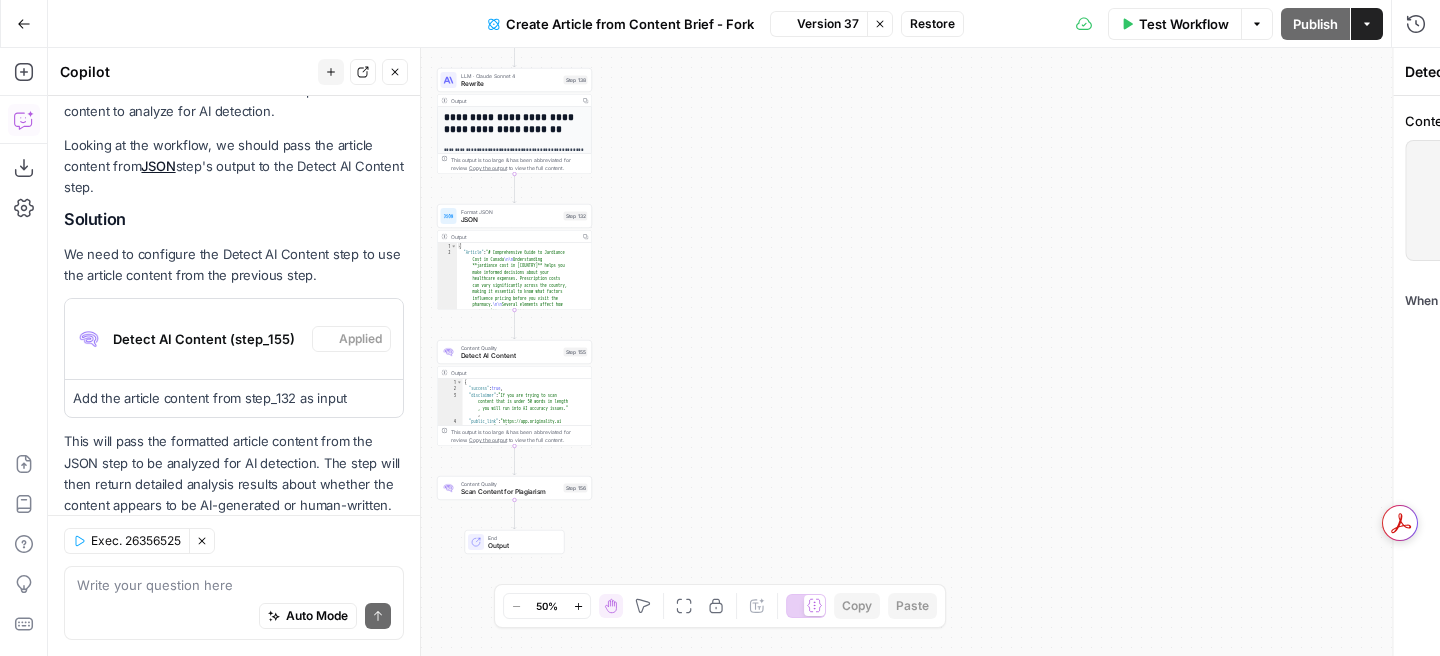 scroll, scrollTop: 311, scrollLeft: 0, axis: vertical 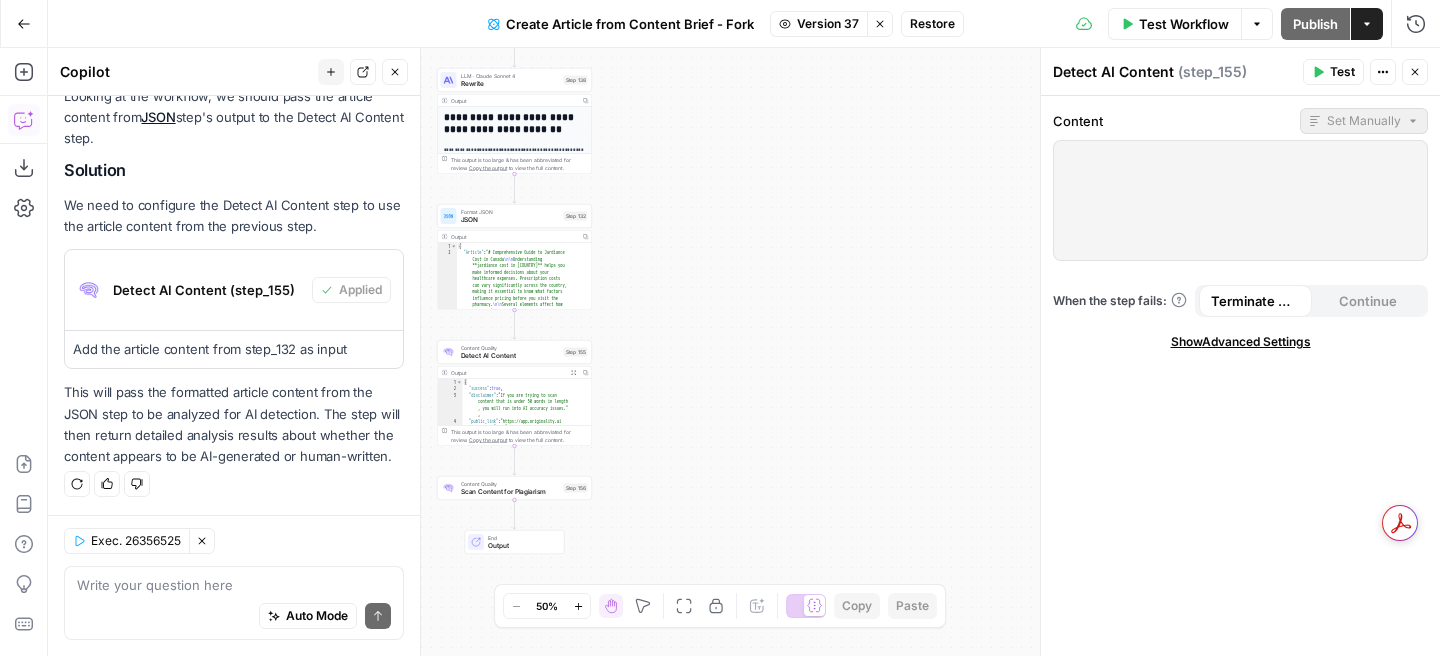 click on "Create Article from Content Brief - Fork Version 37 Stop viewing Restore" at bounding box center [720, 24] 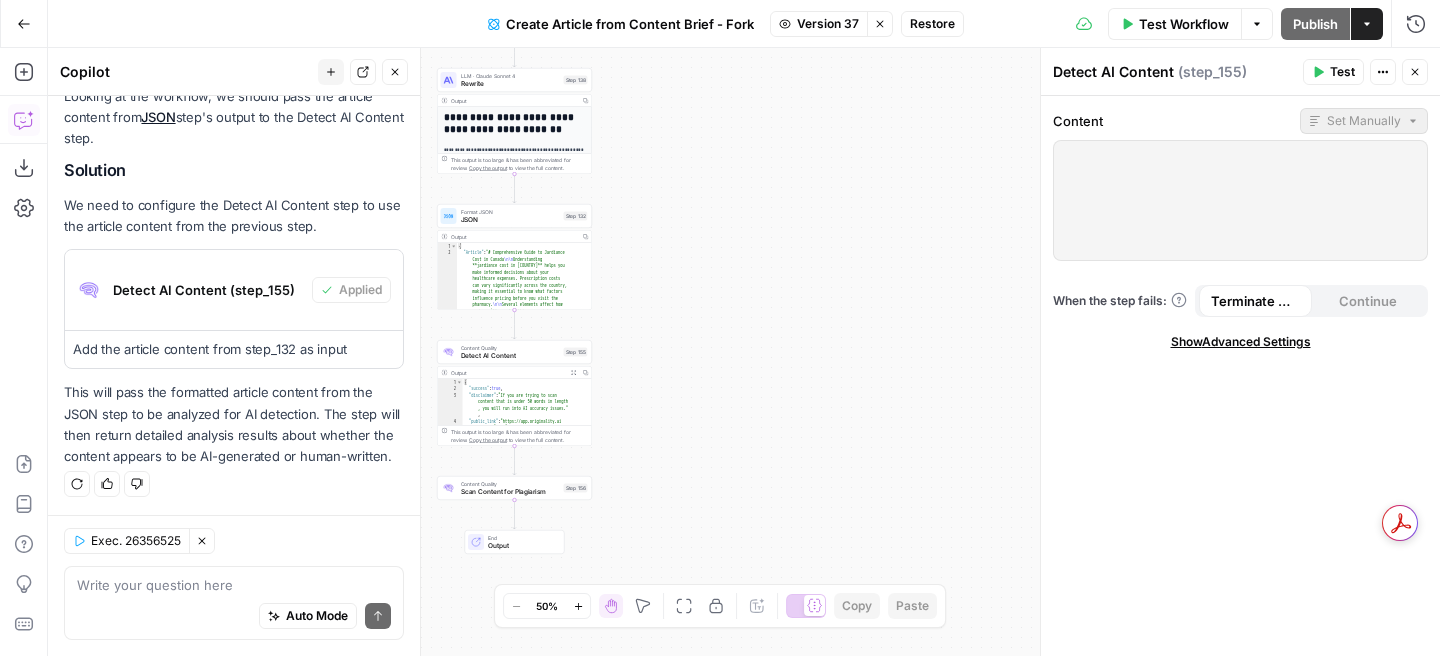 click on "Version 37" at bounding box center (828, 24) 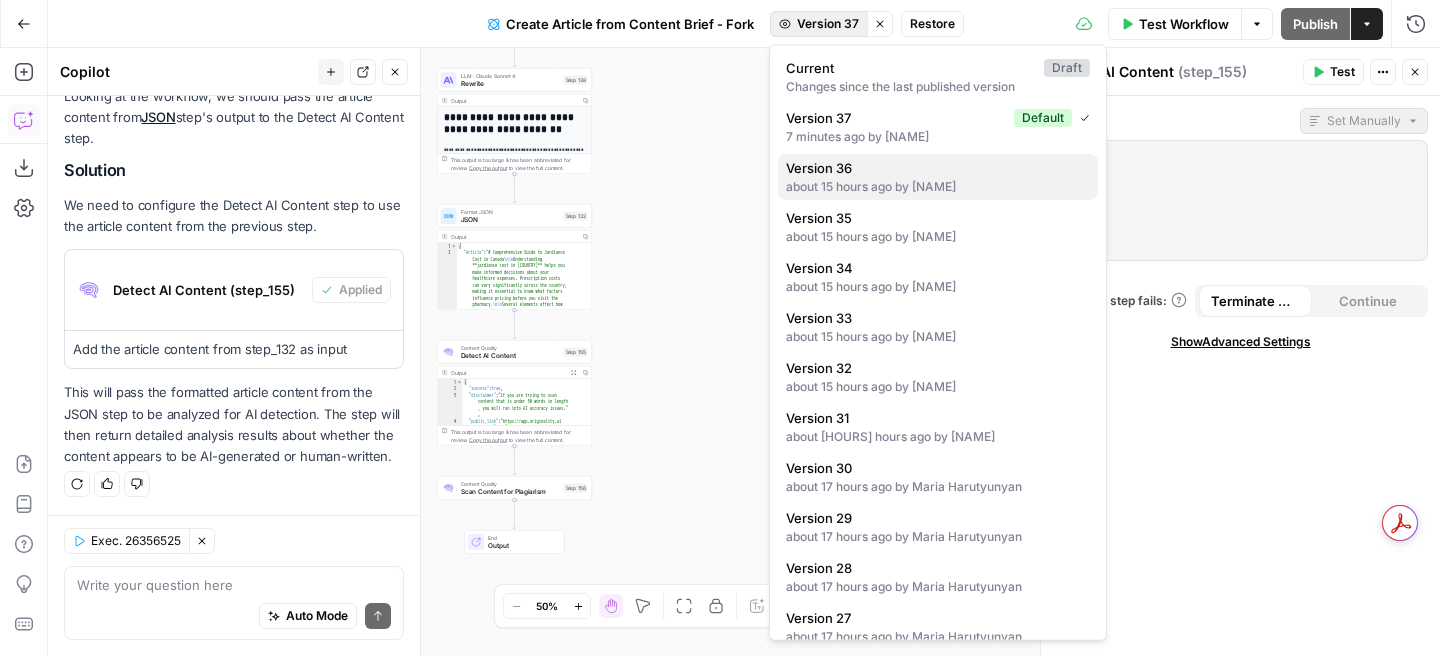 click on "Version 36" at bounding box center (934, 168) 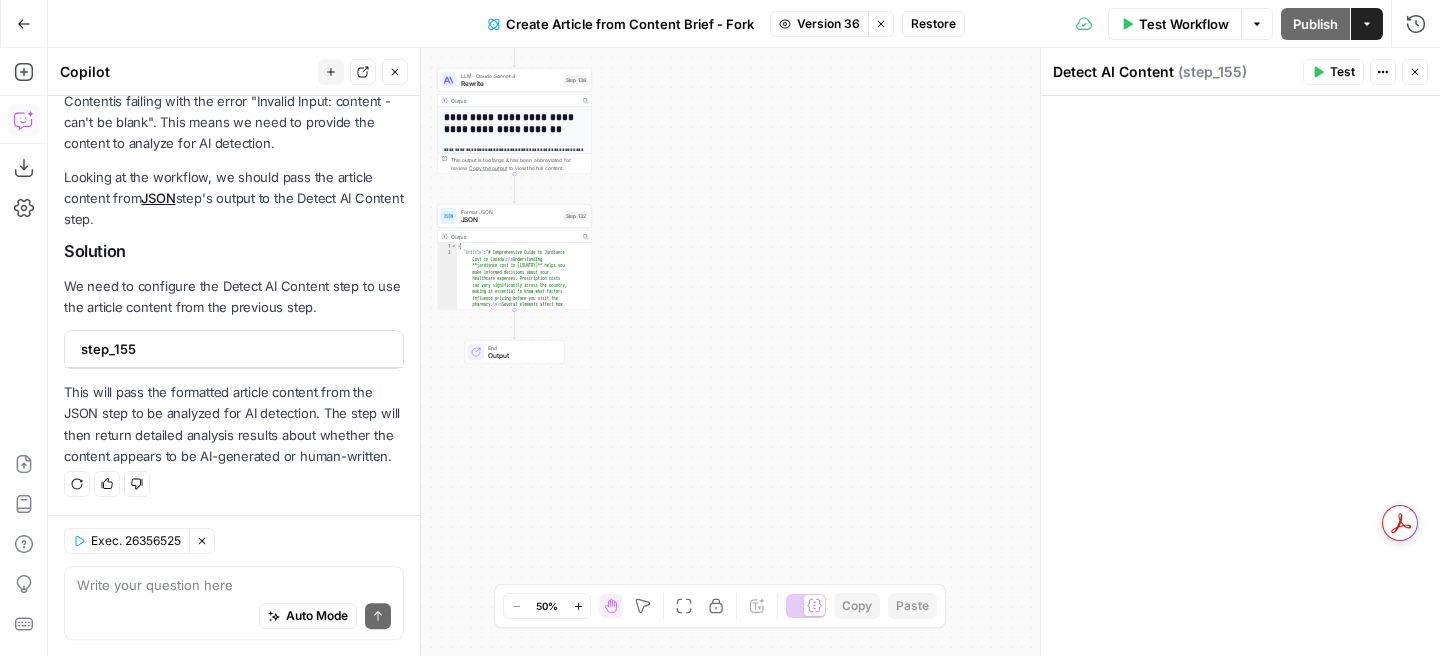 scroll, scrollTop: 262, scrollLeft: 0, axis: vertical 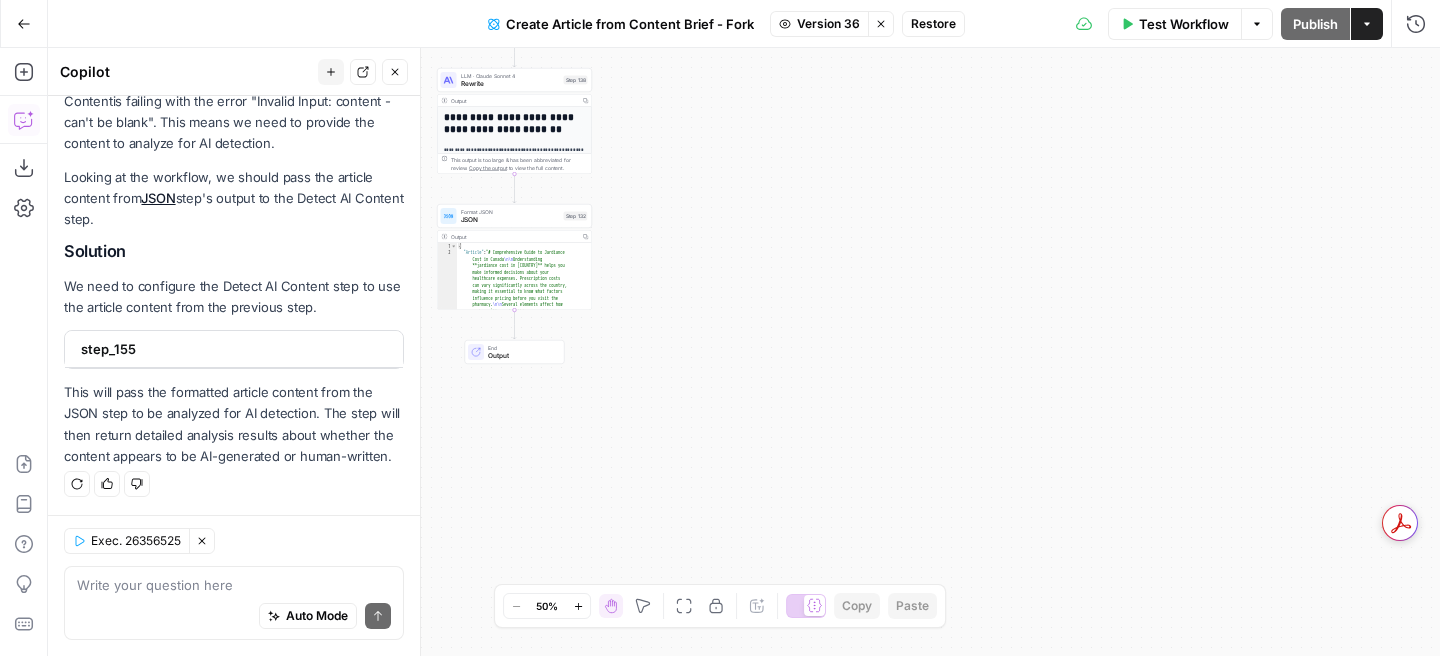 click on "Restore" at bounding box center [933, 24] 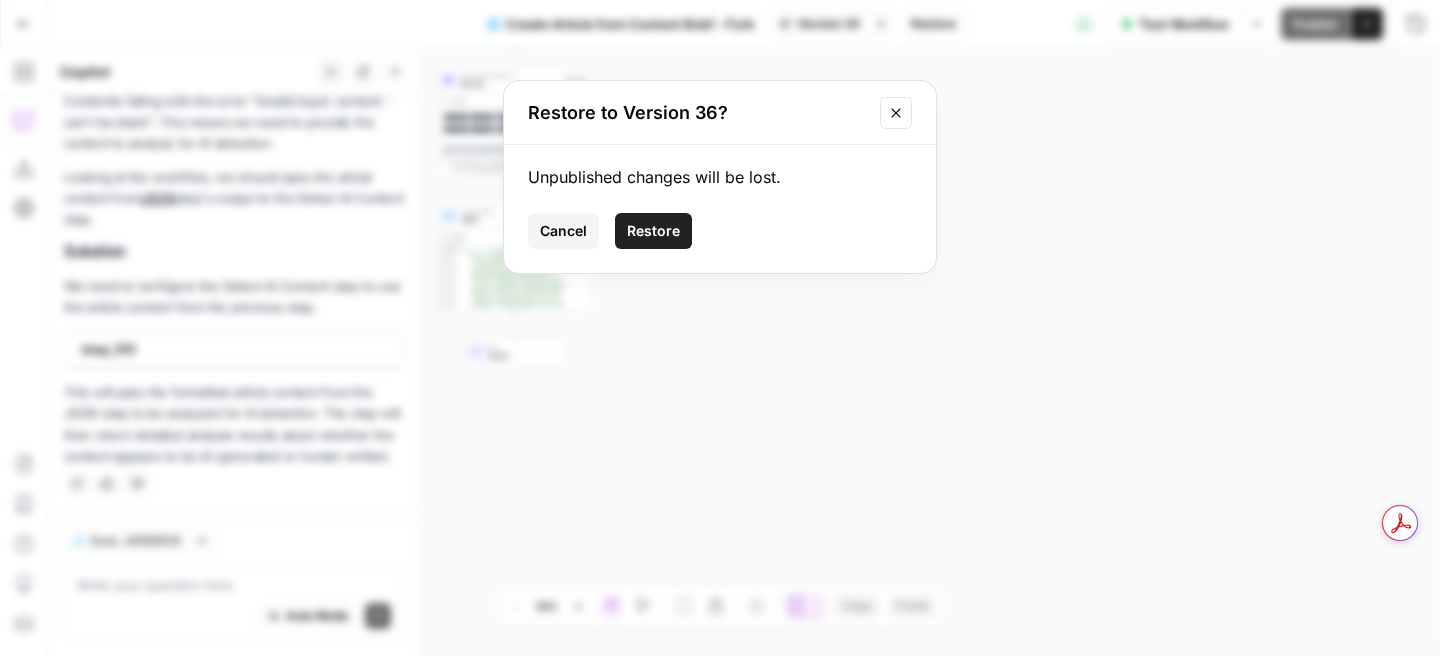 click on "Restore" at bounding box center (653, 231) 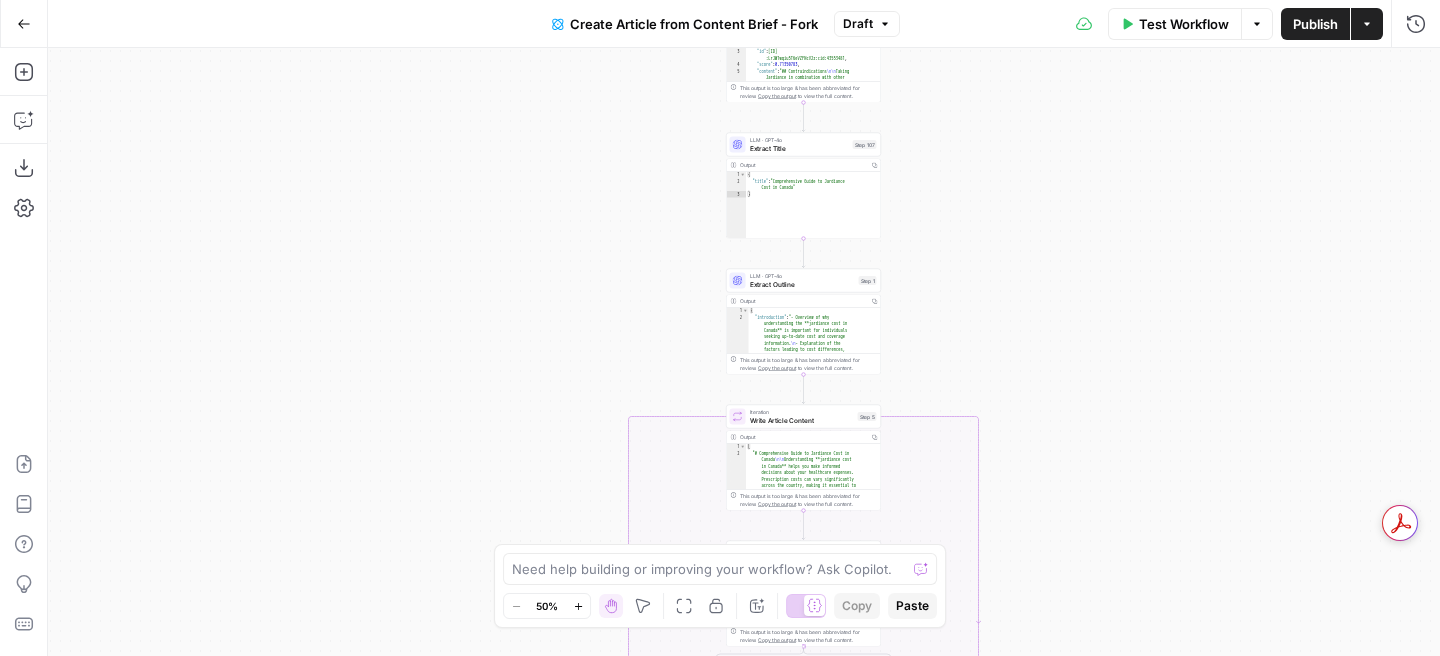 drag, startPoint x: 630, startPoint y: 586, endPoint x: 621, endPoint y: 573, distance: 15.811388 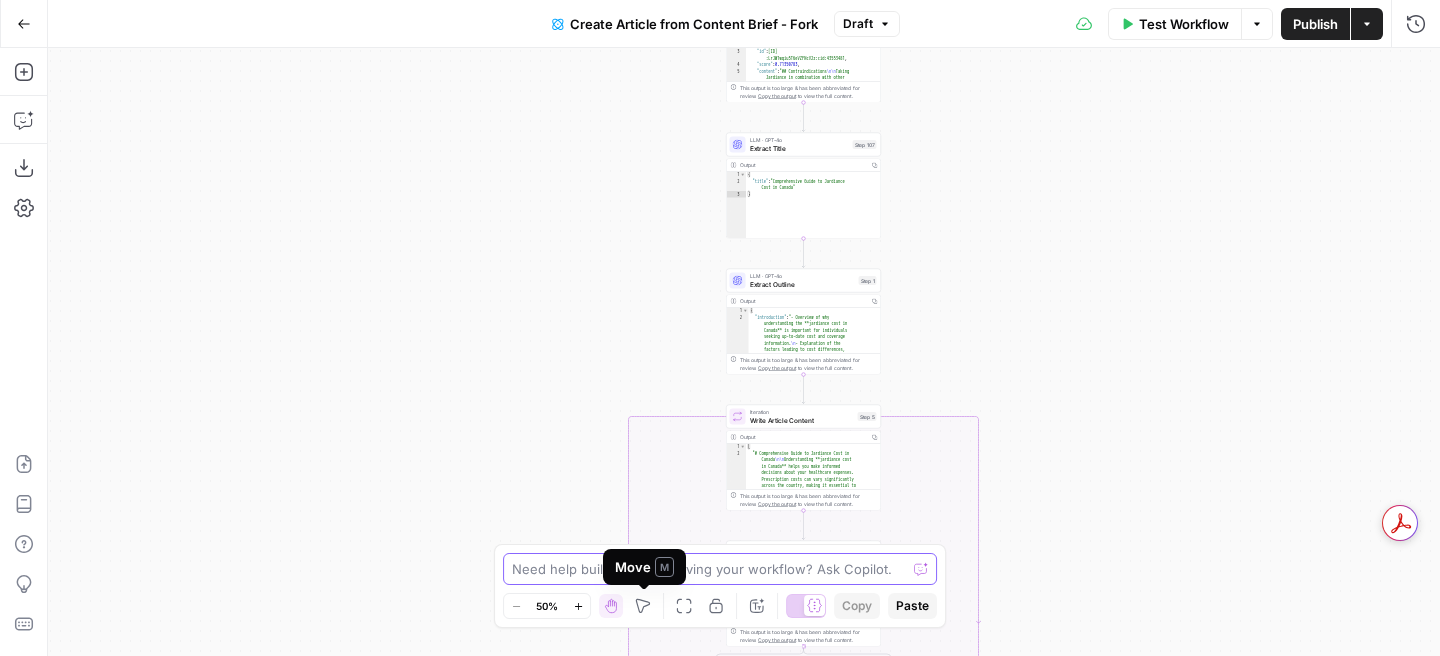 click at bounding box center (709, 569) 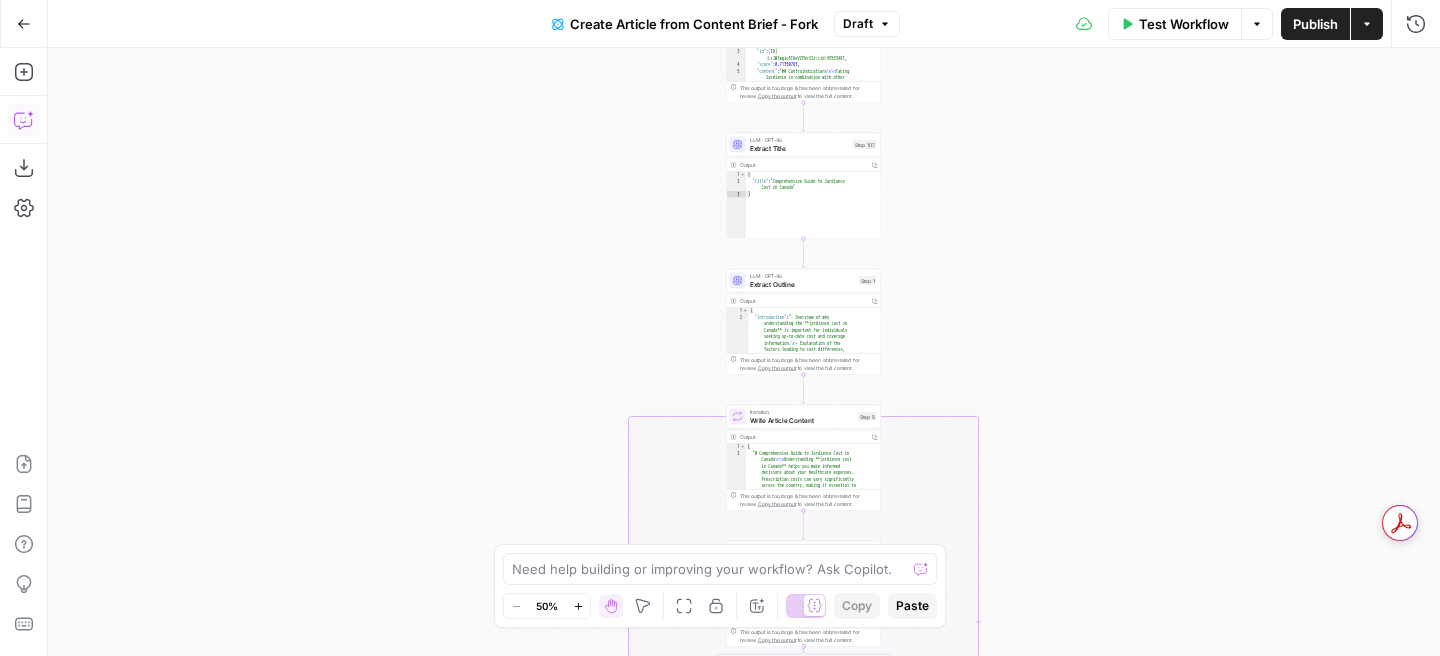click on "Copilot" at bounding box center [24, 120] 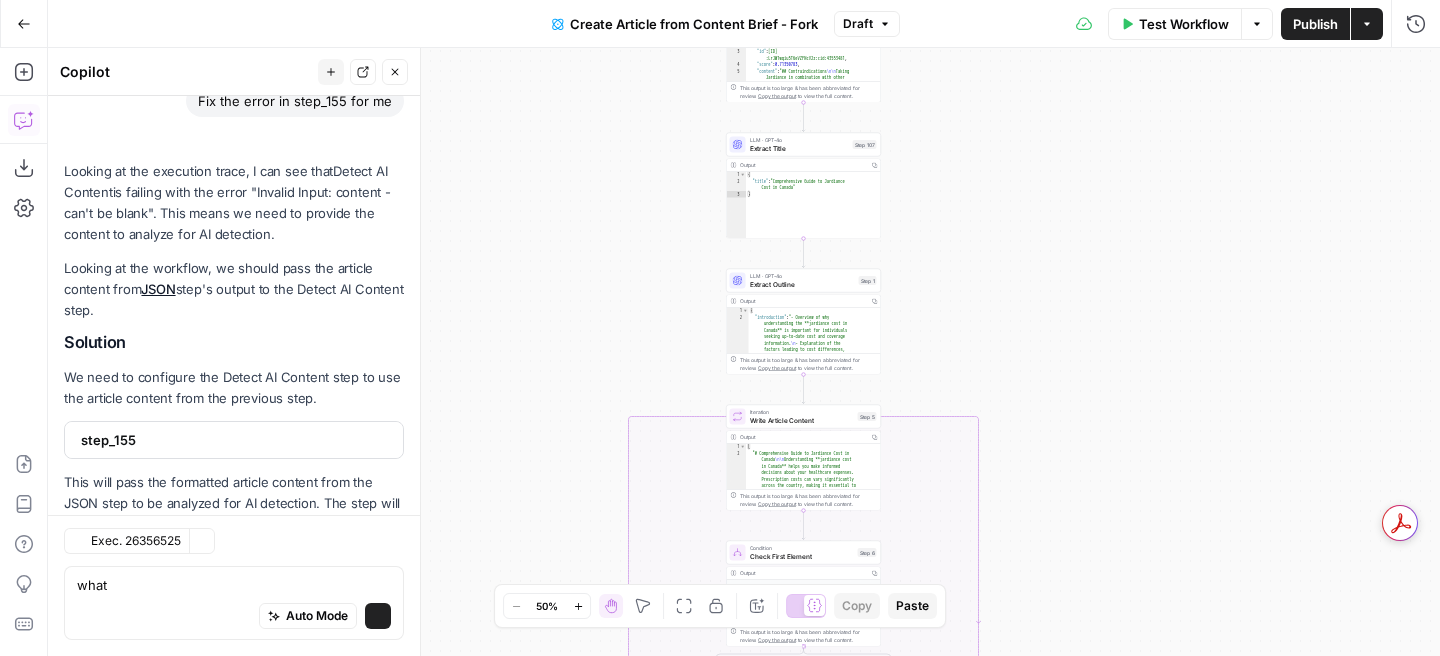 scroll, scrollTop: 261, scrollLeft: 0, axis: vertical 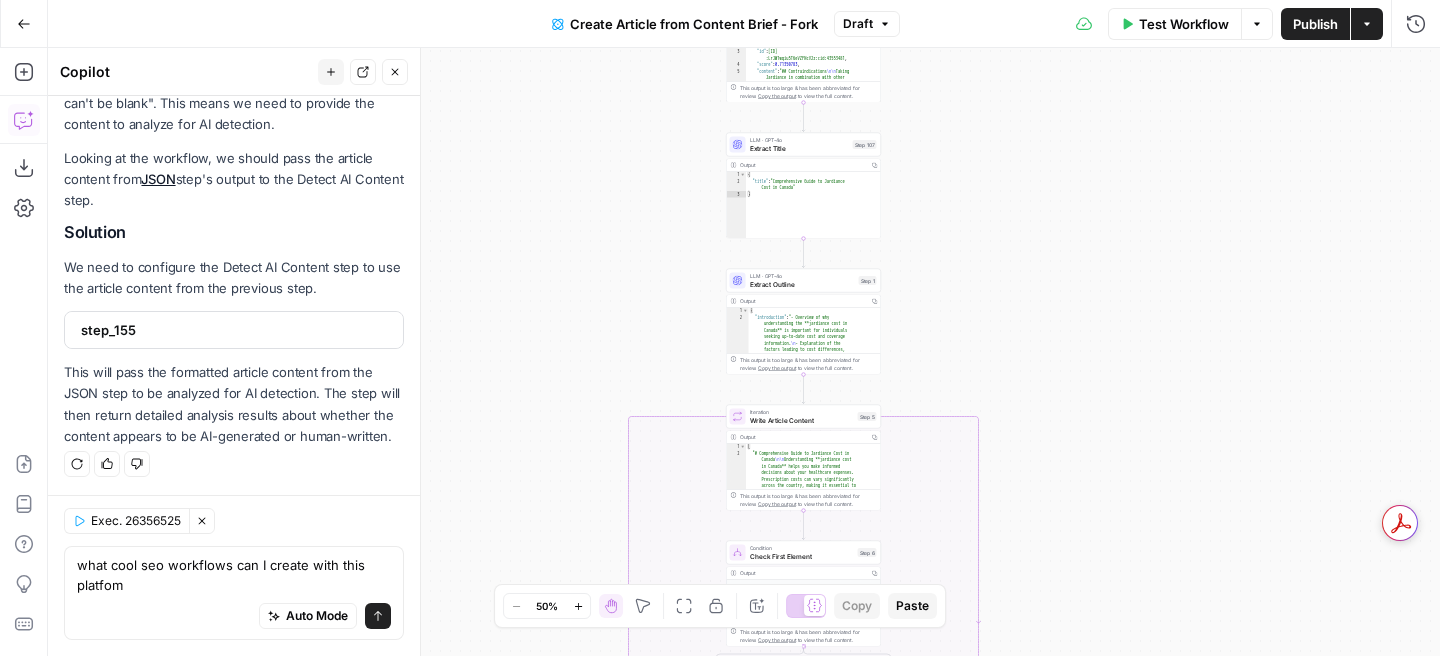 type on "what cool seo workflows can I create with this platfomr" 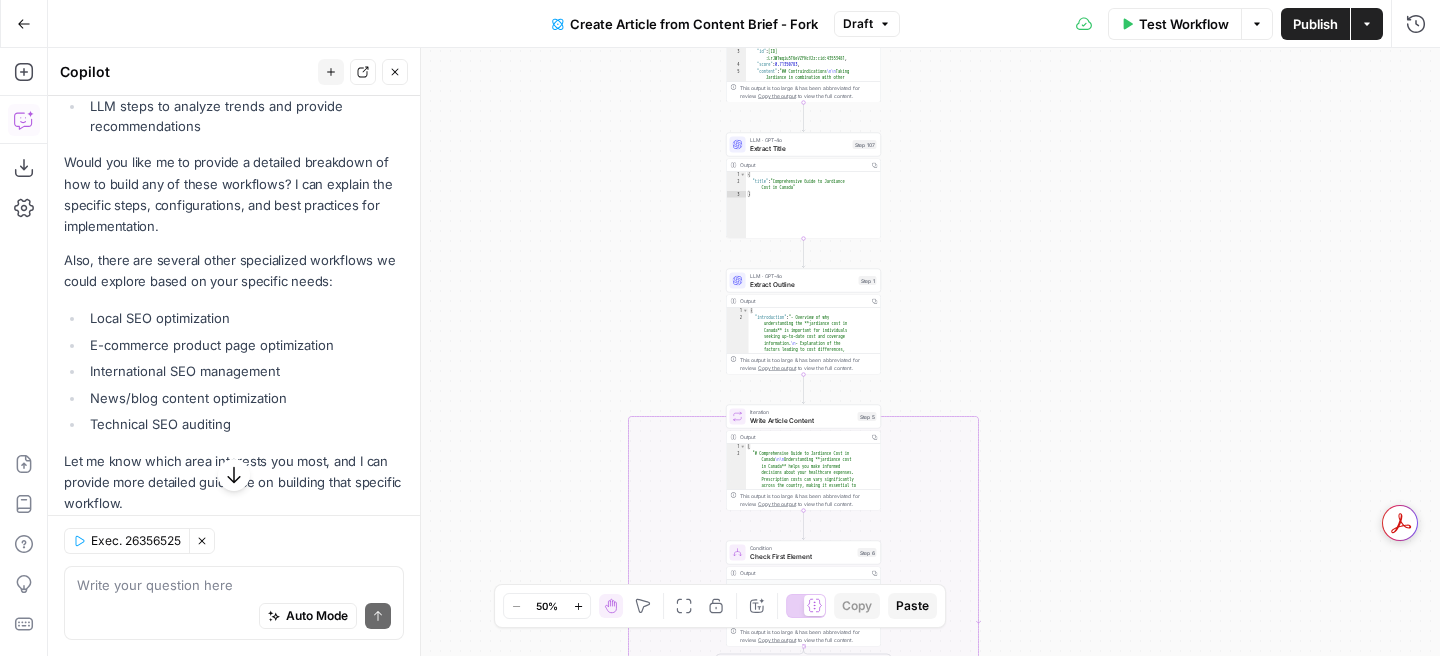 scroll, scrollTop: 2315, scrollLeft: 0, axis: vertical 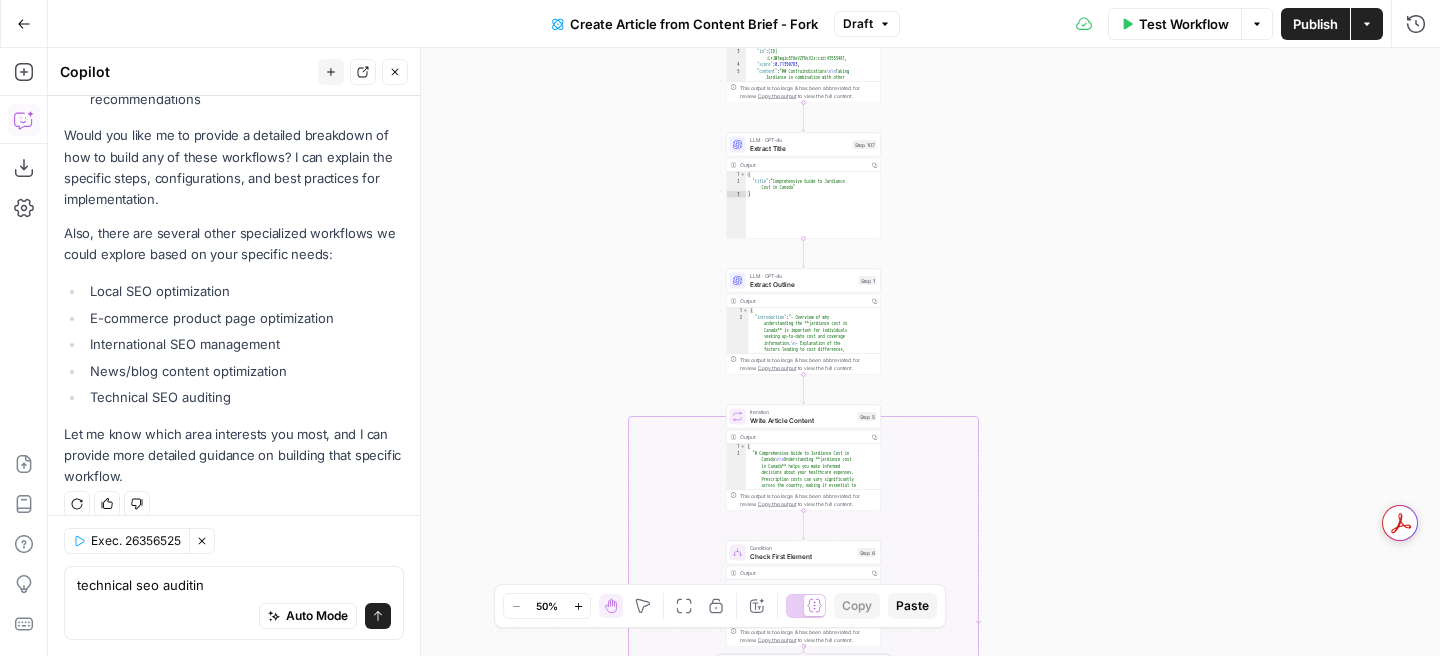 type on "technical seo auditing" 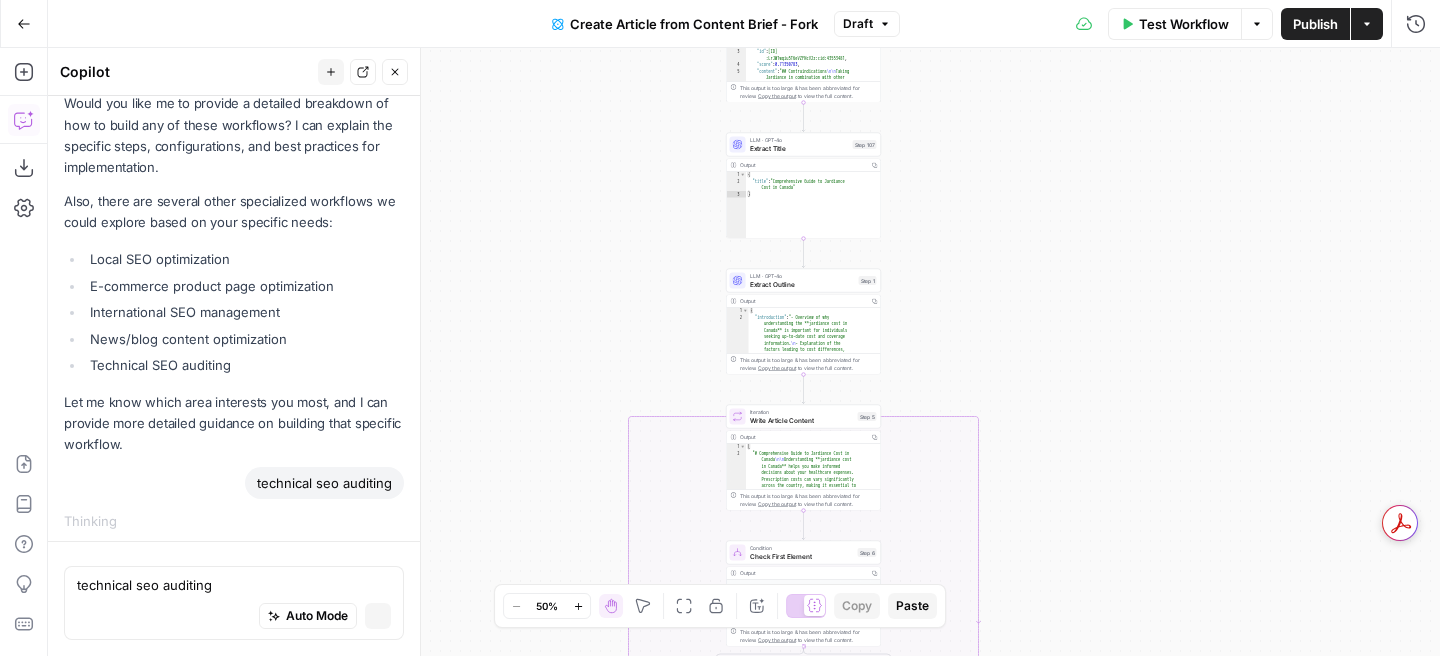 type 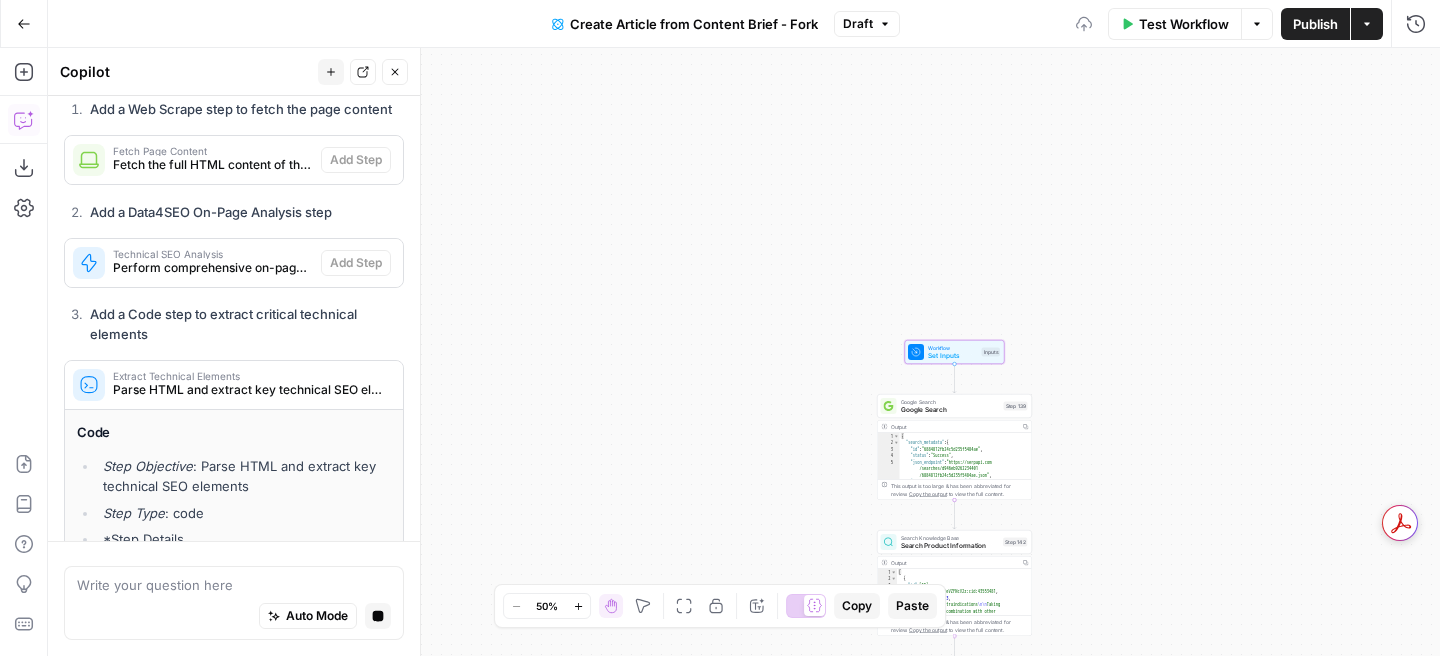 scroll, scrollTop: 3160, scrollLeft: 0, axis: vertical 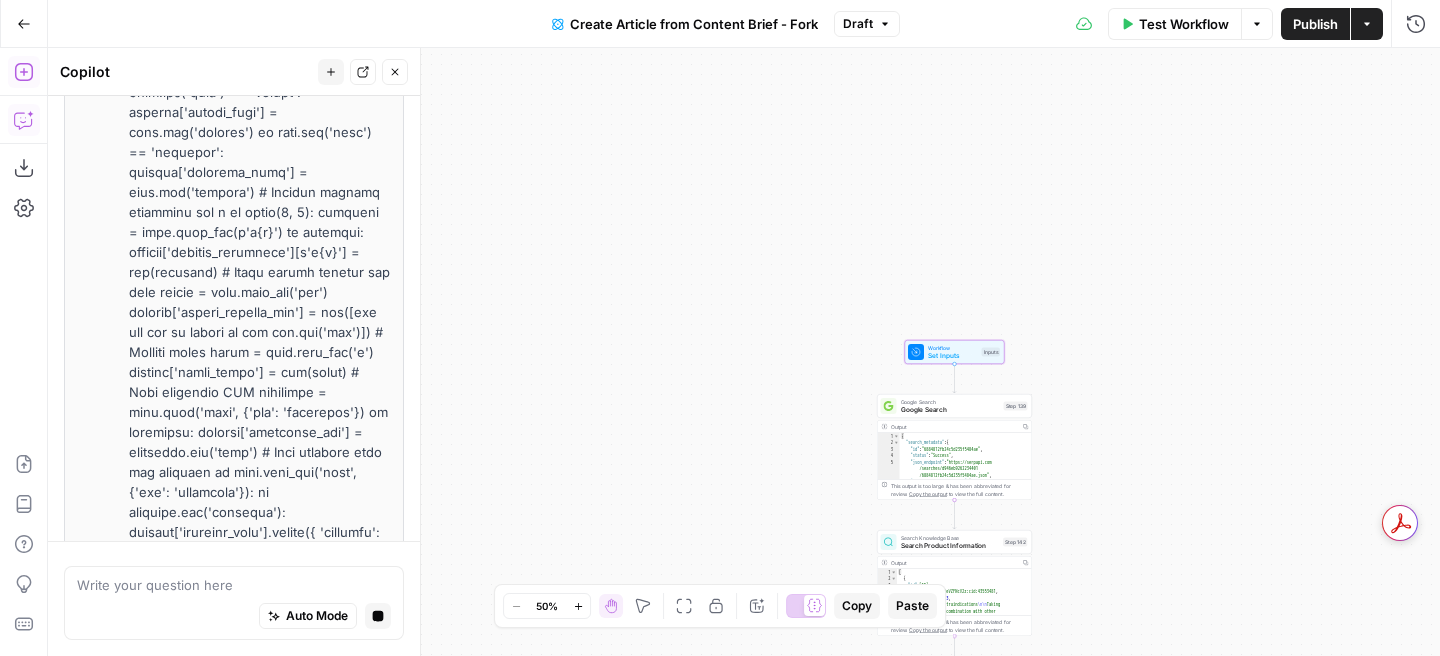 click on "Go Back" at bounding box center [24, 24] 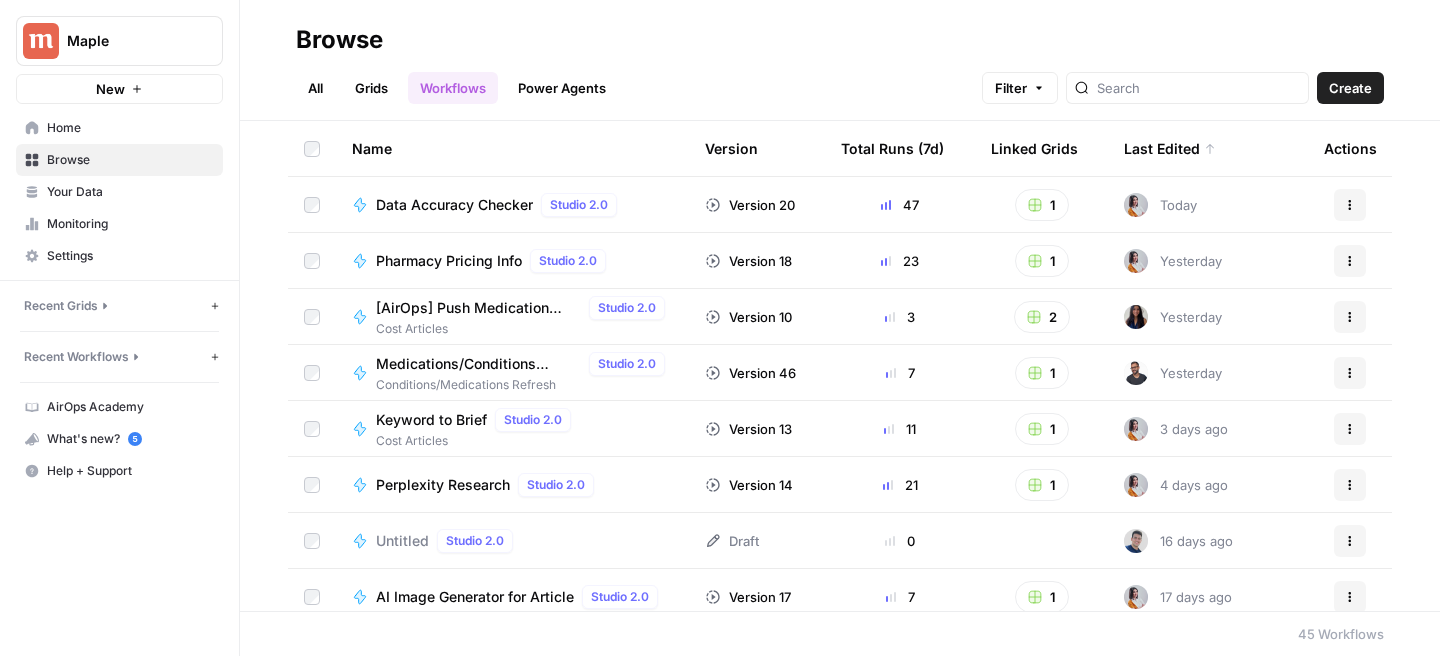 click on "Power Agents" at bounding box center (562, 88) 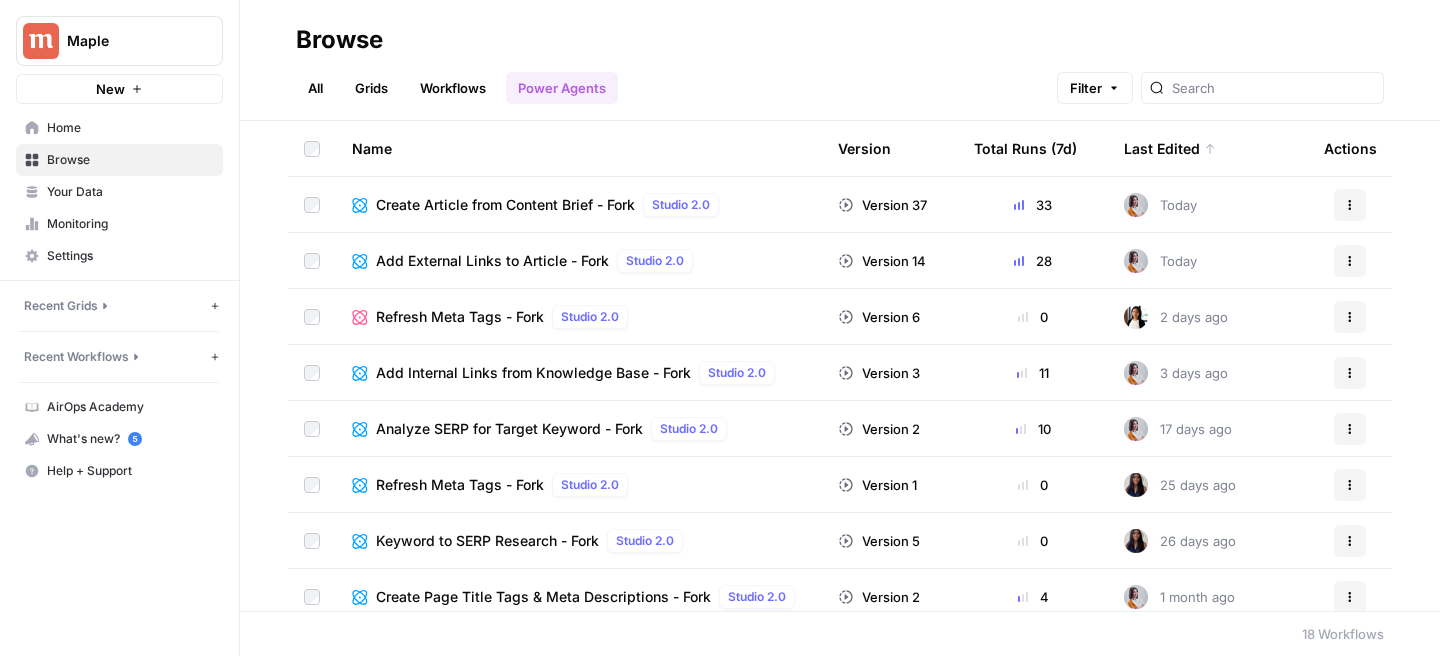 click at bounding box center [1262, 88] 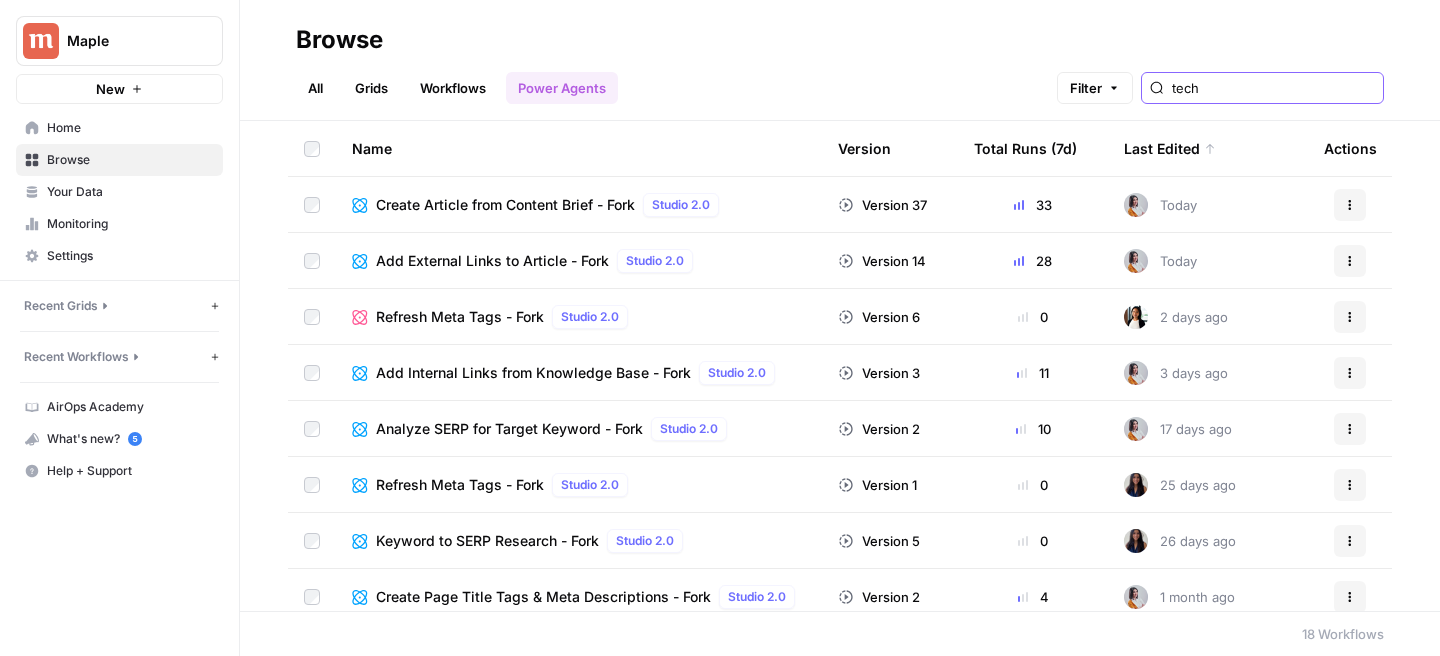 type on "techn" 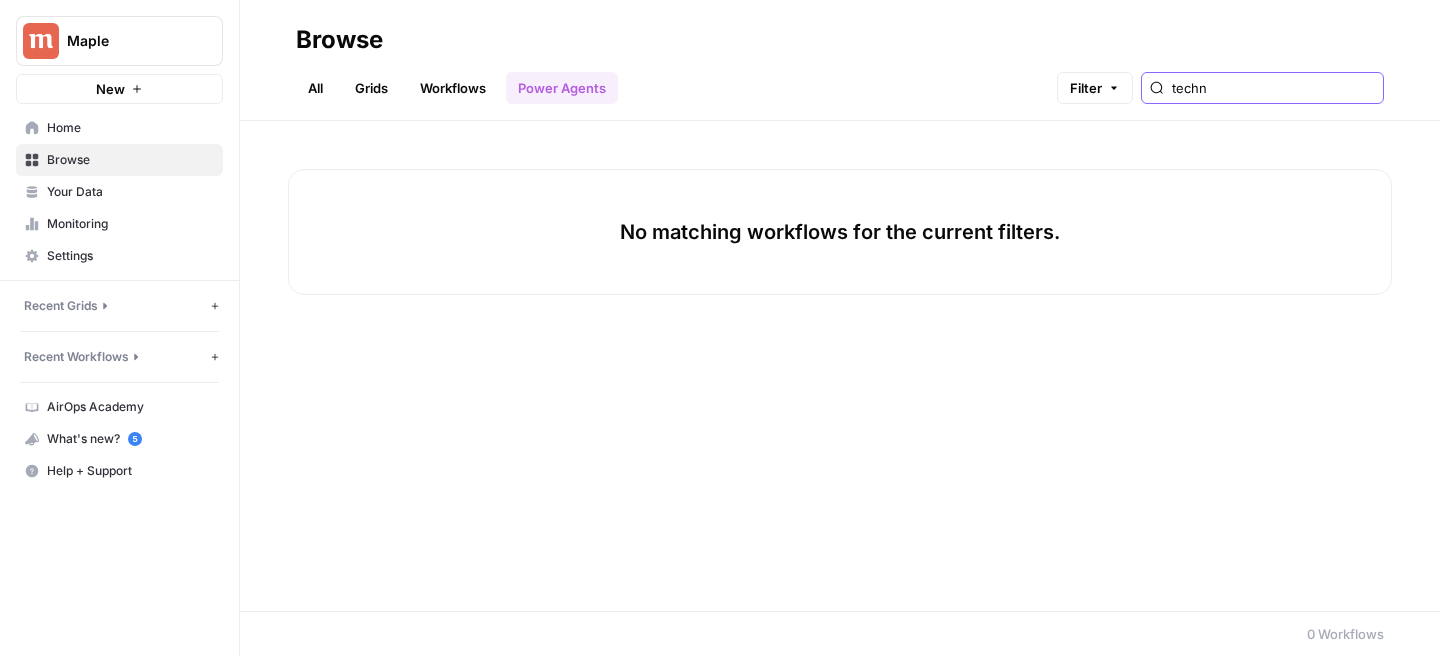 type 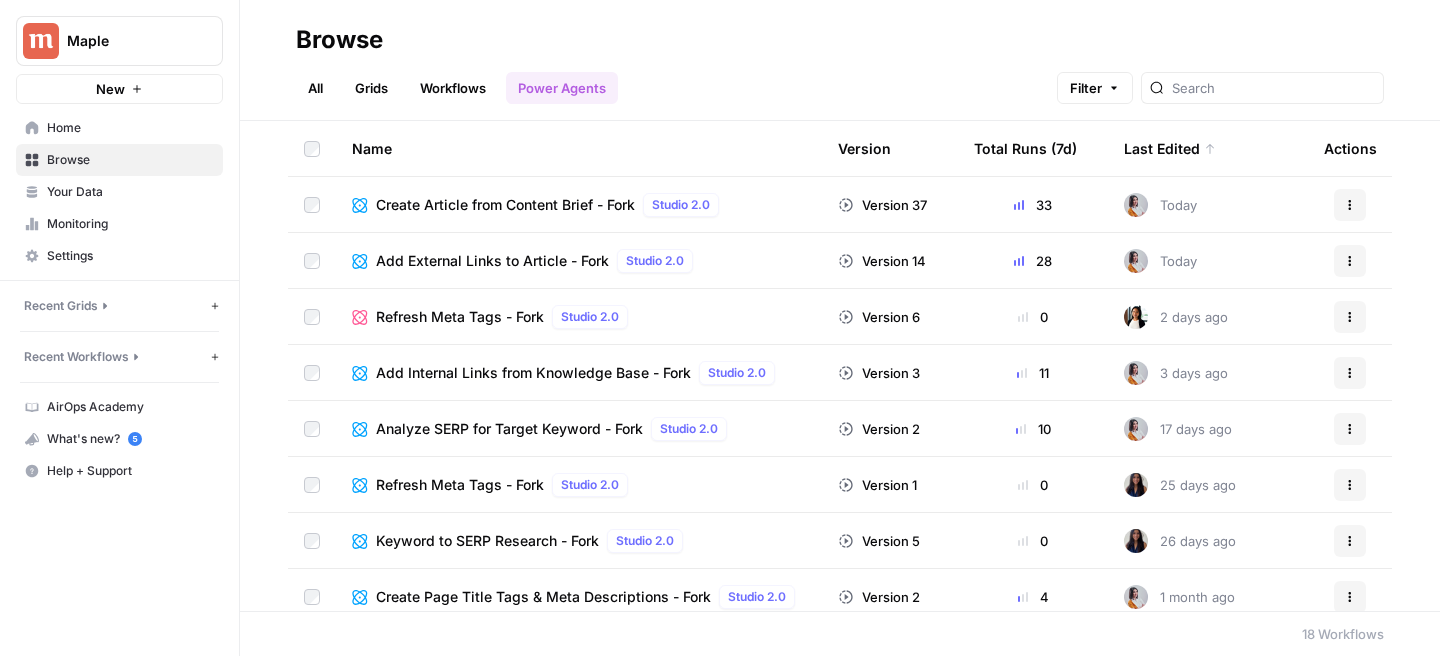 click on "Workflows" at bounding box center [453, 88] 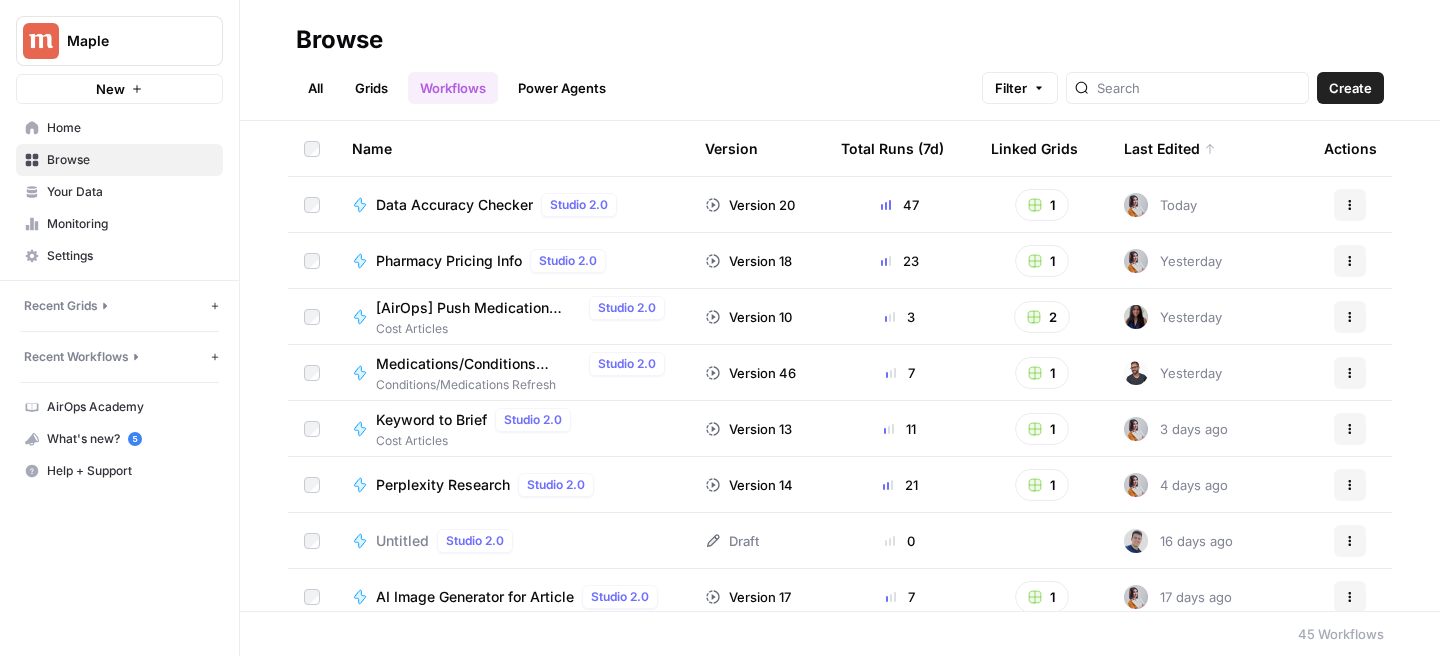 click on "Create" at bounding box center (1350, 88) 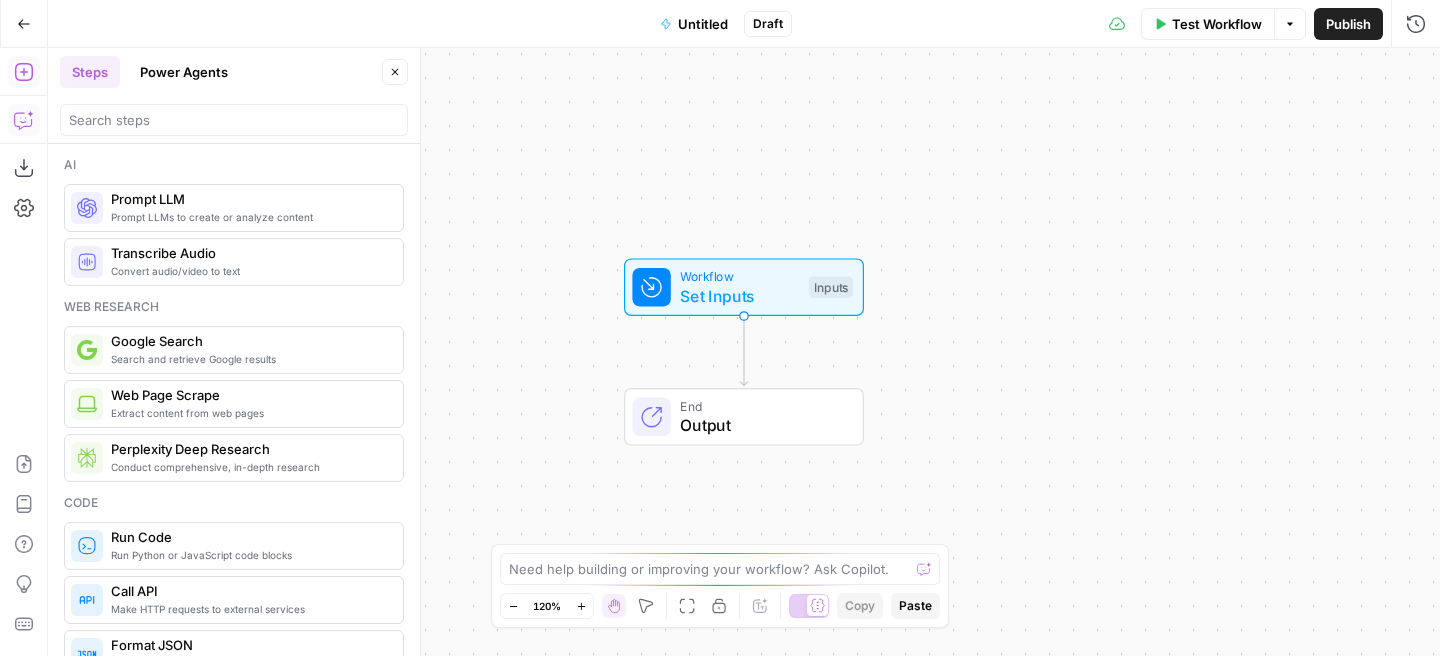 click on "Copilot" at bounding box center (24, 120) 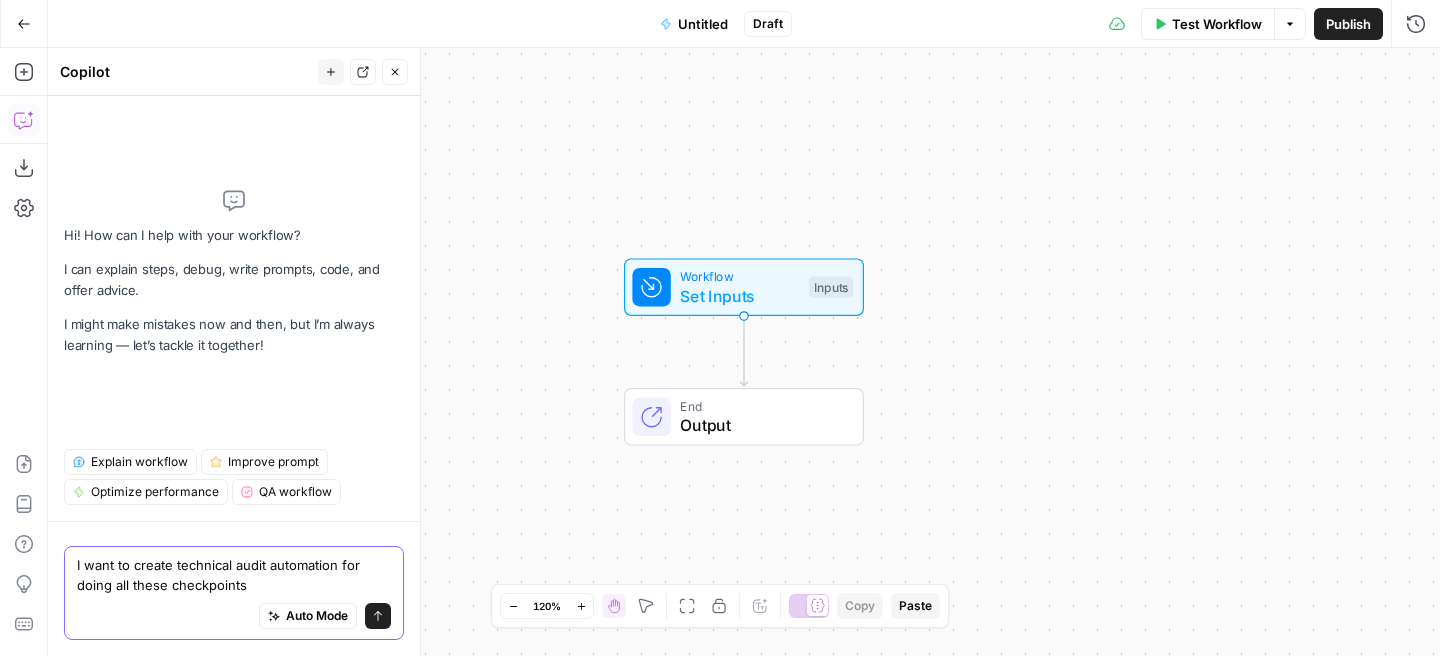 click on "I want to create technical audit automation for doing all these checkpoints" at bounding box center [234, 575] 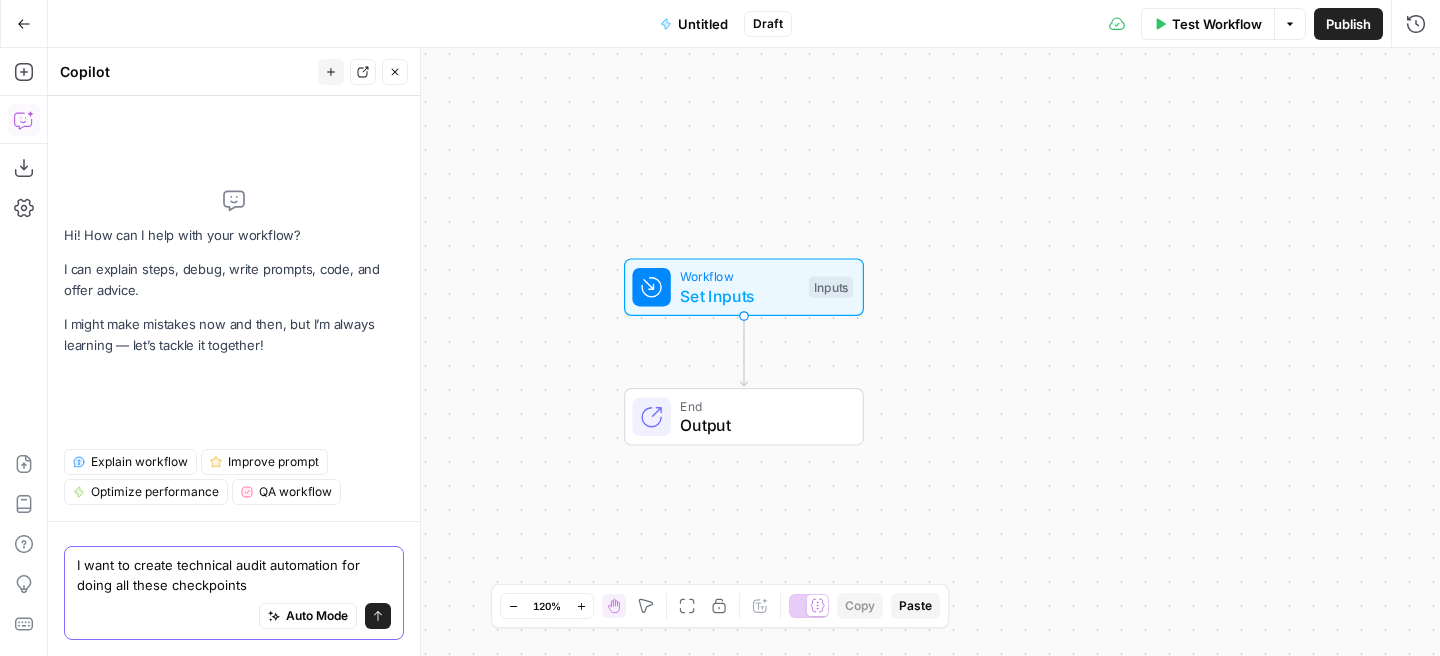 click on "I want to create technical audit automation for doing all these checkpoints" at bounding box center [234, 575] 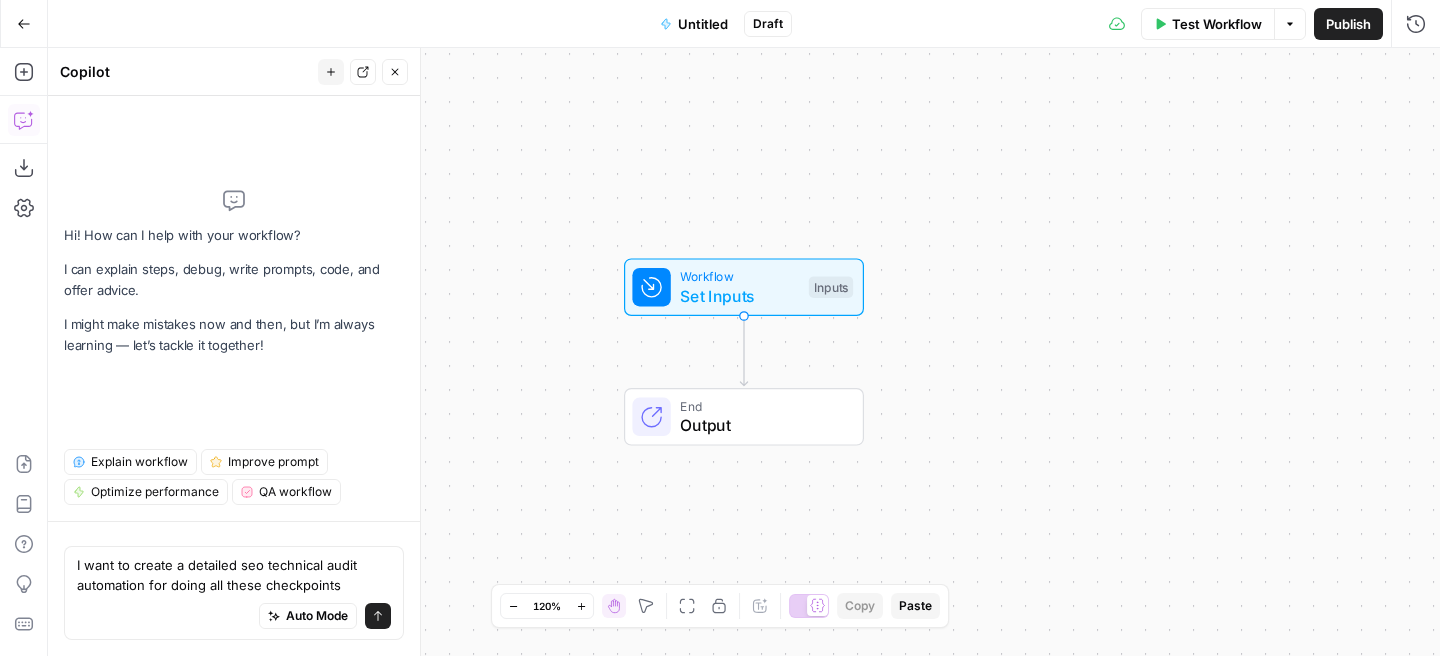 click on "Auto Mode Send" at bounding box center [234, 617] 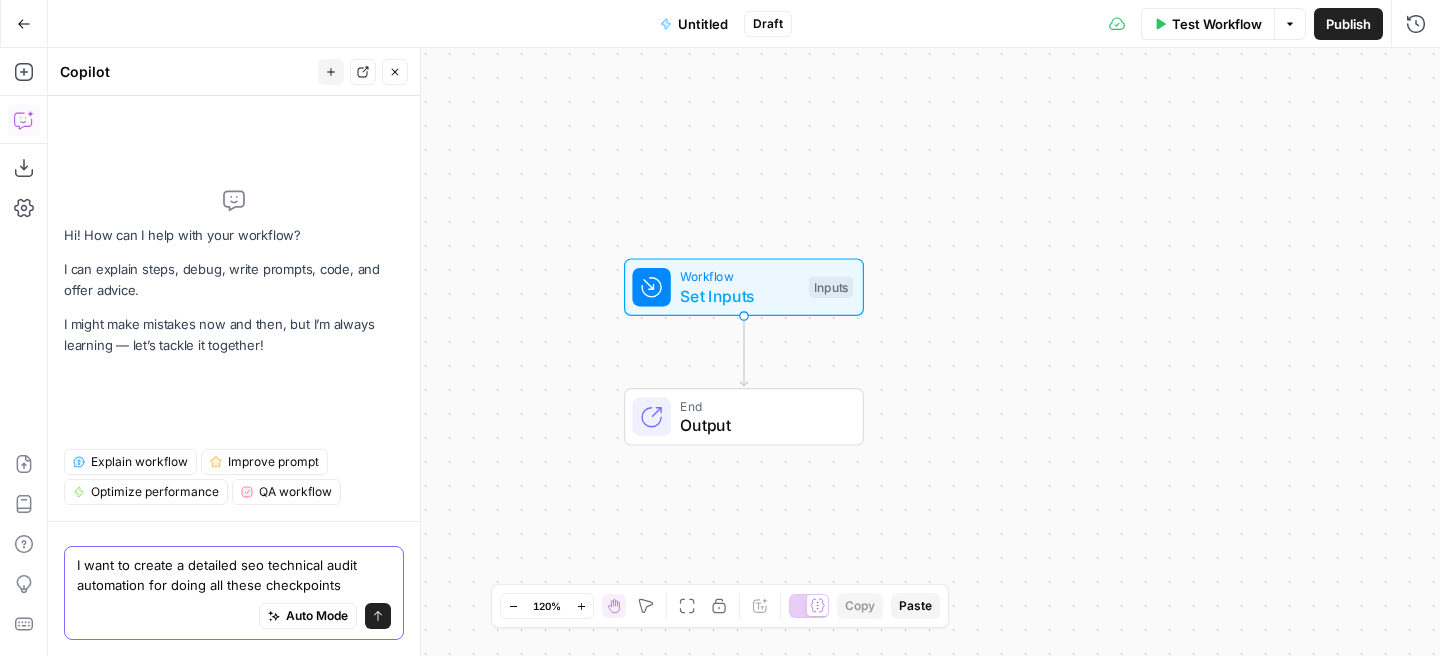 click on "I want to create a detailed seo technical audit automation for doing all these checkpoints" at bounding box center [234, 575] 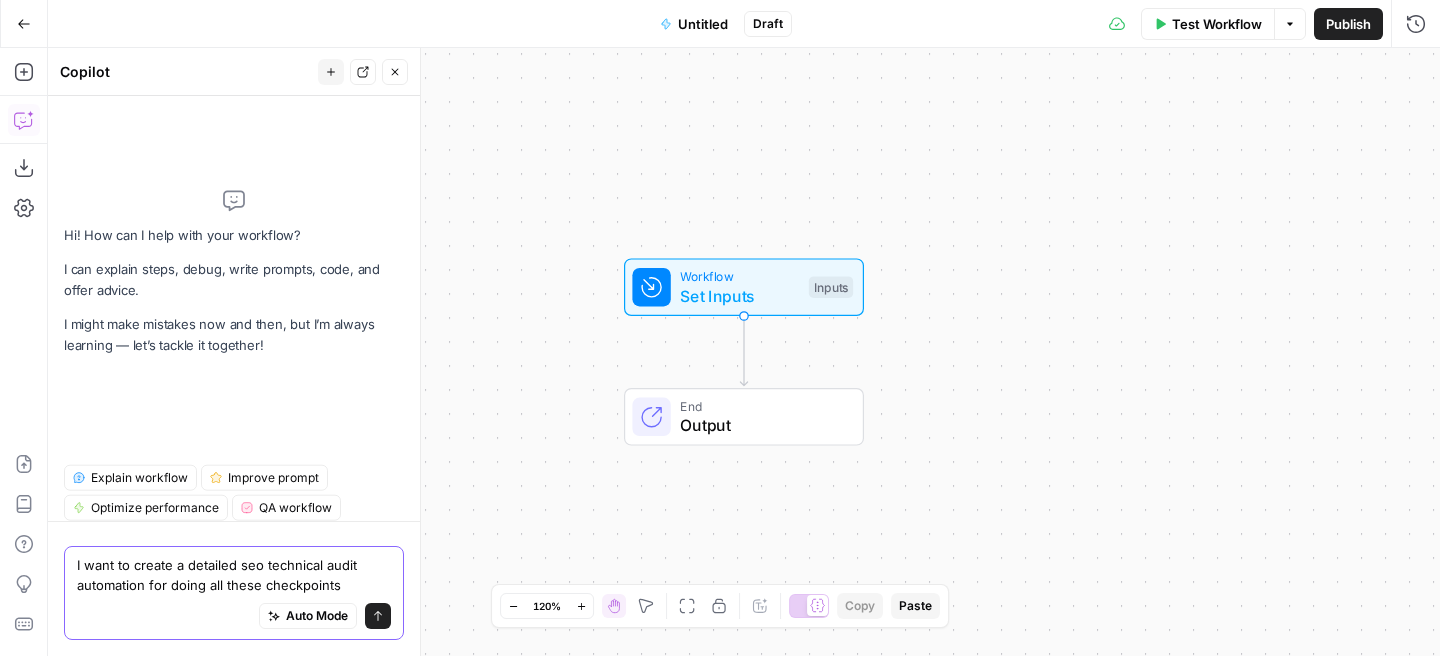 paste on "Check	Tool
Google Analytics
Total # of monthly organic search visitors	http://analytics.google.com/
Bounce Rate	http://analytics.google.com/
Avg. Session Duration	http://analytics.google.com/
Is event tracking set up?	http://analytics.google.com/
If events are set up, are they tracking accurately?	http://analytics.google.com/
Is e-commerce tracking set up (if applicable)?	http://analytics.google.com/
If e-commerce tracking is set up, it is tracking accurately?	http://analytics.google.com/
Is the website set up in Google Search Console?	http://analytics.google.com/
Does the website have Google Analytics installed?	http://analytics.google.com/
Is the Analytics tracking code set up properly?	http://analytics.google.com/
Google Search Console
Are any of the website's top 10 searches branded?	https://search.google.com/search-console/welcome
Has a sitemap been submitted to Google Search Console?	https://search.google.com/search-console/welcome
Does the website have any Manual Actions?	https://search.google.c..." 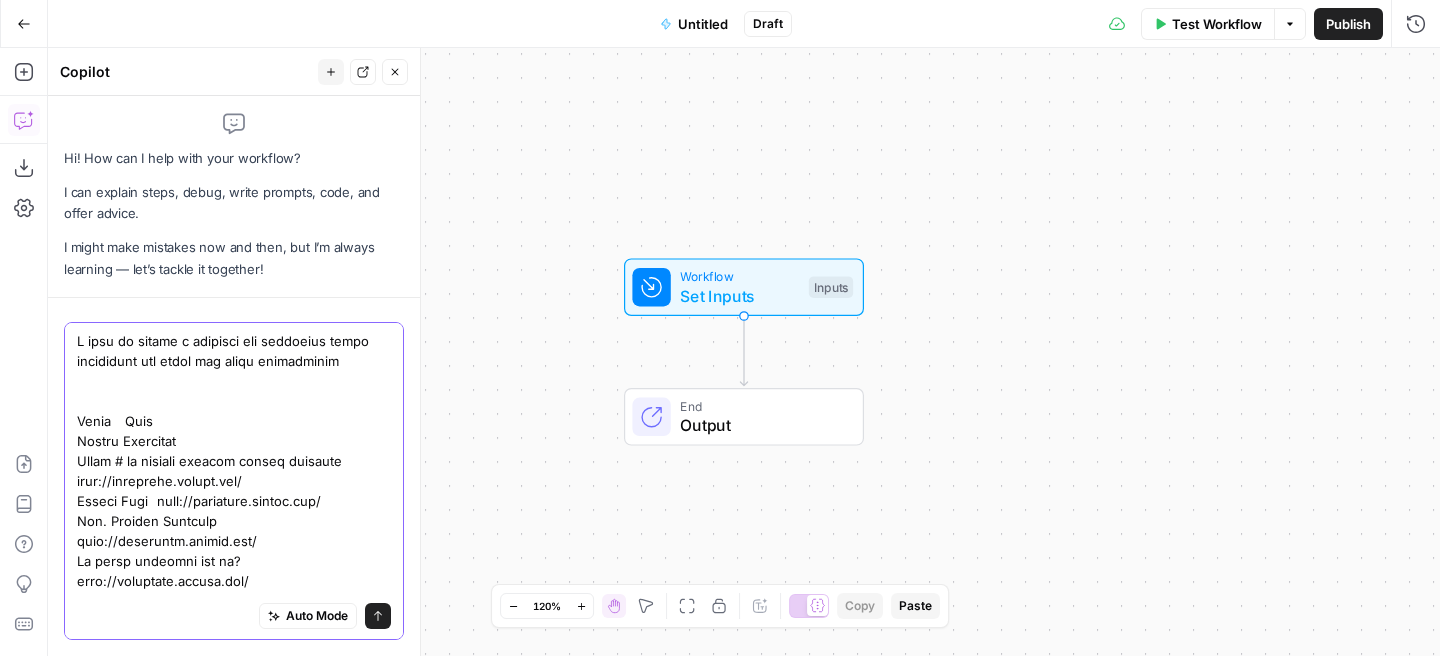 scroll, scrollTop: 70, scrollLeft: 0, axis: vertical 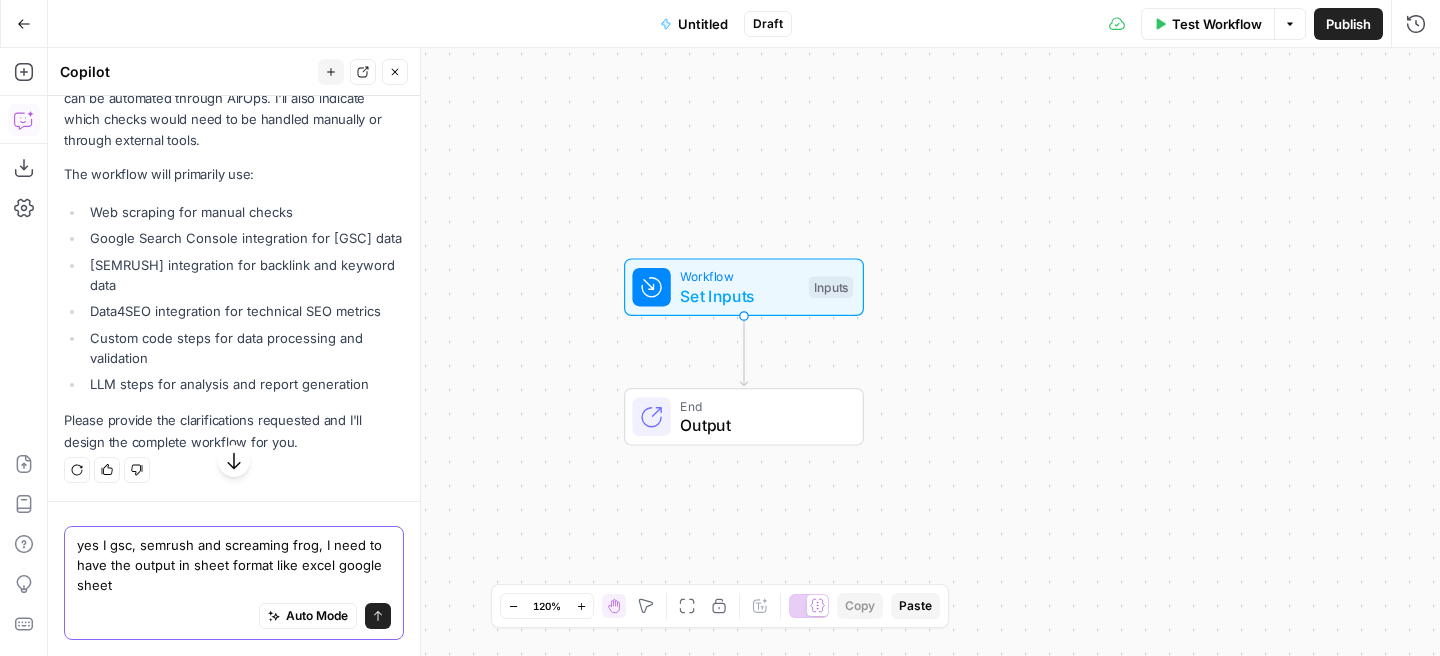type on "yes I gsc, semrush and screaming frog, I need to have the output in sheet format like excel google sheets" 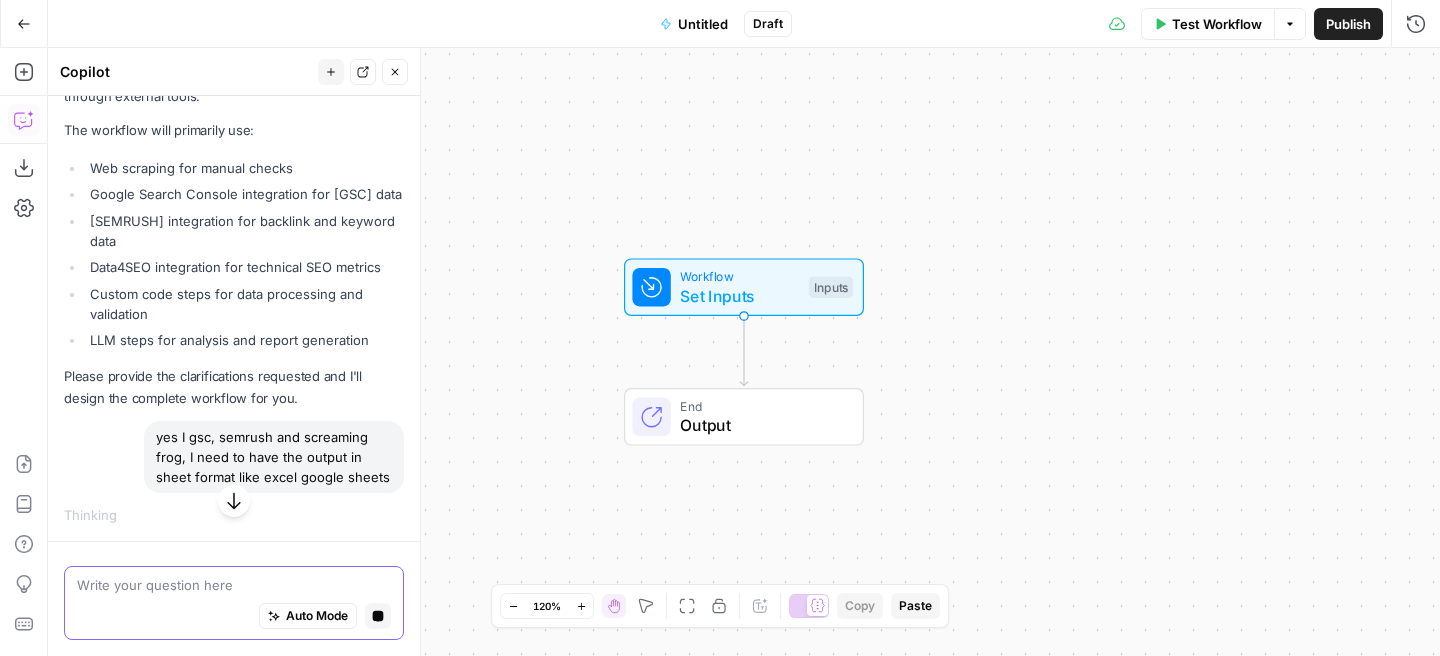 scroll, scrollTop: 24314, scrollLeft: 0, axis: vertical 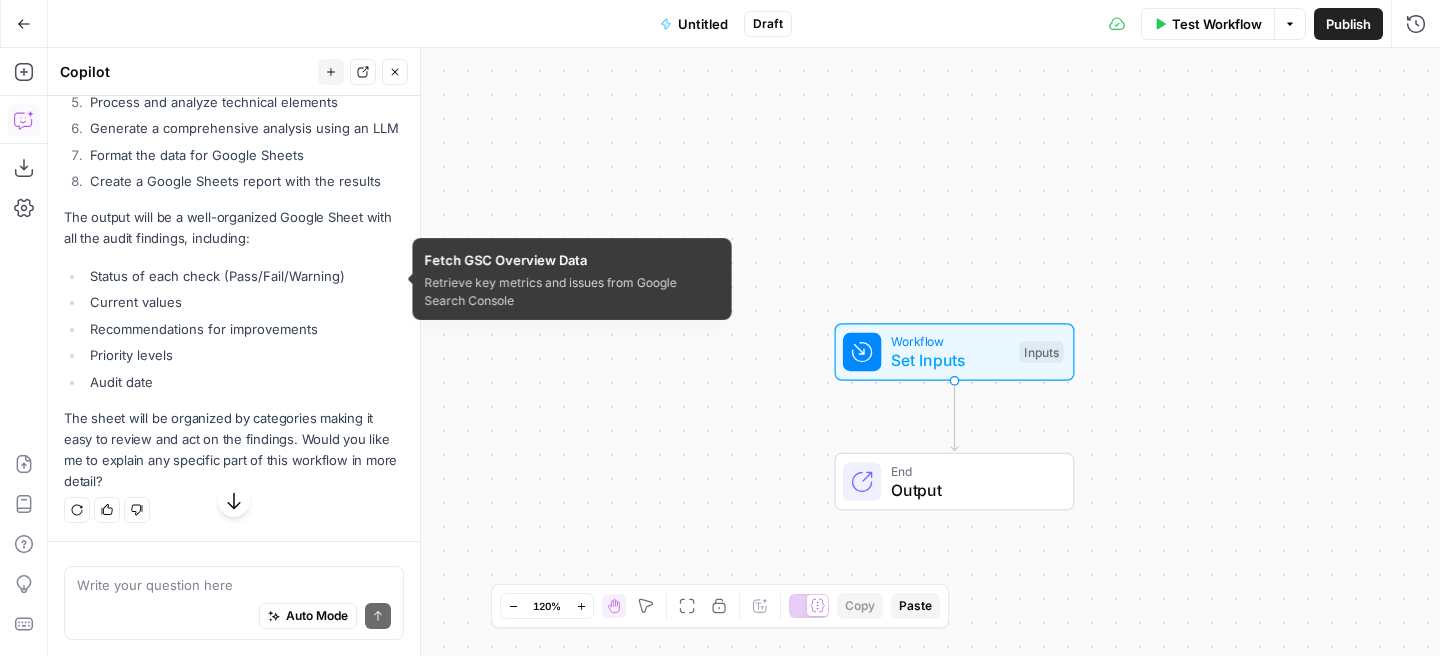 click on "Retrieve key metrics and issues from Google Search Console" at bounding box center (213, -798) 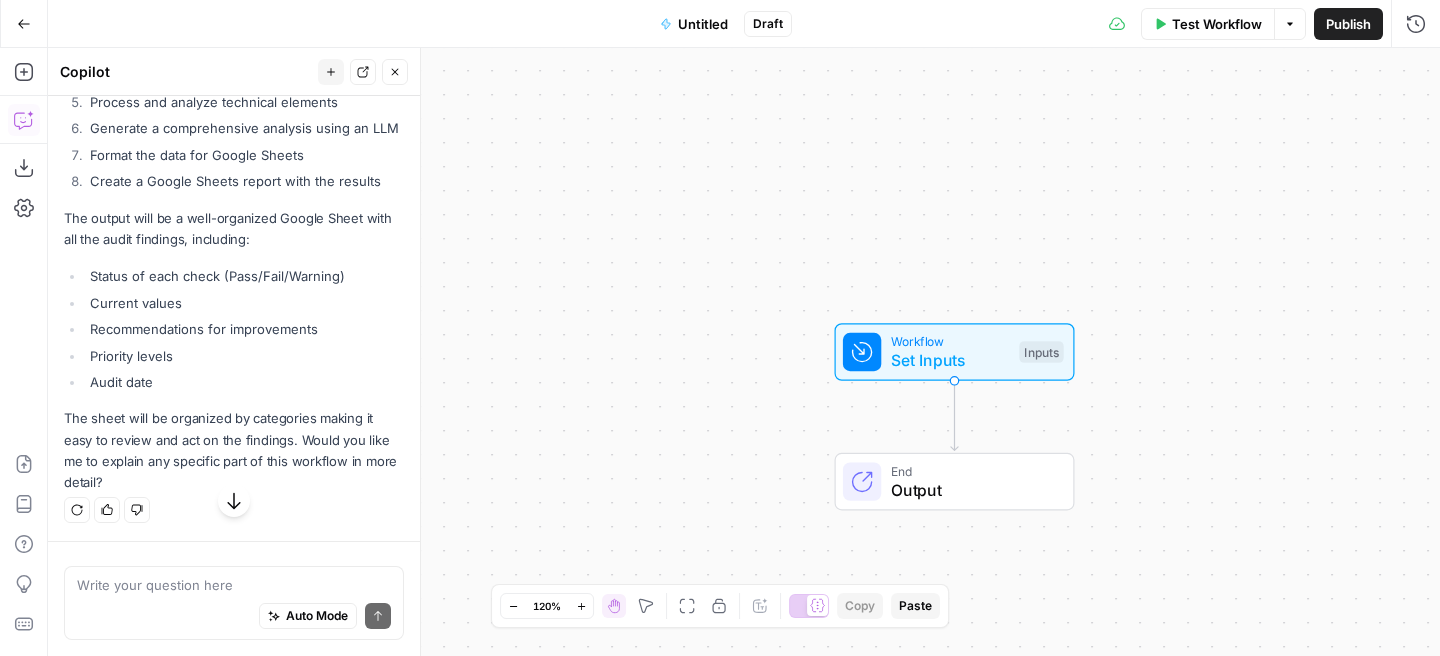 scroll, scrollTop: 24955, scrollLeft: 0, axis: vertical 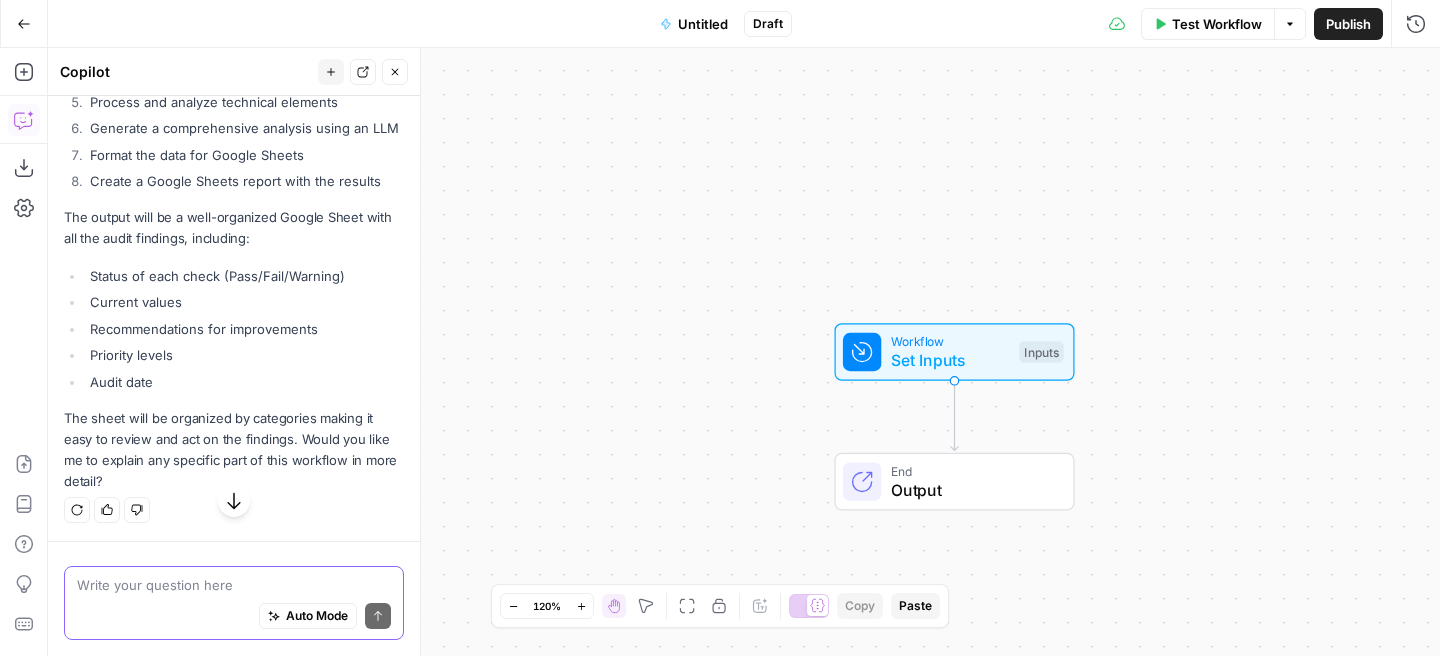 click at bounding box center [234, 585] 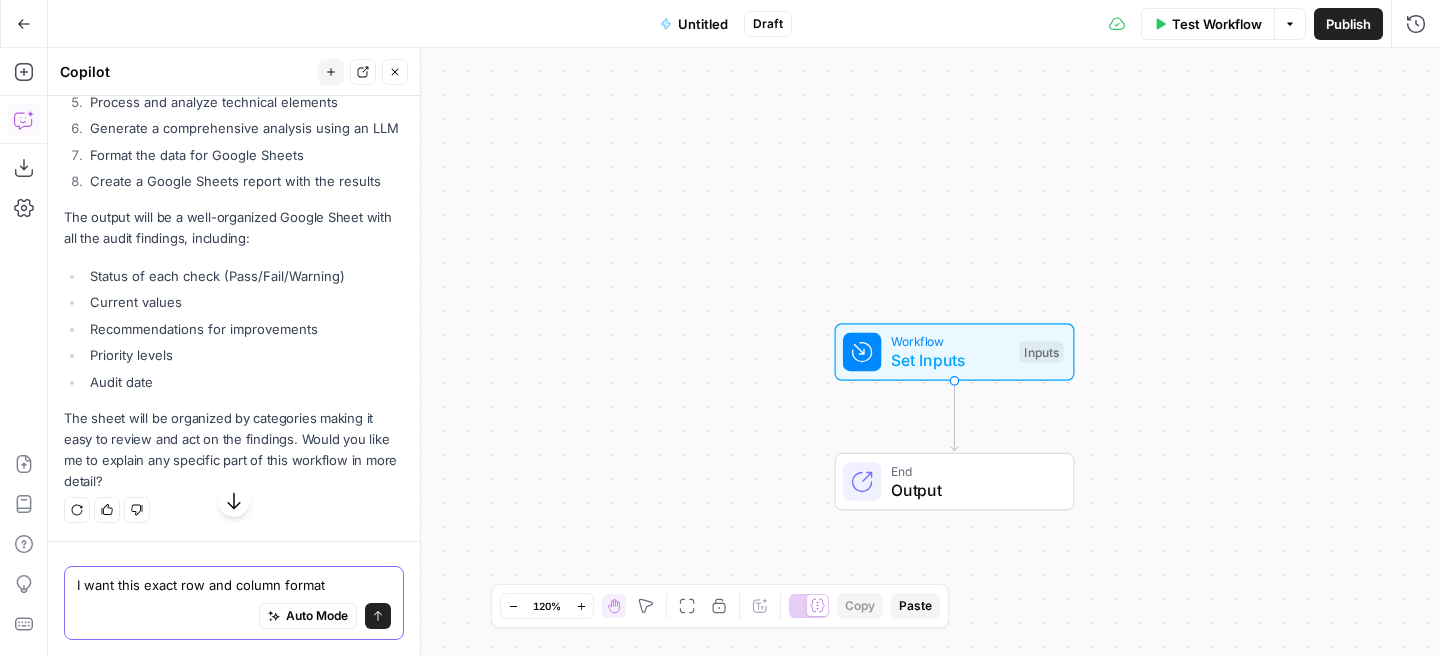 paste on "Check	Tool
Google Analytics
Total # of monthly organic search visitors	http://analytics.google.com/
Bounce Rate	http://analytics.google.com/
Avg. Session Duration	http://analytics.google.com/
Is event tracking set up?	http://analytics.google.com/
If events are set up, are they tracking accurately?	http://analytics.google.com/
Is e-commerce tracking set up (if applicable)?	http://analytics.google.com/
If e-commerce tracking is set up, it is tracking accurately?	http://analytics.google.com/
Is the website set up in Google Search Console?	http://analytics.google.com/
Does the website have Google Analytics installed?	http://analytics.google.com/
Is the Analytics tracking code set up properly?	http://analytics.google.com/
Google Search Console
Are any of the website's top 10 searches branded?	https://search.google.com/search-console/welcome
Has a sitemap been submitted to Google Search Console?	https://search.google.com/search-console/welcome
Does the website have any Manual Actions?	https://search.google.c..." 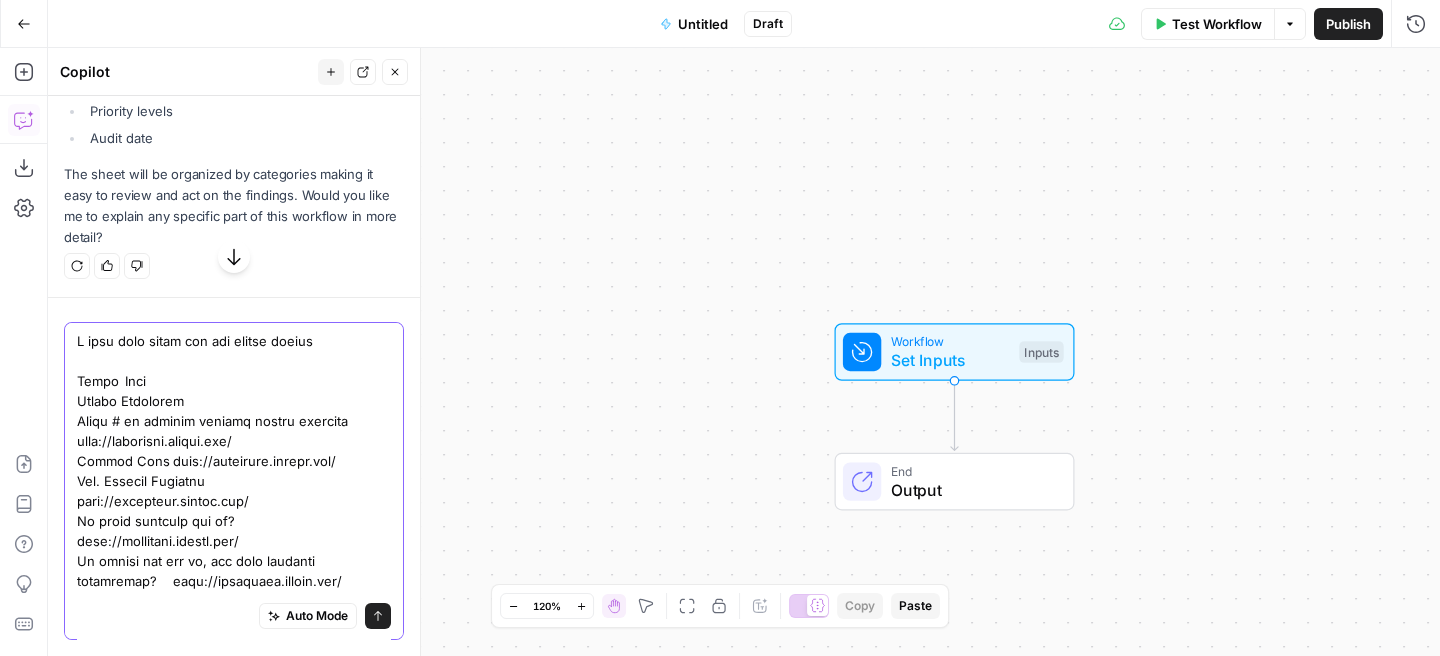 scroll, scrollTop: 24450, scrollLeft: 0, axis: vertical 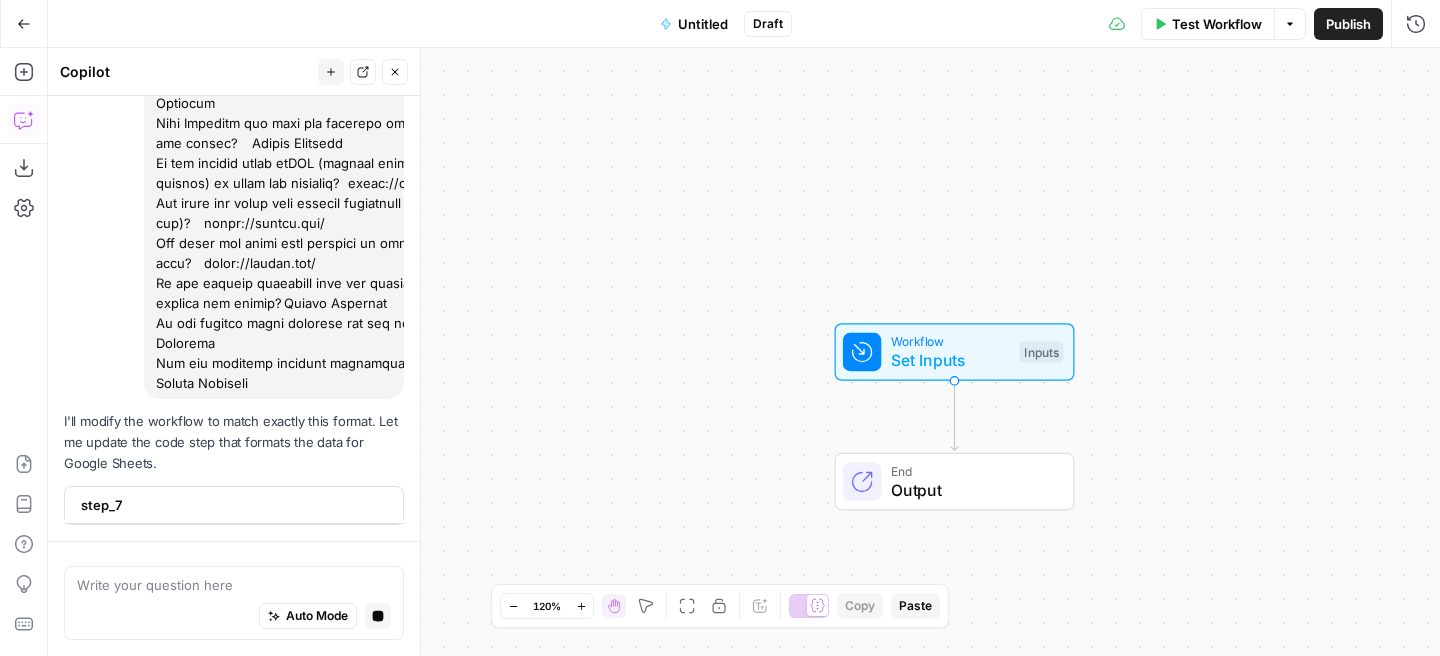 click at bounding box center (234, -2837) 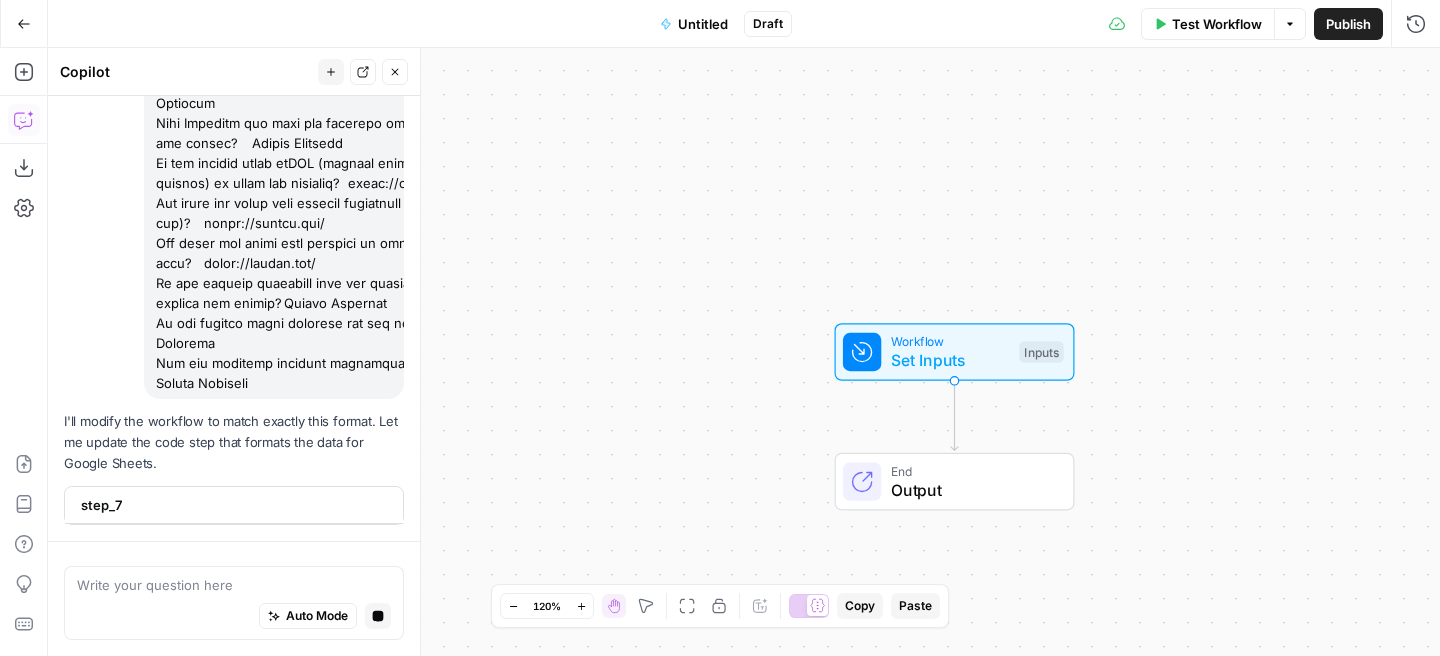 click on "step_7" at bounding box center (232, 505) 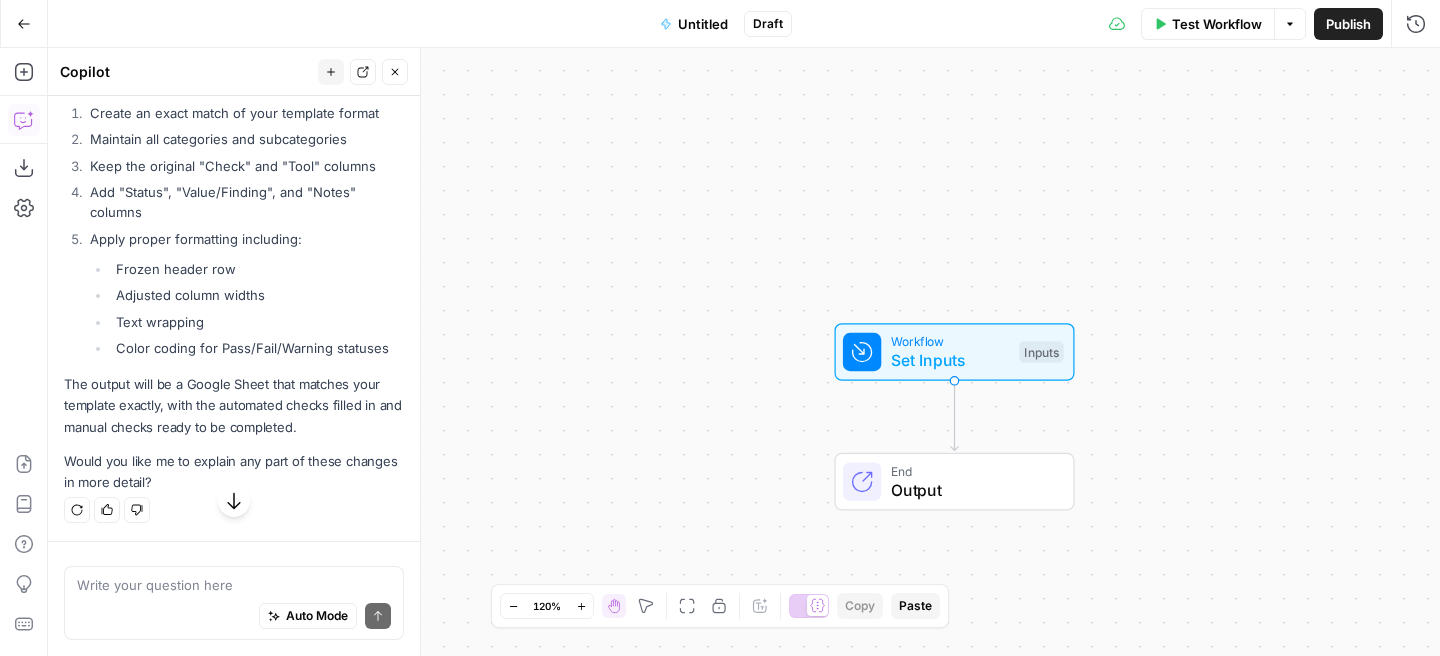 scroll, scrollTop: 26848, scrollLeft: 0, axis: vertical 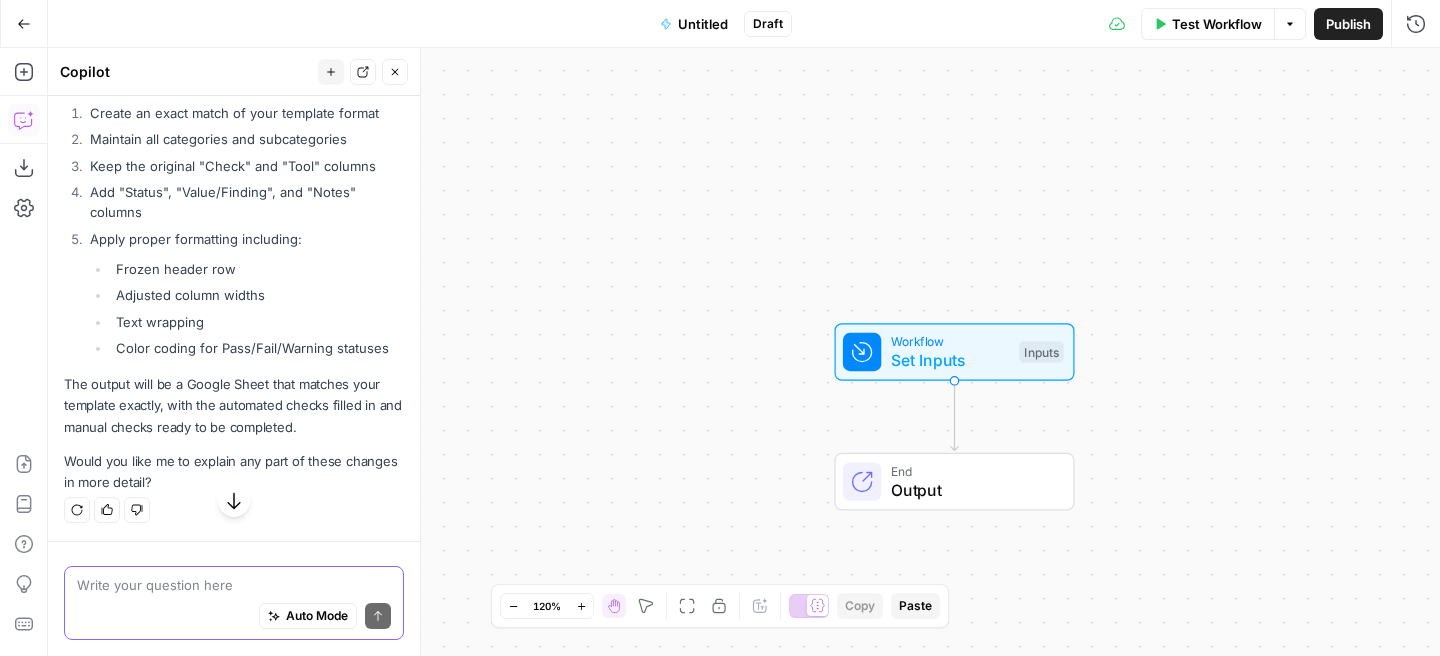 click at bounding box center (234, 585) 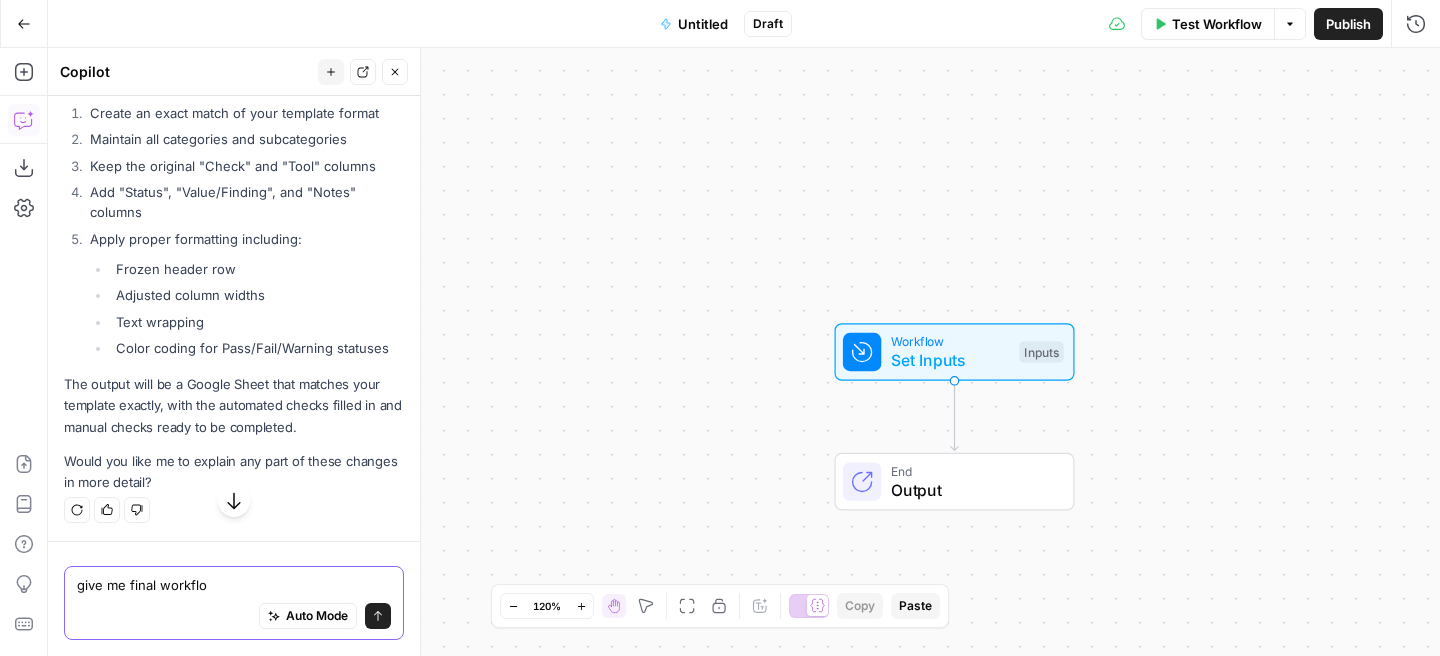 type on "give me final workflow" 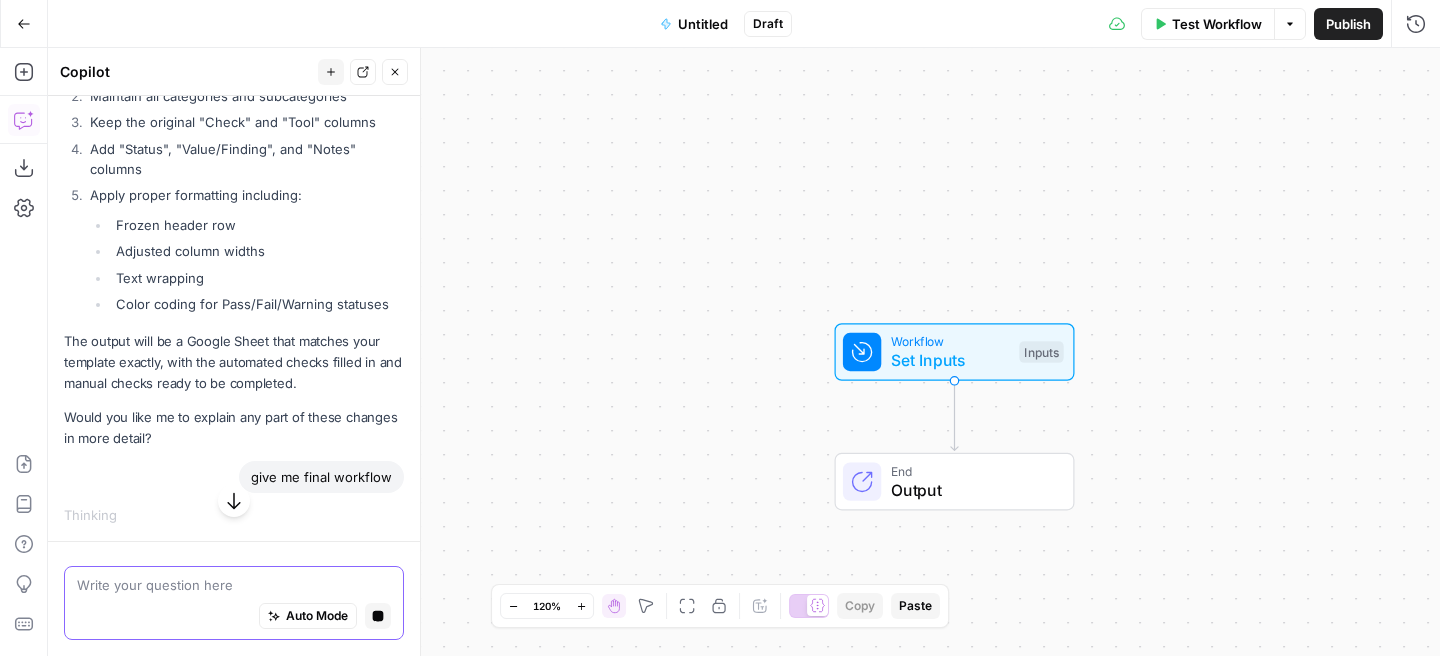 scroll, scrollTop: 50400, scrollLeft: 0, axis: vertical 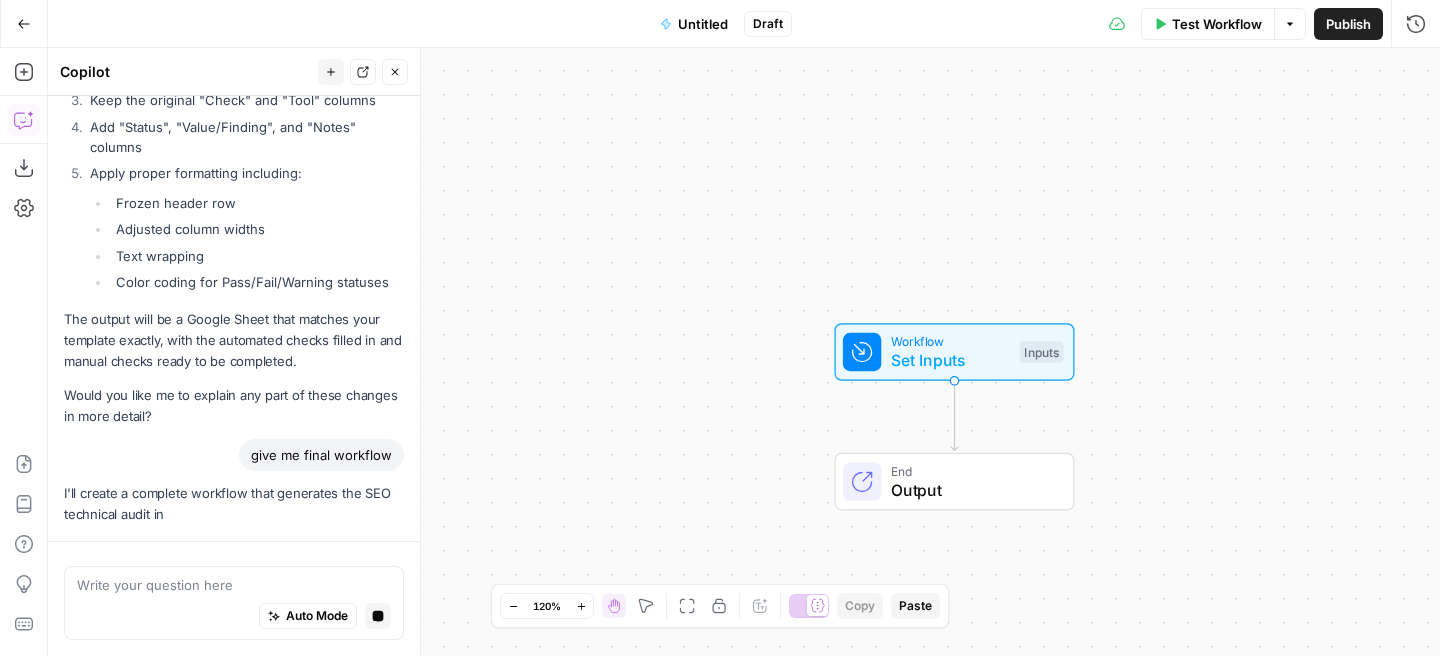 click on "I'll modify the workflow to match exactly this format. Let me update the code step that formats the data for Google Sheets.
step_7
Let me also update the LLM step to ensure it provides data in the correct format for the template:
step_6
Finally, let's update the Google Sheets creation step to ensure proper formatting:
step_8
These changes will:
Create an exact match of your template format
Maintain all categories and subcategories
Keep the original "Check" and "Tool" columns
Add "Status", "Value/Finding", and "Notes" columns
Apply proper formatting including:
Frozen header row
Adjusted column widths
Text wrapping
Color coding for Pass/Fail/Warning statuses
The output will be a Google Sheet that matches your template exactly, with the automated checks filled in and manual checks ready to be completed.
Would you like me to explain any part of these changes in more detail?" at bounding box center [234, 45] 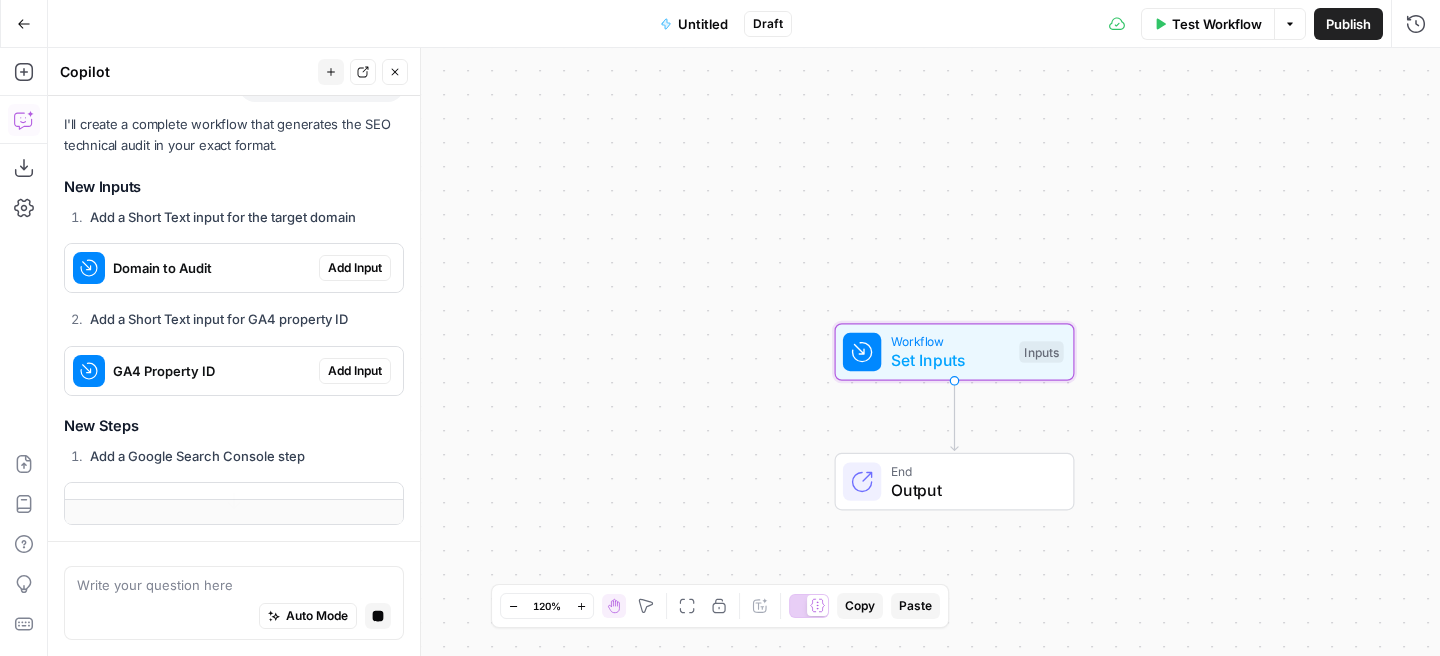 scroll, scrollTop: 50733, scrollLeft: 0, axis: vertical 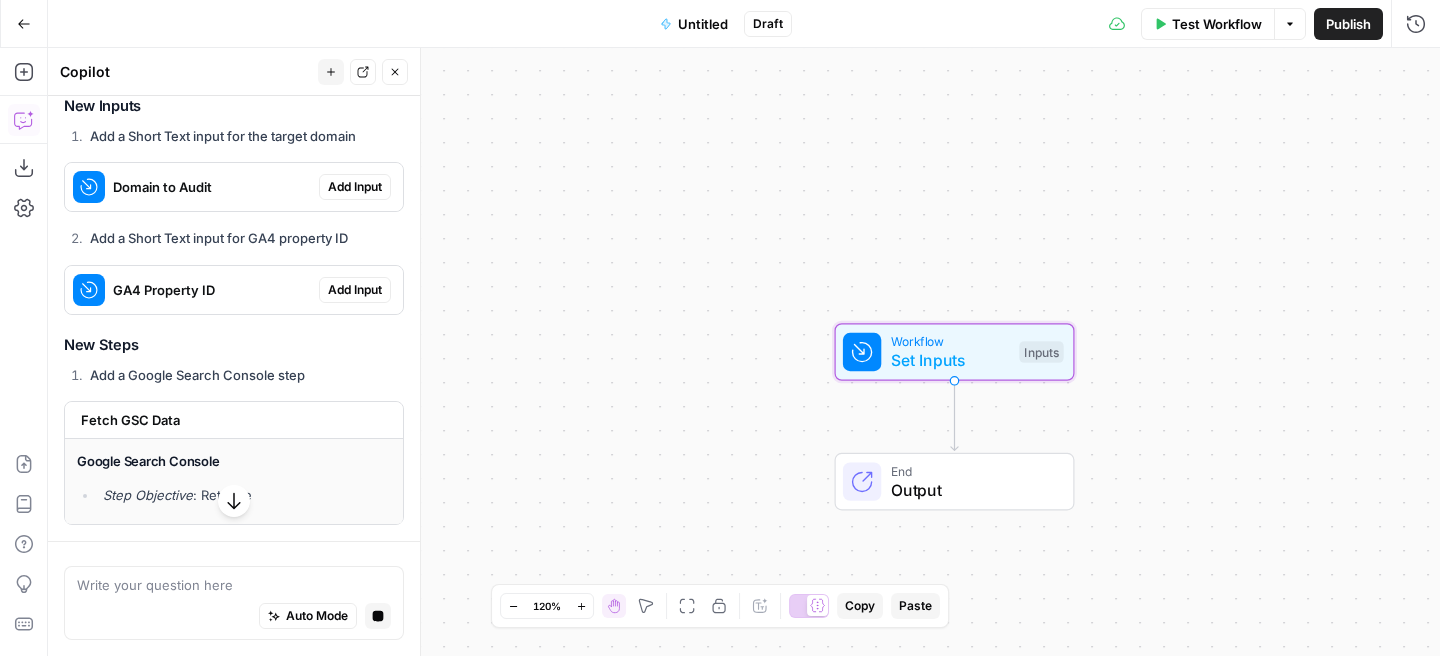click on "GA4 Property ID" at bounding box center [192, 290] 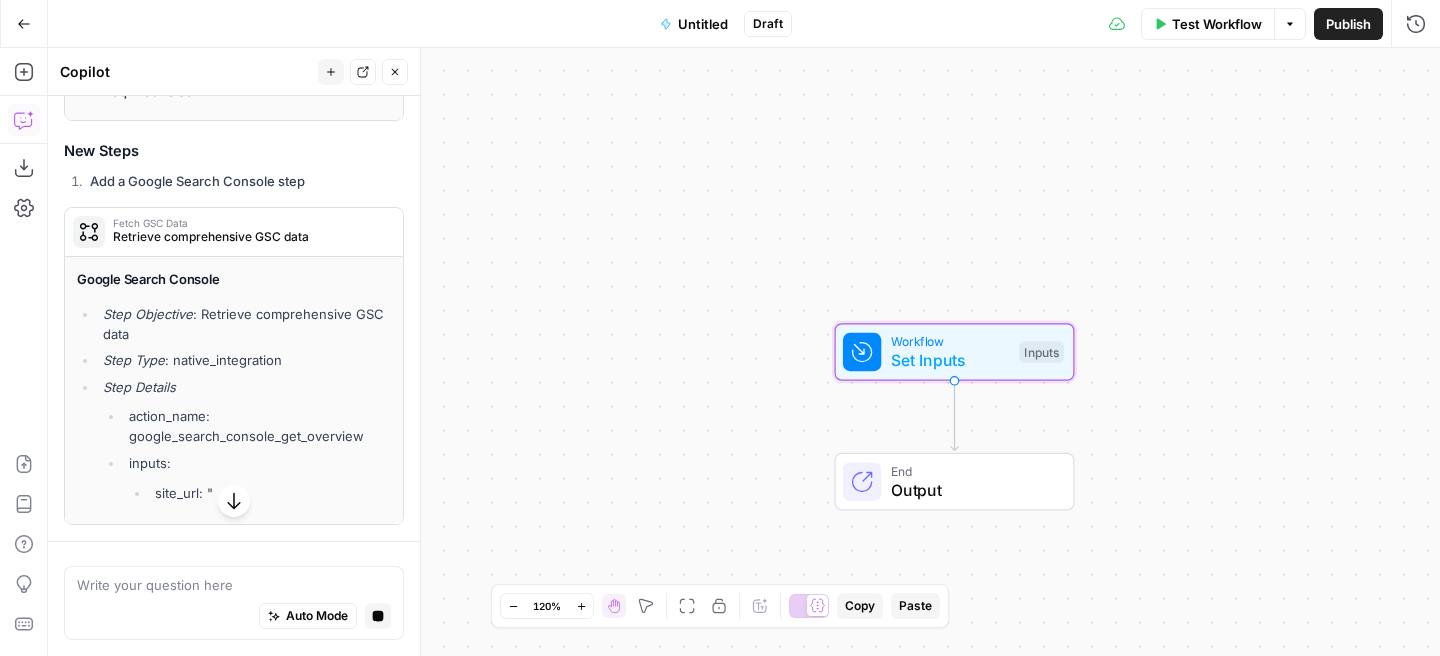 scroll, scrollTop: 50959, scrollLeft: 0, axis: vertical 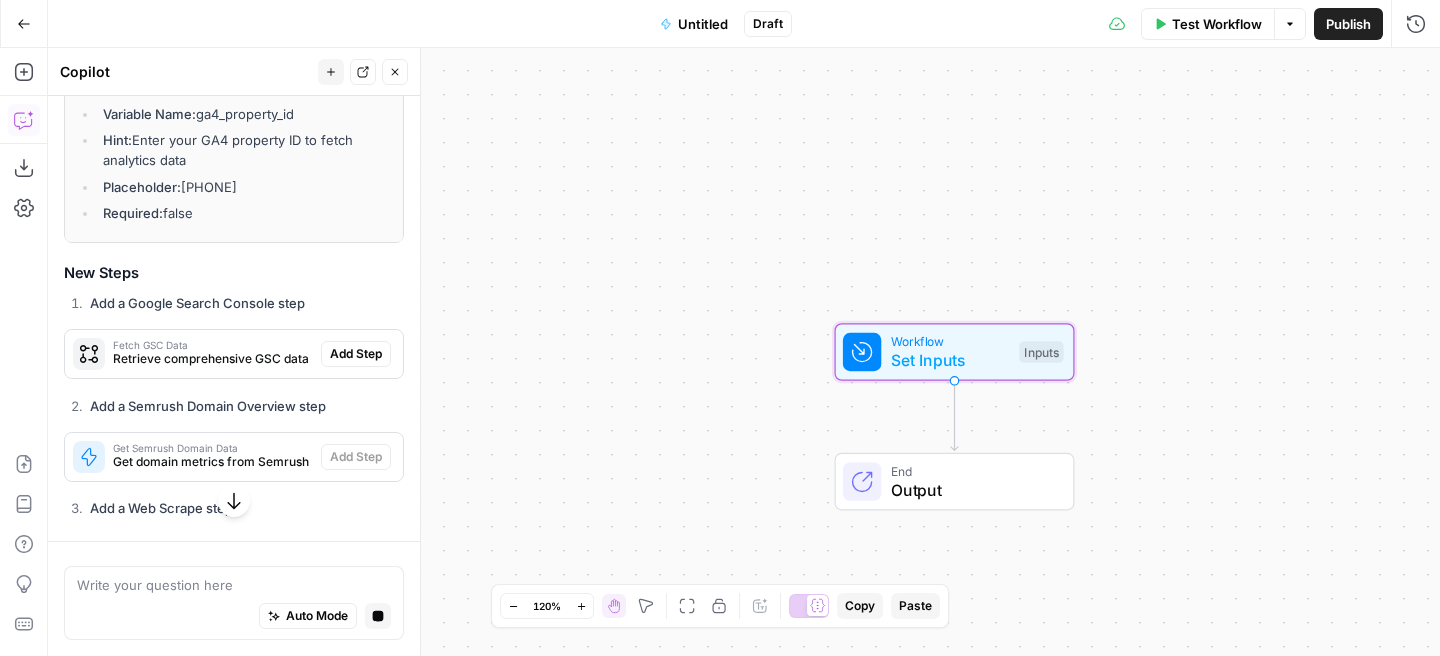click on "GA4 Property ID" at bounding box center (212, -20) 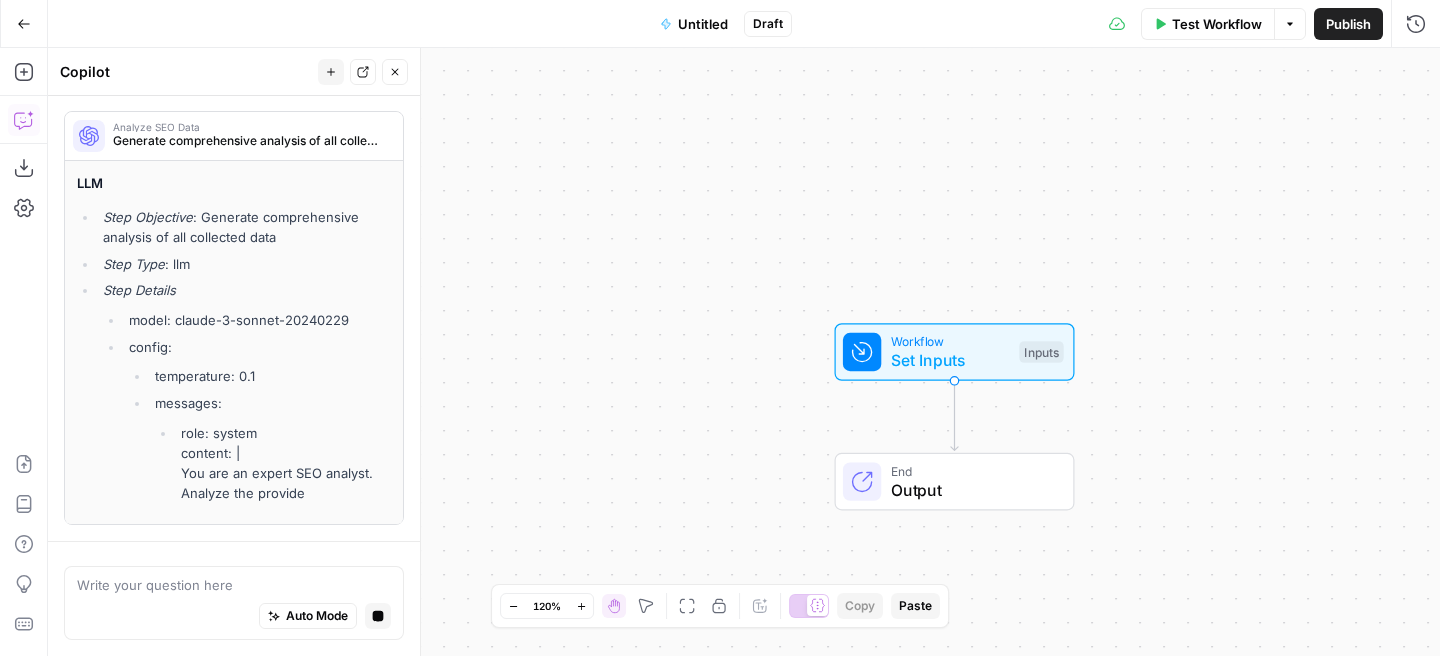 scroll, scrollTop: 51256, scrollLeft: 0, axis: vertical 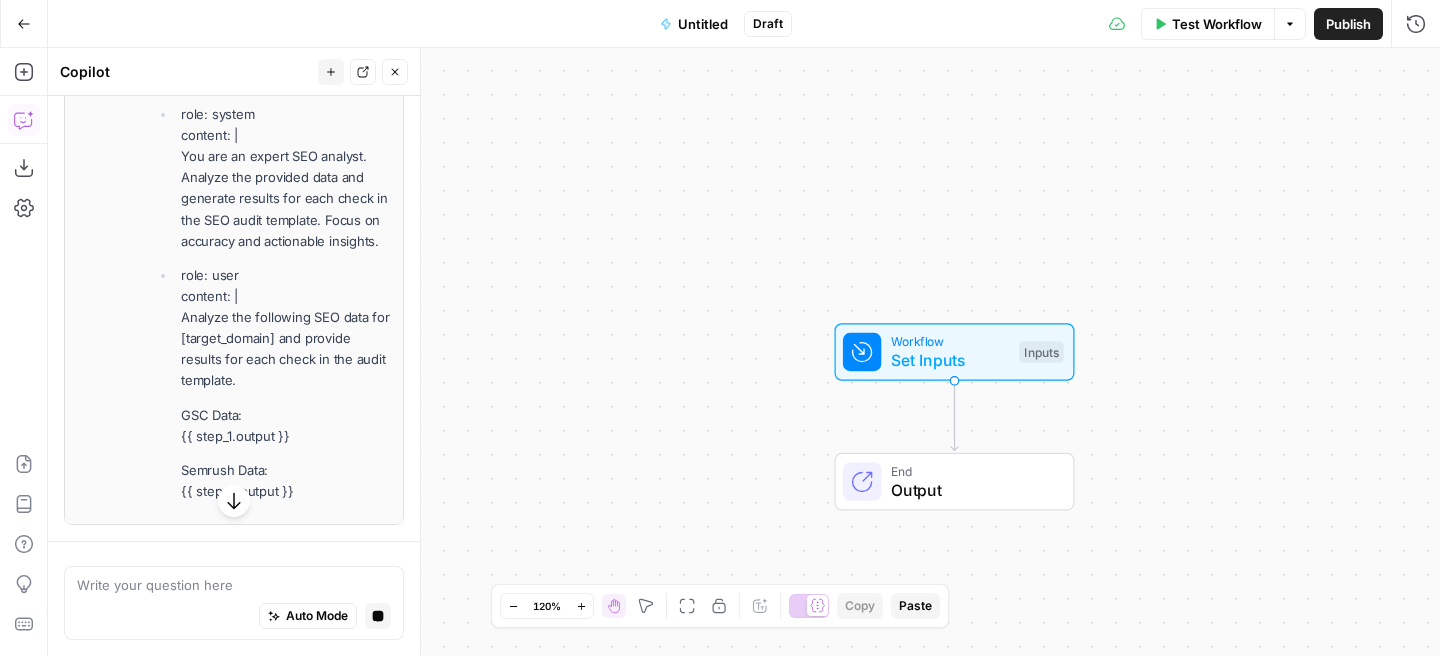click on "Analyze technical elements from scraped data" at bounding box center (213, -283) 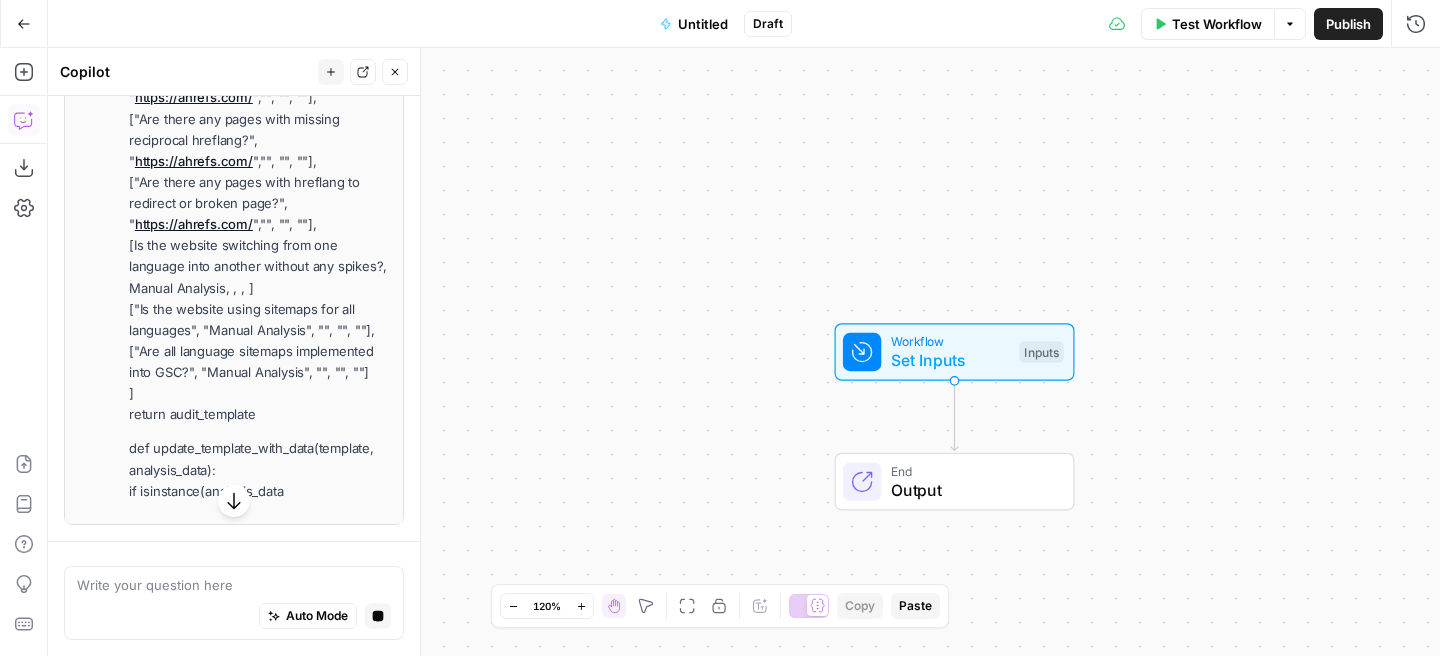 scroll, scrollTop: 51324, scrollLeft: 0, axis: vertical 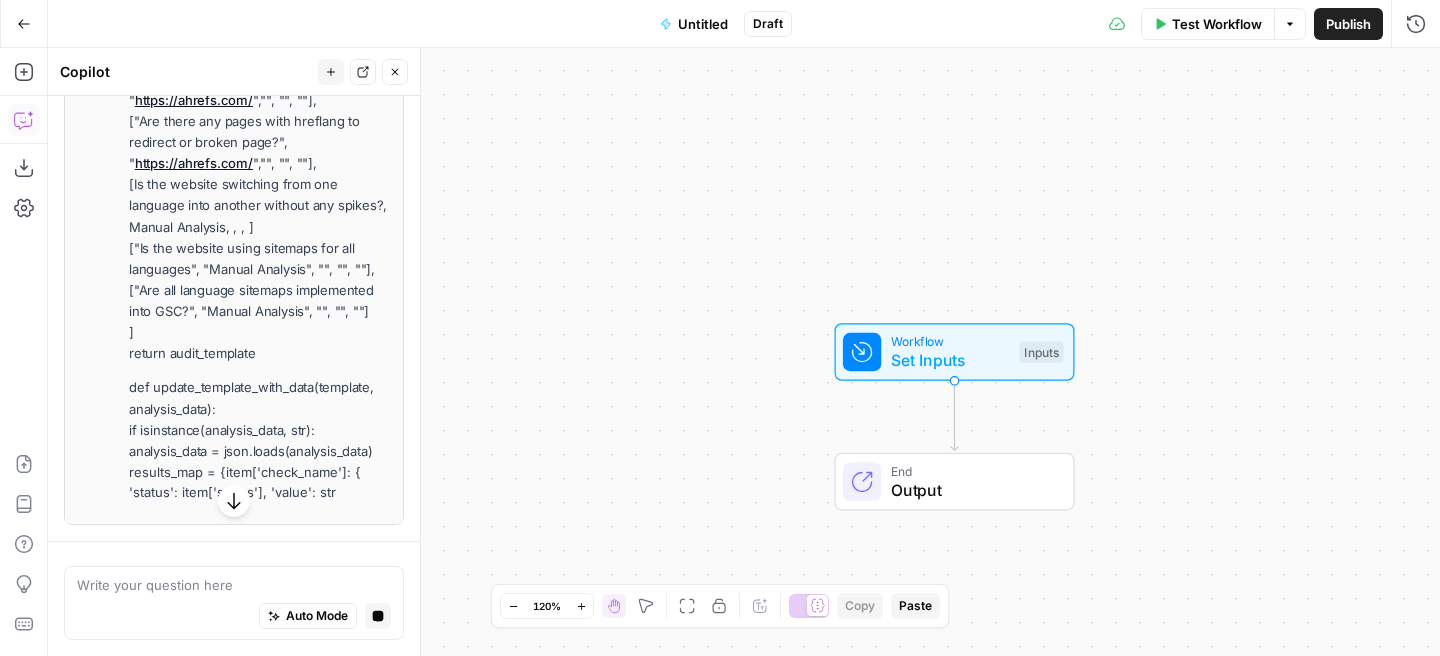 click on "Analyze technical elements from scraped data" at bounding box center (213, -3039) 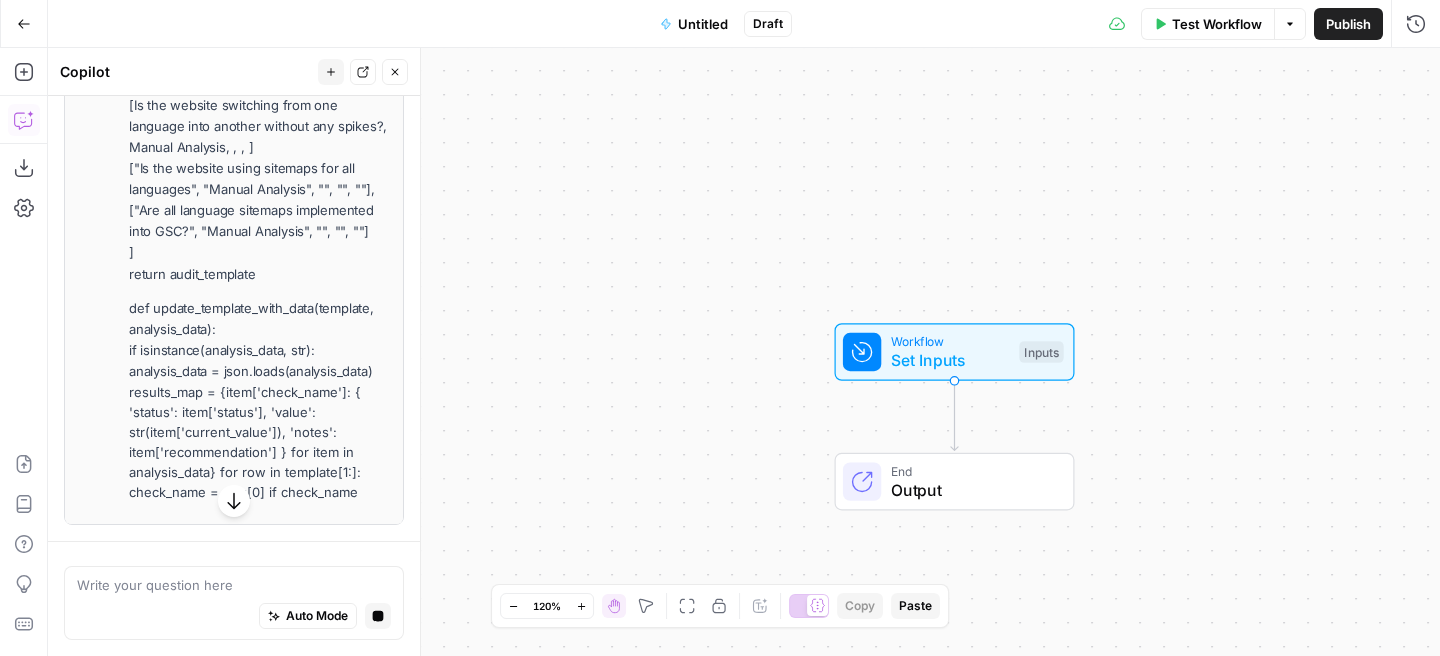 scroll, scrollTop: 51476, scrollLeft: 0, axis: vertical 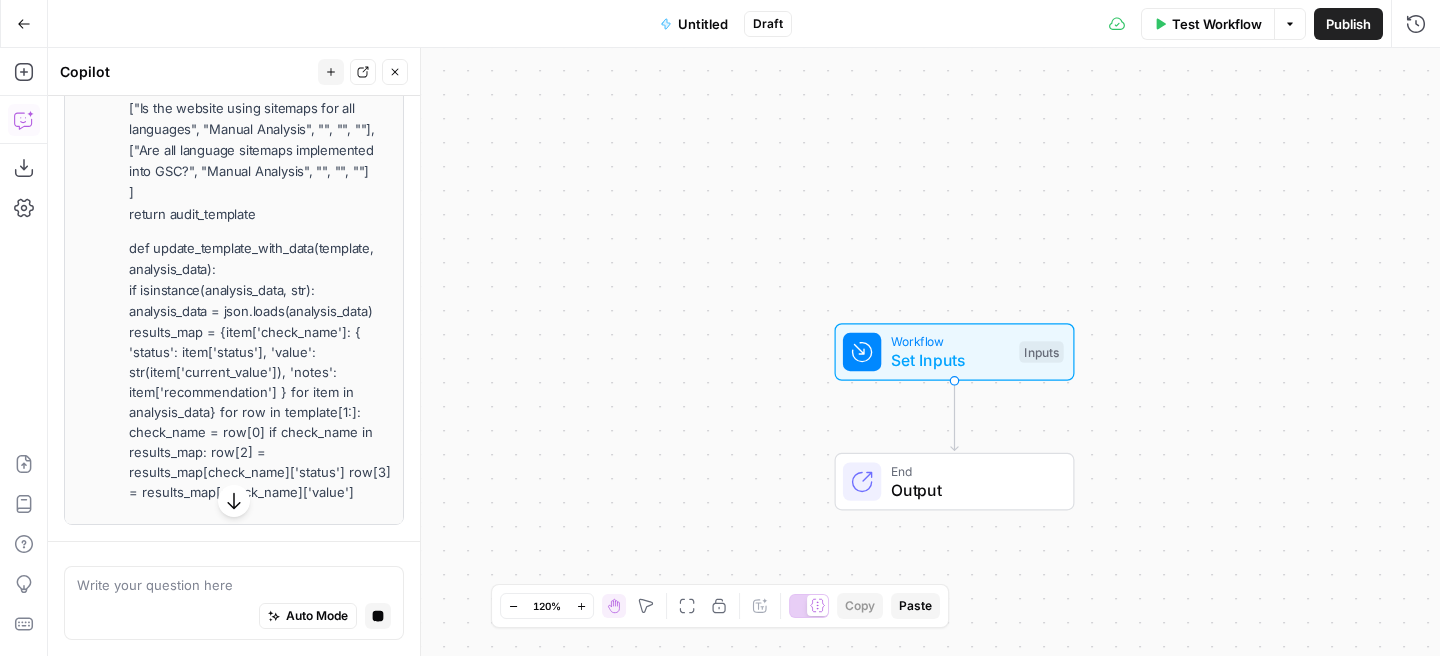 click on "Generate comprehensive analysis of all collected data" at bounding box center [213, -1386] 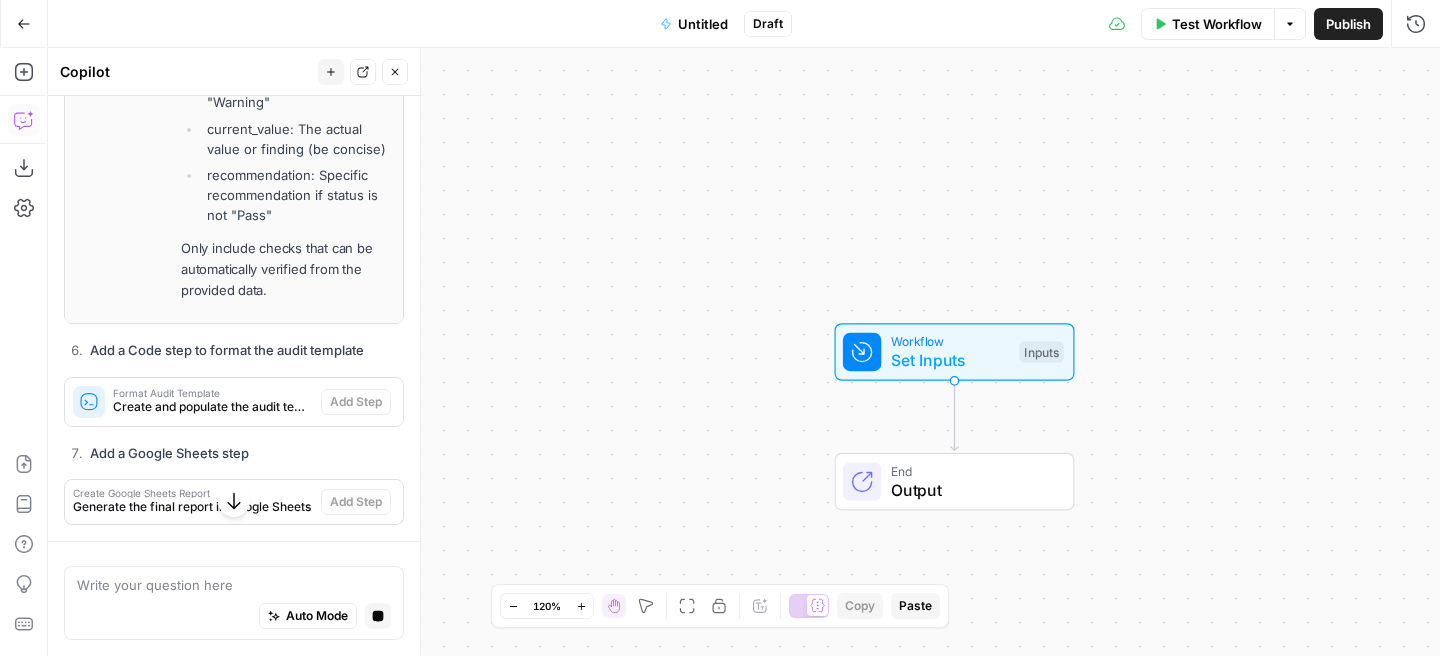 scroll, scrollTop: 51570, scrollLeft: 0, axis: vertical 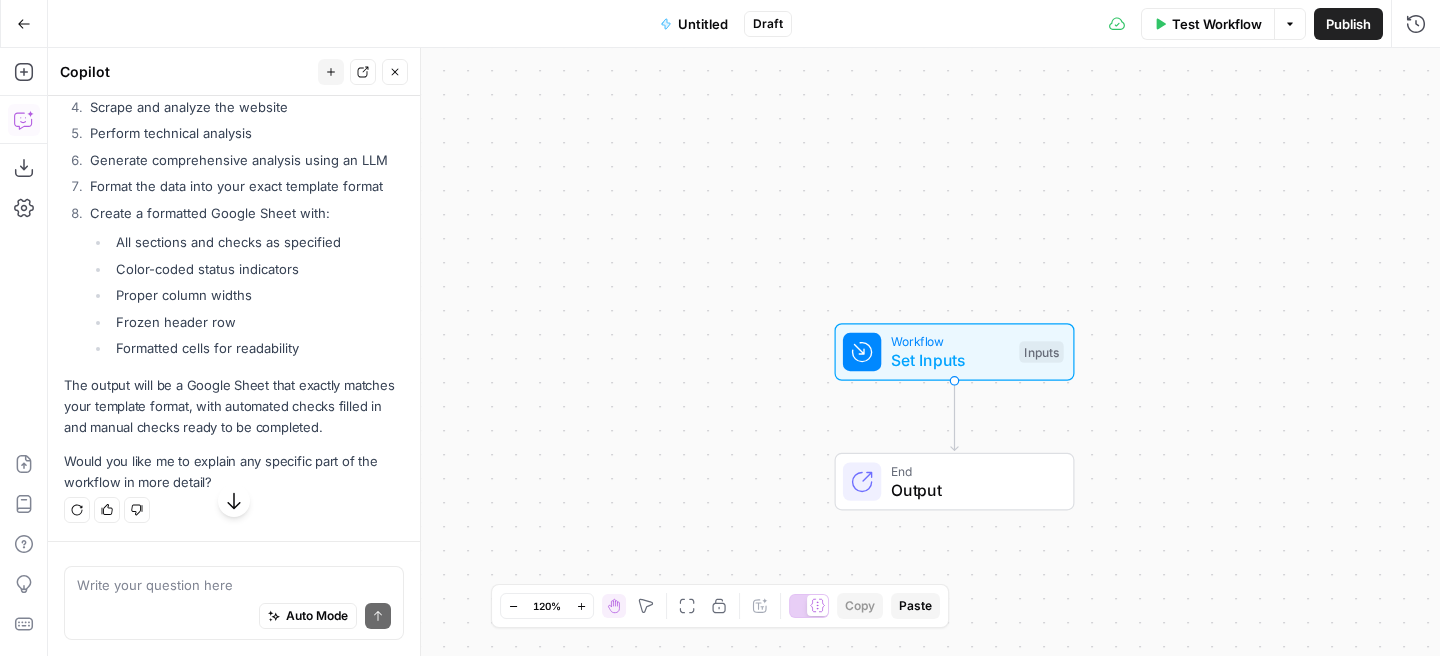 click on "Analyze SEO Data" at bounding box center [213, -1412] 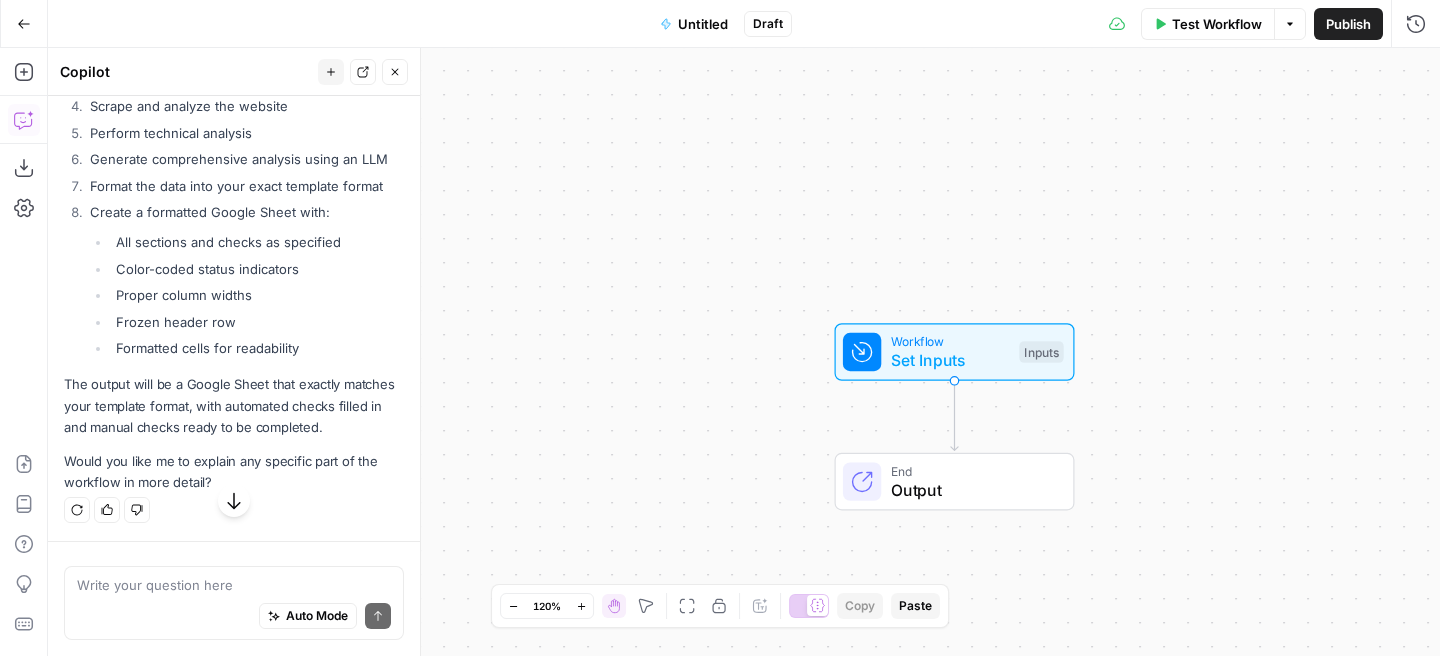 click on "Format Audit Template Create and populate the audit template" at bounding box center (193, -2104) 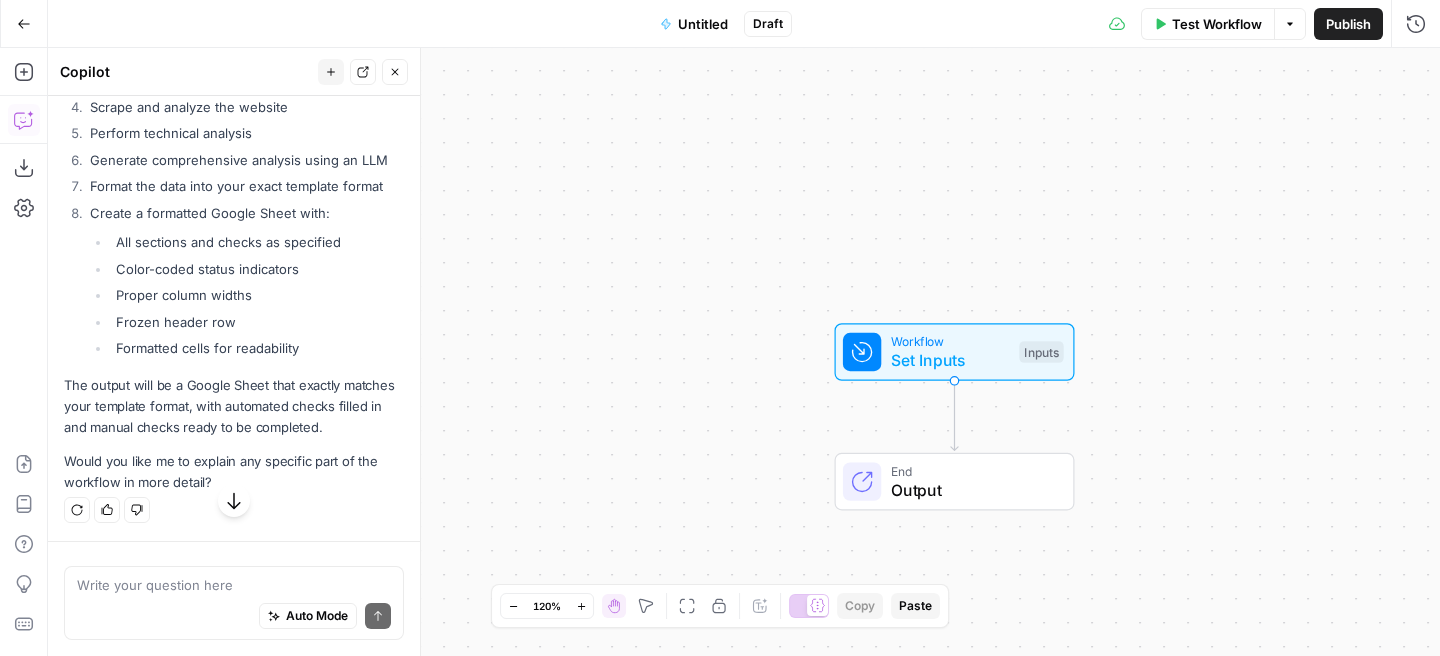 scroll, scrollTop: 51674, scrollLeft: 0, axis: vertical 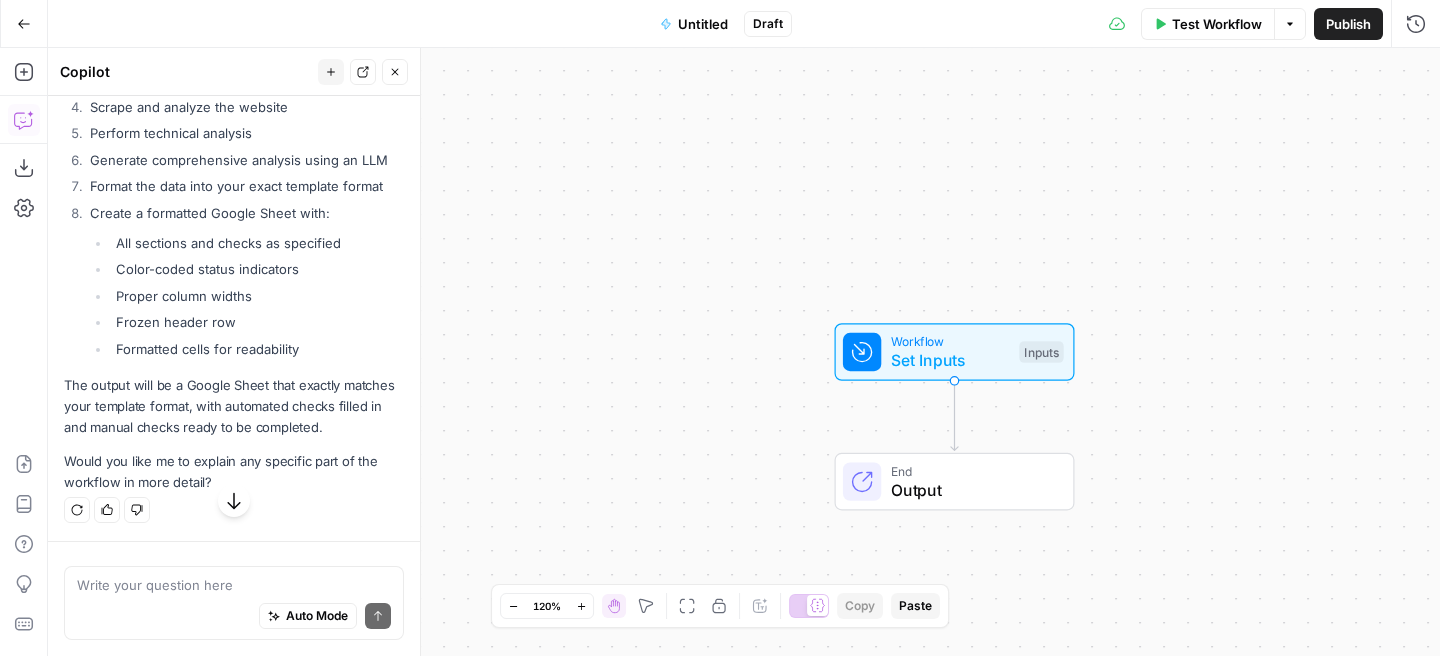click on "Generate the final report in Google Sheets" at bounding box center [193, -800] 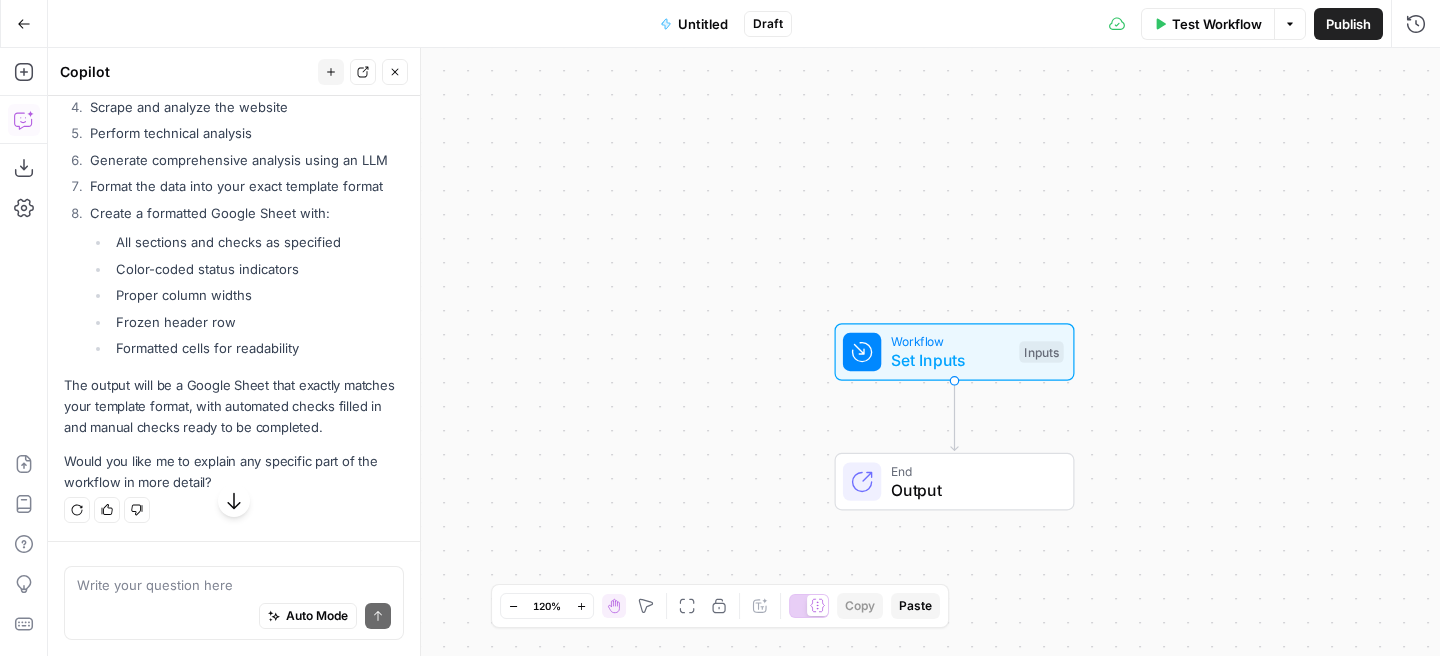 scroll, scrollTop: 51997, scrollLeft: 0, axis: vertical 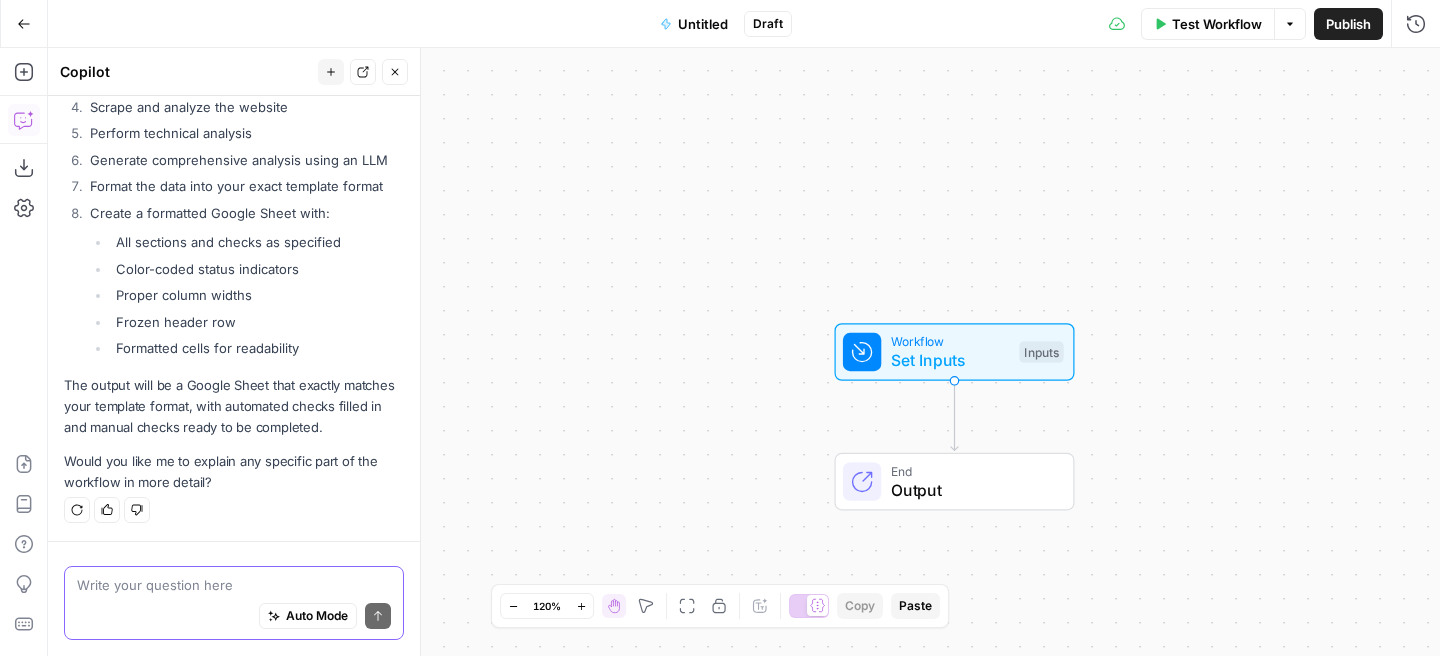click at bounding box center [234, 585] 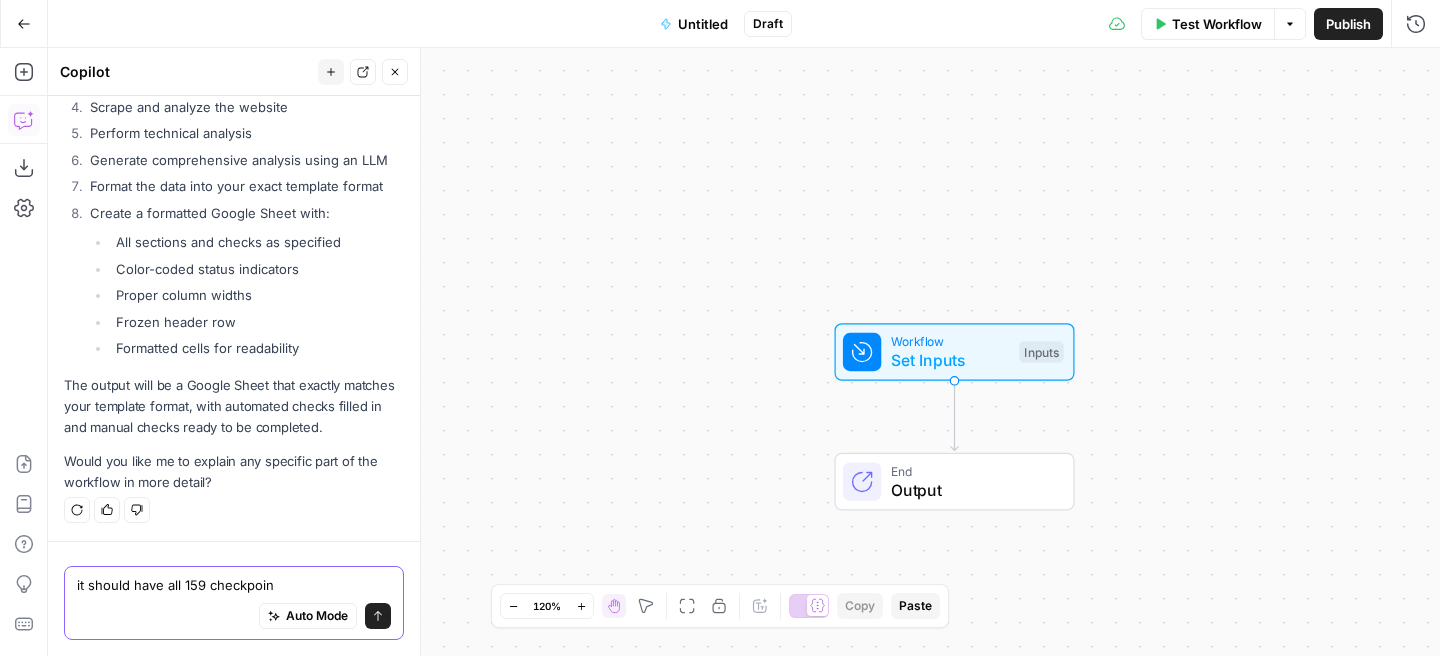 type on "it should have all 159 checkpoints checked" 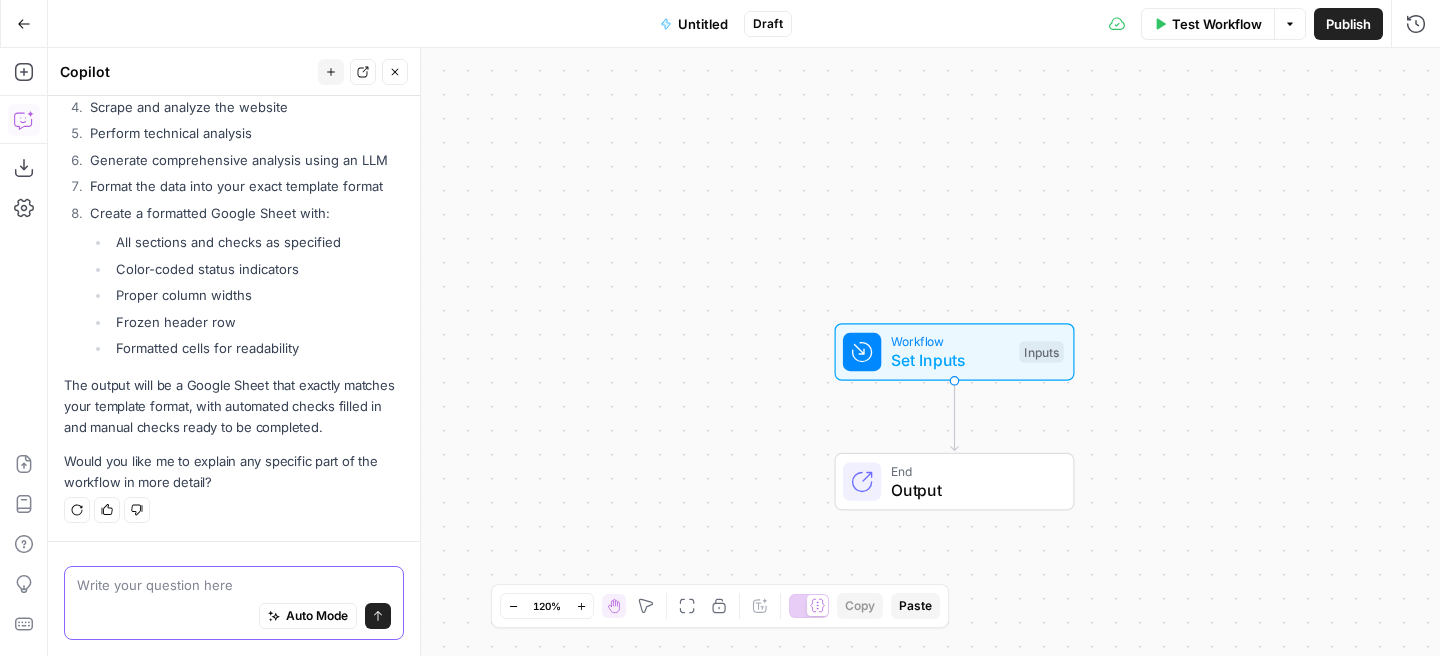 scroll, scrollTop: 52031, scrollLeft: 0, axis: vertical 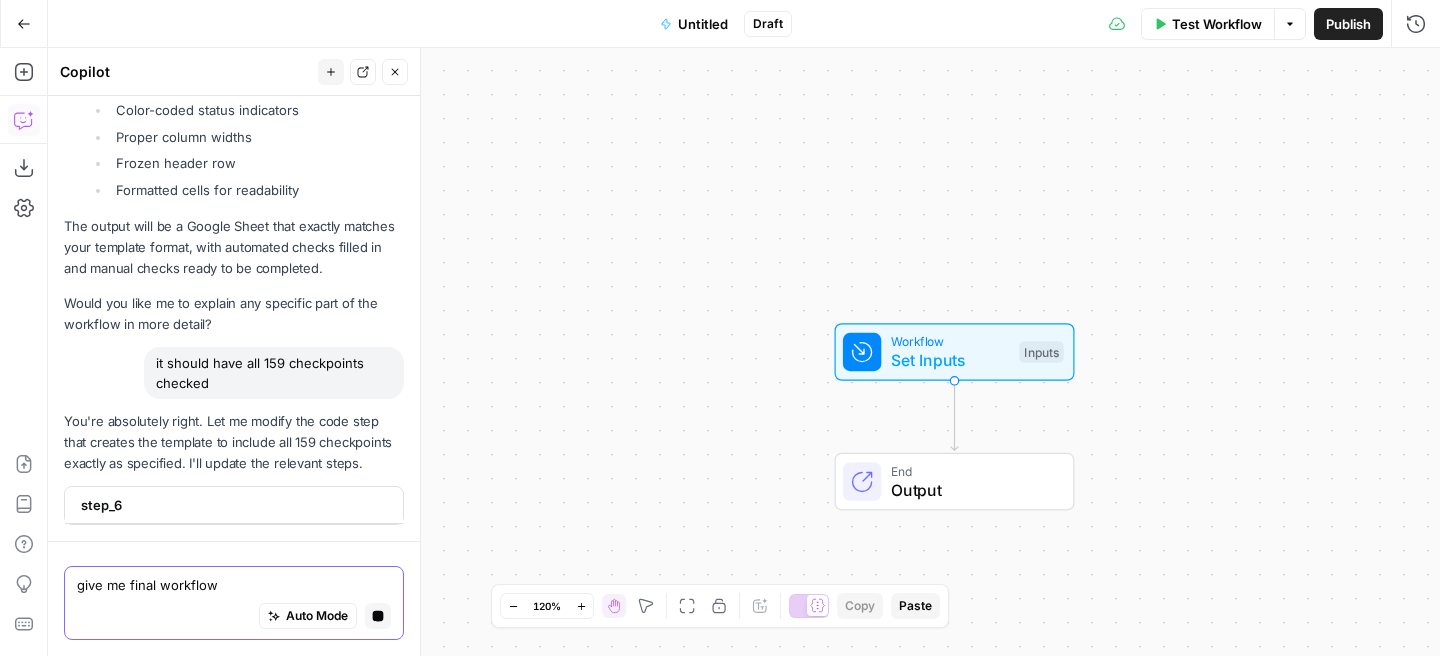 type on "give me final workflow" 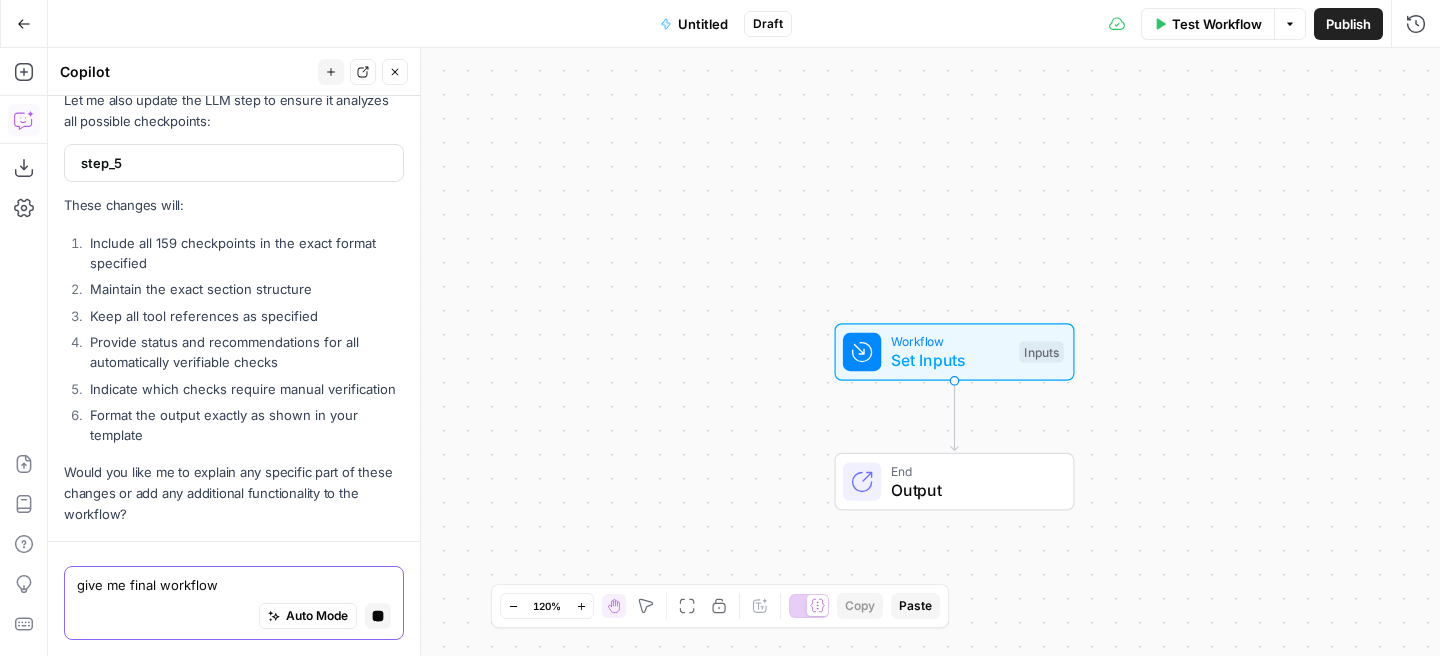 scroll, scrollTop: 52573, scrollLeft: 0, axis: vertical 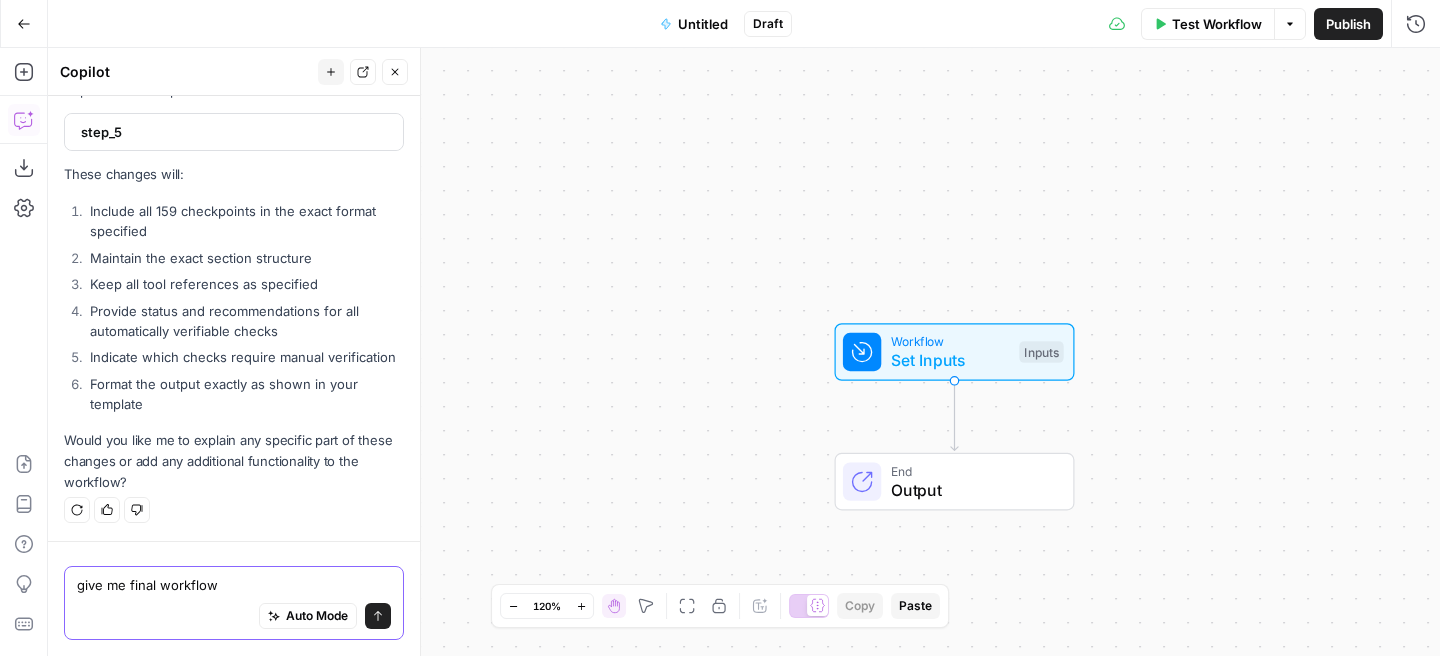type 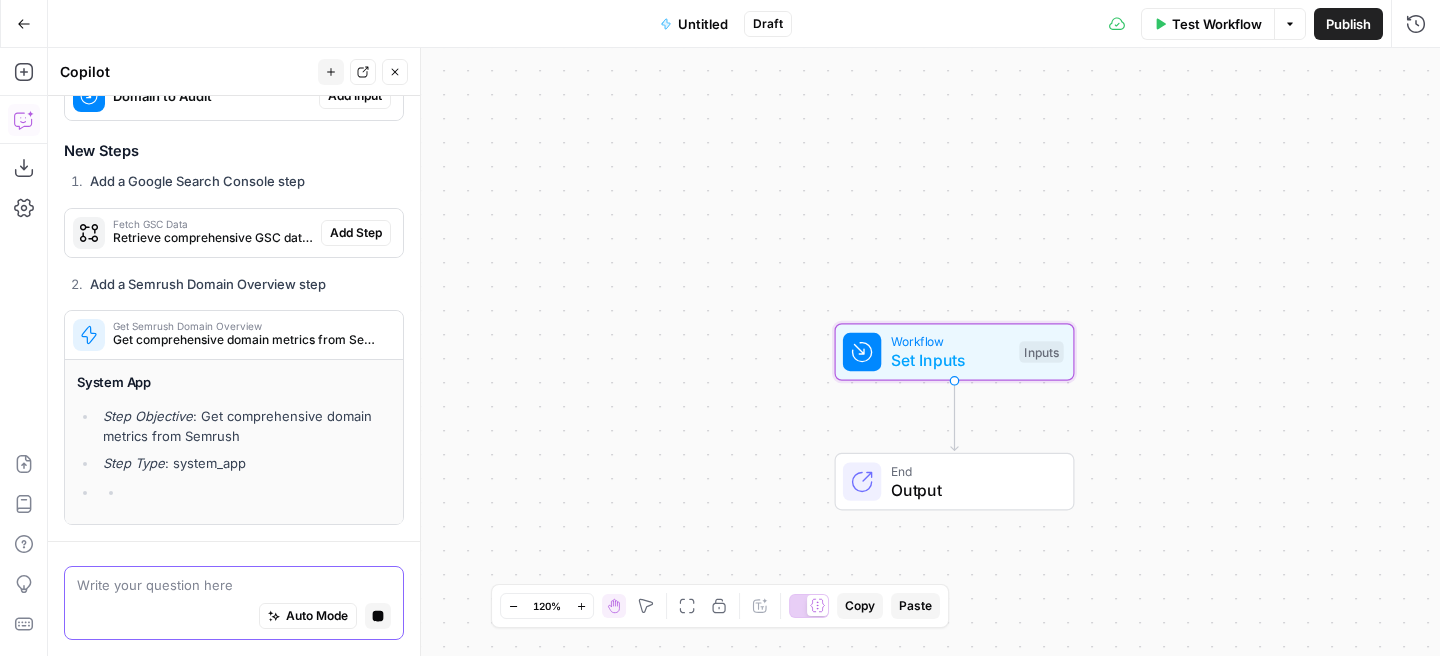 scroll, scrollTop: 53158, scrollLeft: 0, axis: vertical 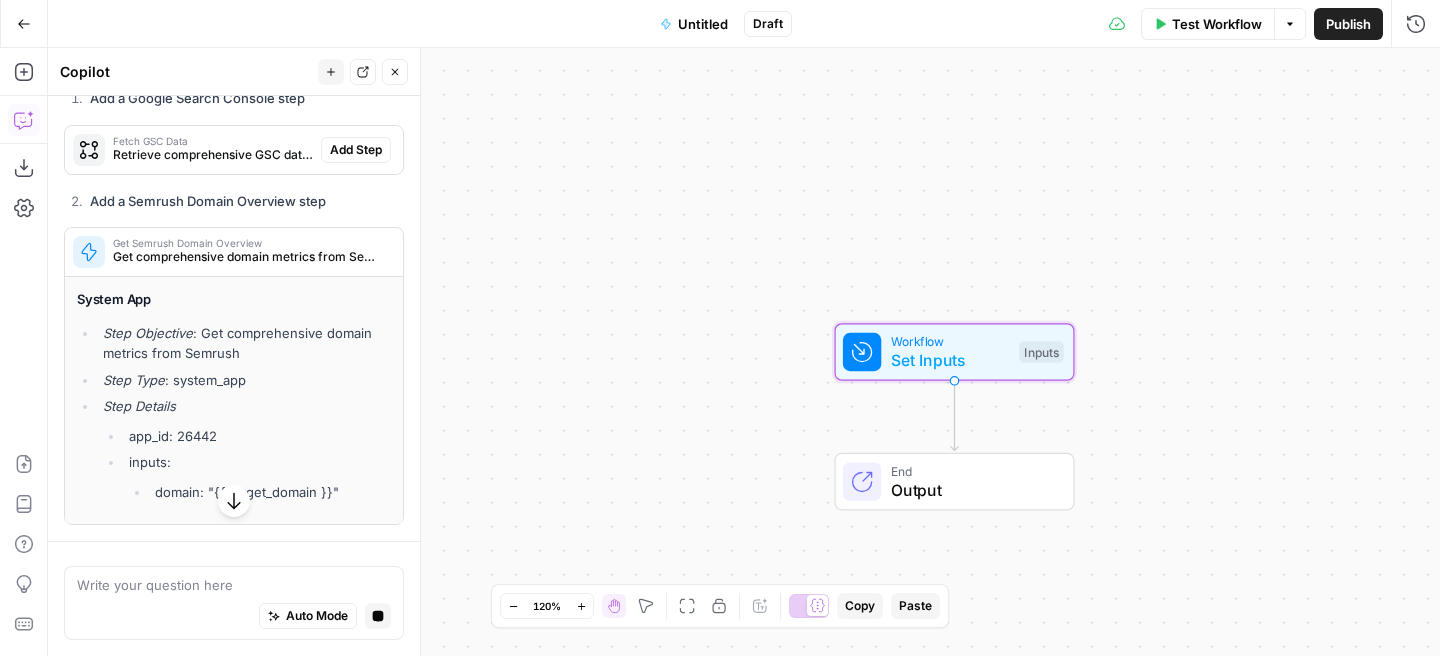 click on "Retrieve comprehensive GSC data including indexing, mobile usability, and performance metrics" at bounding box center [213, 155] 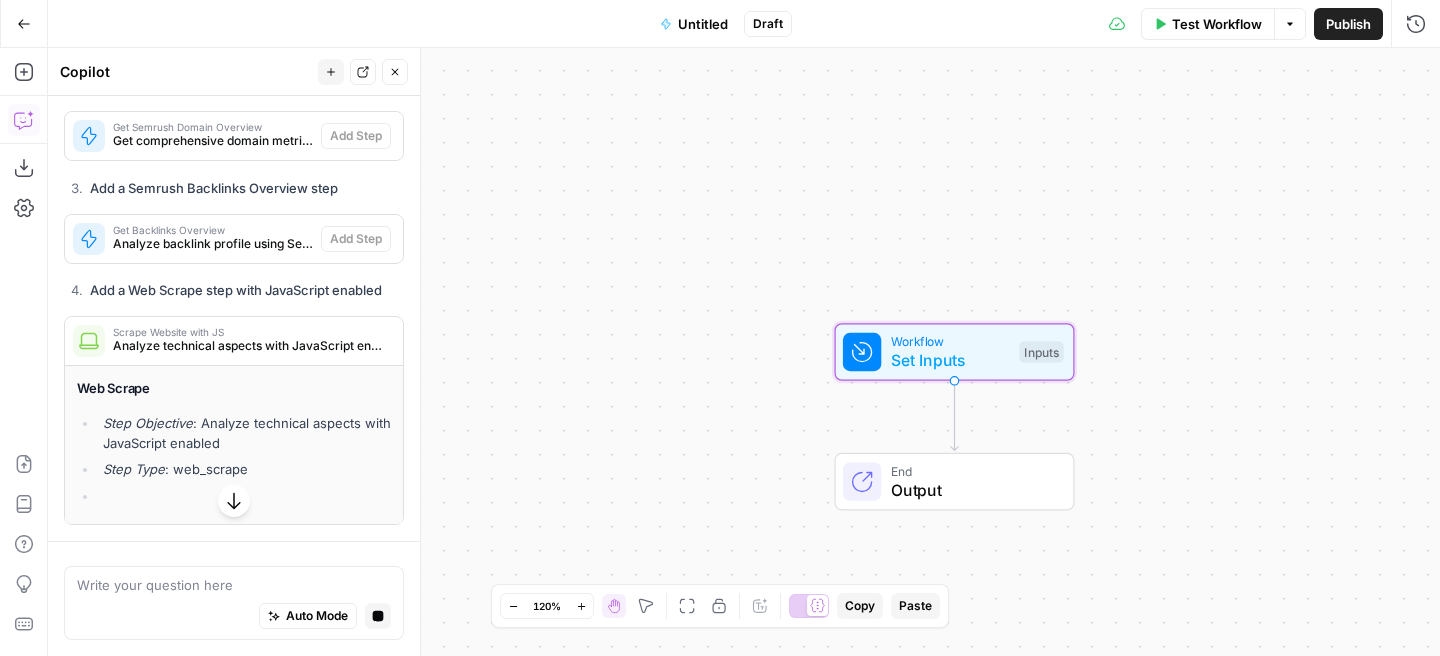 scroll, scrollTop: 53284, scrollLeft: 0, axis: vertical 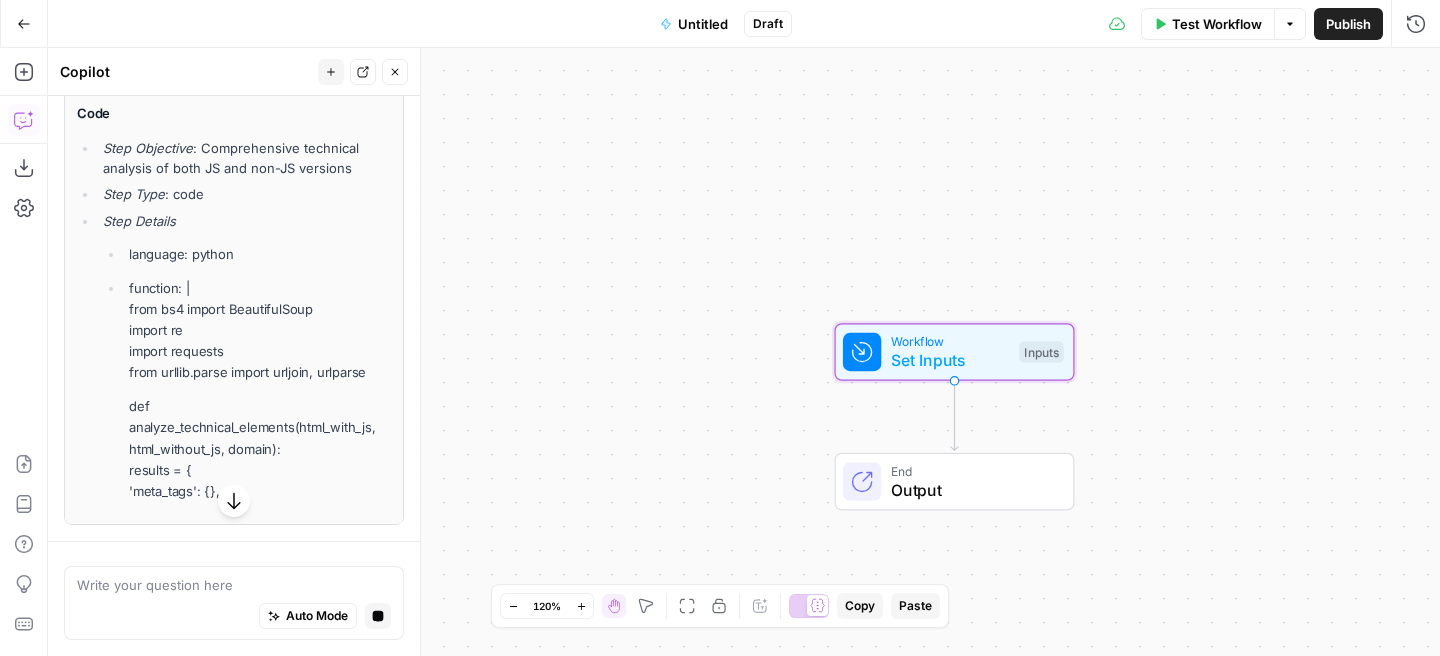 click on "Retrieve comprehensive GSC data including indexing, mobile usability, and performance metrics" at bounding box center (213, -755) 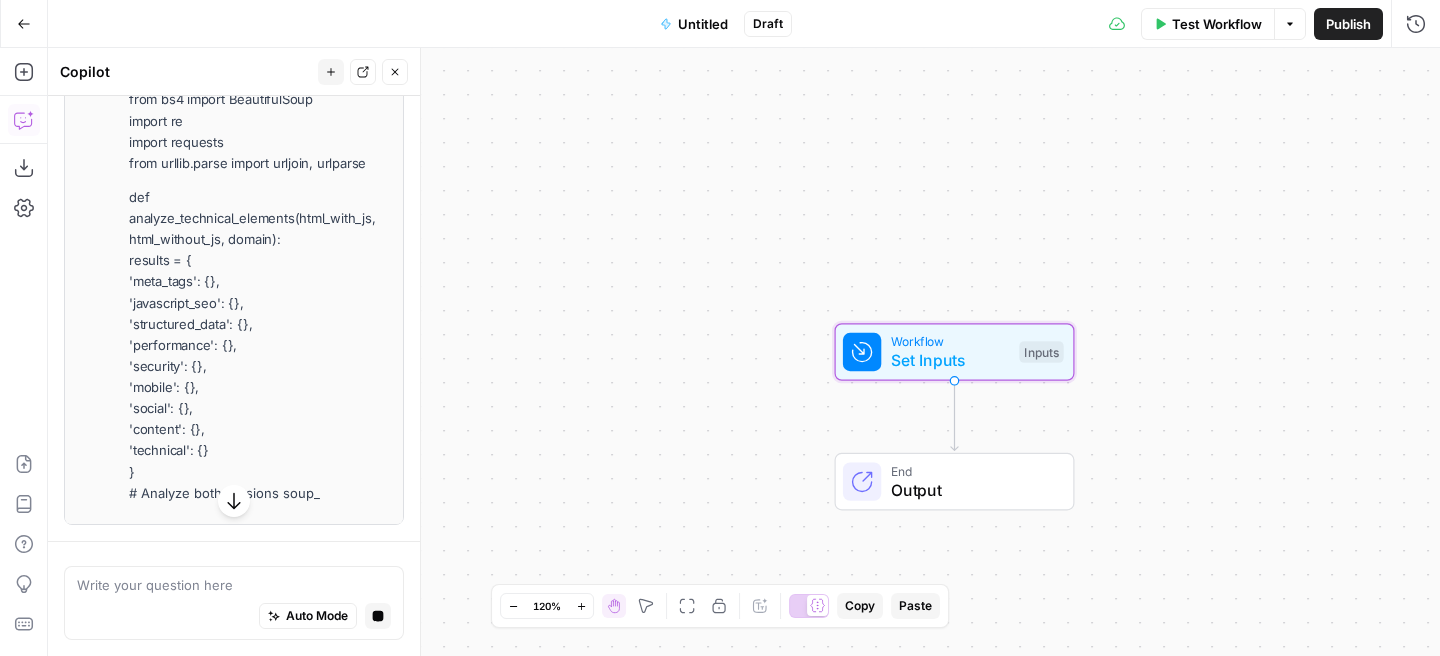 click on "Get comprehensive domain metrics from Semrush" at bounding box center (213, -548) 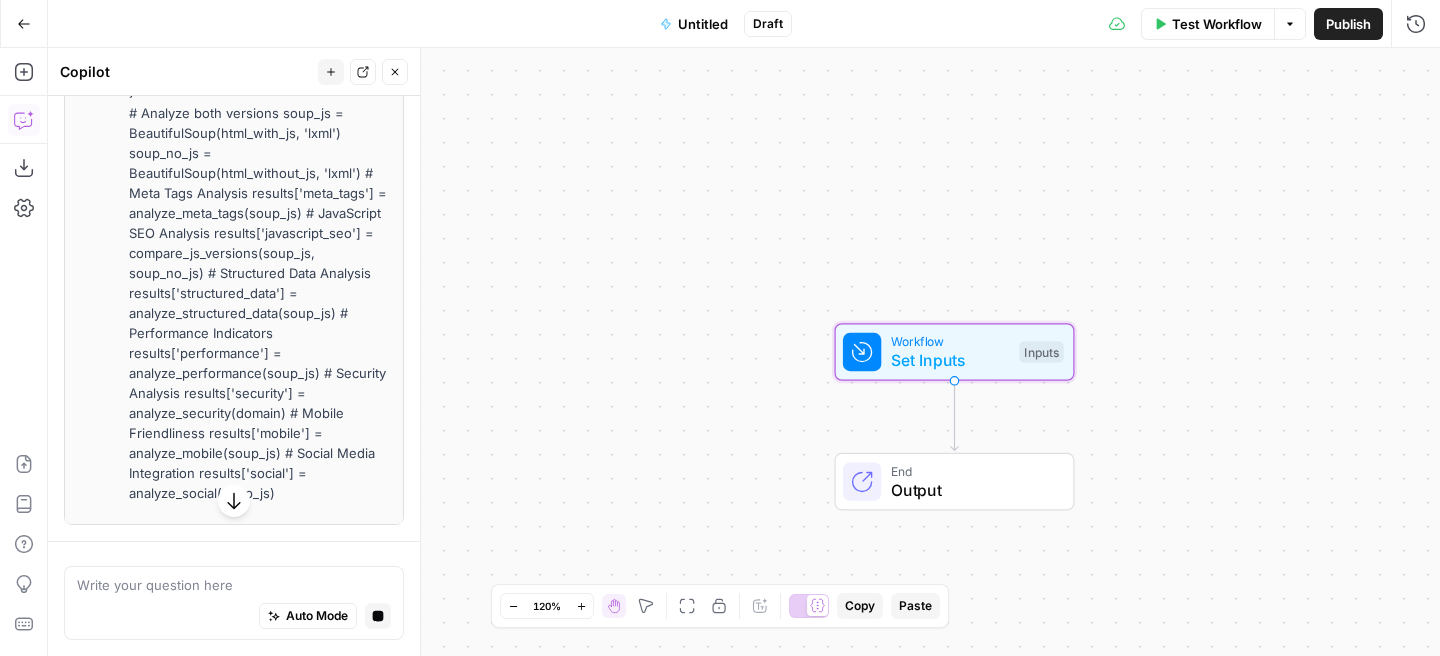click on "Get comprehensive domain metrics from Semrush" at bounding box center [213, -1229] 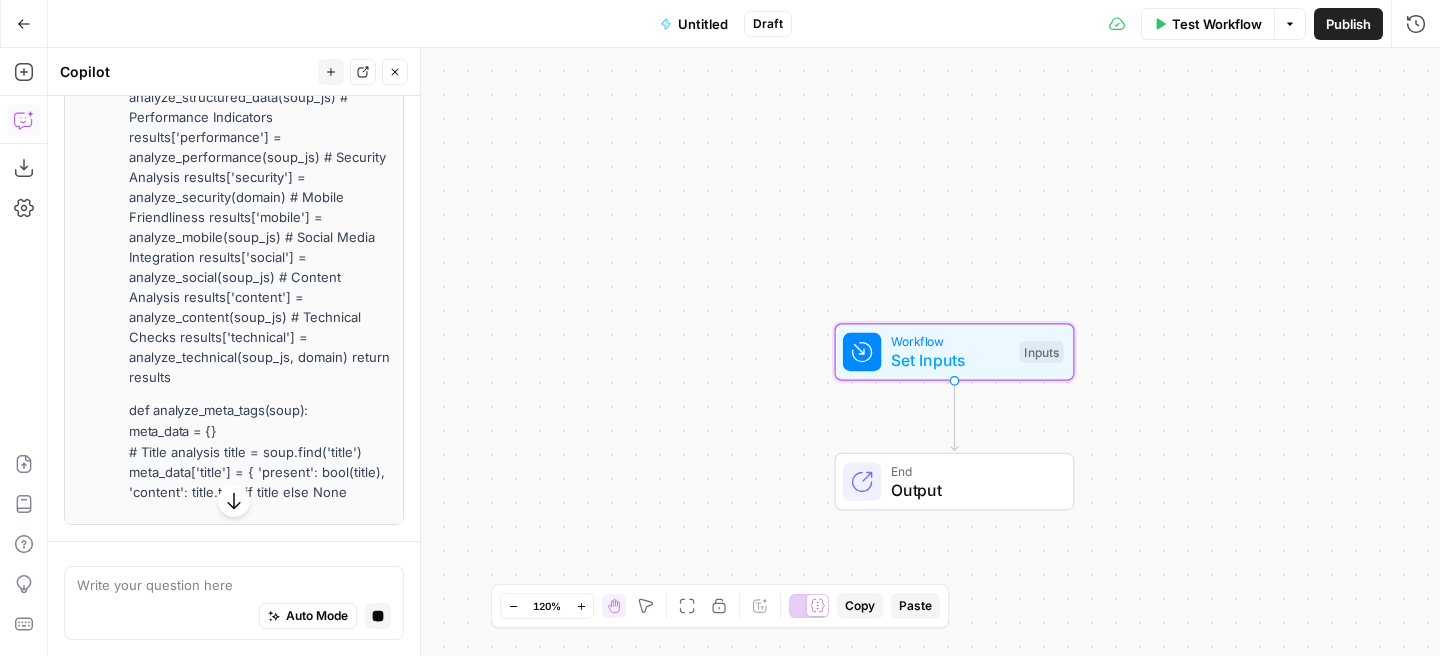 scroll, scrollTop: 53376, scrollLeft: 0, axis: vertical 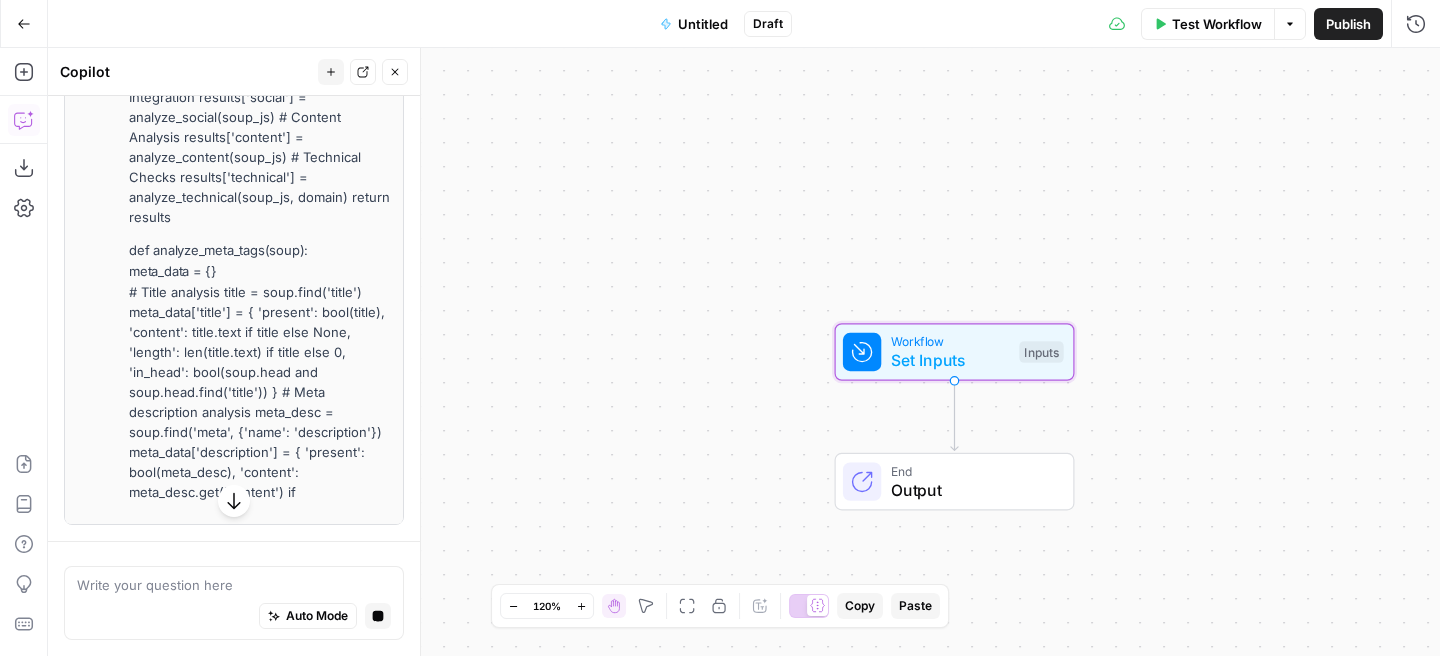 click on "Get Semrush Domain Overview Get comprehensive domain metrics from Semrush" at bounding box center [193, -1309] 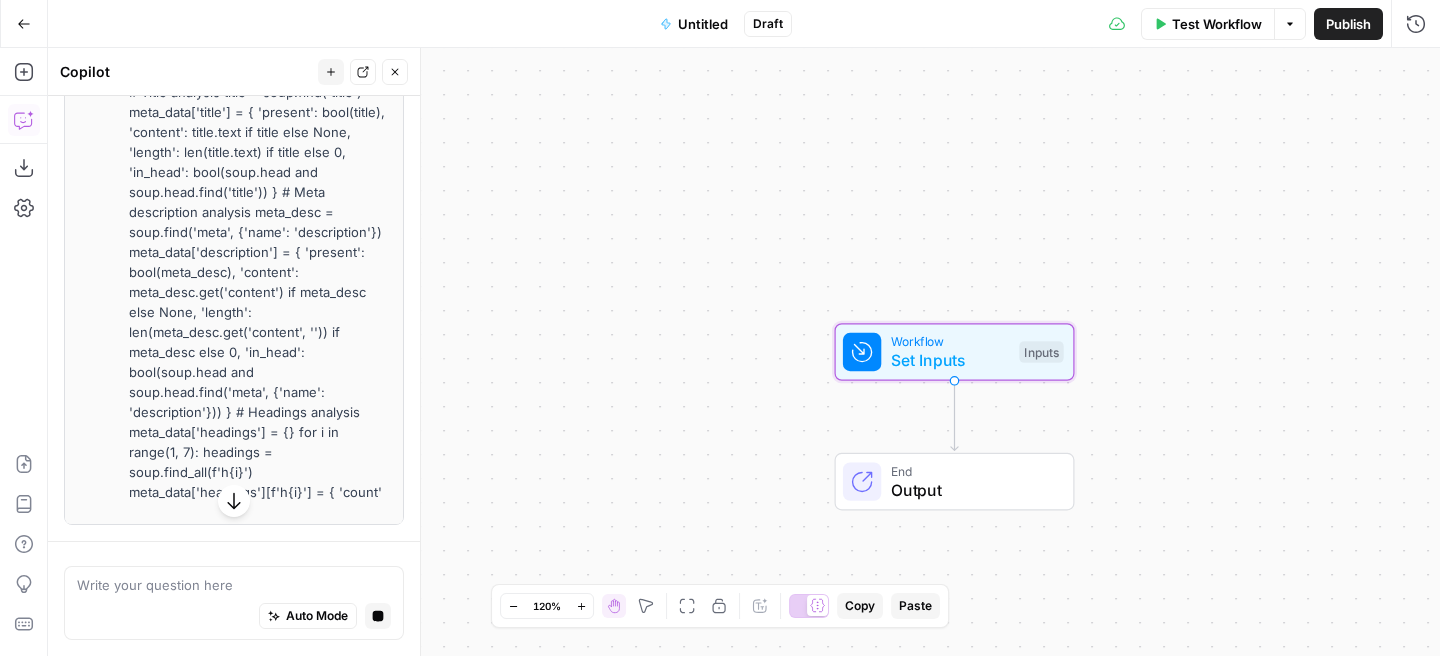 scroll, scrollTop: 53391, scrollLeft: 0, axis: vertical 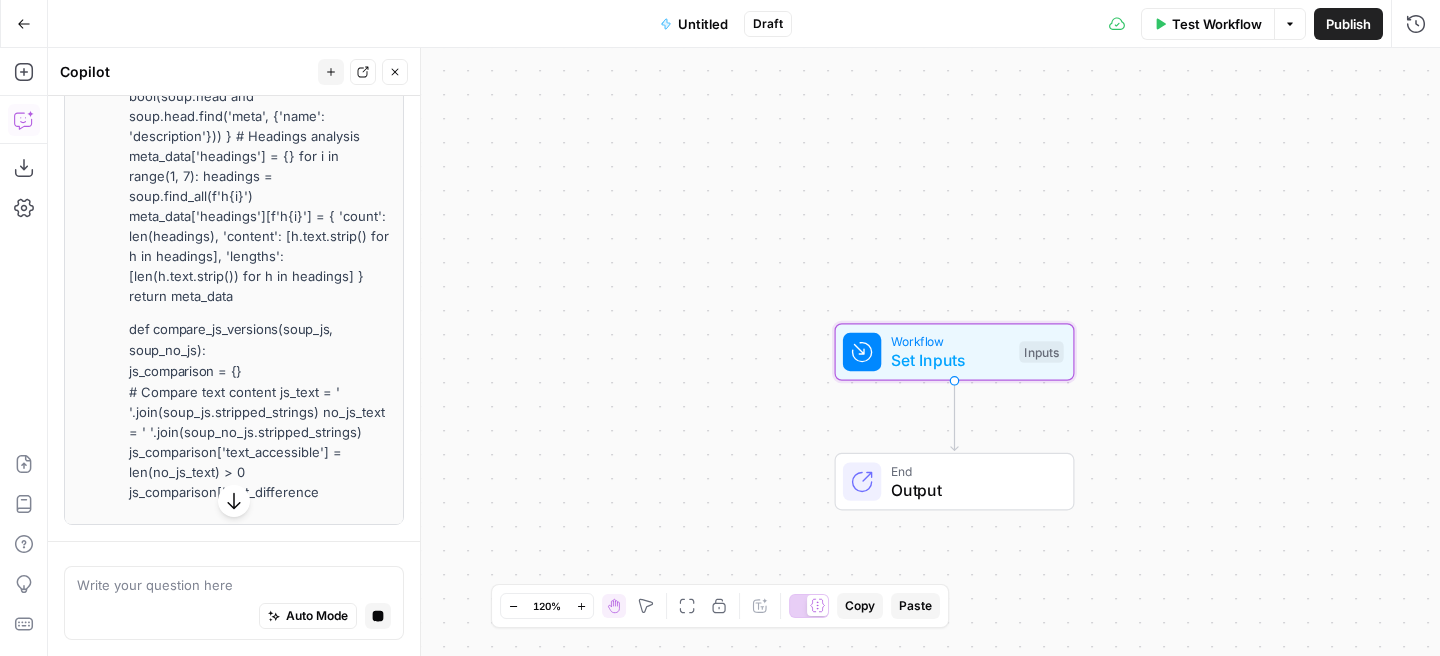 click on "Get comprehensive domain metrics from Semrush" at bounding box center [213, -2081] 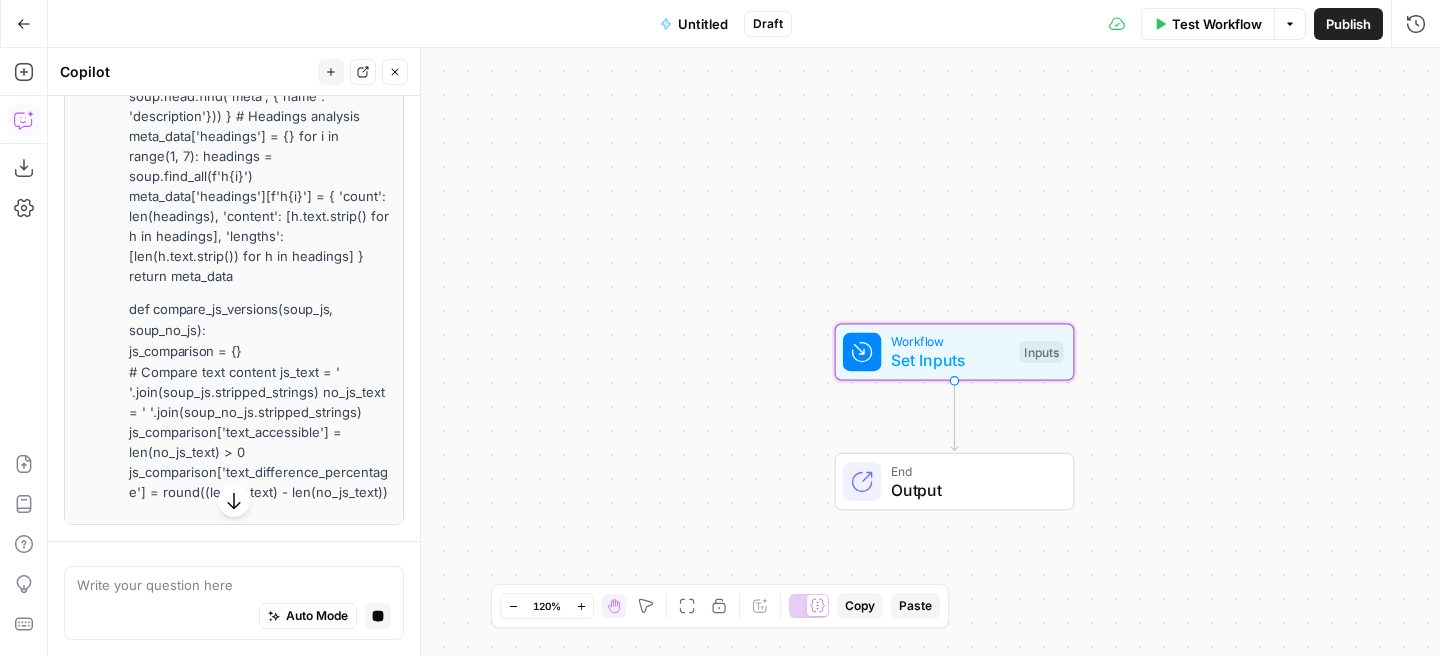 click on "Get Backlinks Overview" at bounding box center [213, -1711] 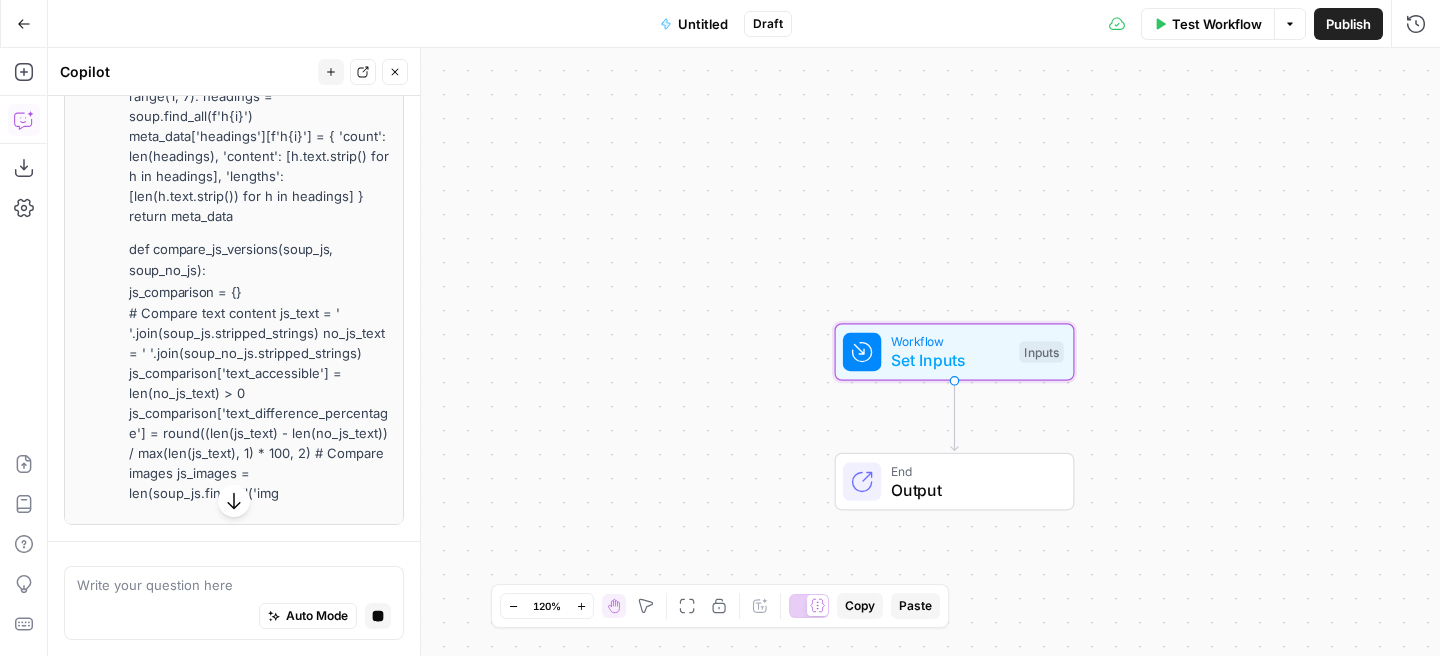 click on "Get Backlinks Overview" at bounding box center [213, -2045] 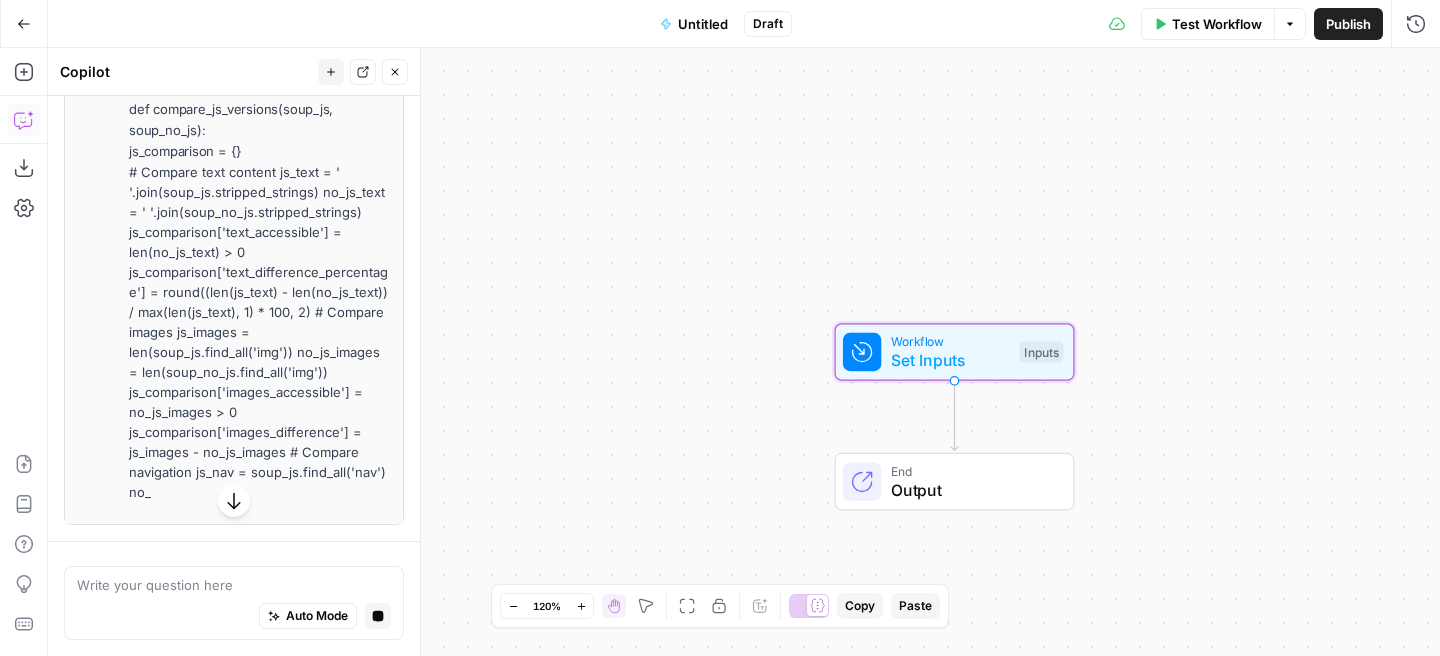 scroll, scrollTop: 53559, scrollLeft: 0, axis: vertical 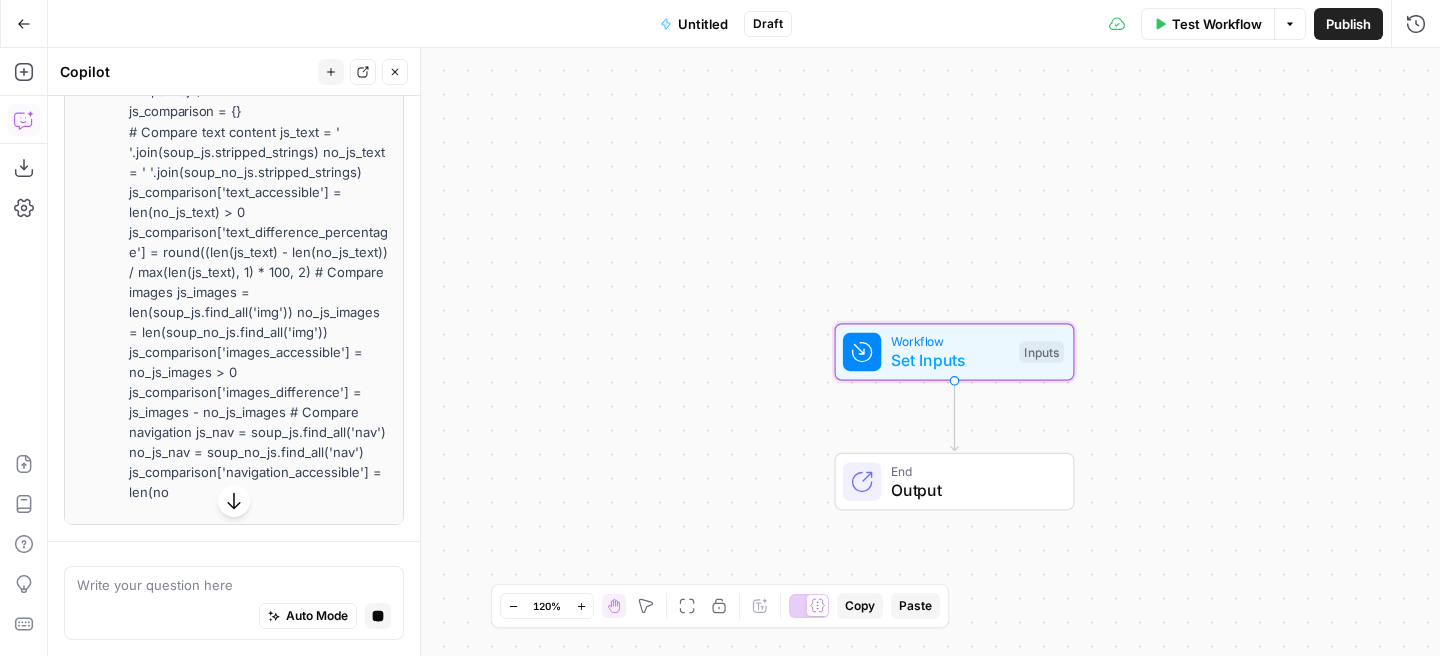 click on "Scrape Website with JS" at bounding box center (213, -1849) 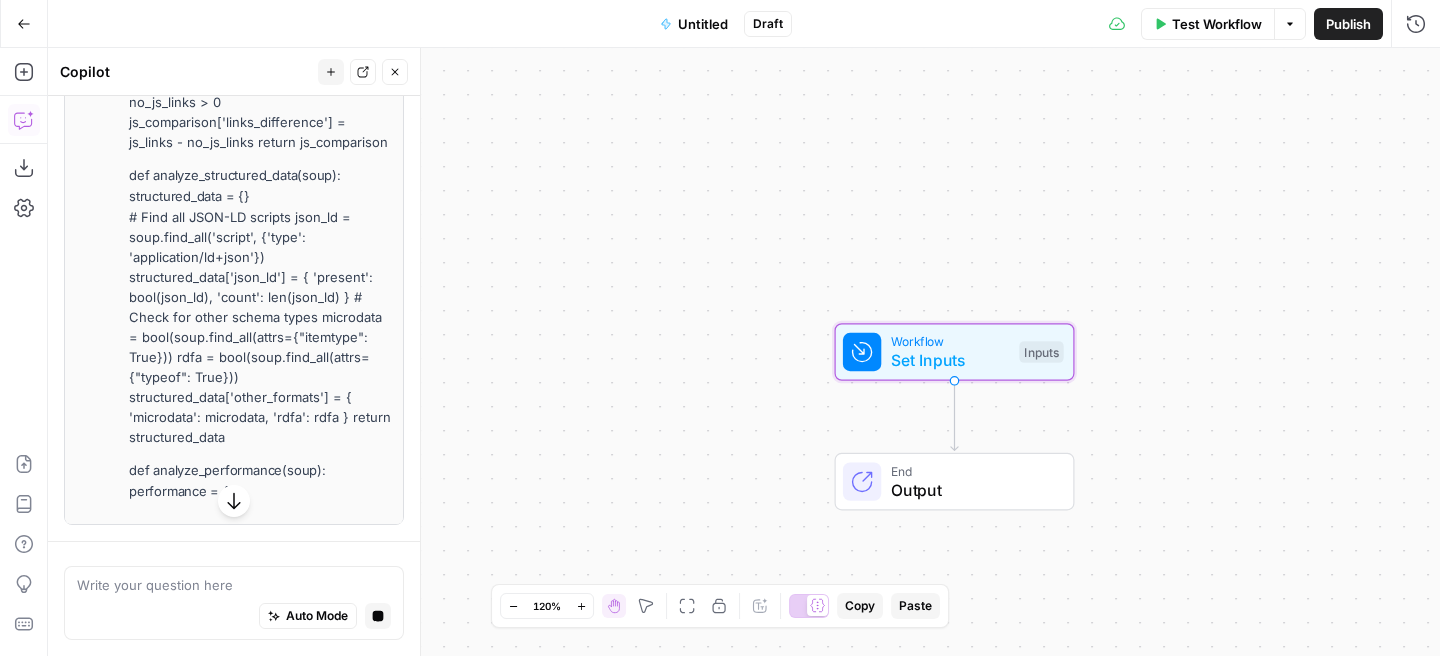 scroll, scrollTop: 53524, scrollLeft: 0, axis: vertical 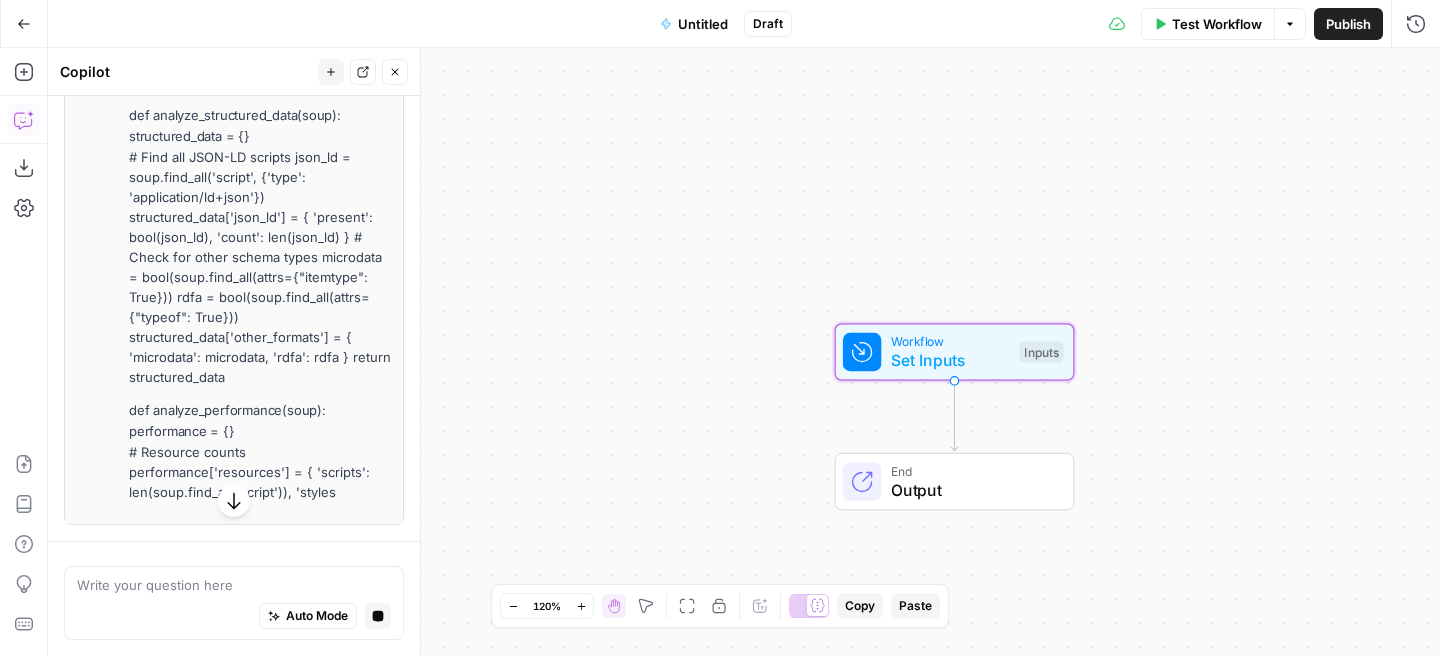 click on "Scrape Website with JS Analyze technical aspects with JavaScript enabled" at bounding box center (193, -2688) 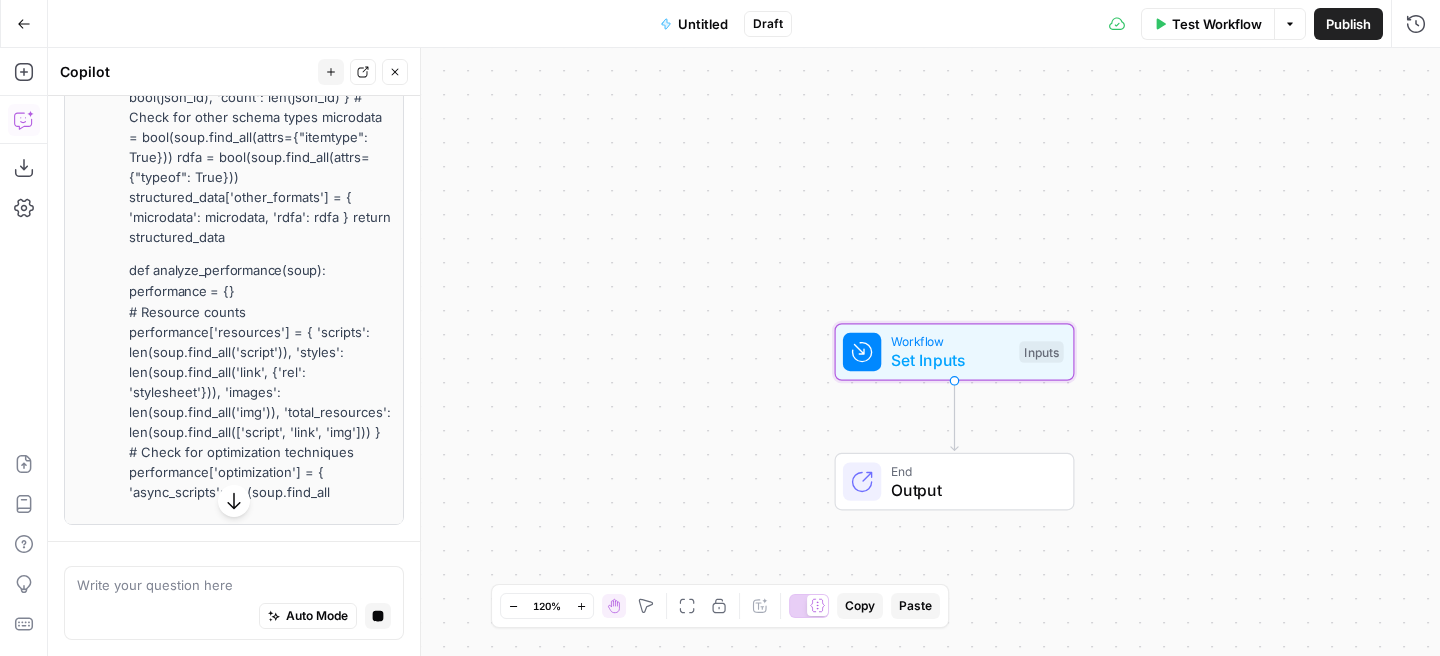 click on "Analyze technical aspects without JavaScript" at bounding box center (213, -2403) 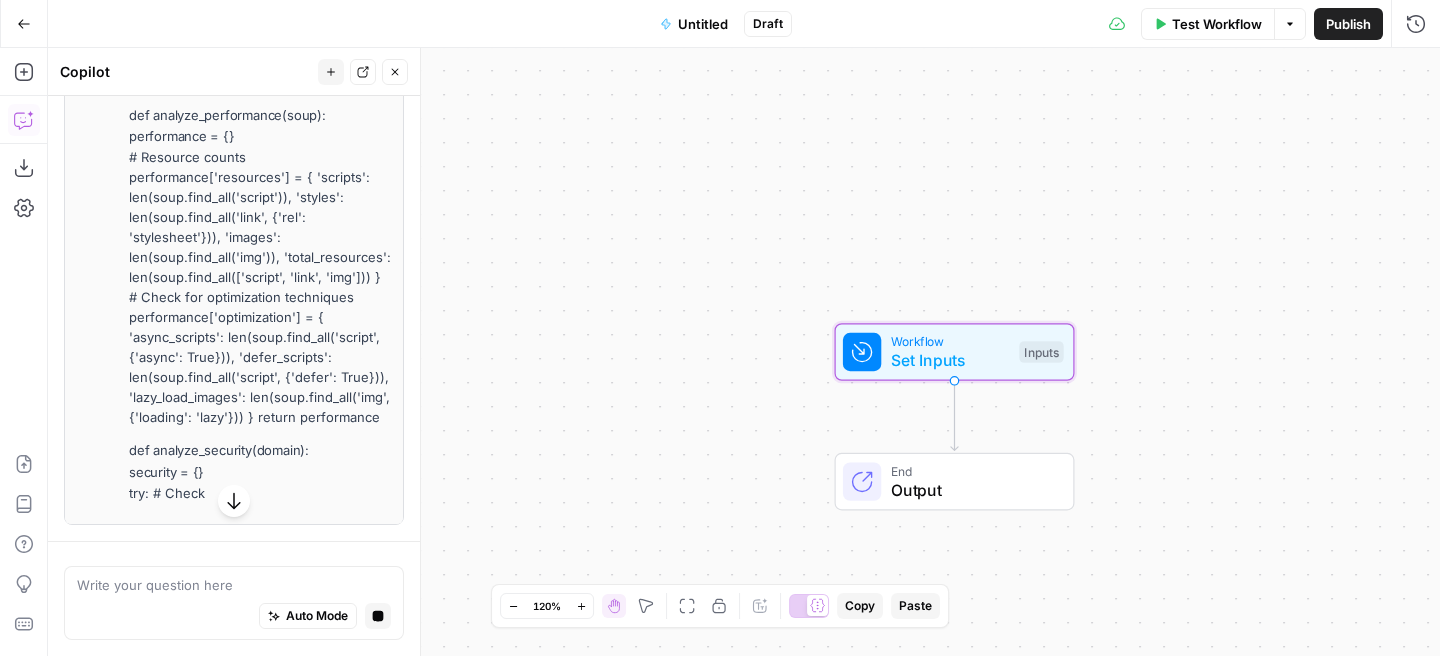 click on "Analyze technical aspects without JavaScript" at bounding box center (213, -2875) 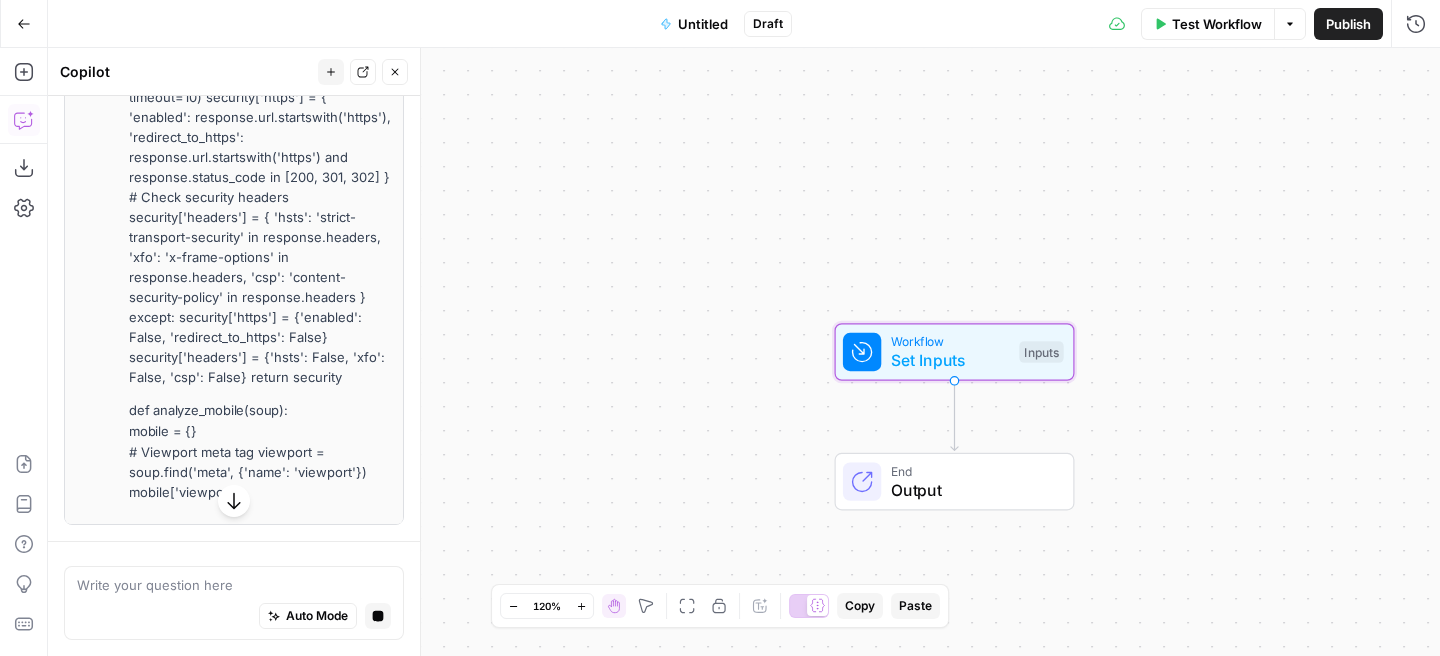 scroll, scrollTop: 53761, scrollLeft: 0, axis: vertical 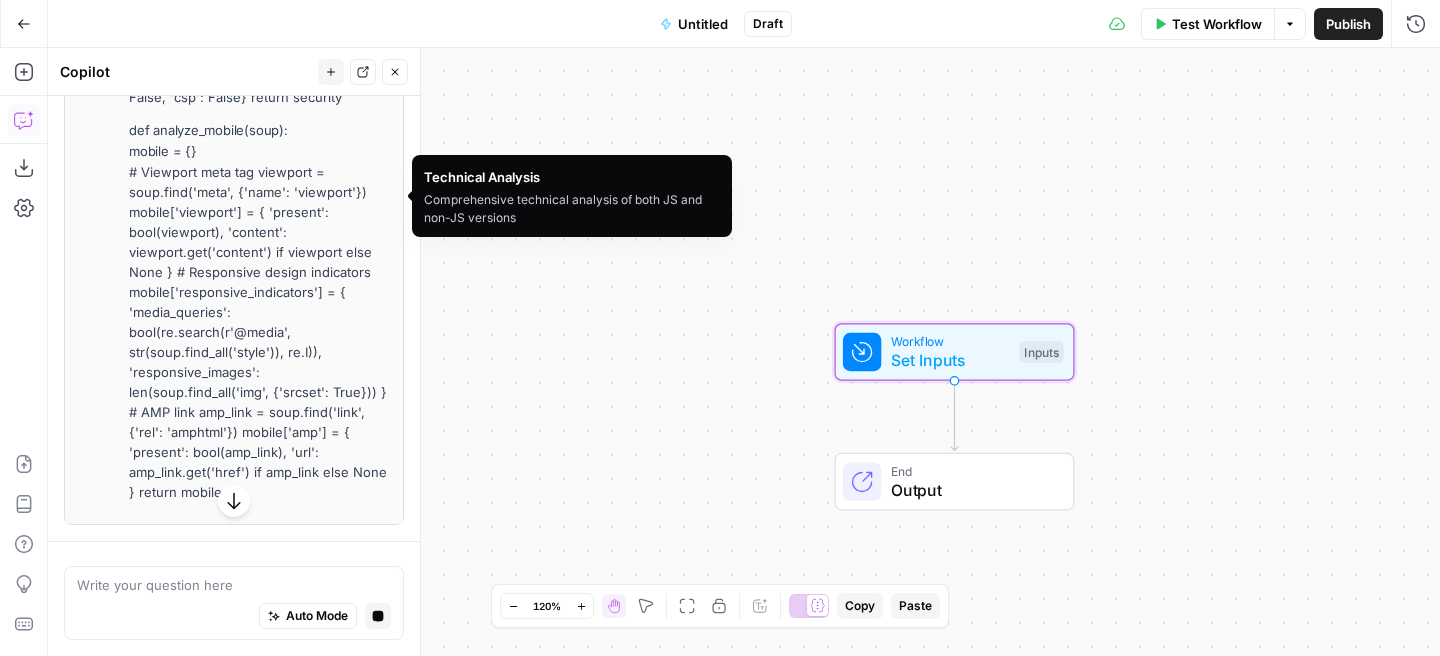 click on "Technical Analysis Comprehensive technical analysis of both JS and non-JS versions" at bounding box center [228, -3176] 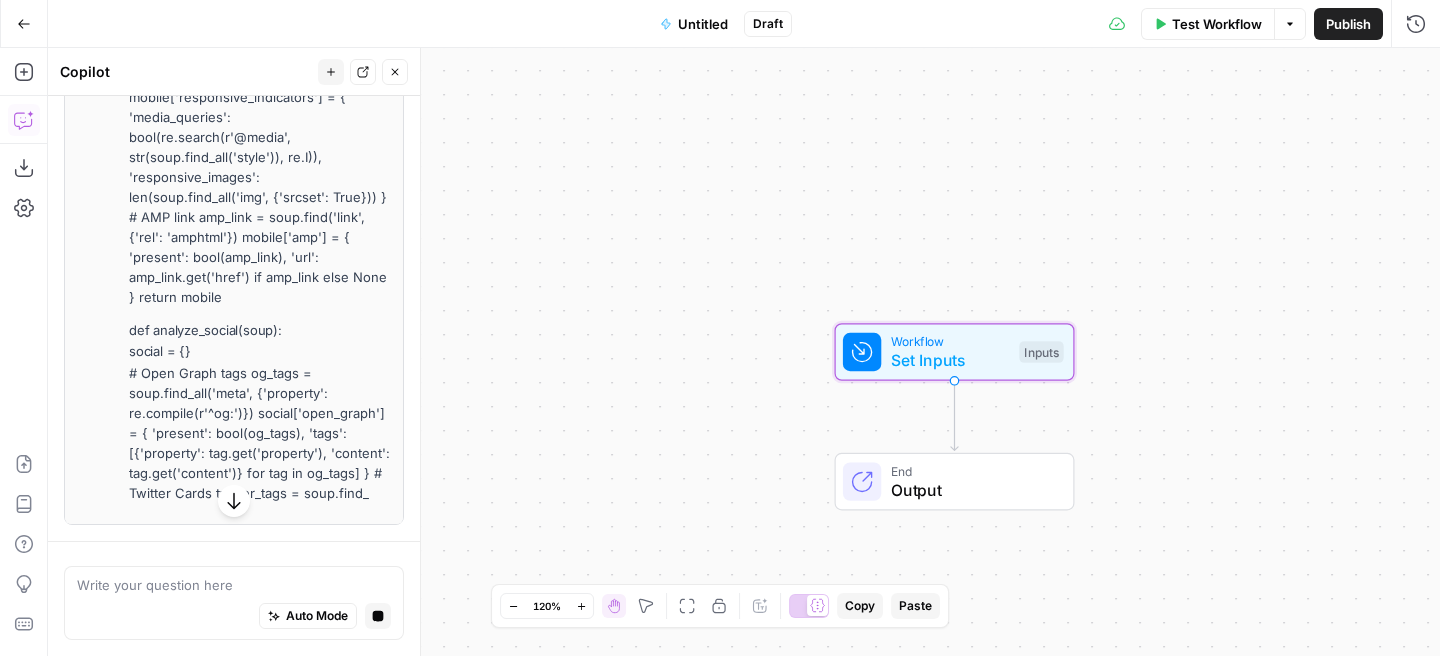 click on "Comprehensive technical analysis of both JS and non-JS versions" at bounding box center [248, -3366] 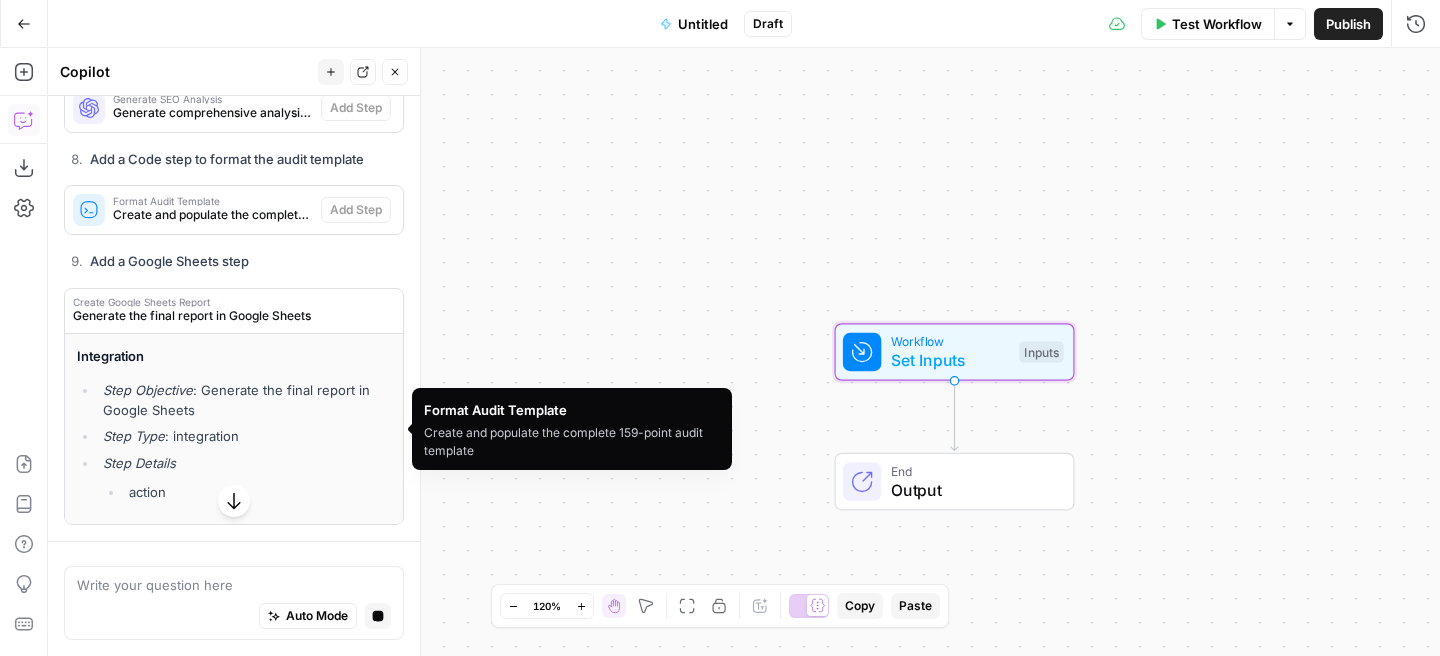 scroll, scrollTop: 53729, scrollLeft: 0, axis: vertical 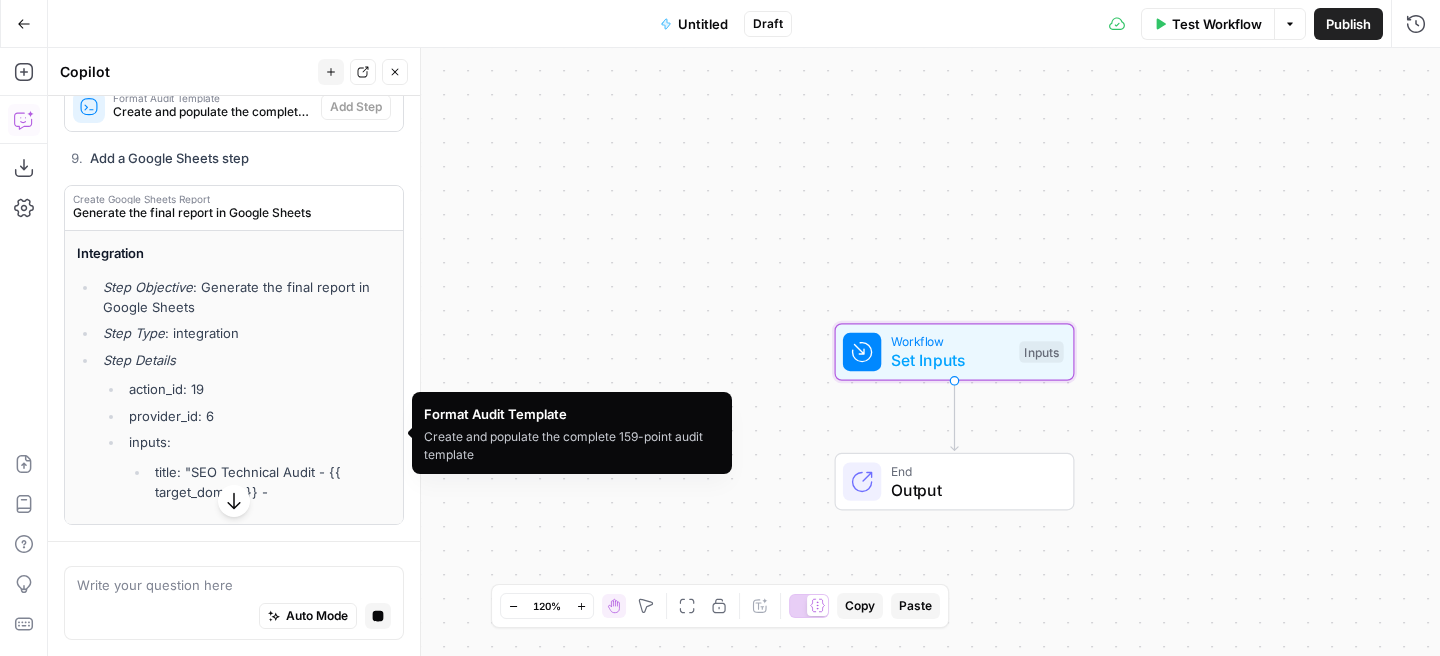 click on "Format Audit Template" at bounding box center [213, 98] 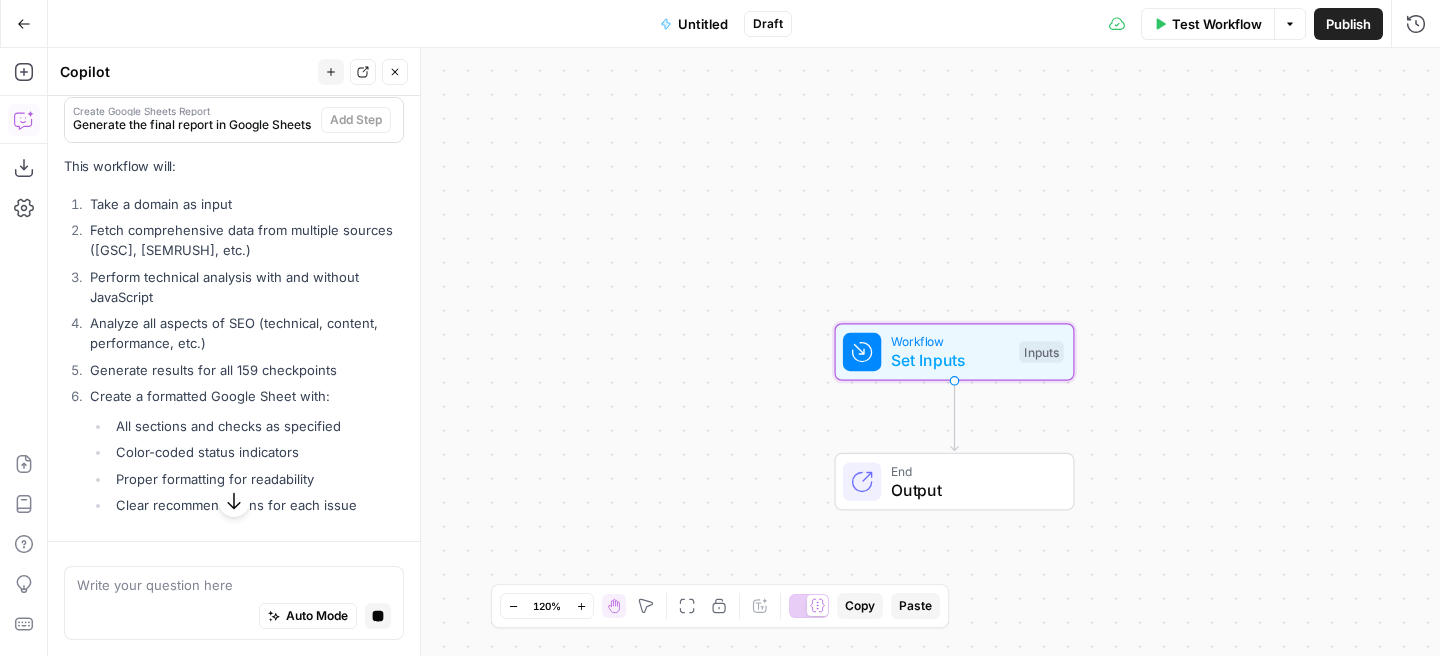 scroll, scrollTop: 54034, scrollLeft: 0, axis: vertical 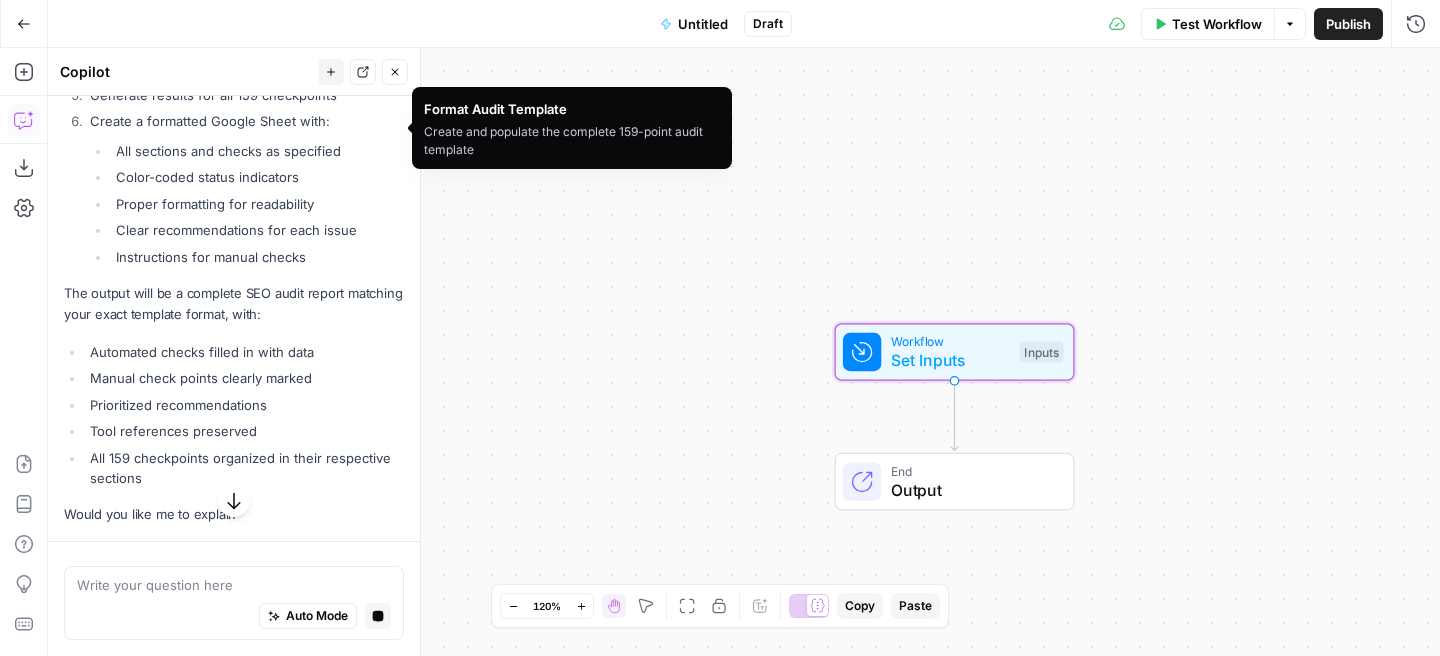 click on "Create and populate the complete 159-point audit template" at bounding box center (213, -673) 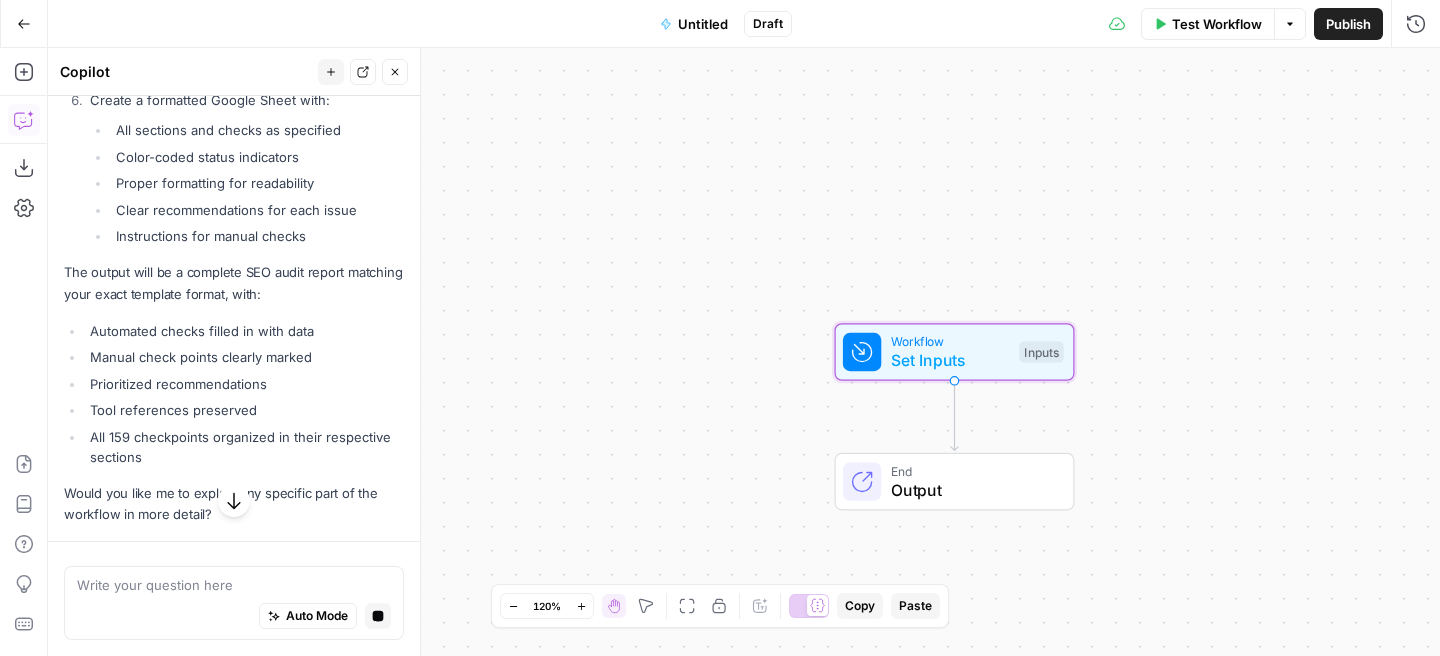 click on "Generate the final report in Google Sheets" at bounding box center [193, -170] 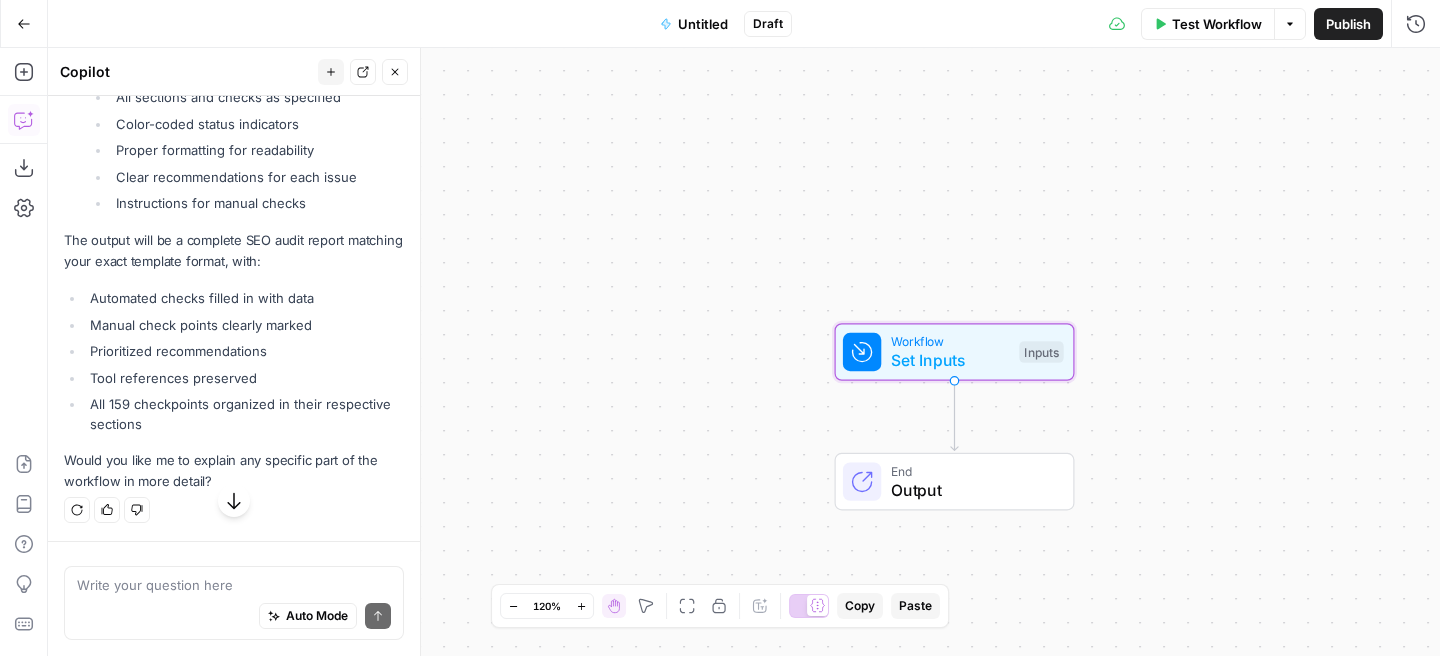scroll, scrollTop: 54917, scrollLeft: 0, axis: vertical 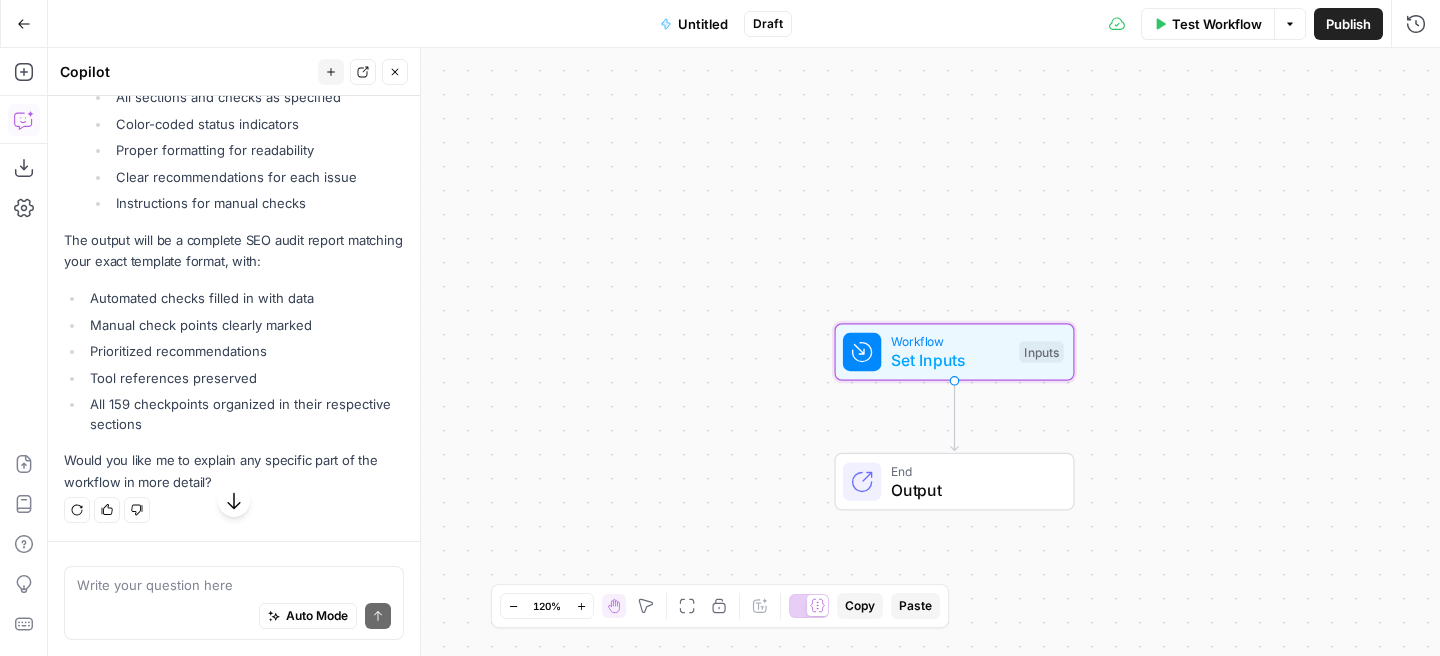 click on "Add Input" at bounding box center (355, -1170) 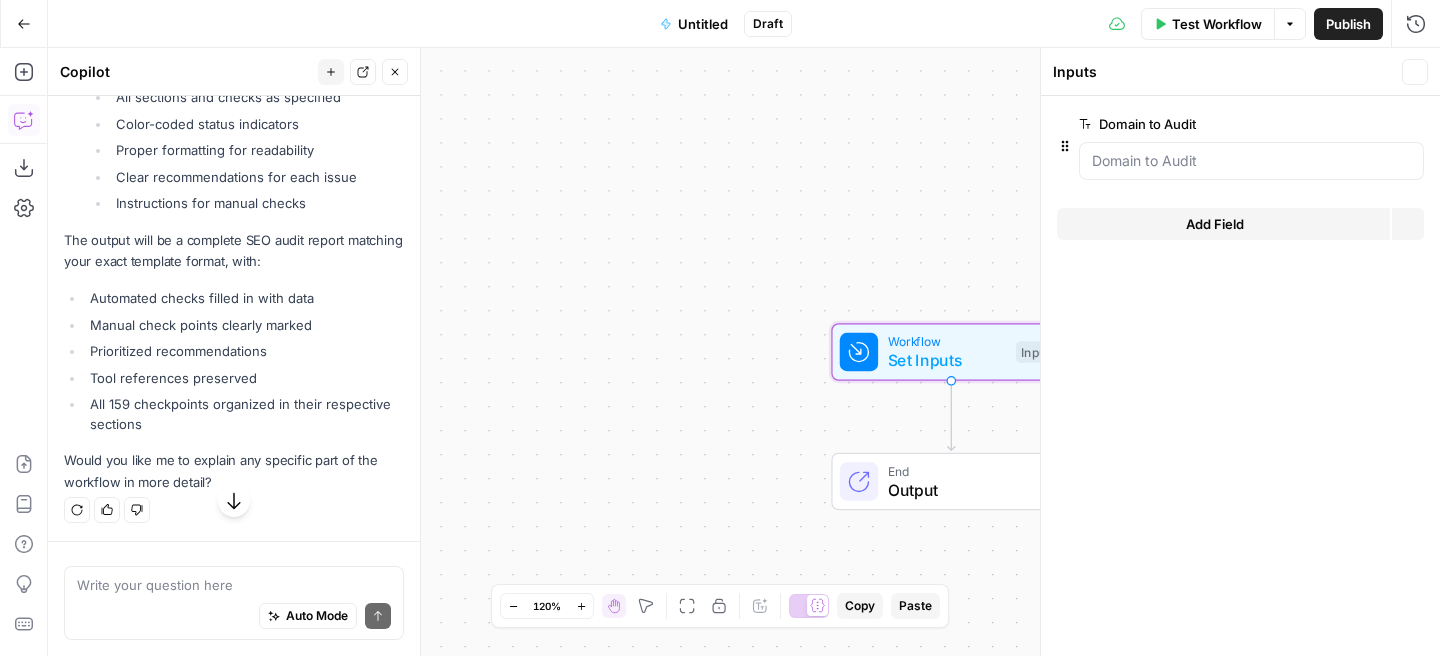 scroll, scrollTop: 53174, scrollLeft: 0, axis: vertical 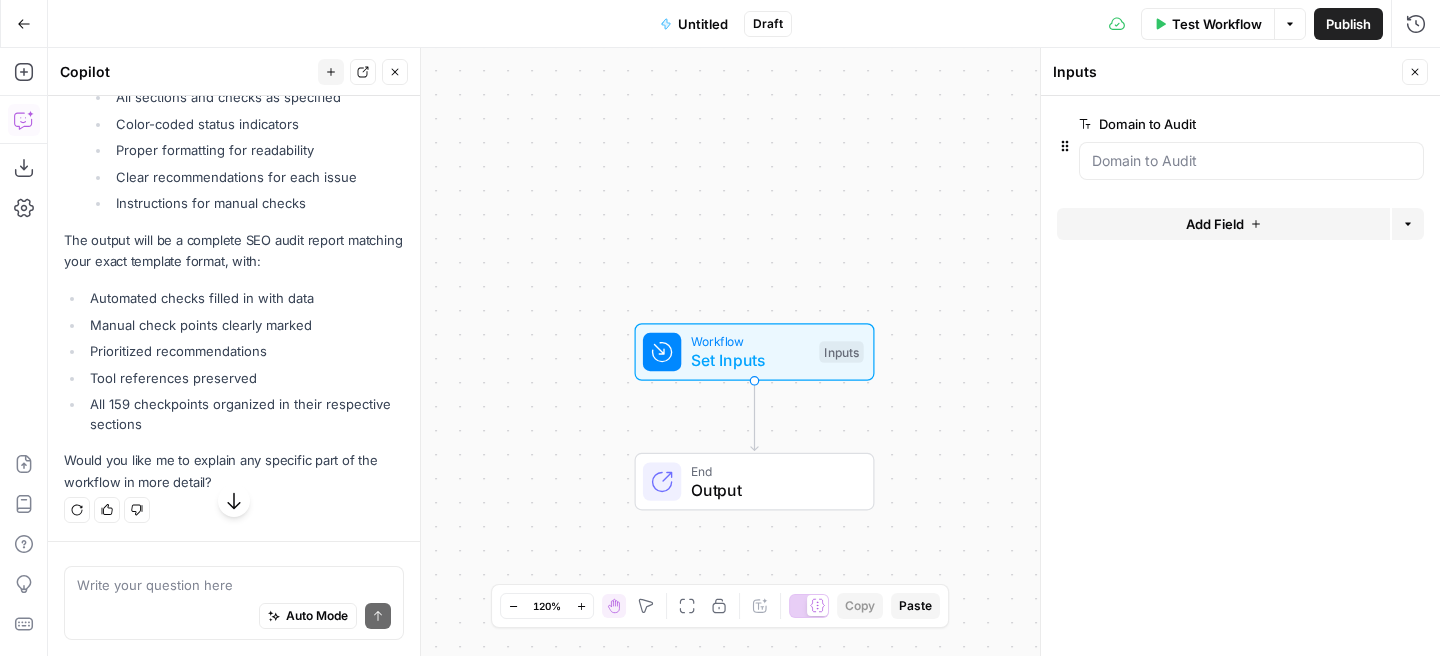 click on "Add All" at bounding box center (376, -1111) 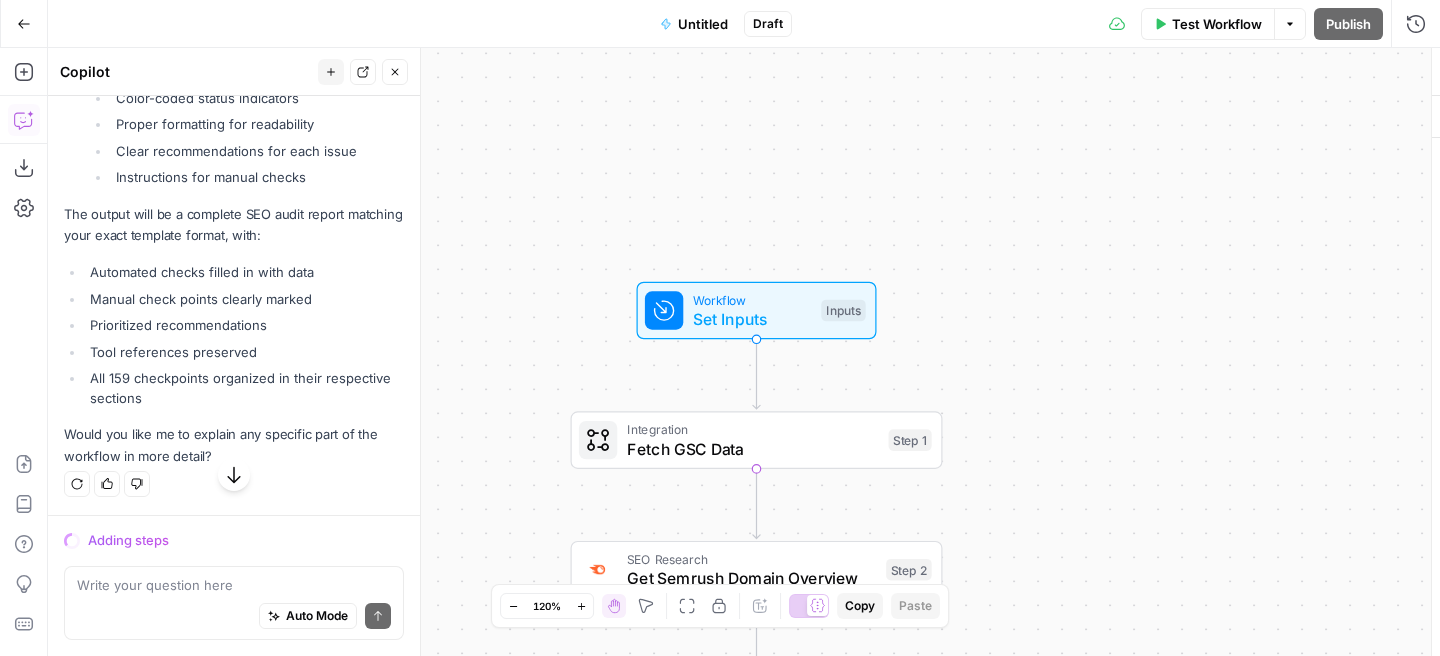 scroll, scrollTop: 53530, scrollLeft: 0, axis: vertical 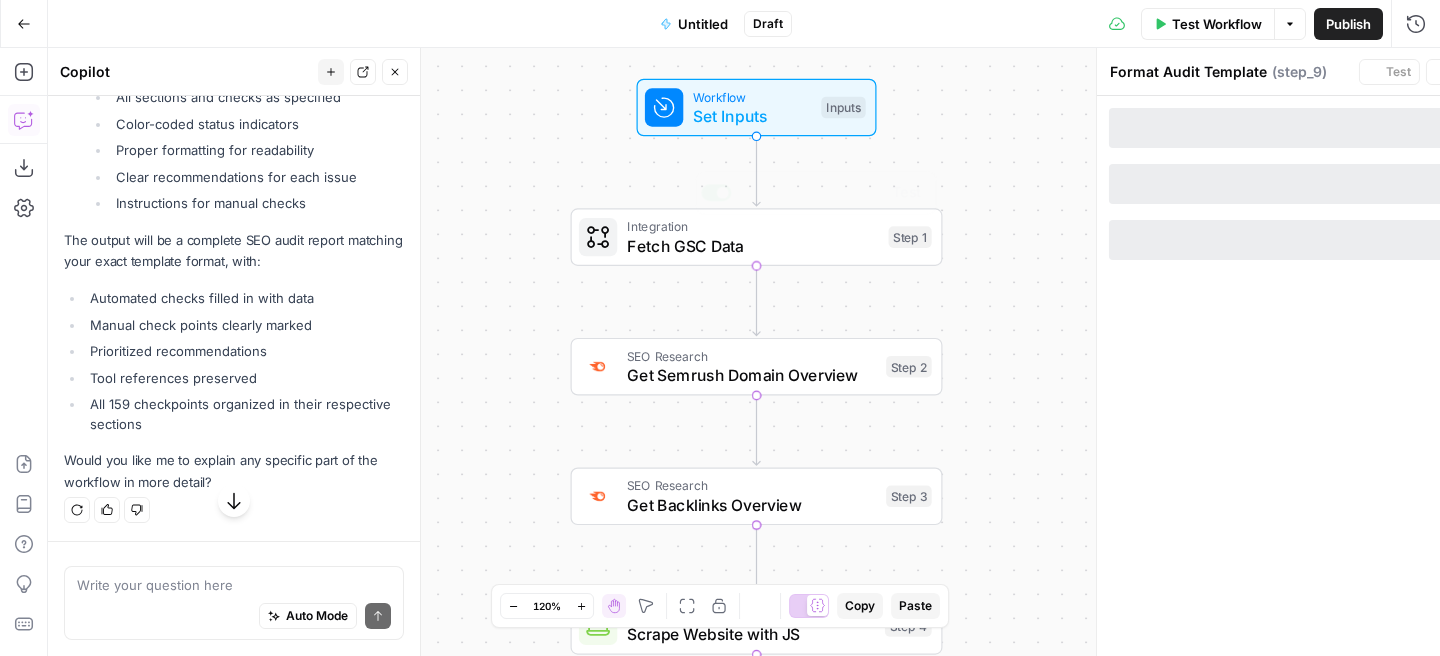type on "Create Google Sheets Report" 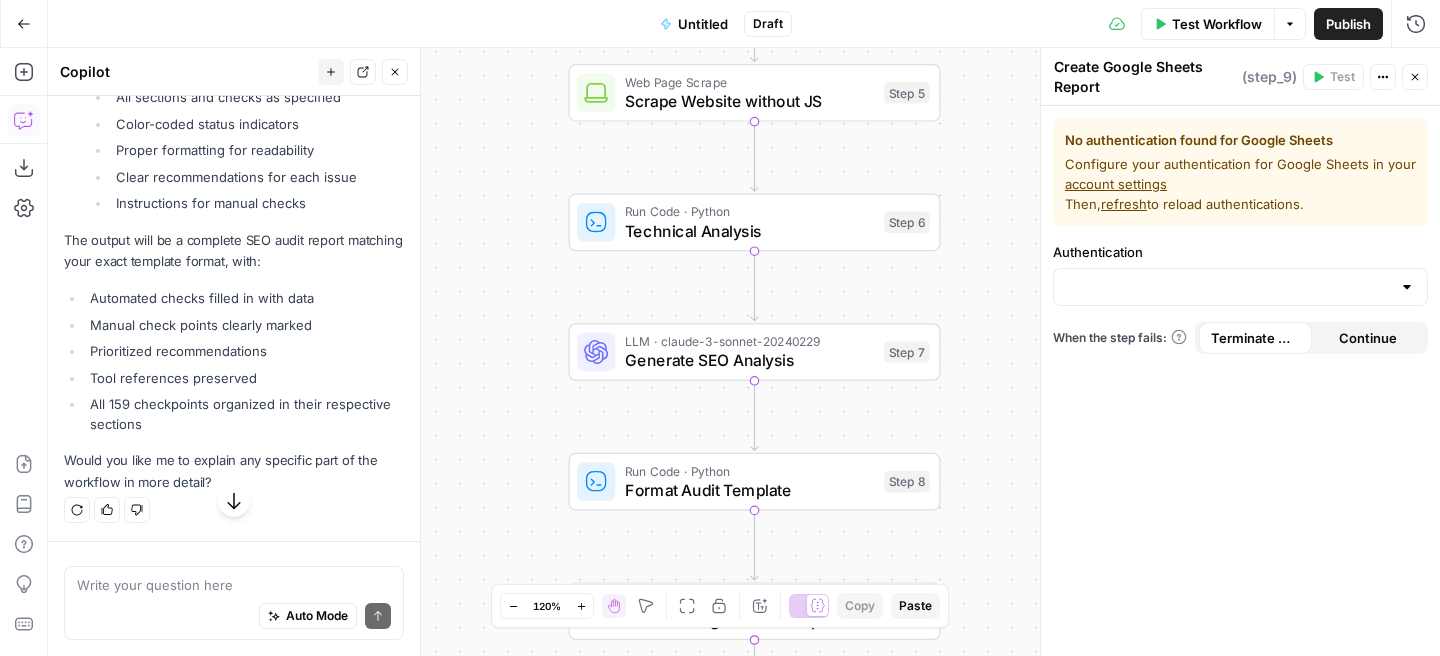 scroll, scrollTop: 54457, scrollLeft: 0, axis: vertical 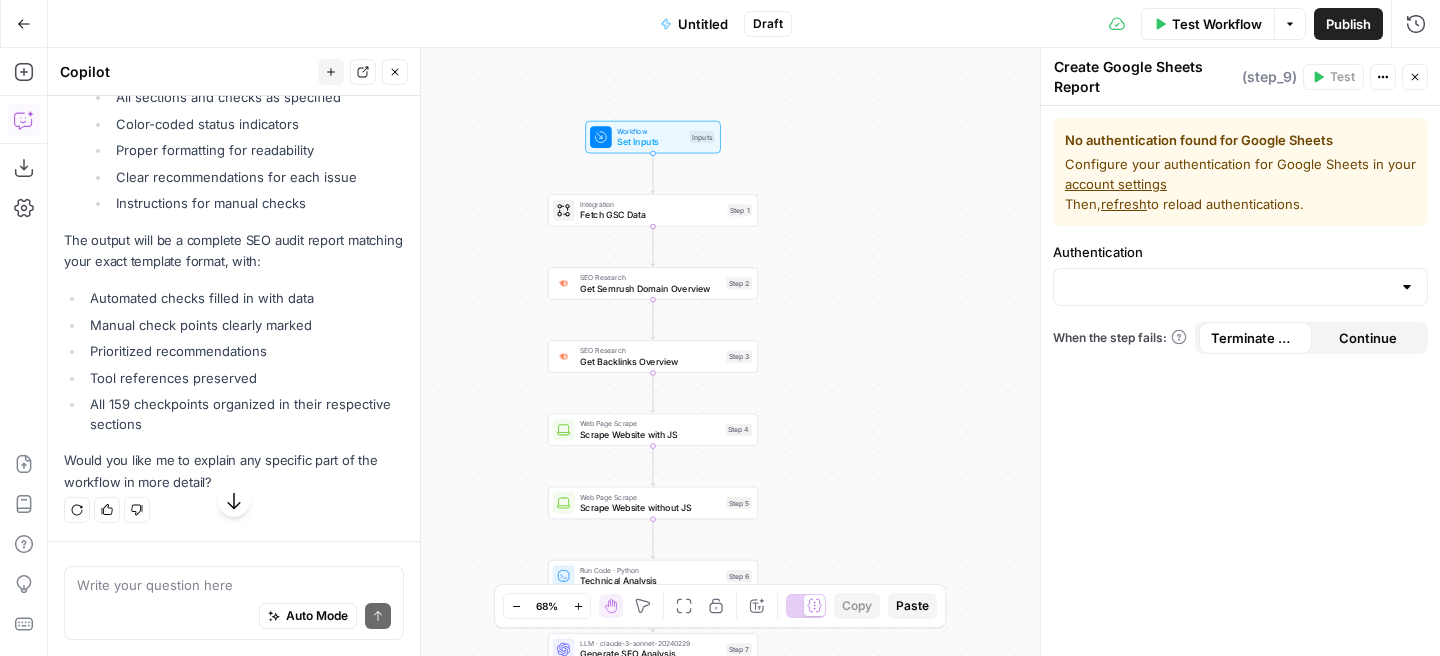 click on "Set Inputs" at bounding box center (650, 142) 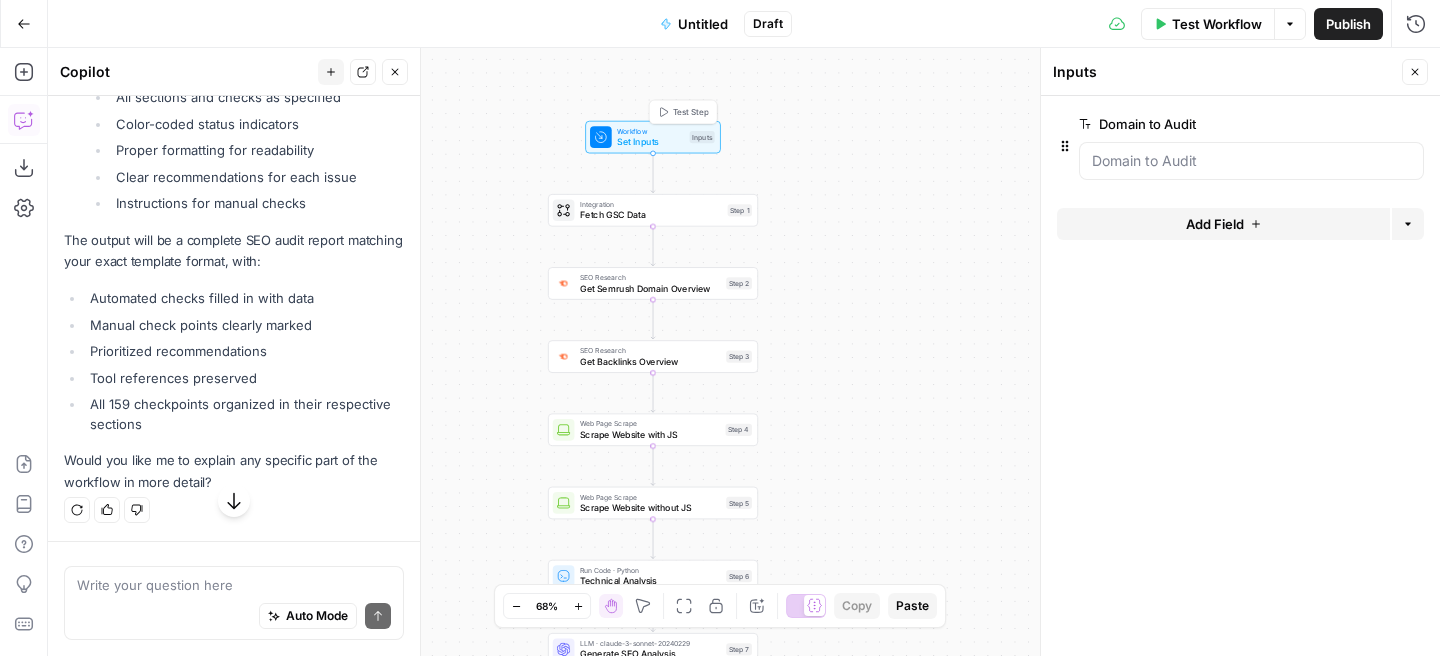 click on "Fetch GSC Data" at bounding box center (651, 215) 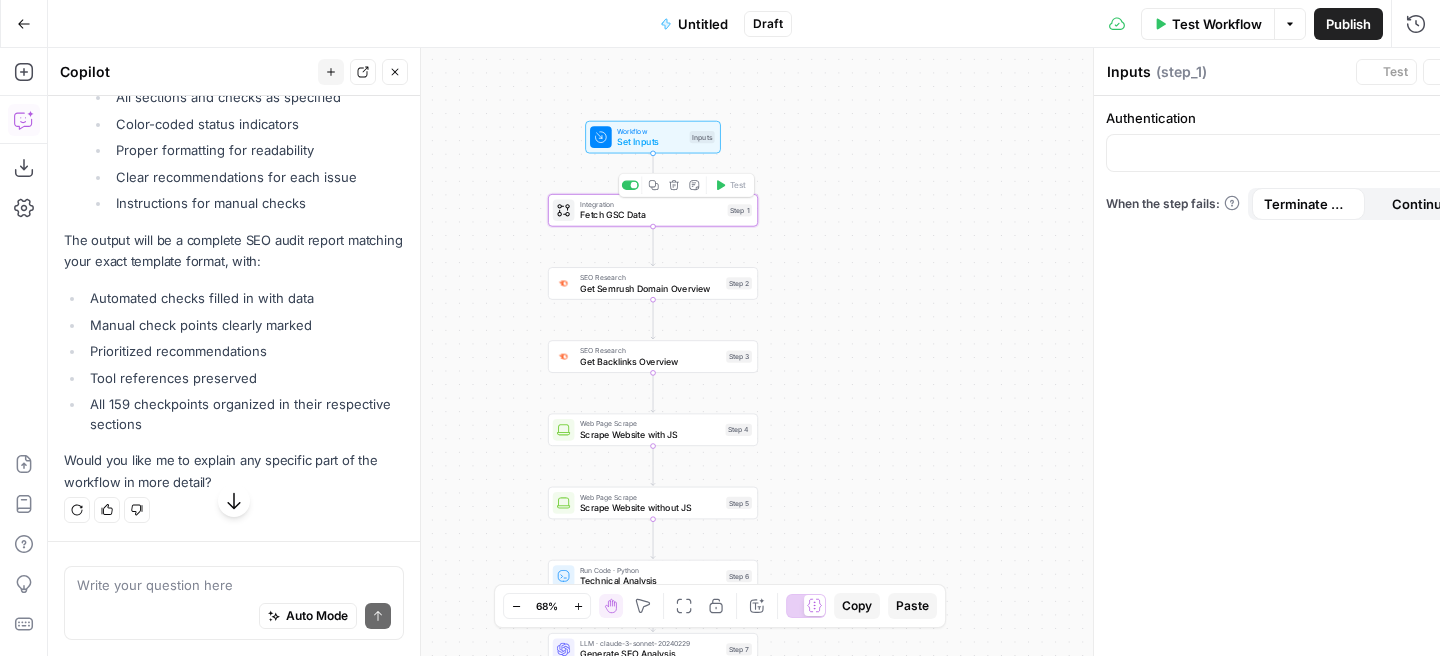 type on "Fetch GSC Data" 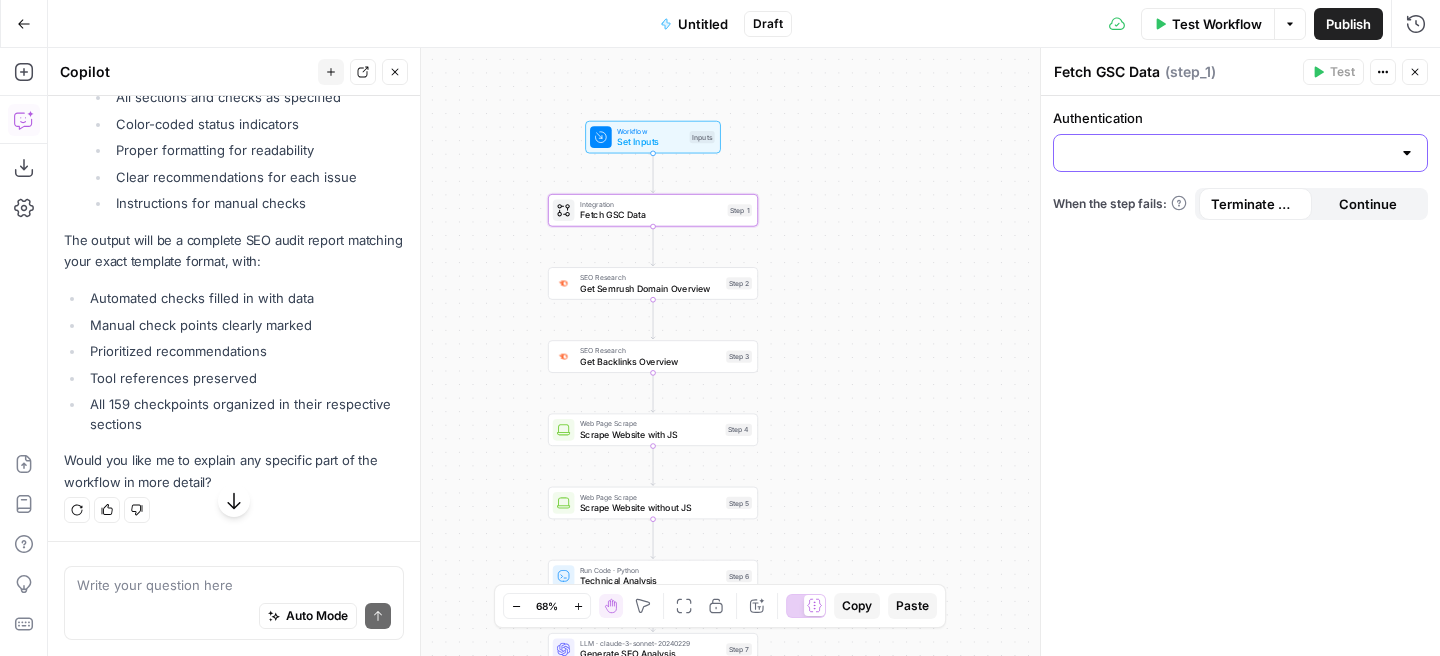 click on "Authentication" at bounding box center [1228, 153] 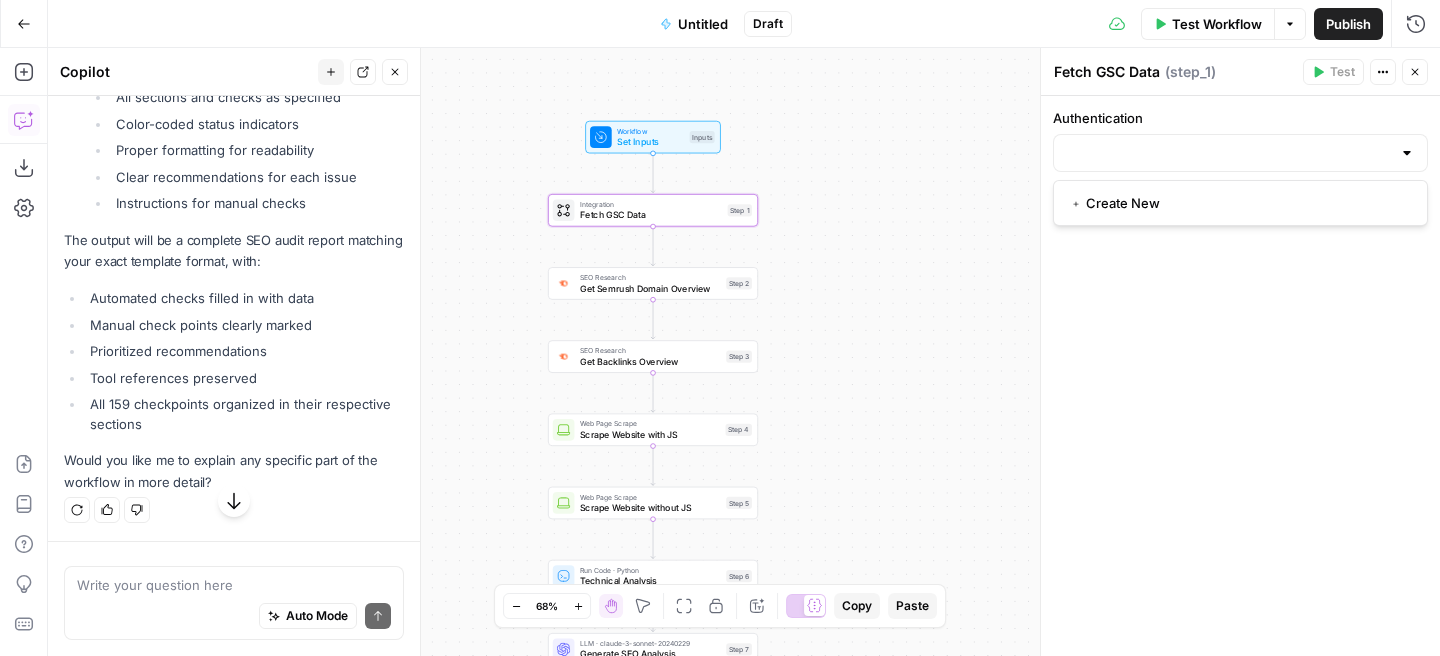 click on "Authentication When the step fails: Terminate Workflow Continue" at bounding box center (1240, 376) 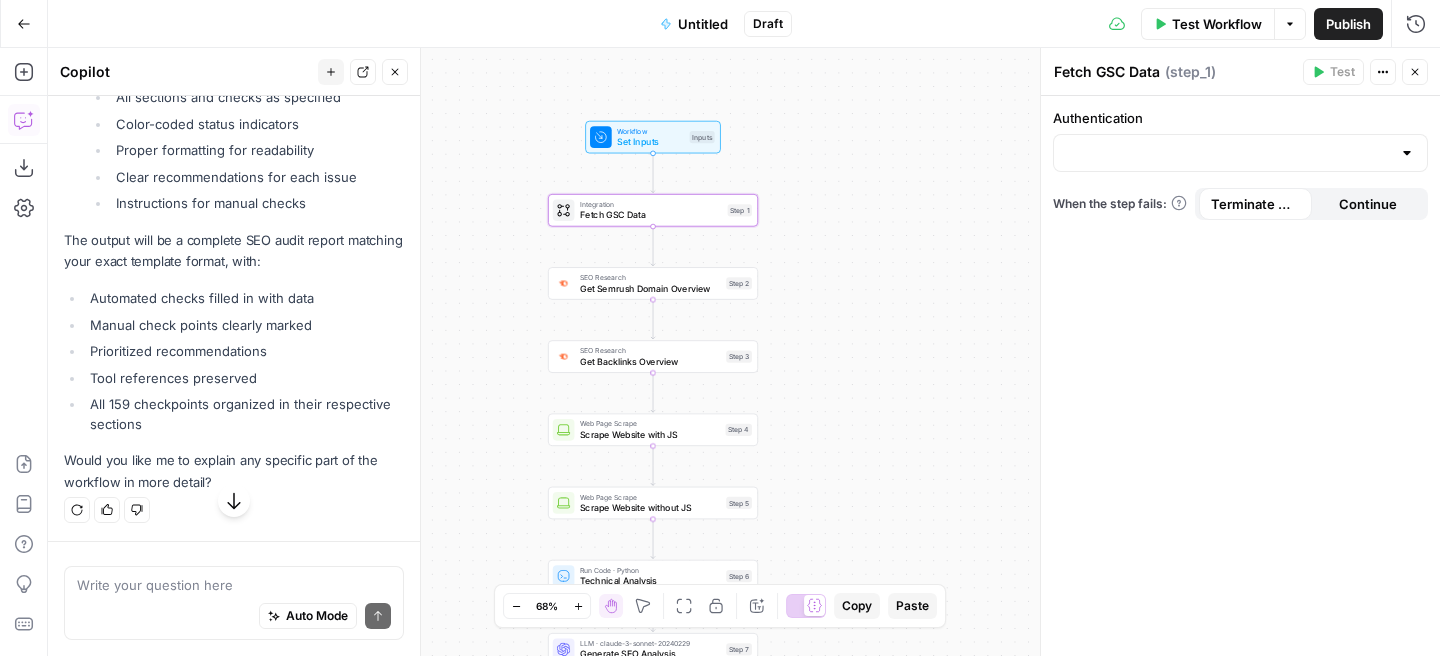 click on "Get Semrush Domain Overview" at bounding box center [650, 288] 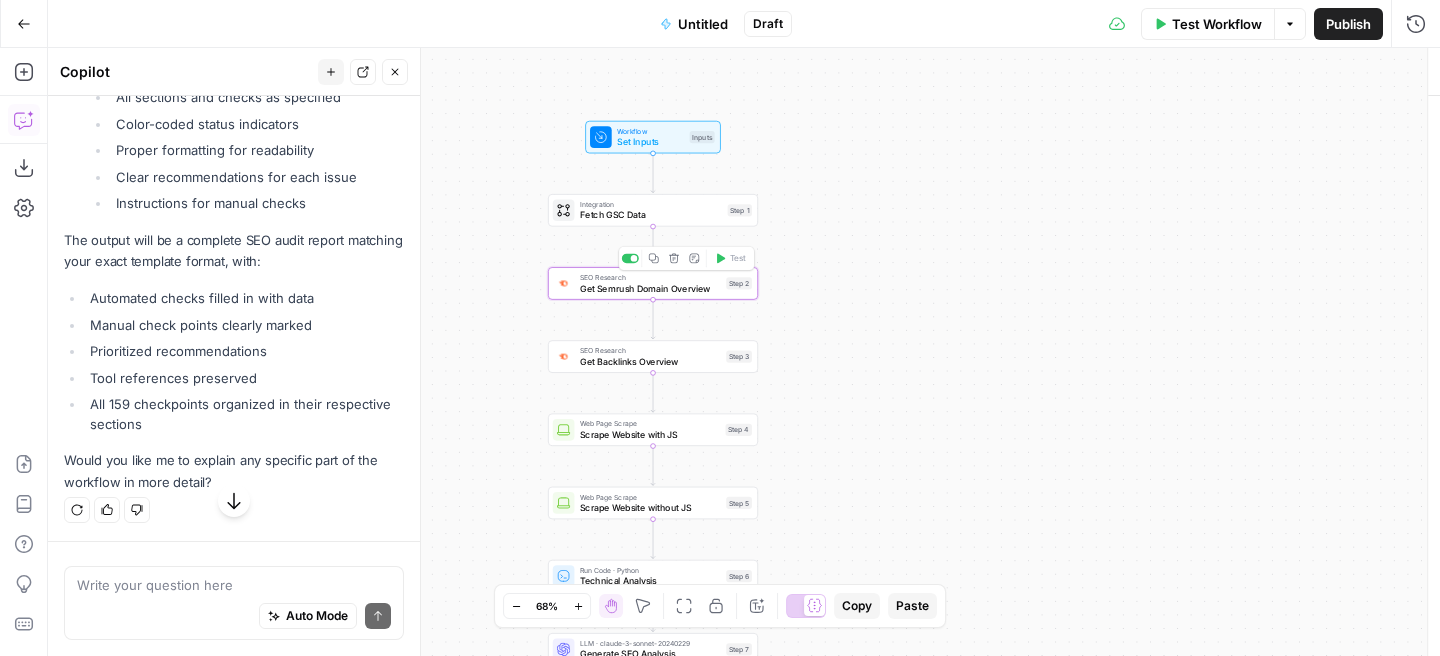 type on "Get Semrush Domain Overview" 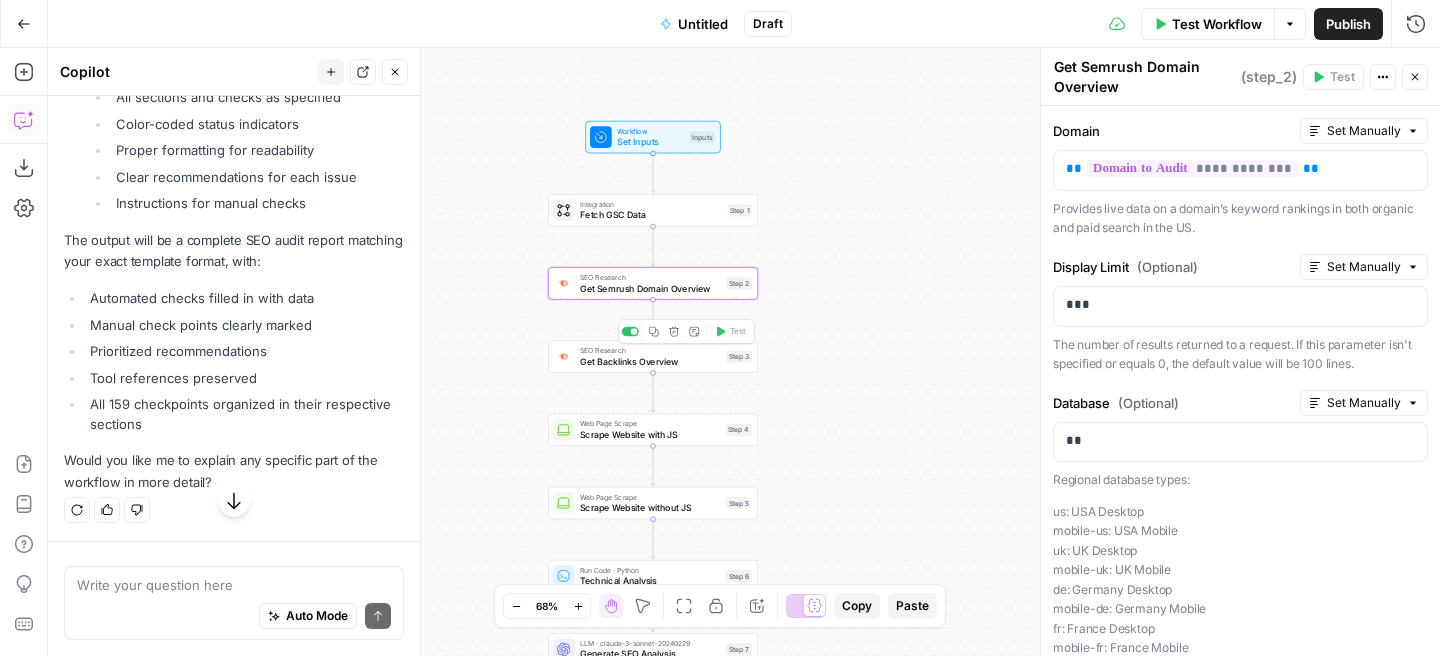 click on "Get Backlinks Overview" at bounding box center (650, 362) 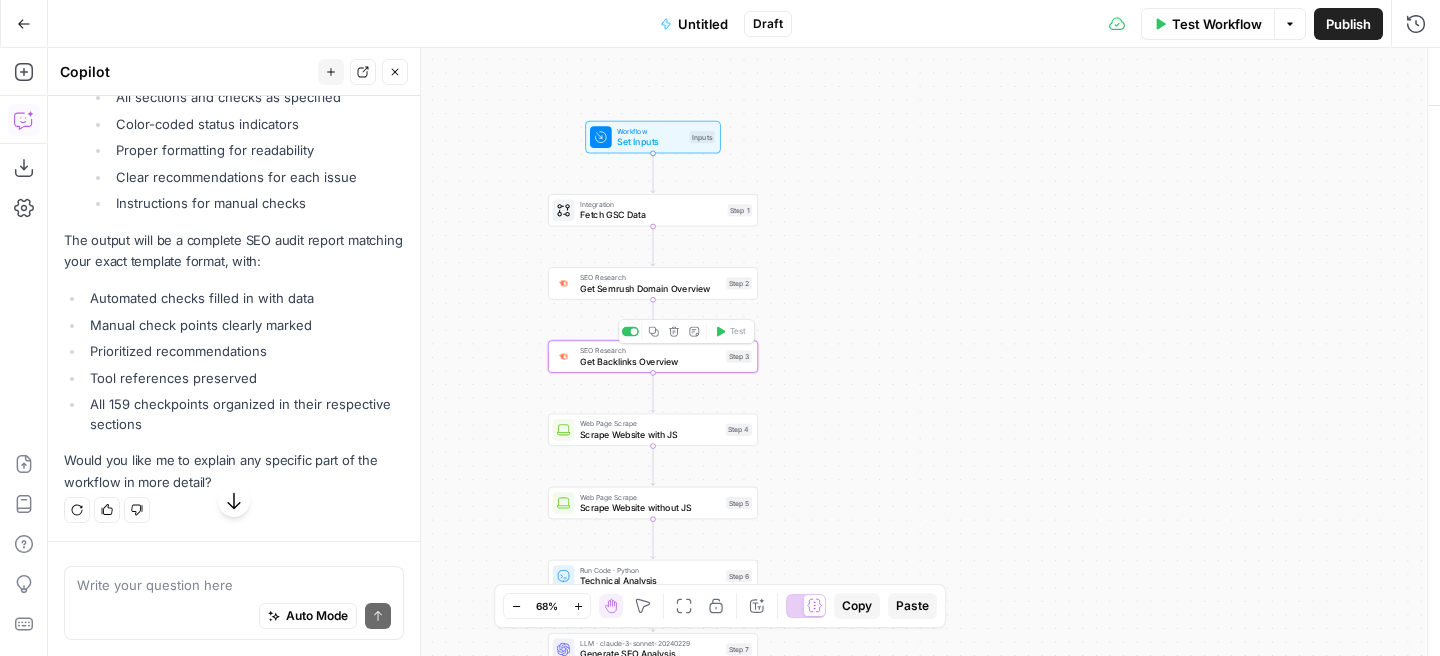 type on "Get Backlinks Overview" 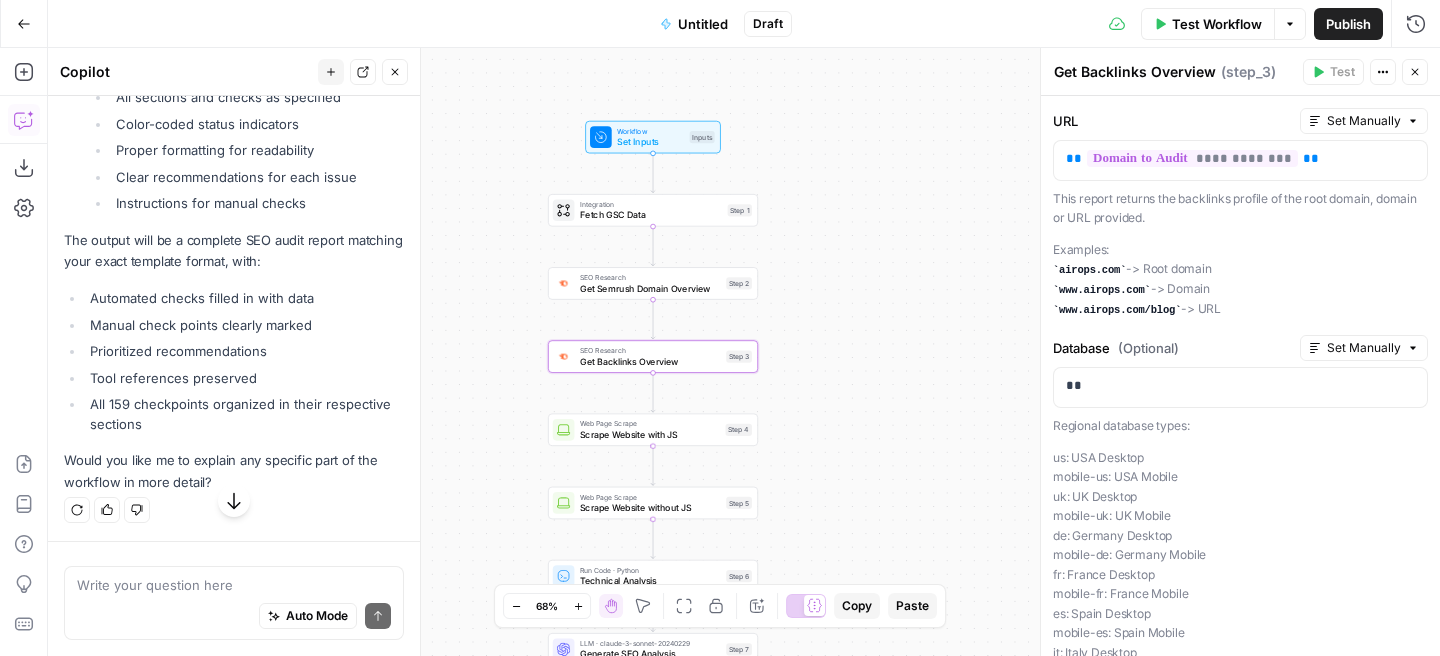 click on "Web Page Scrape Scrape Website with JS Step 4 Copy step Delete step Add Note Test" at bounding box center (653, 430) 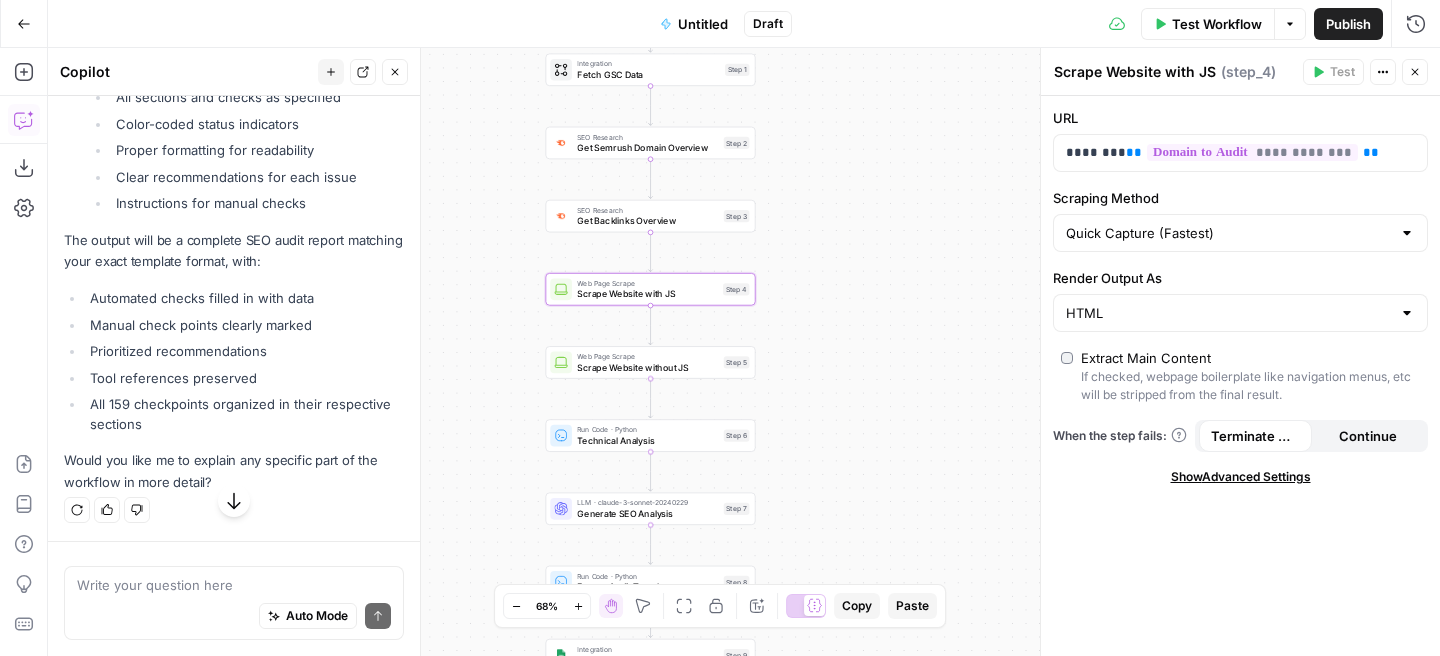 click on "Scrape Website without JS" at bounding box center (647, 367) 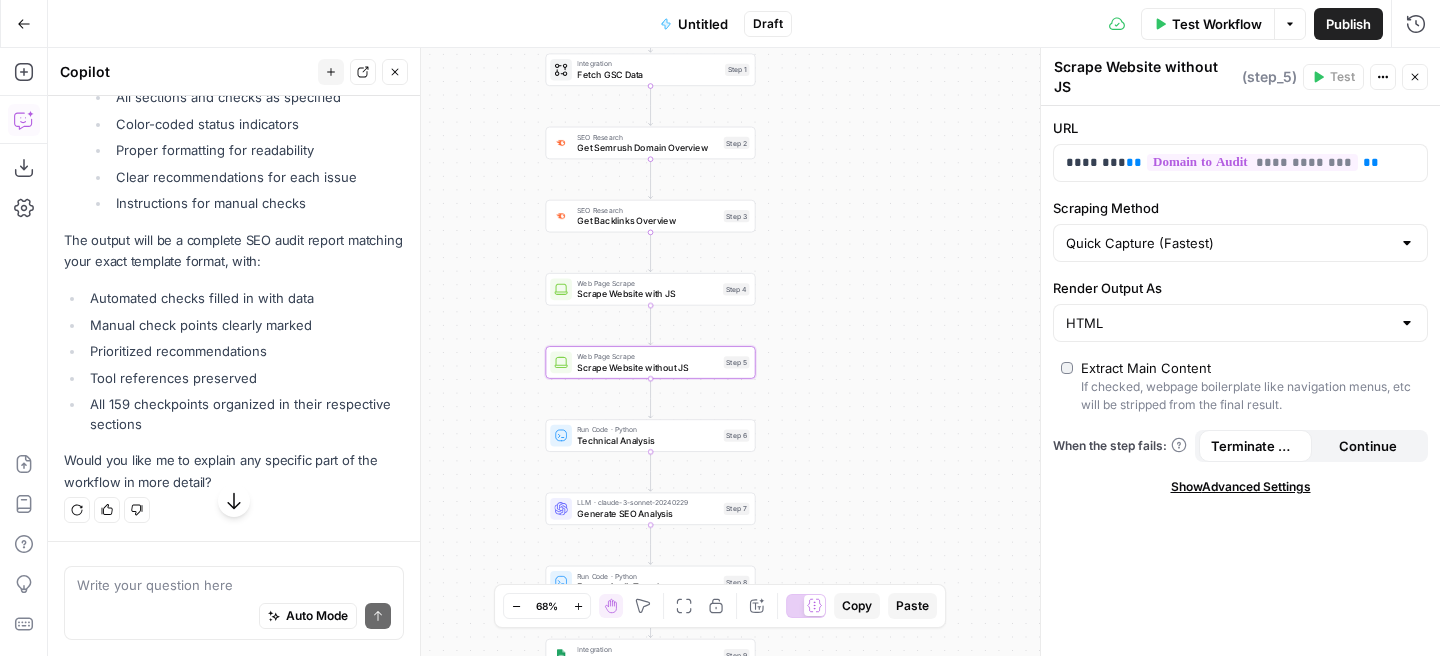 click on "Web Page Scrape Scrape Website with JS Step 4 Copy step Delete step Add Note Test" at bounding box center [649, 289] 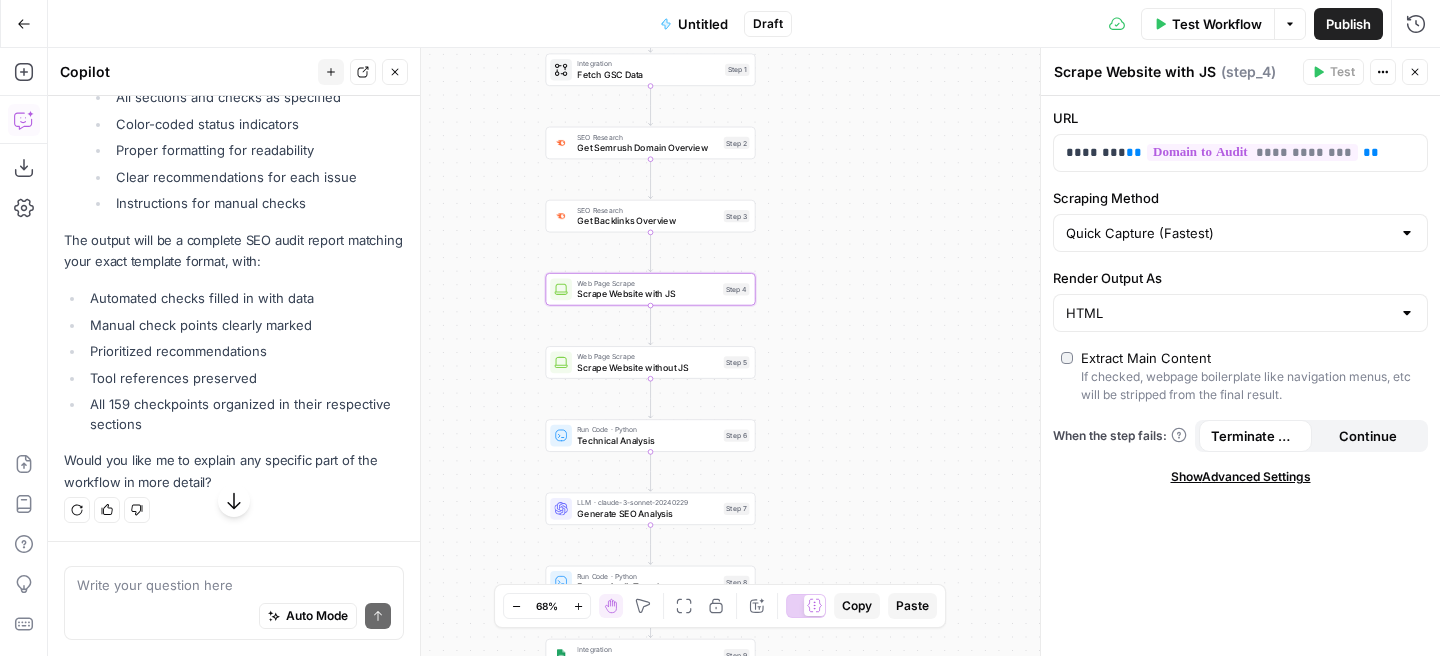 click on "Extract Main Content" at bounding box center (1146, 358) 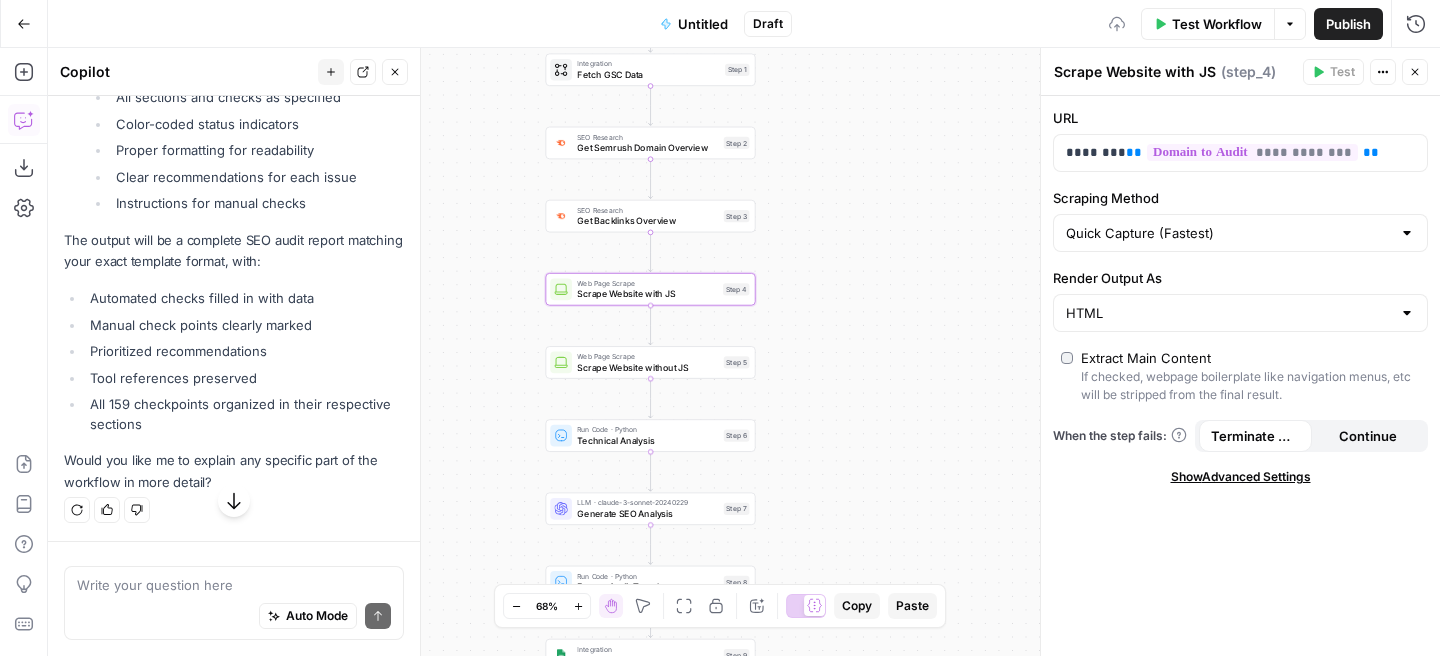 click on "Scrape Website with JS" at bounding box center [647, 294] 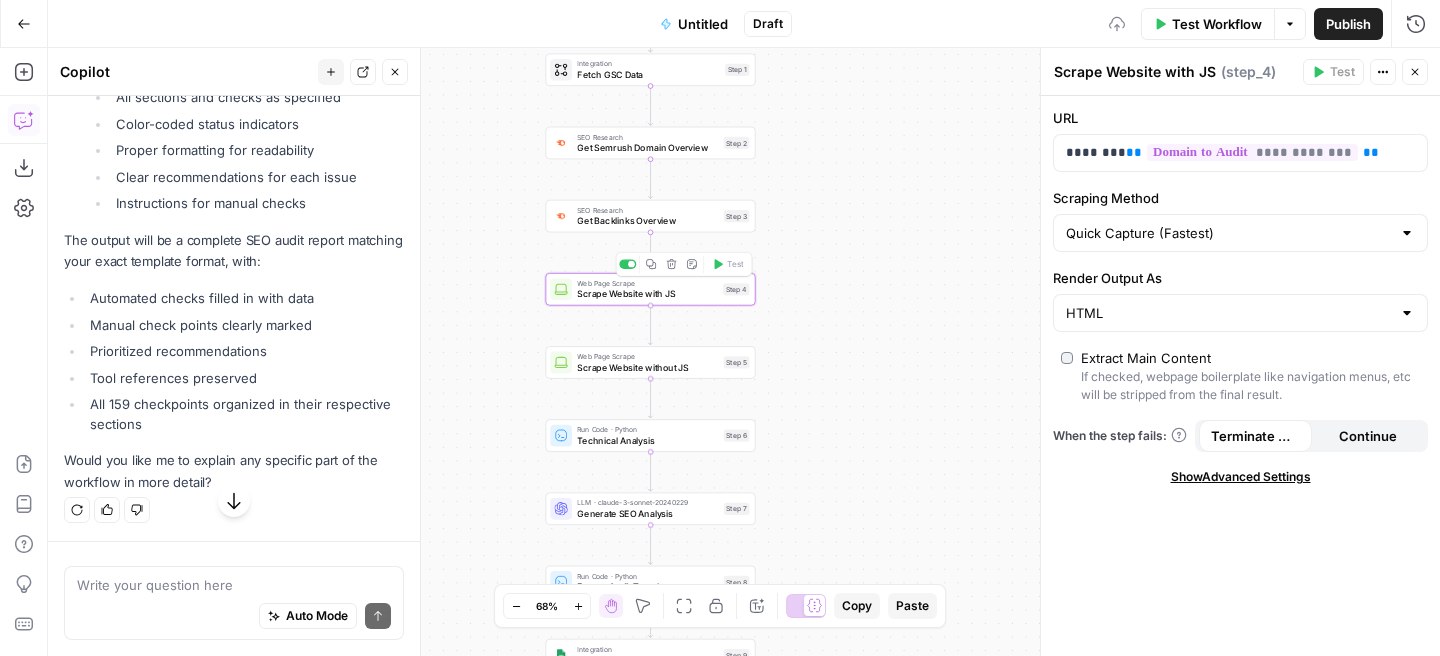 click on "Web Page Scrape Scrape Website without JS Step 5 Copy step Delete step Add Note Test" at bounding box center [651, 362] 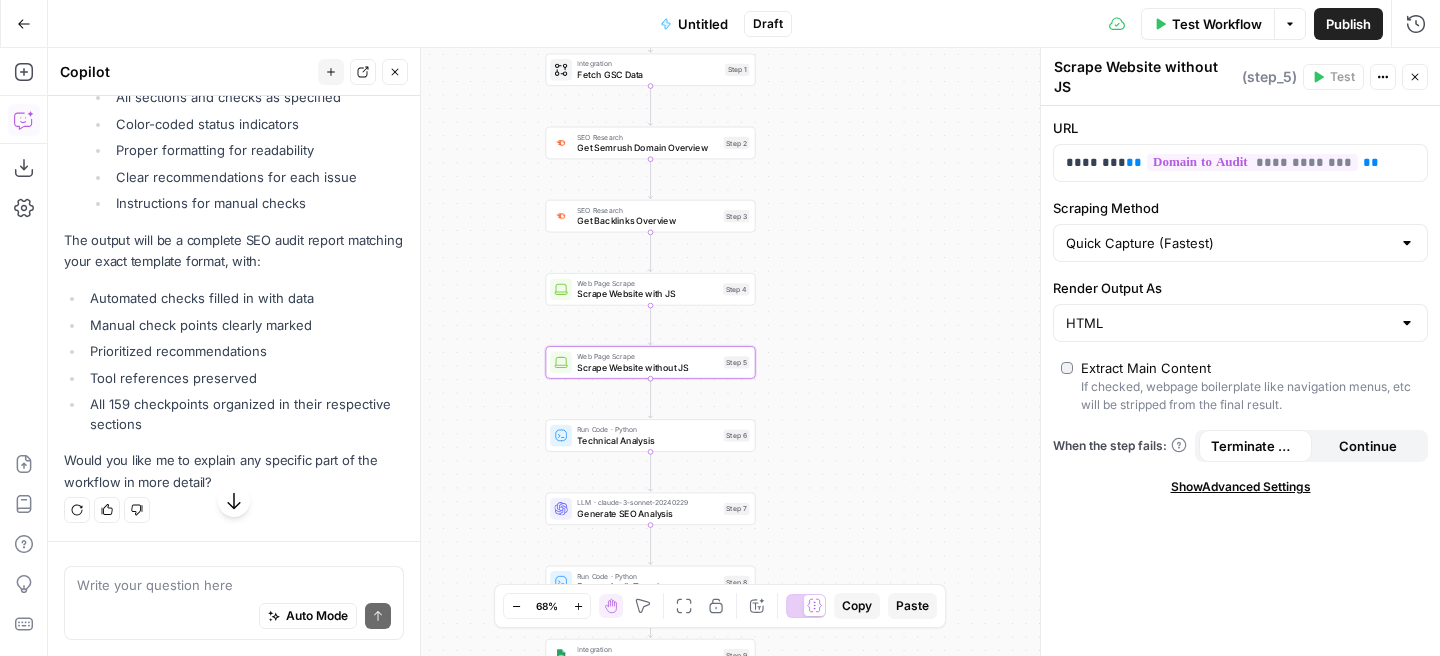 click on "**********" at bounding box center [1240, 381] 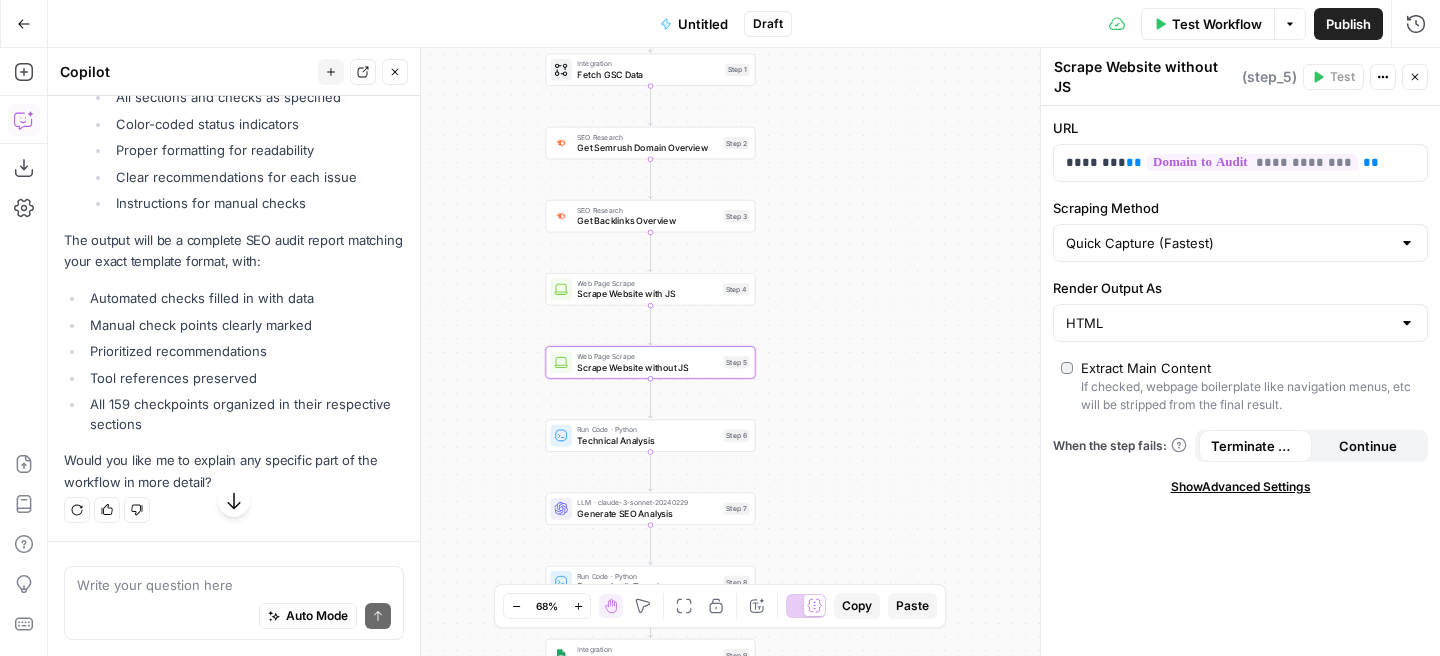 click on "Extract Main Content" at bounding box center (1146, 368) 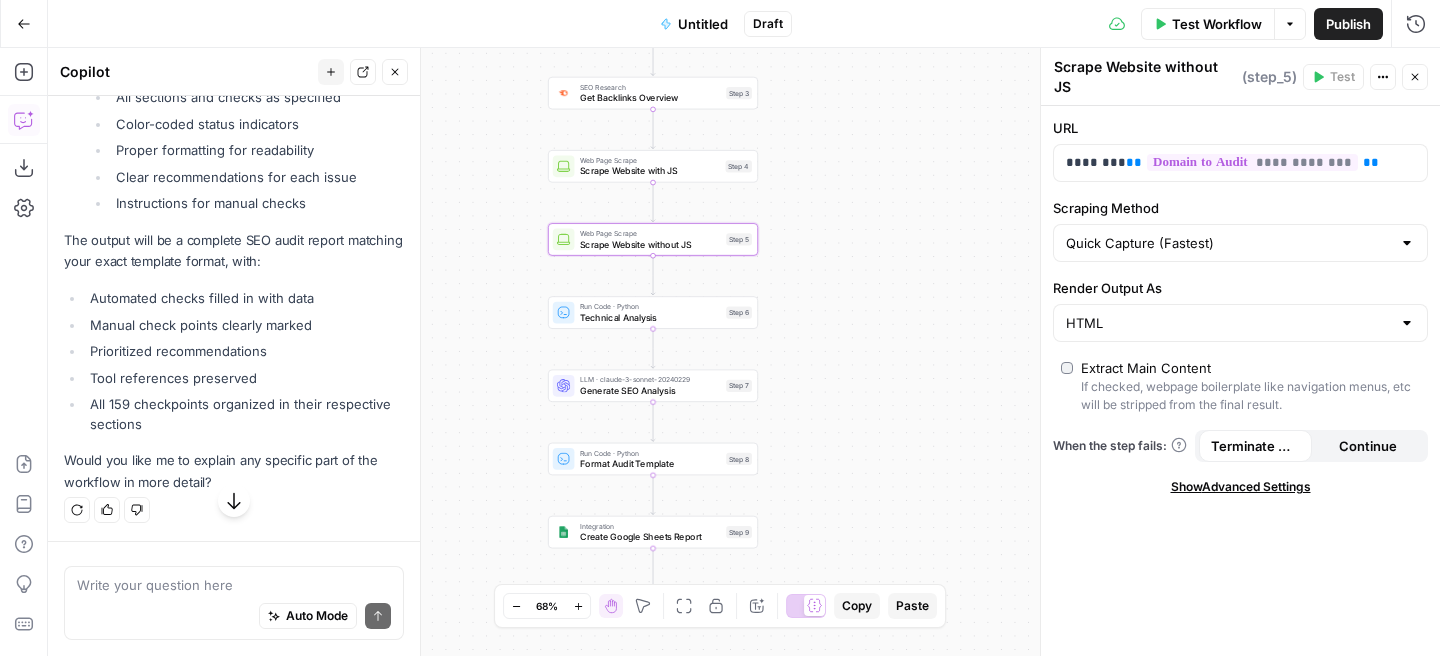 click on "Run Code · Python" at bounding box center [650, 306] 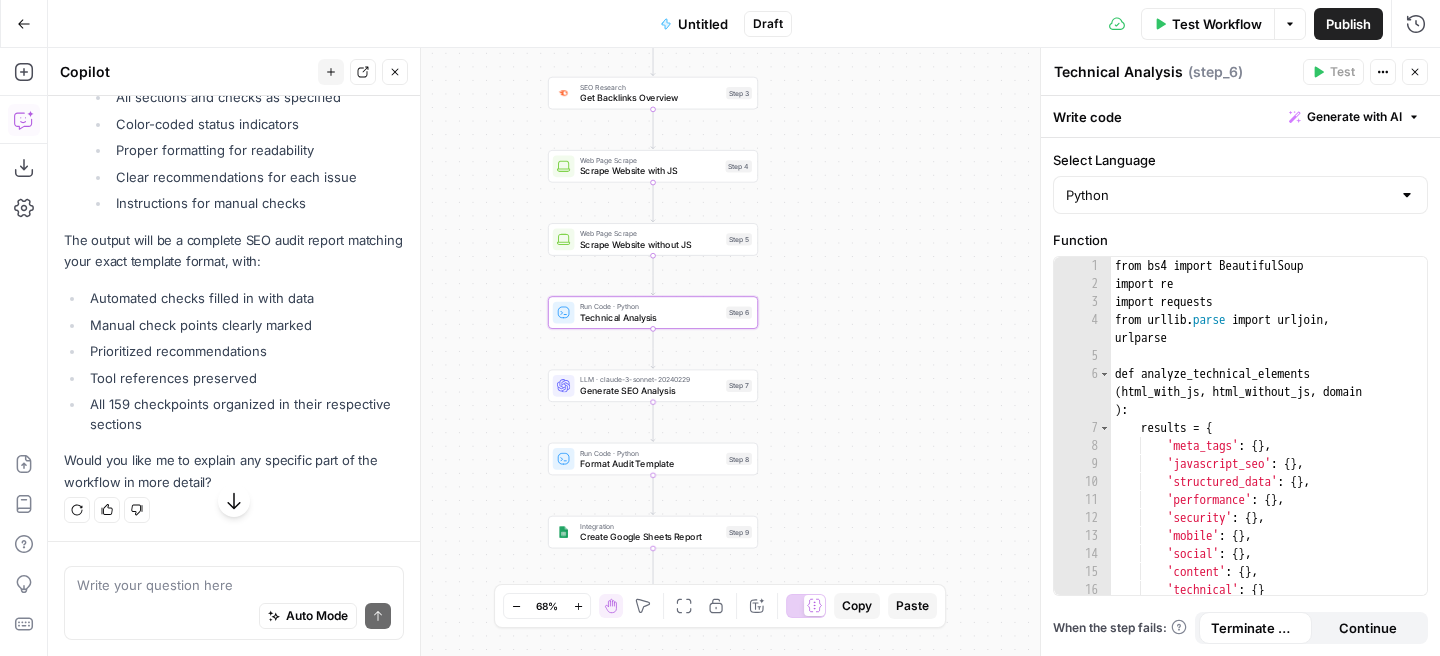 click on "Generate SEO Analysis" at bounding box center [650, 391] 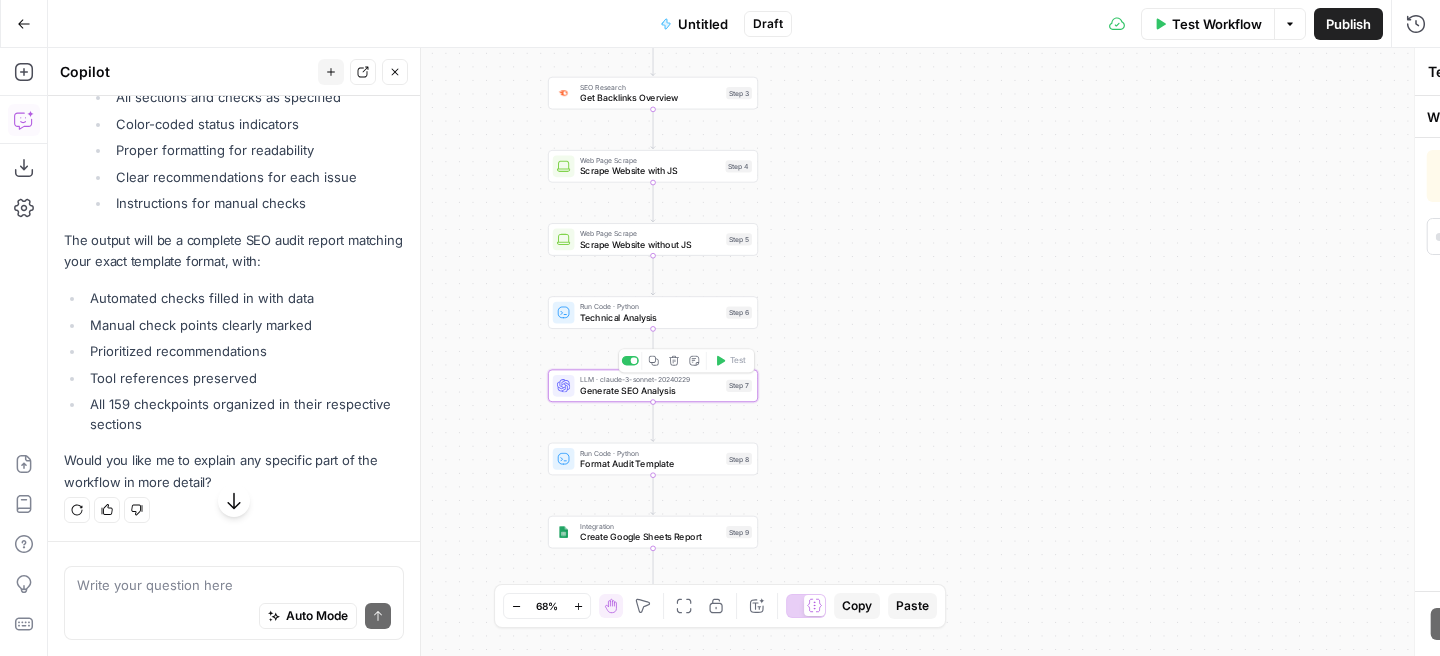 type on "Generate SEO Analysis" 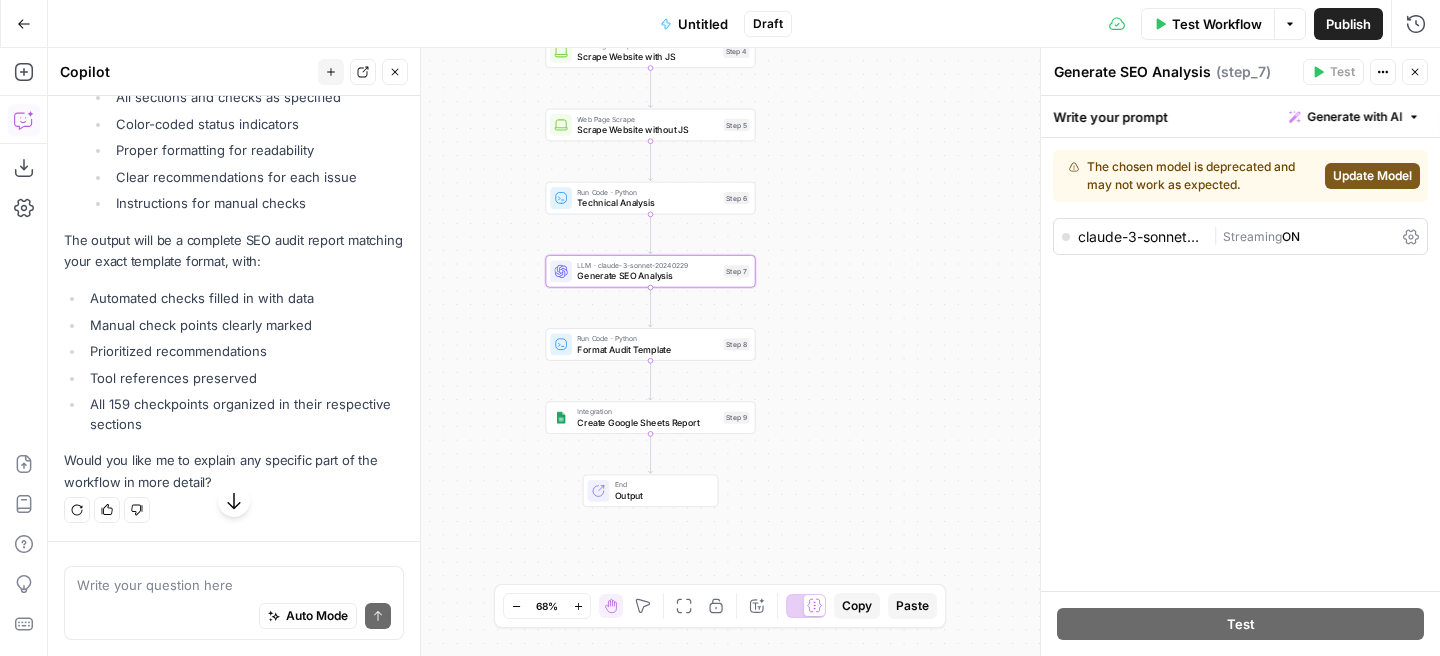 click on "Format Audit Template" at bounding box center [647, 349] 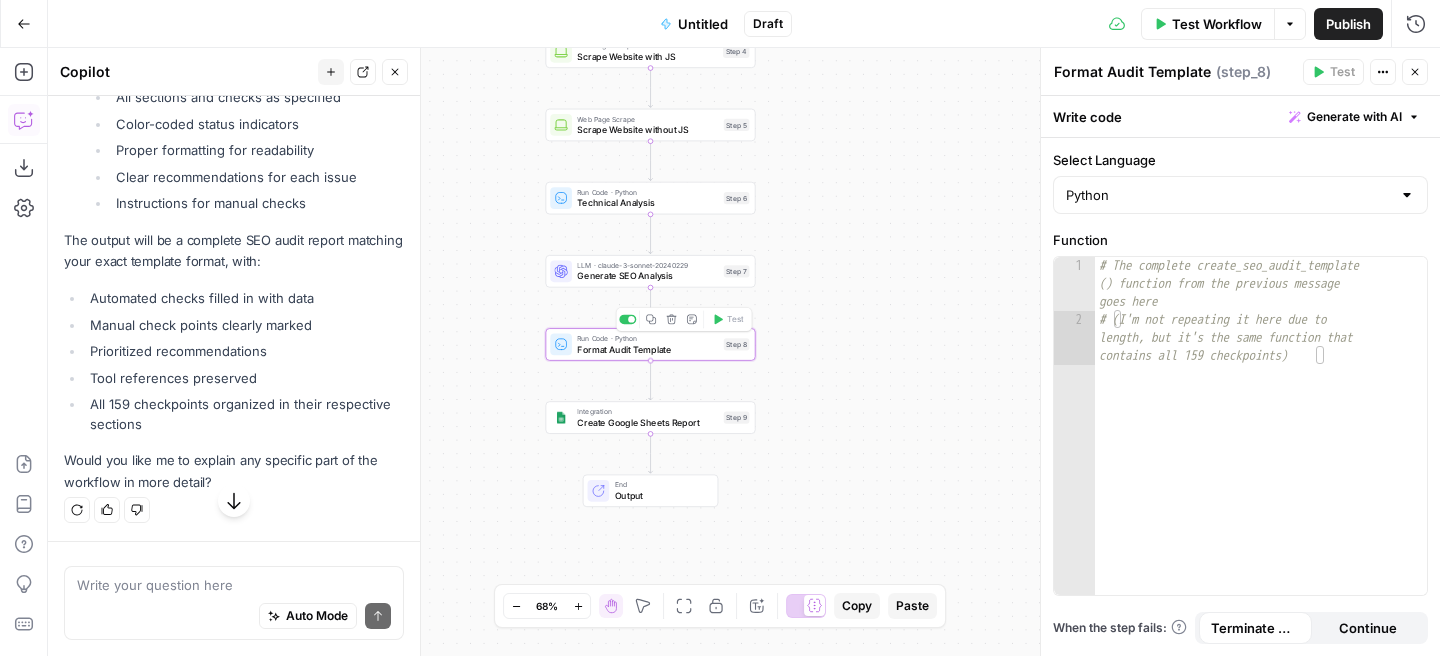 click on "Create Google Sheets Report" at bounding box center [647, 423] 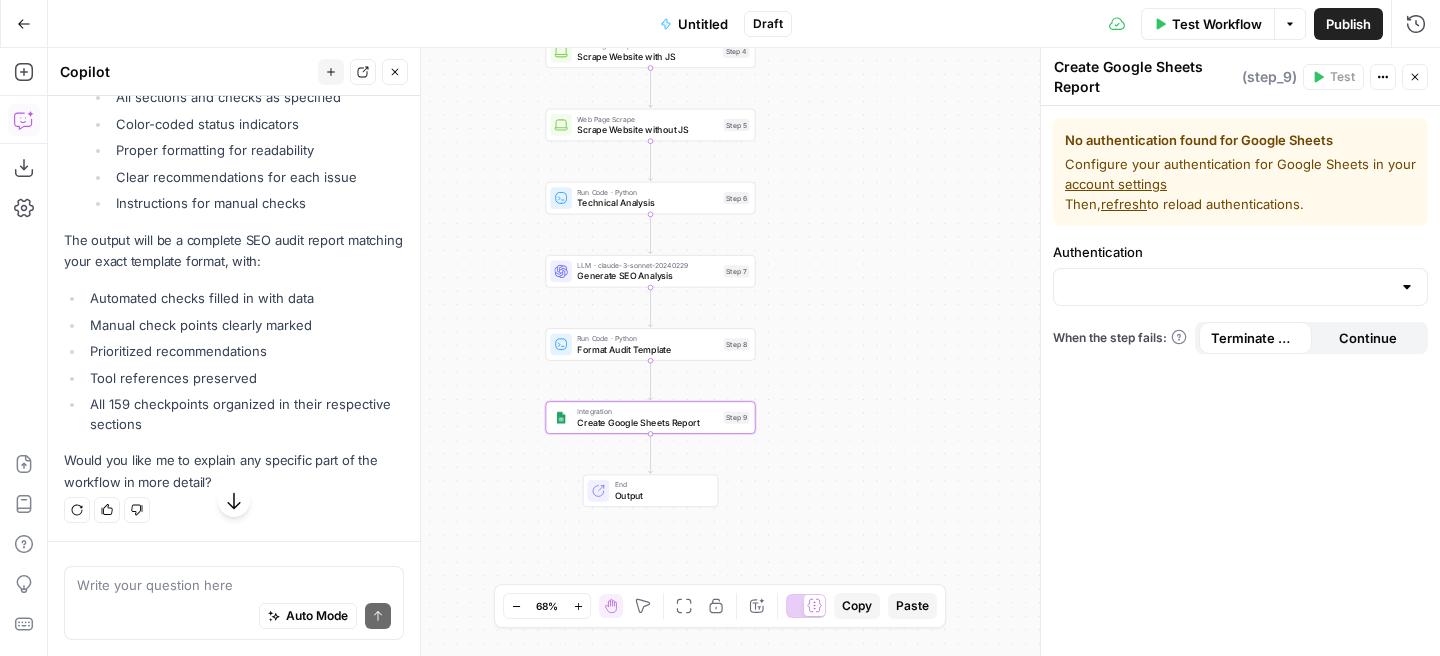 click on "No authentication found for Google Sheets Configure your authentication for Google Sheets in your    account settings Then,  refresh  to reload authentications. Authentication When the step fails: Terminate Workflow Continue" at bounding box center [1240, 381] 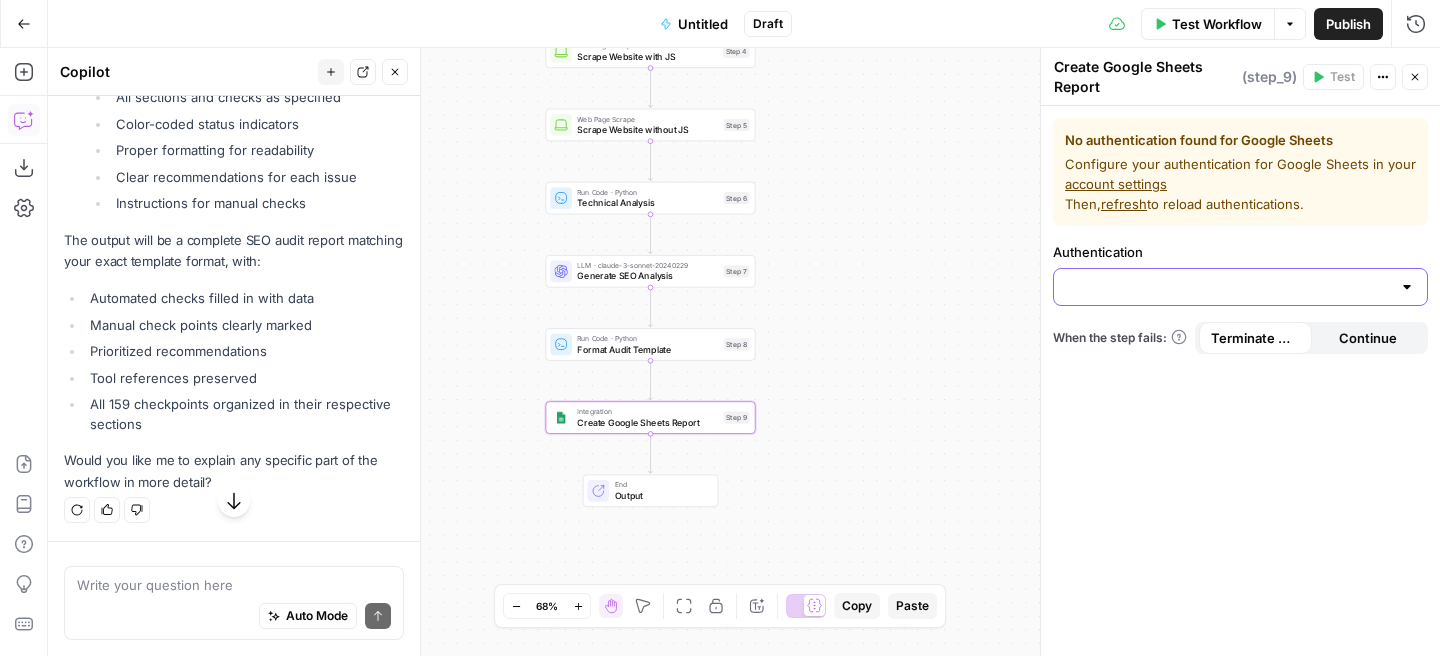 click on "Authentication" at bounding box center [1228, 287] 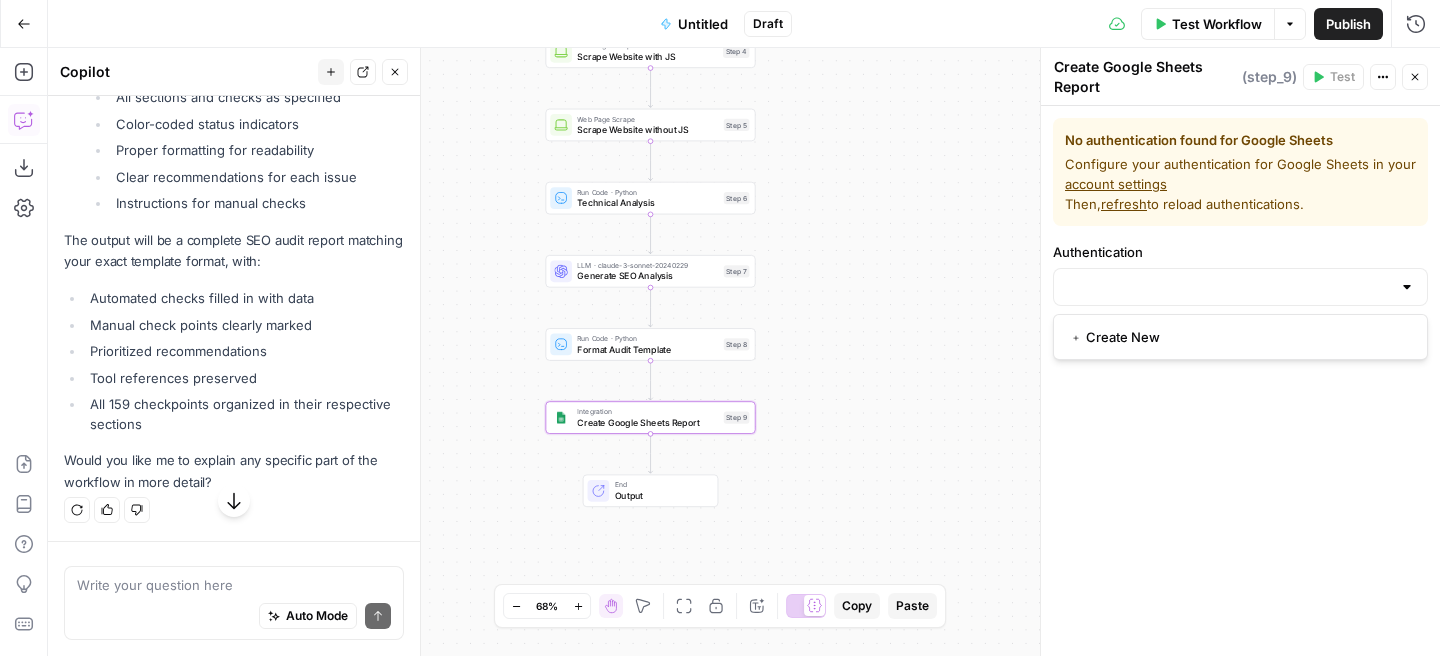 click on "Authentication" at bounding box center [1240, 252] 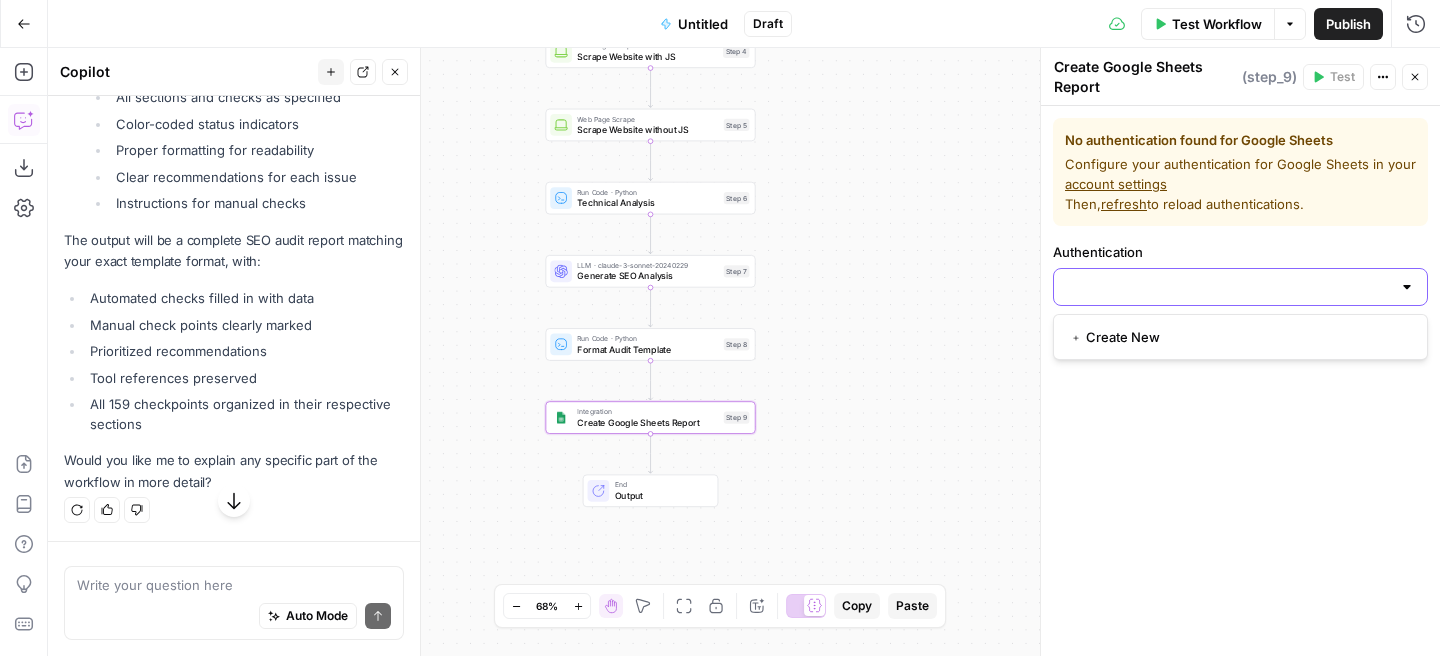 click on "Authentication" at bounding box center [1228, 287] 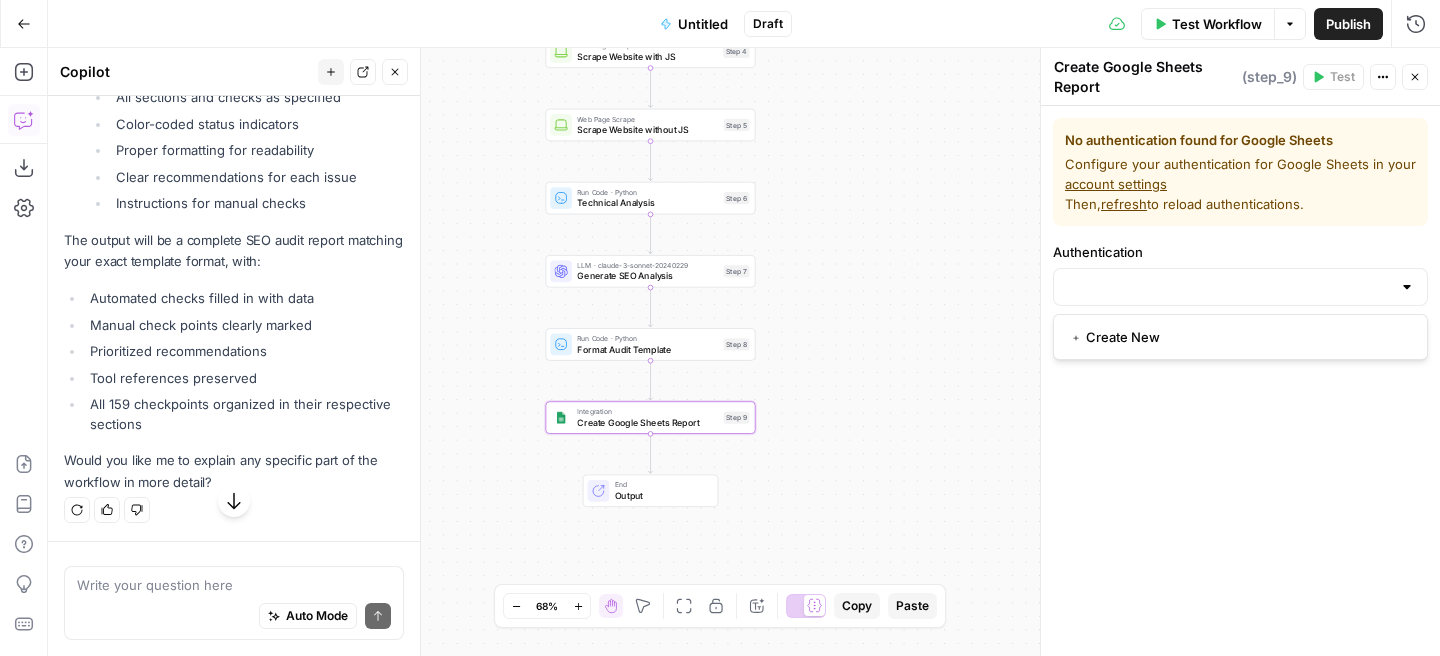 click on "Workflow Set Inputs Inputs Integration Fetch GSC Data Step 1 SEO Research Get Semrush Domain Overview Step 2 SEO Research Get Backlinks Overview Step 3 Web Page Scrape Scrape Website with JS Step 4 Web Page Scrape Scrape Website without JS Step 5 Run Code · Python Technical Analysis Step 6 LLM · claude-3-sonnet-20240229 Generate SEO Analysis Step 7 Run Code · Python Format Audit Template Step 8 Integration Create Google Sheets Report Step 9 End Output" at bounding box center (744, 352) 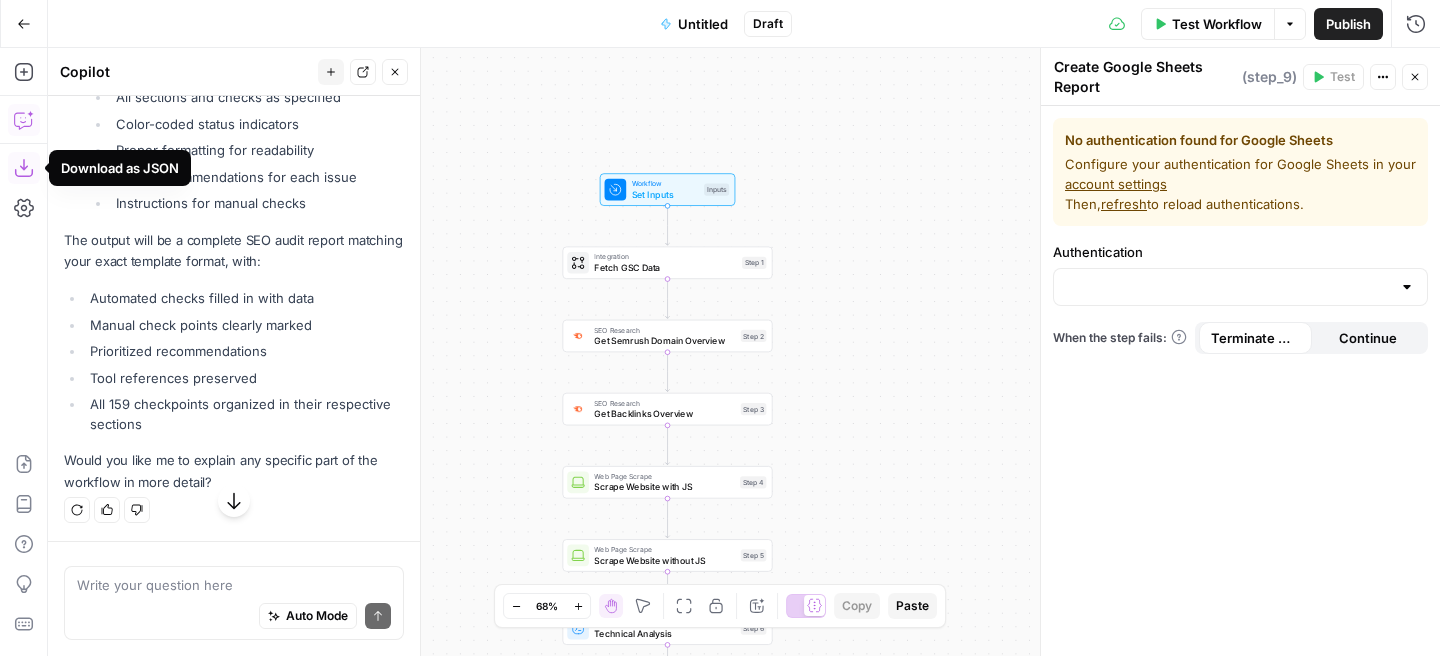 click 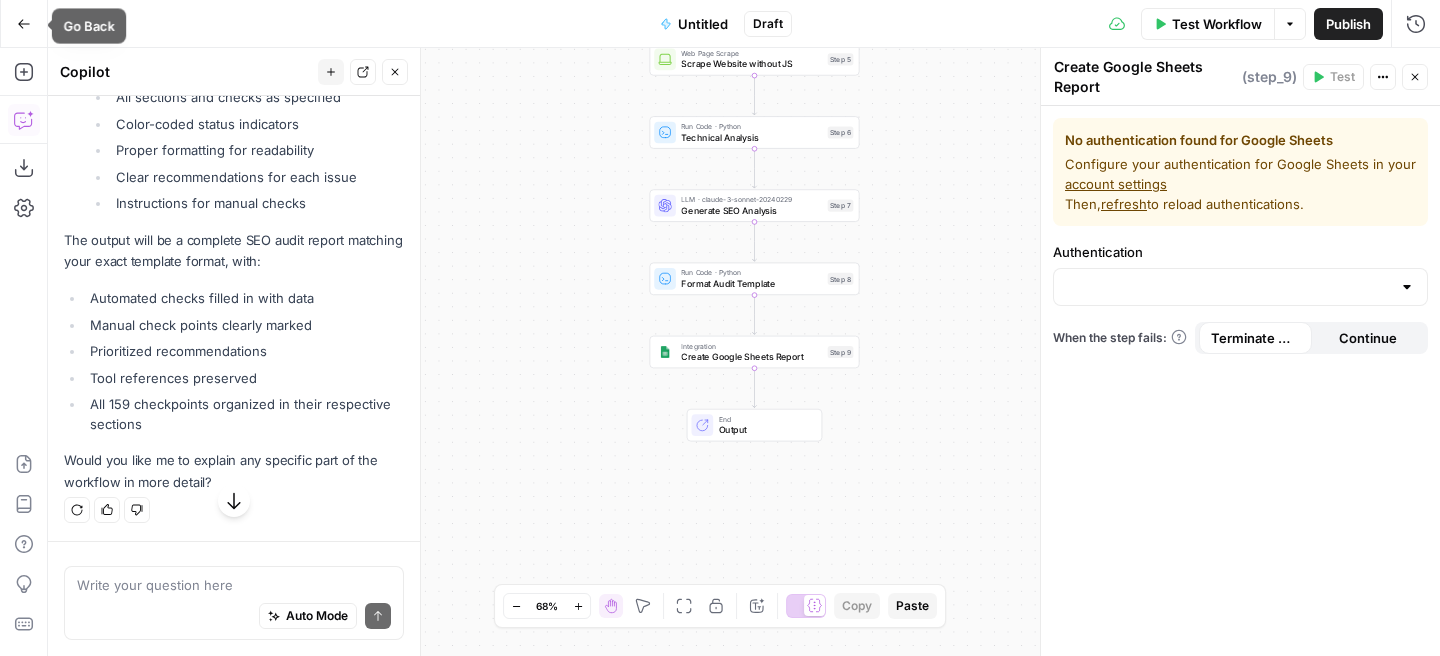 click 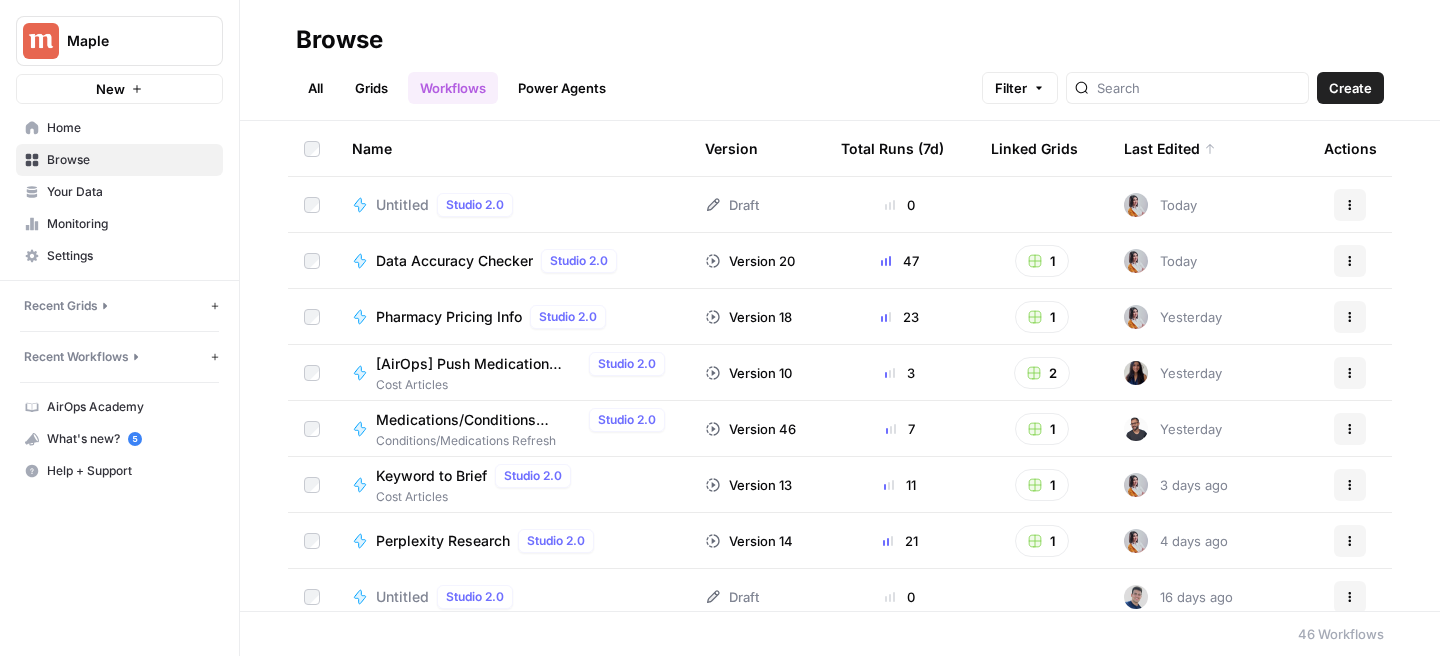 click 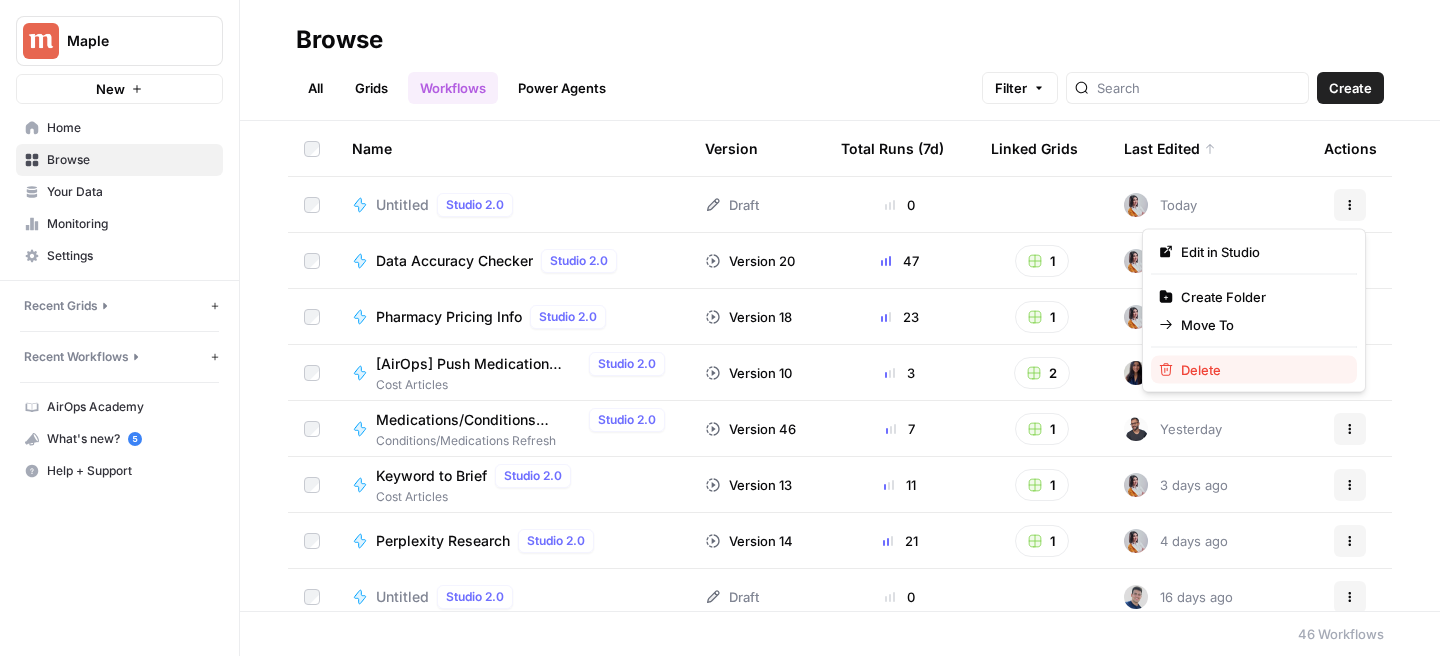 click on "Delete" at bounding box center [1261, 370] 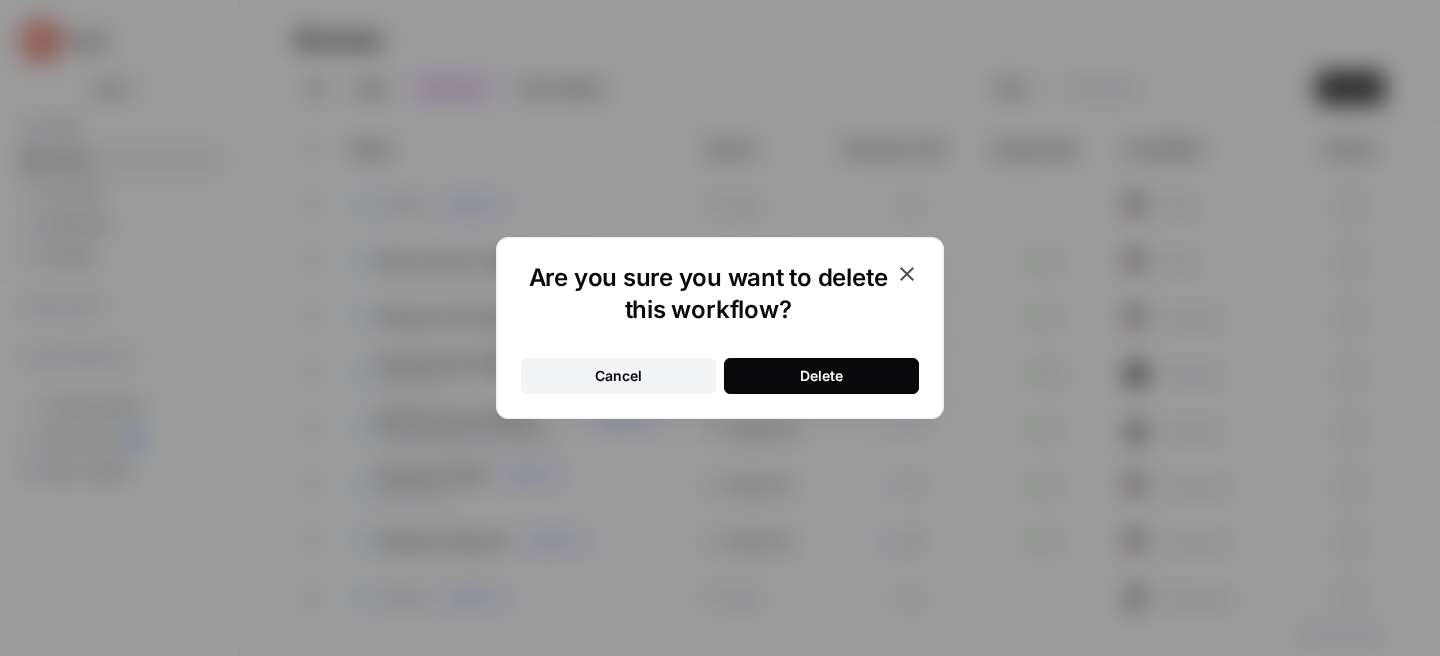 click on "Delete" at bounding box center [821, 376] 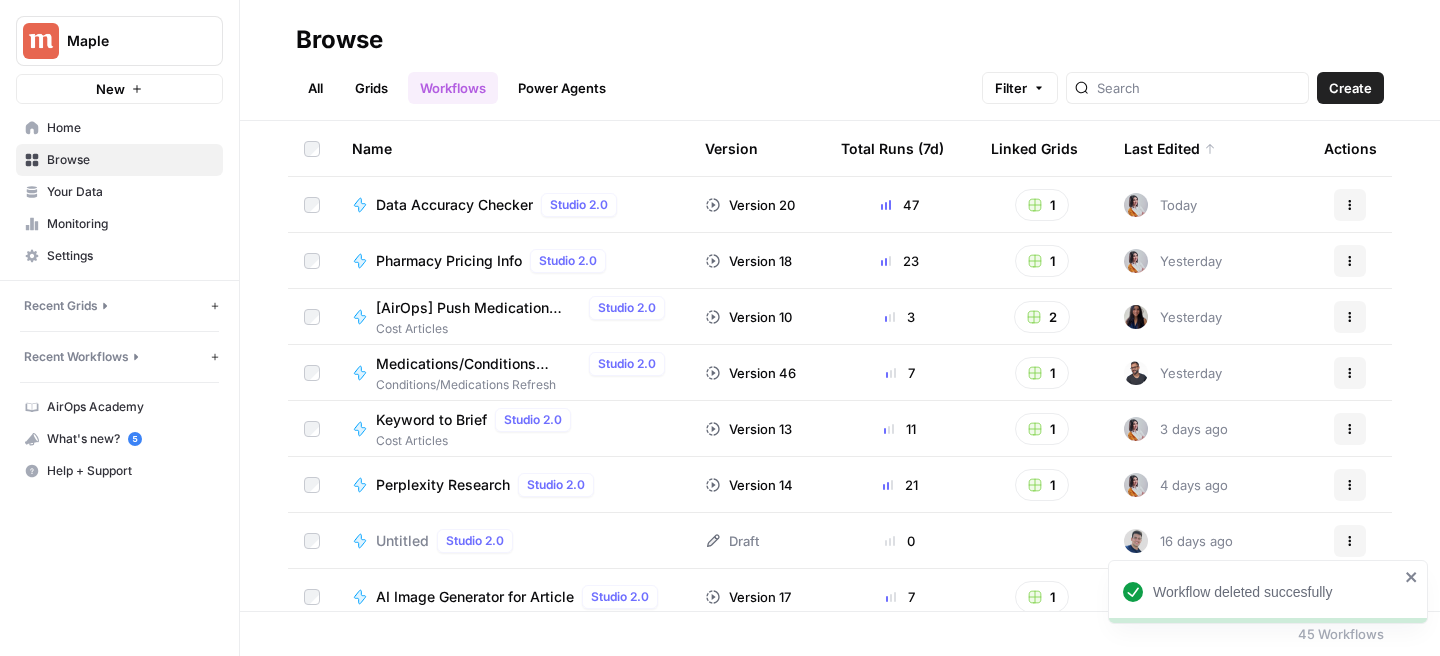 click on "Maple" at bounding box center (127, 41) 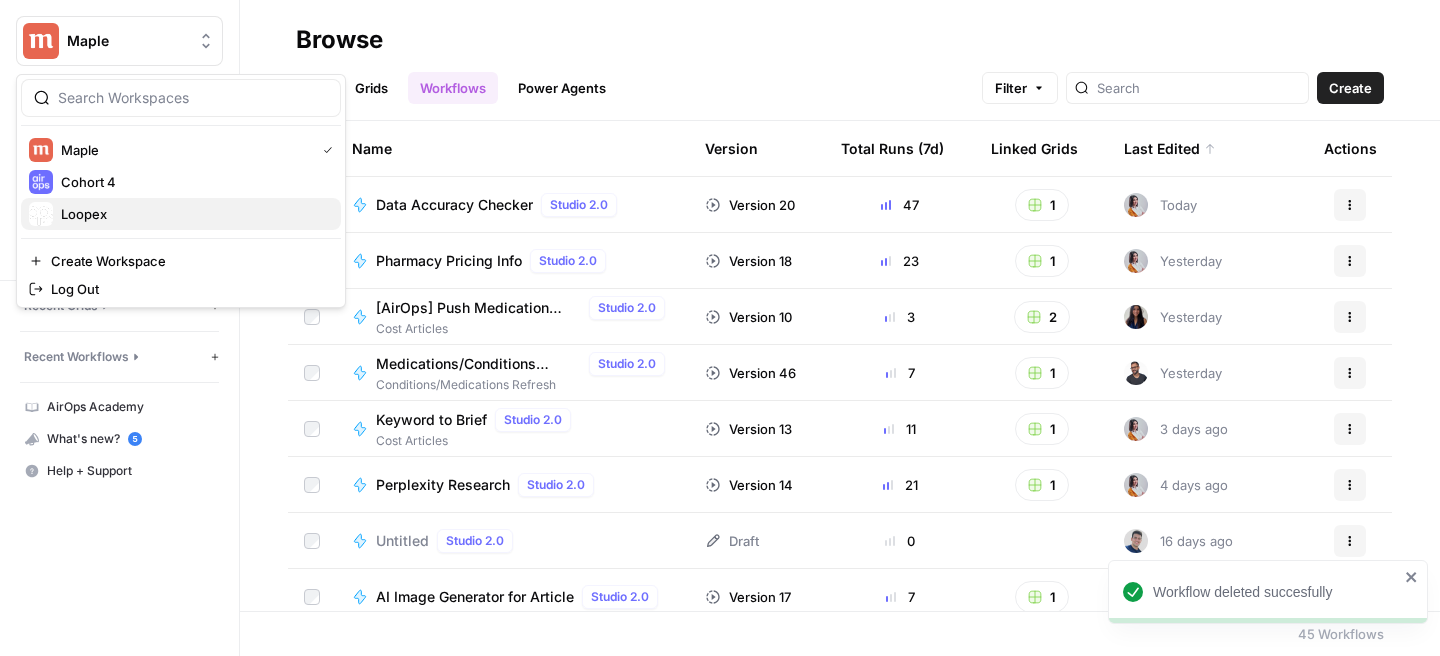 click on "Loopex" at bounding box center [193, 214] 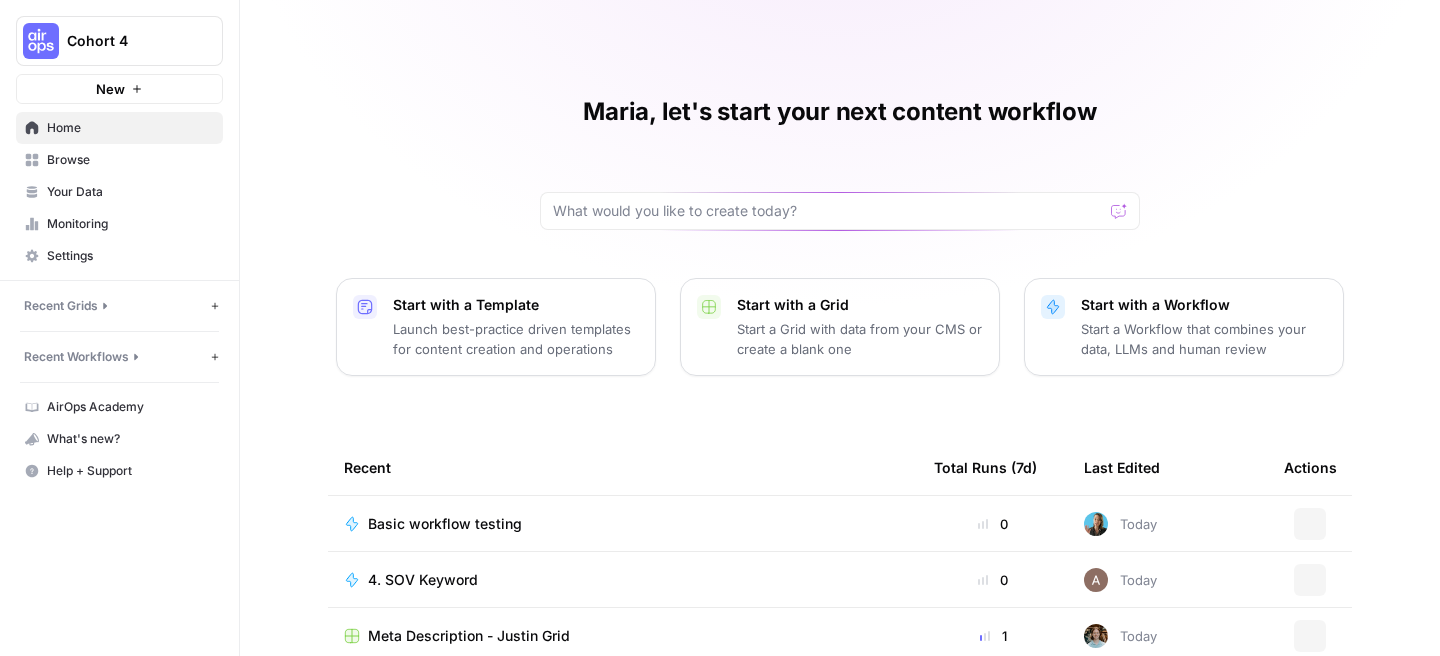 scroll, scrollTop: 0, scrollLeft: 0, axis: both 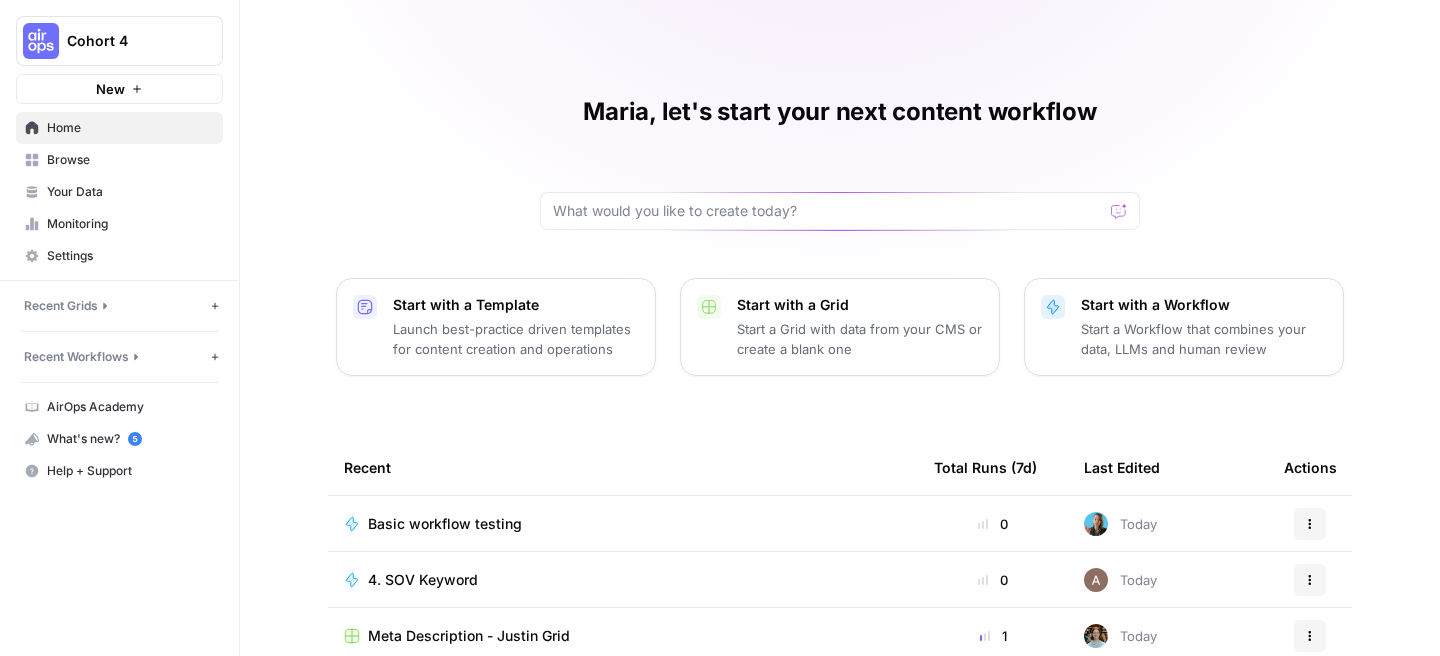 click on "Browse" at bounding box center (130, 160) 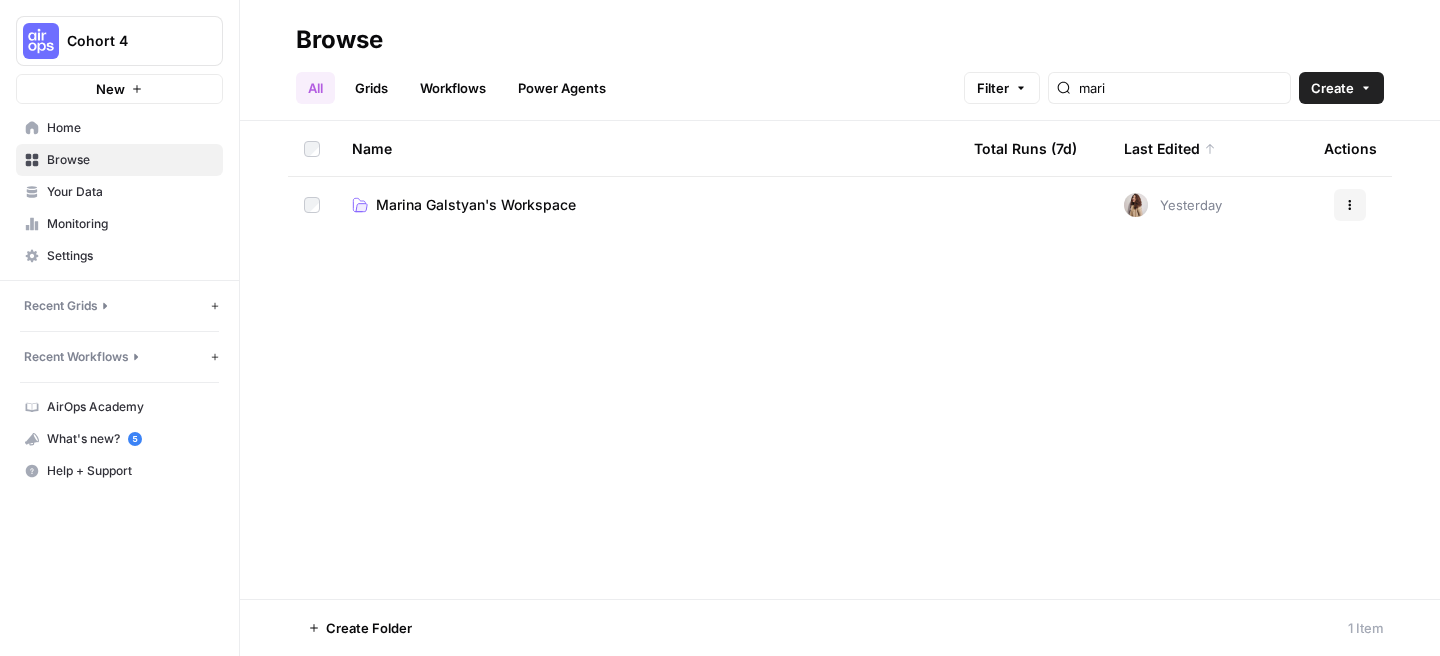 click on "Your Data" at bounding box center [130, 192] 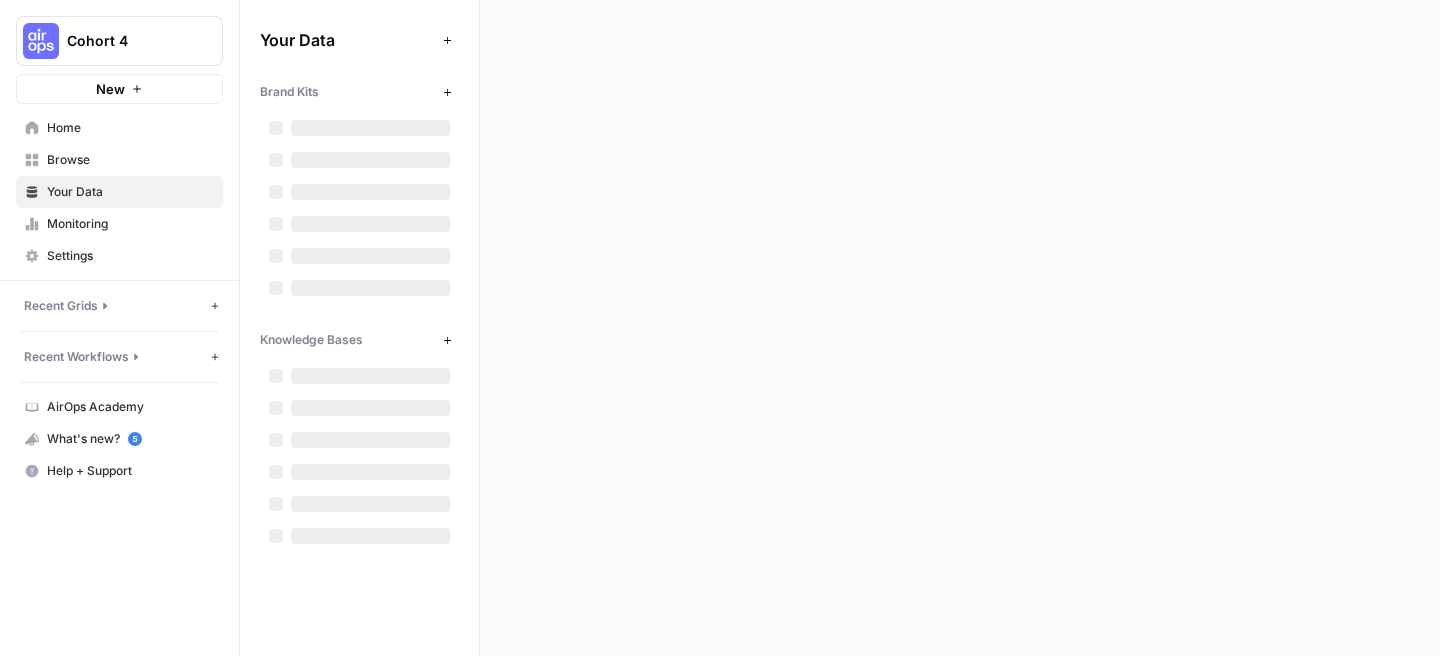 click on "Browse" at bounding box center [130, 160] 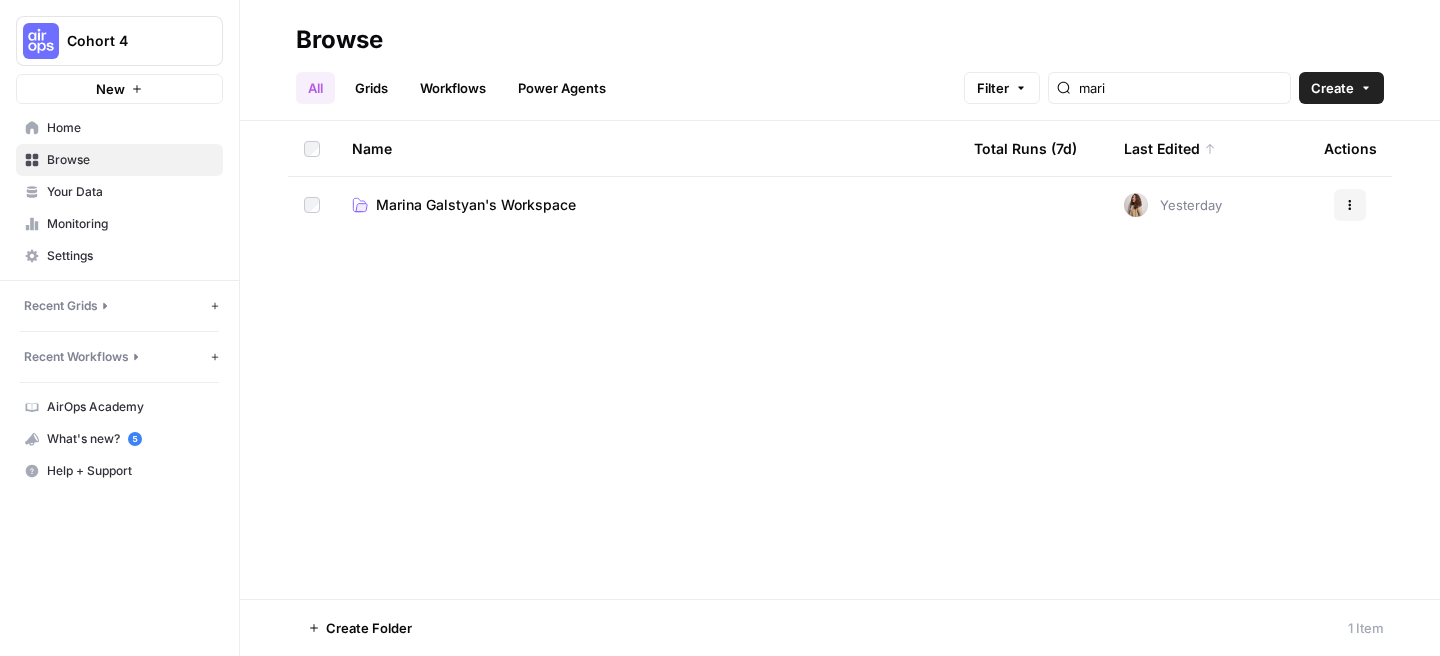 click on "Browse" at bounding box center (130, 160) 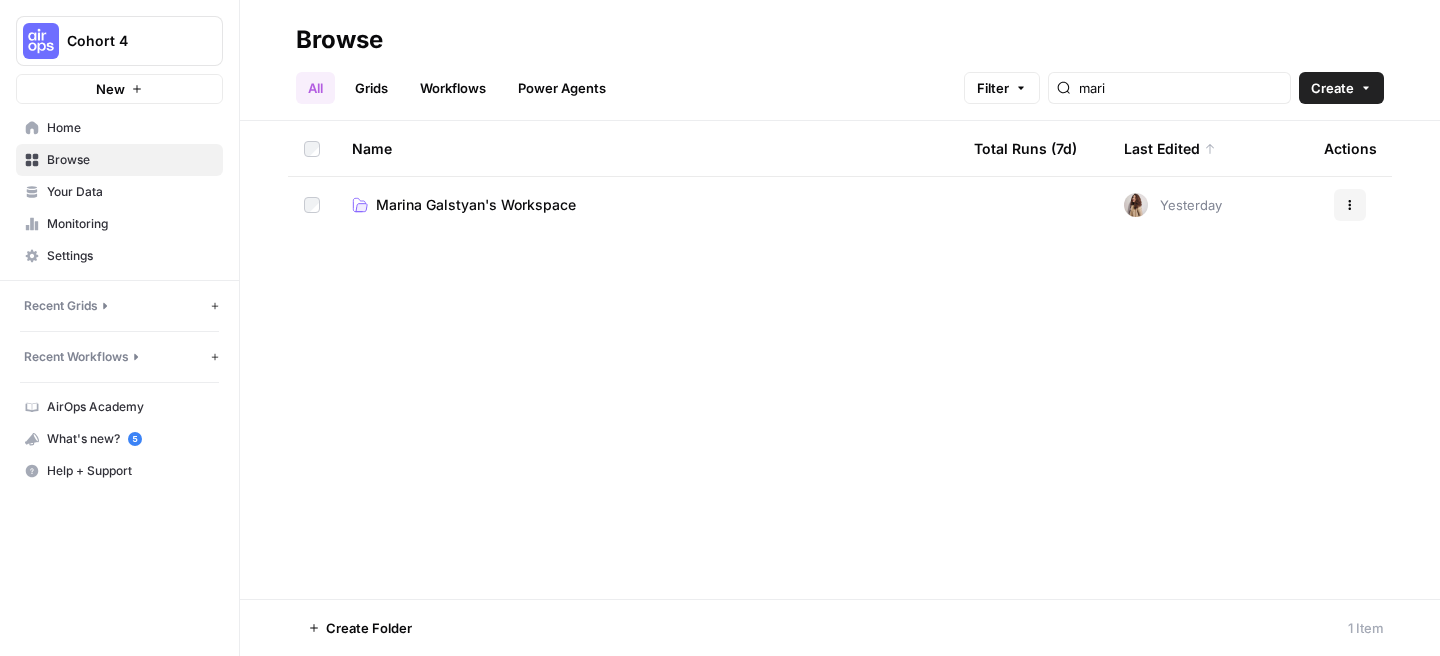 click on "Workflows" at bounding box center [453, 88] 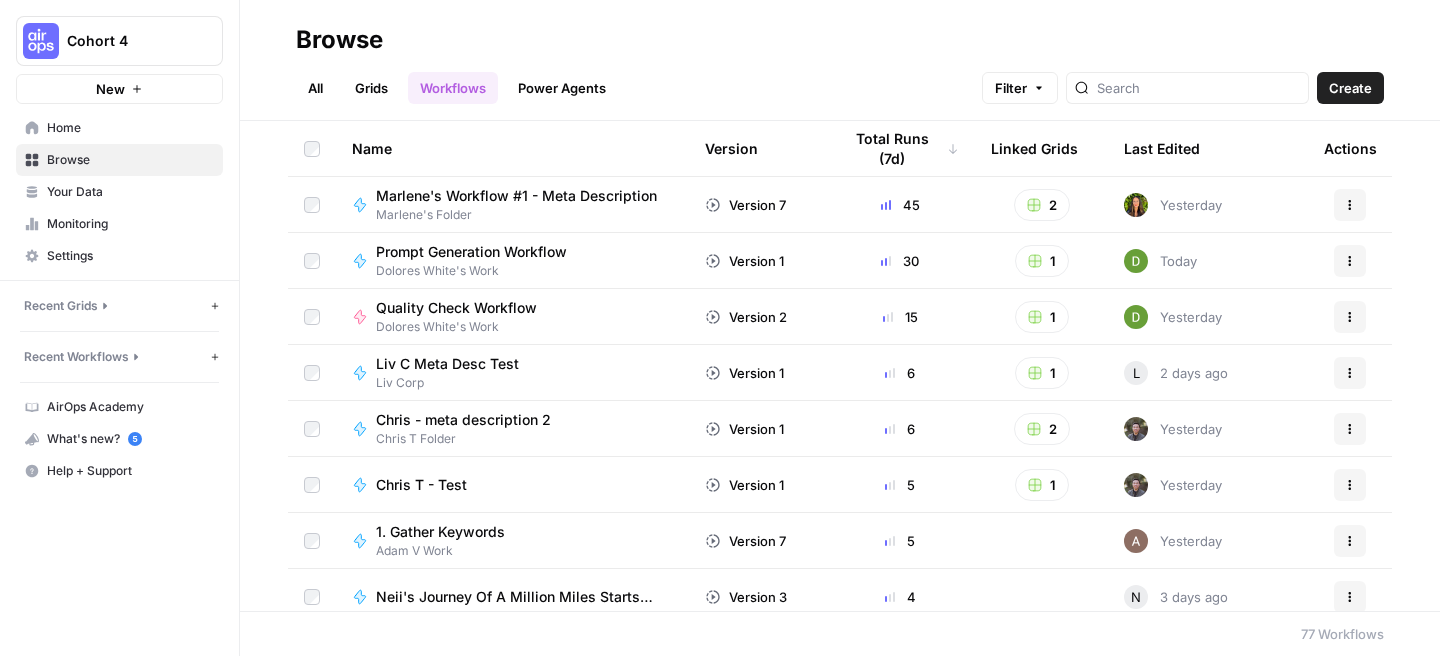 click on "All" at bounding box center [315, 88] 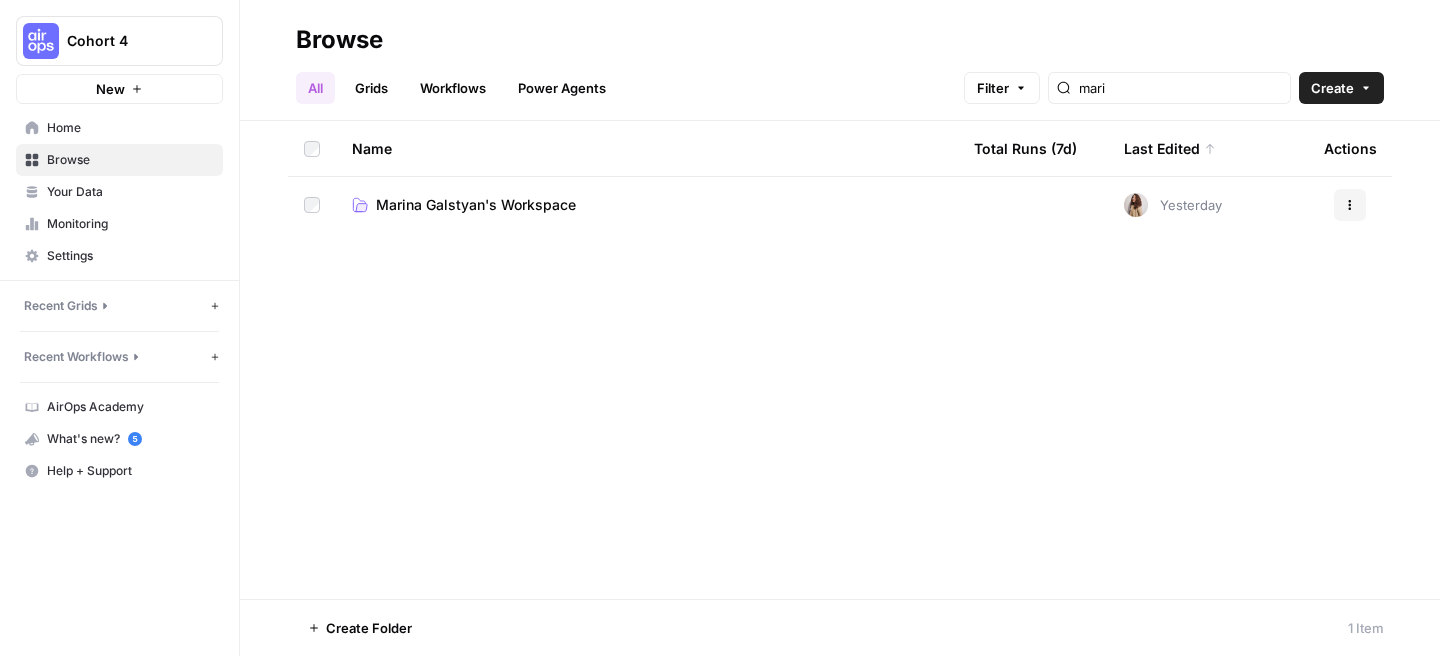 click on "Your Data" at bounding box center (119, 192) 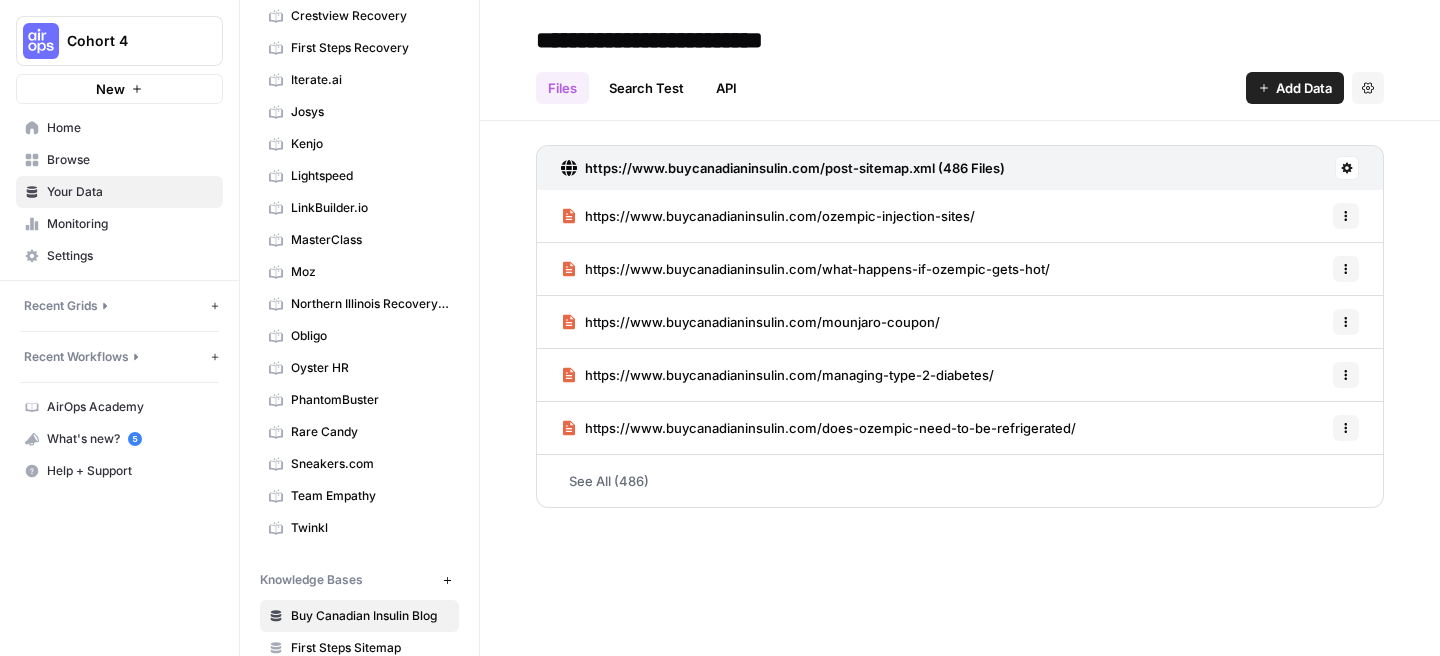 scroll, scrollTop: 0, scrollLeft: 0, axis: both 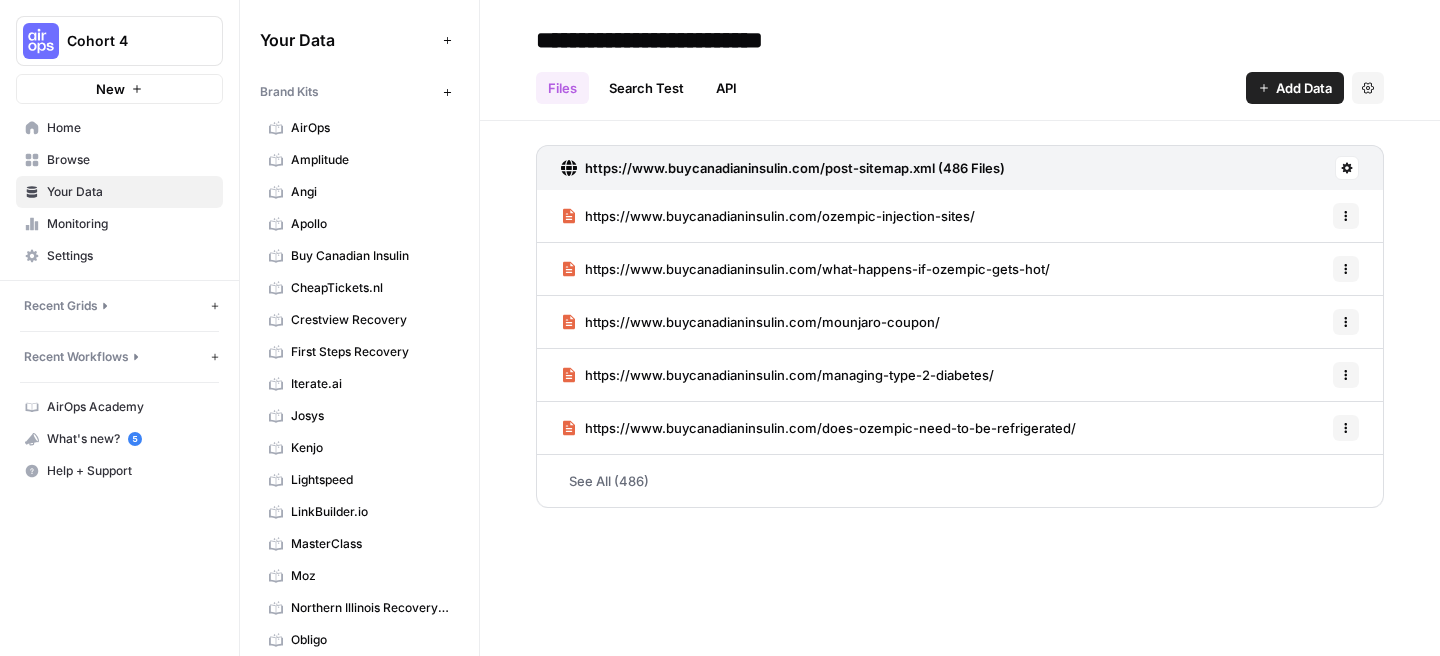 click on "Monitoring" at bounding box center [130, 224] 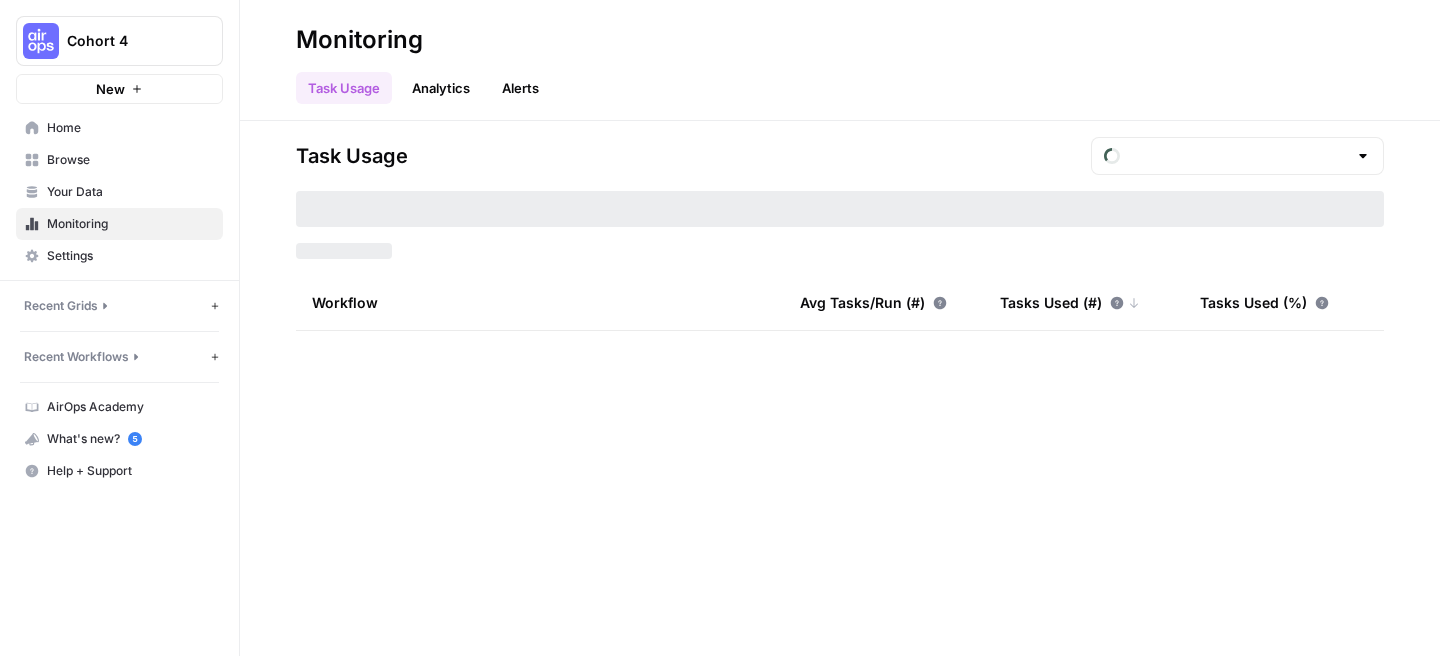 type on "July Tasks" 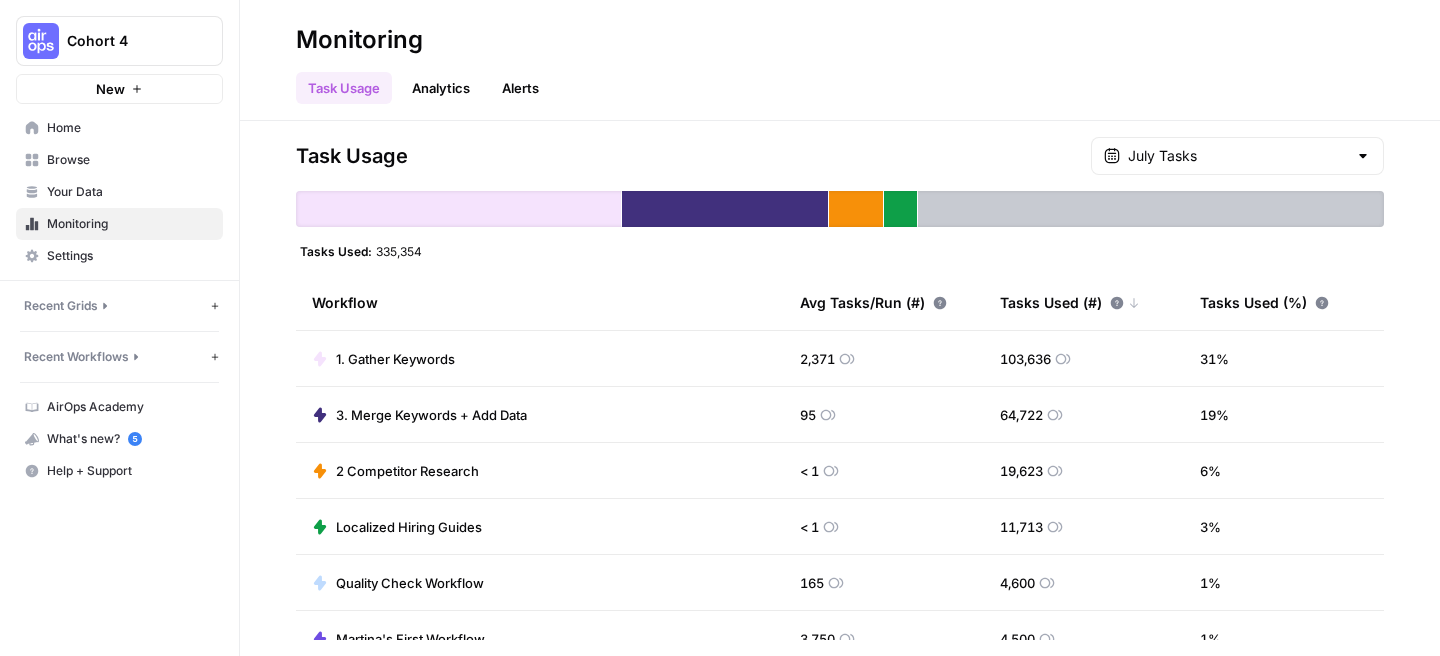 click on "Browse" at bounding box center [130, 160] 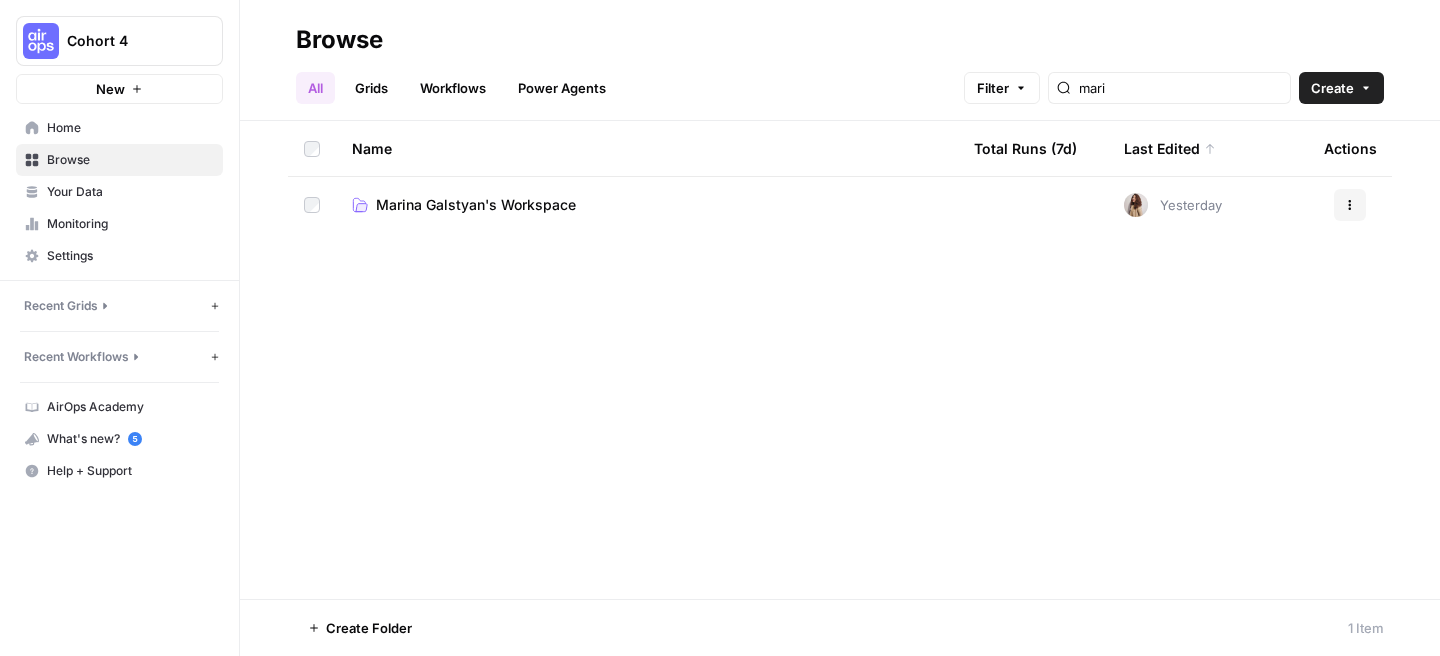 click on "Cohort 4" at bounding box center [127, 41] 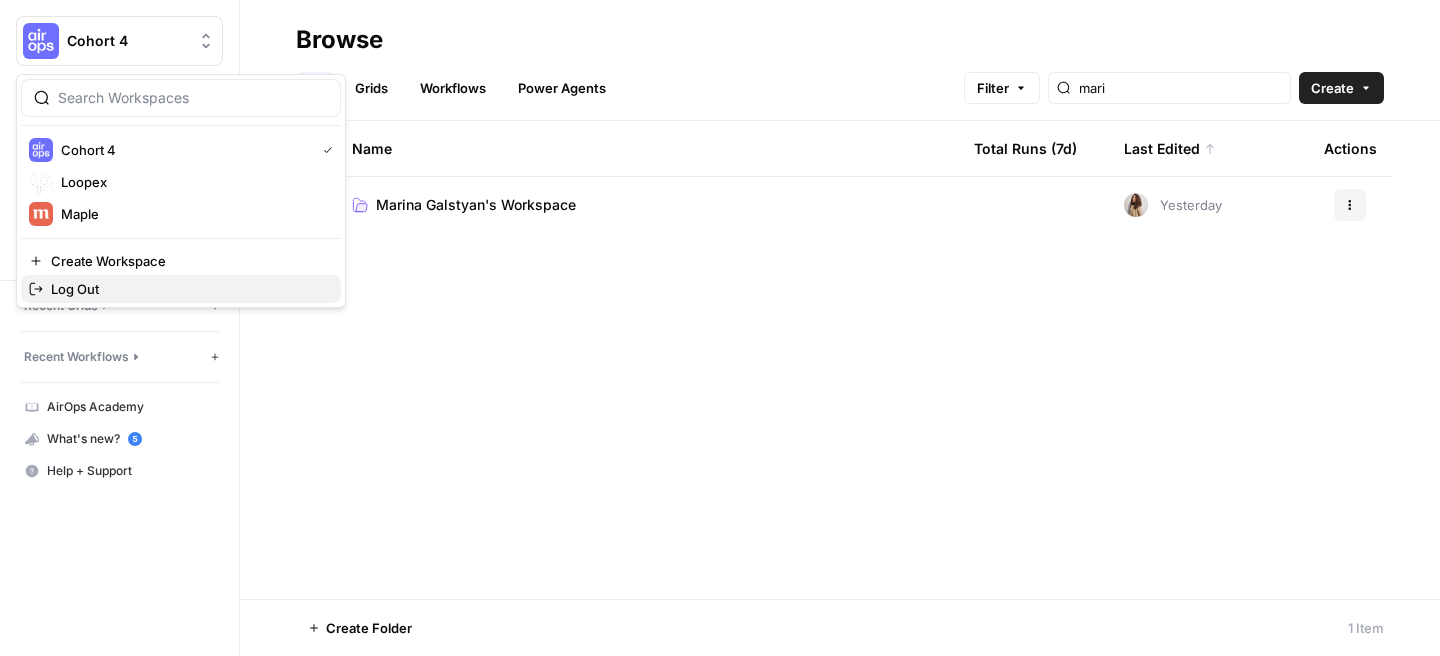 click on "Log Out" at bounding box center [188, 289] 